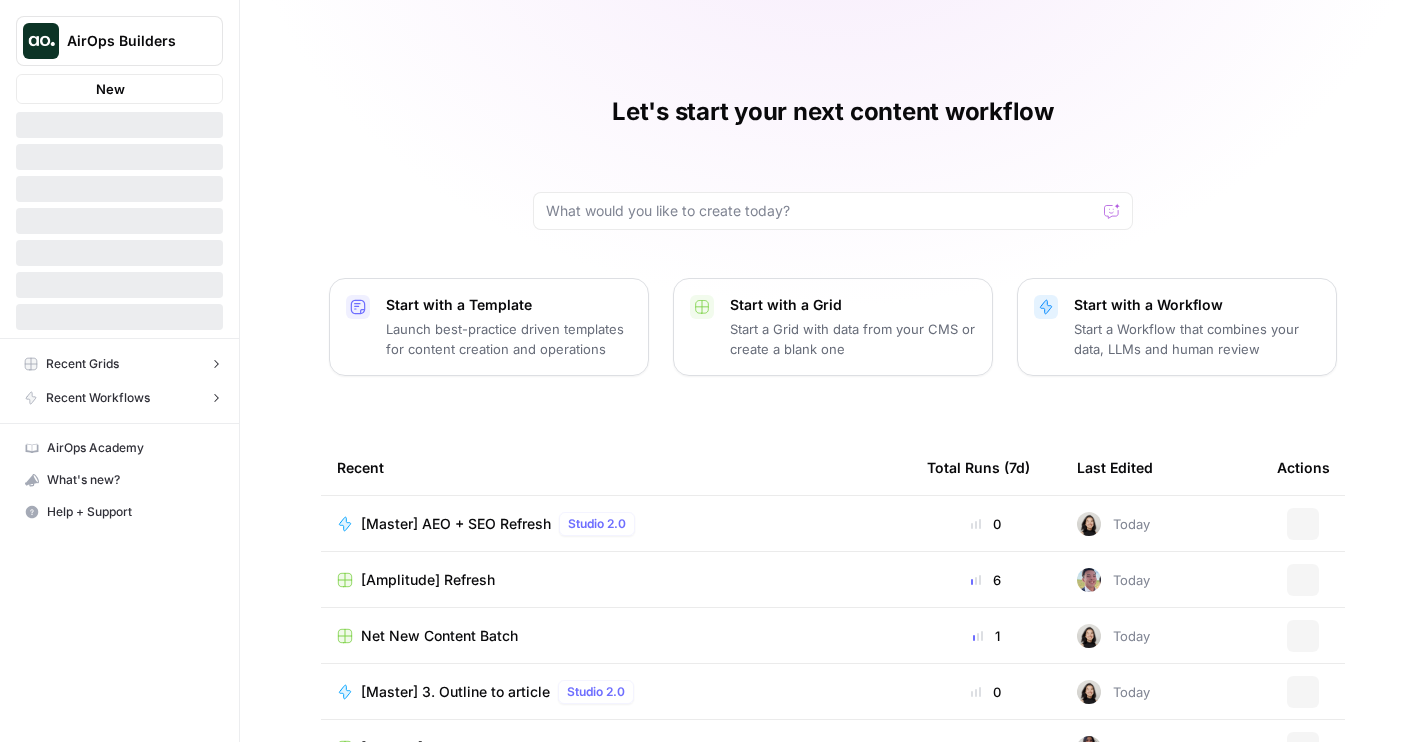 scroll, scrollTop: 0, scrollLeft: 0, axis: both 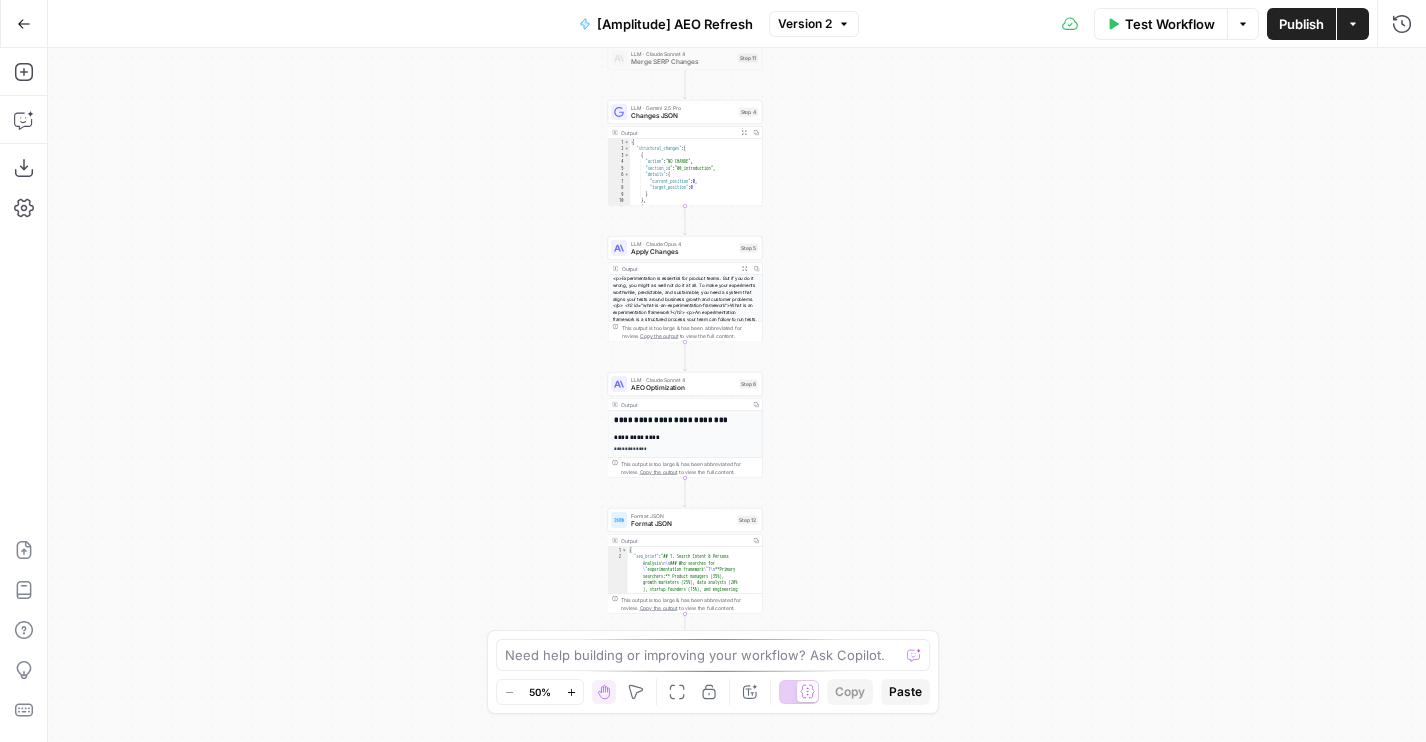 drag, startPoint x: 532, startPoint y: 291, endPoint x: 480, endPoint y: 225, distance: 84.0238 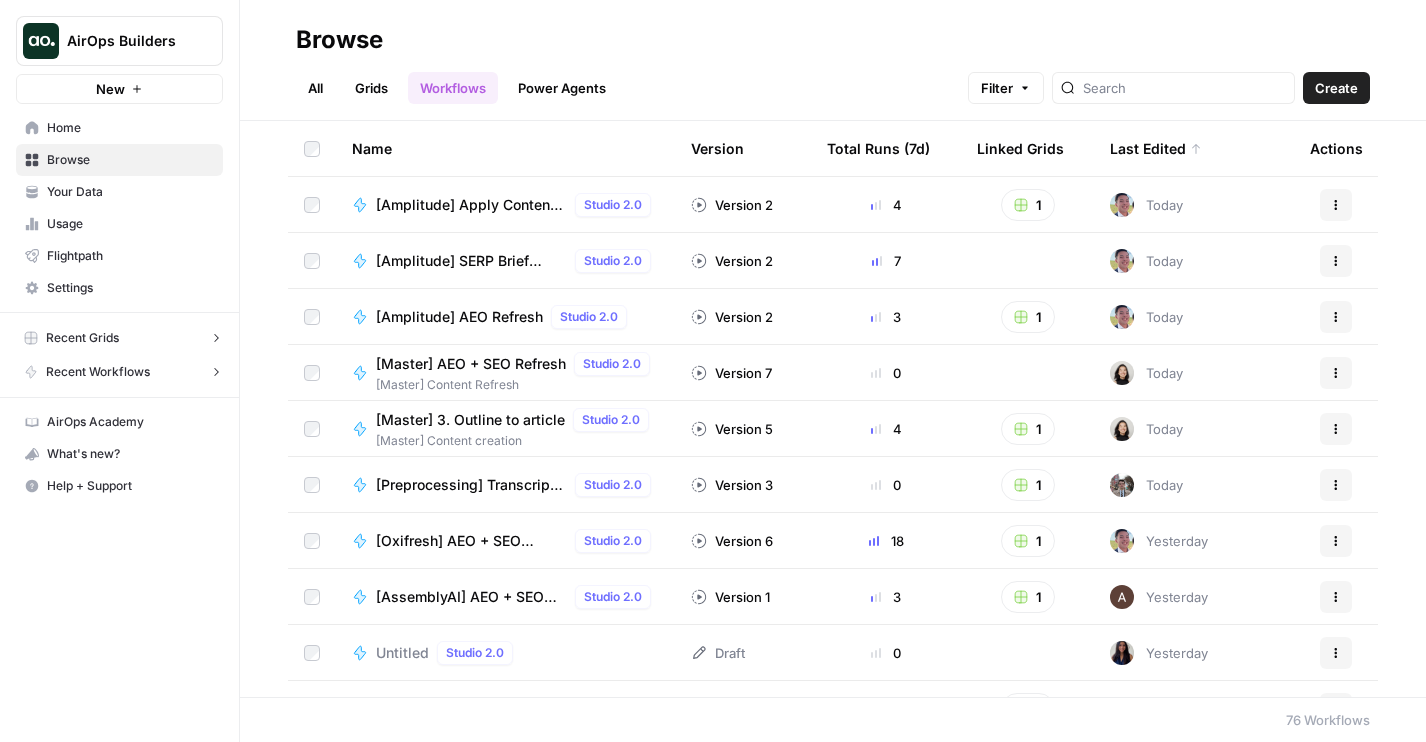click 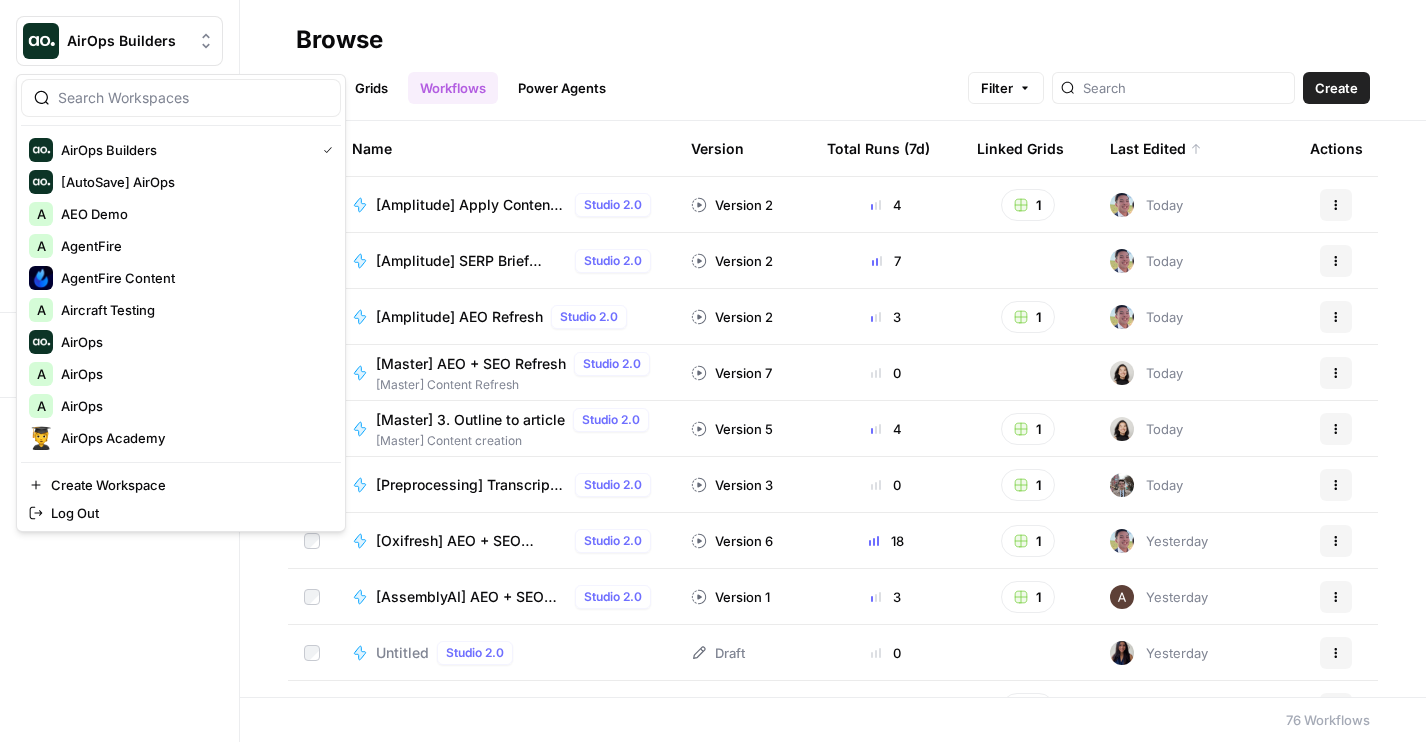 click on "Browse" at bounding box center [833, 40] 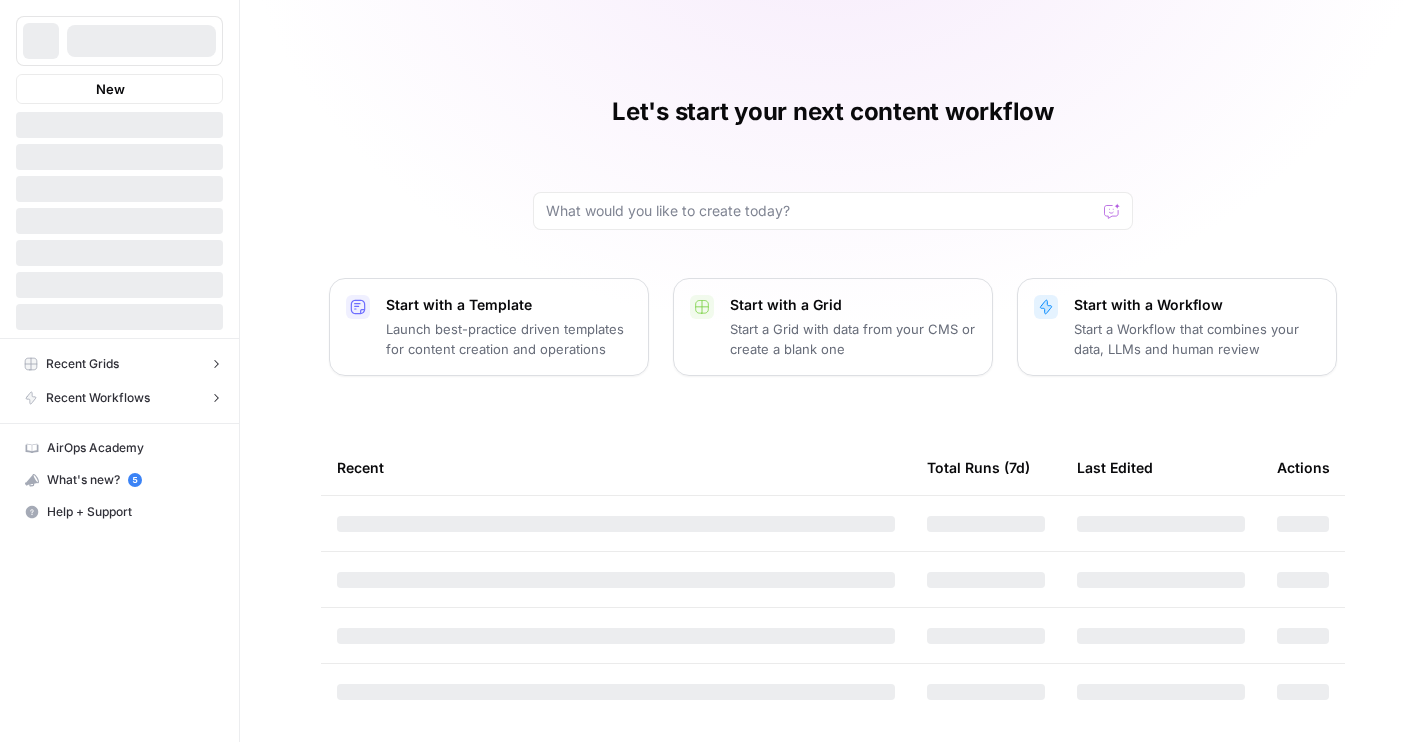 scroll, scrollTop: 0, scrollLeft: 0, axis: both 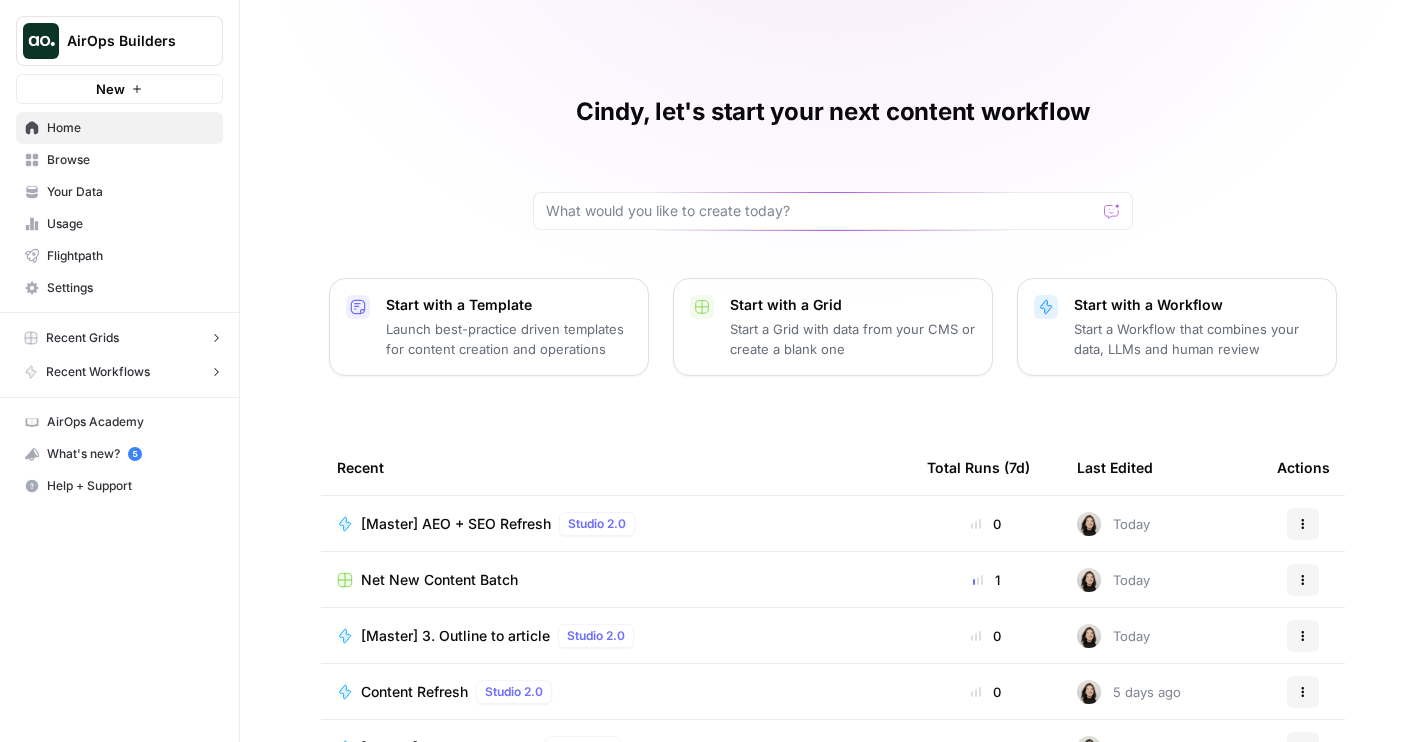 click 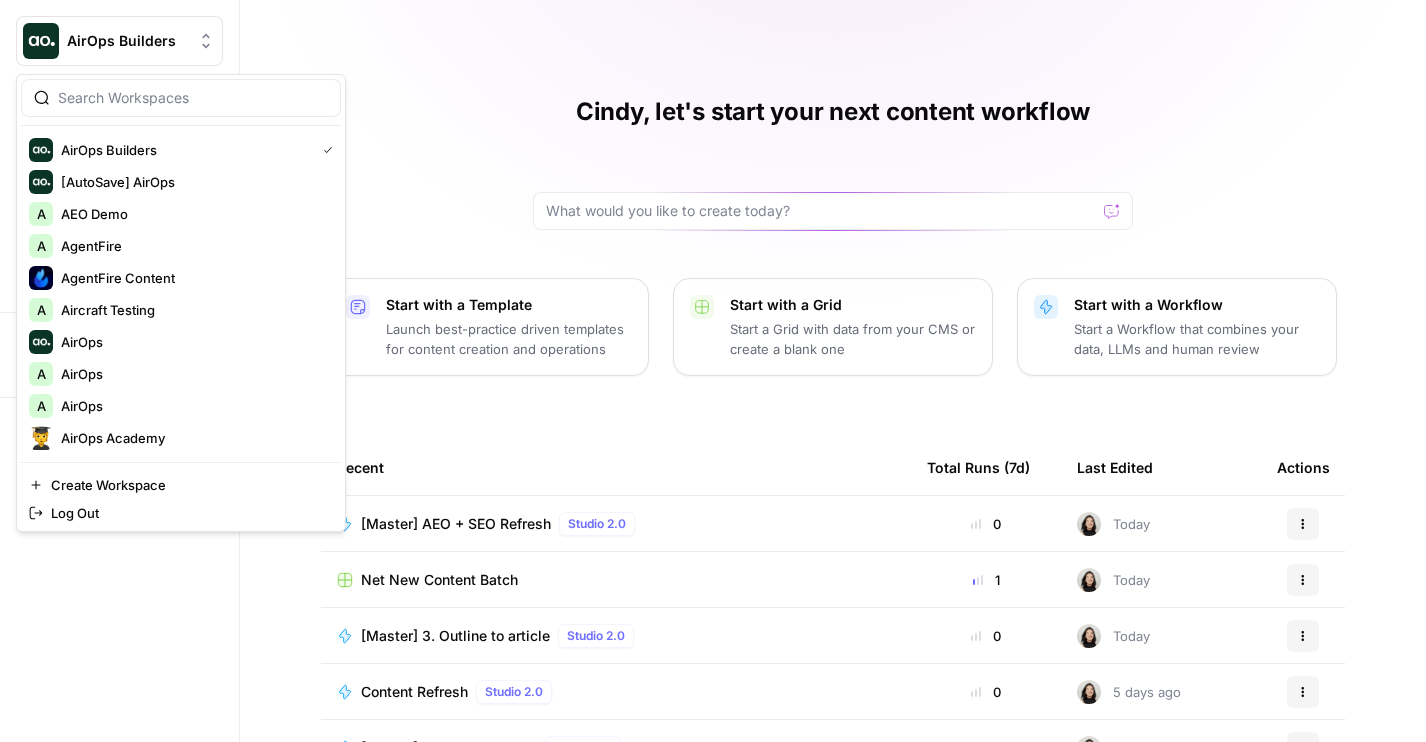 click on "Cindy, let's start your next content workflow Start with a Template Launch best-practice driven templates for content creation and operations Start with a Grid Start a Grid with data from your CMS or create a blank one Start with a Workflow Start a Workflow that combines your data, LLMs and human review Recent Total Runs (7d) Last Edited Actions [Master] AEO + SEO Refresh Studio 2.0 0 Today Actions Net New Content Batch 1 Today Actions [Master] 3. Outline to article Studio 2.0 0 Today Actions Content Refresh Studio 2.0 0 5 days ago Actions [Master] 1. SERP Research Studio 2.0 0 7 days ago Actions [Master] Add external links to outline (modify) Studio 2.0 0 9 days ago Actions [Stainless/Carta] Brief Studio 2.0 0 9 days ago Actions" at bounding box center [833, 460] 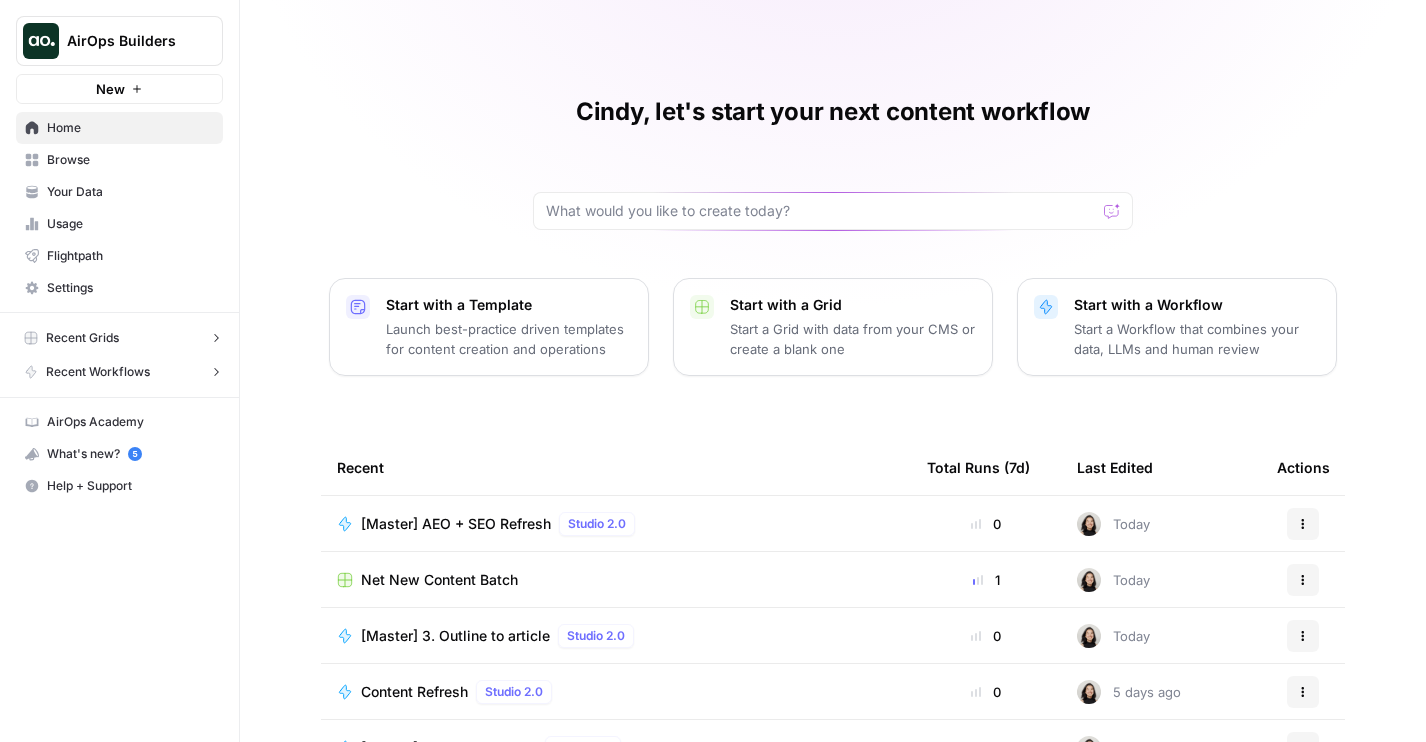 click on "Settings" at bounding box center [130, 288] 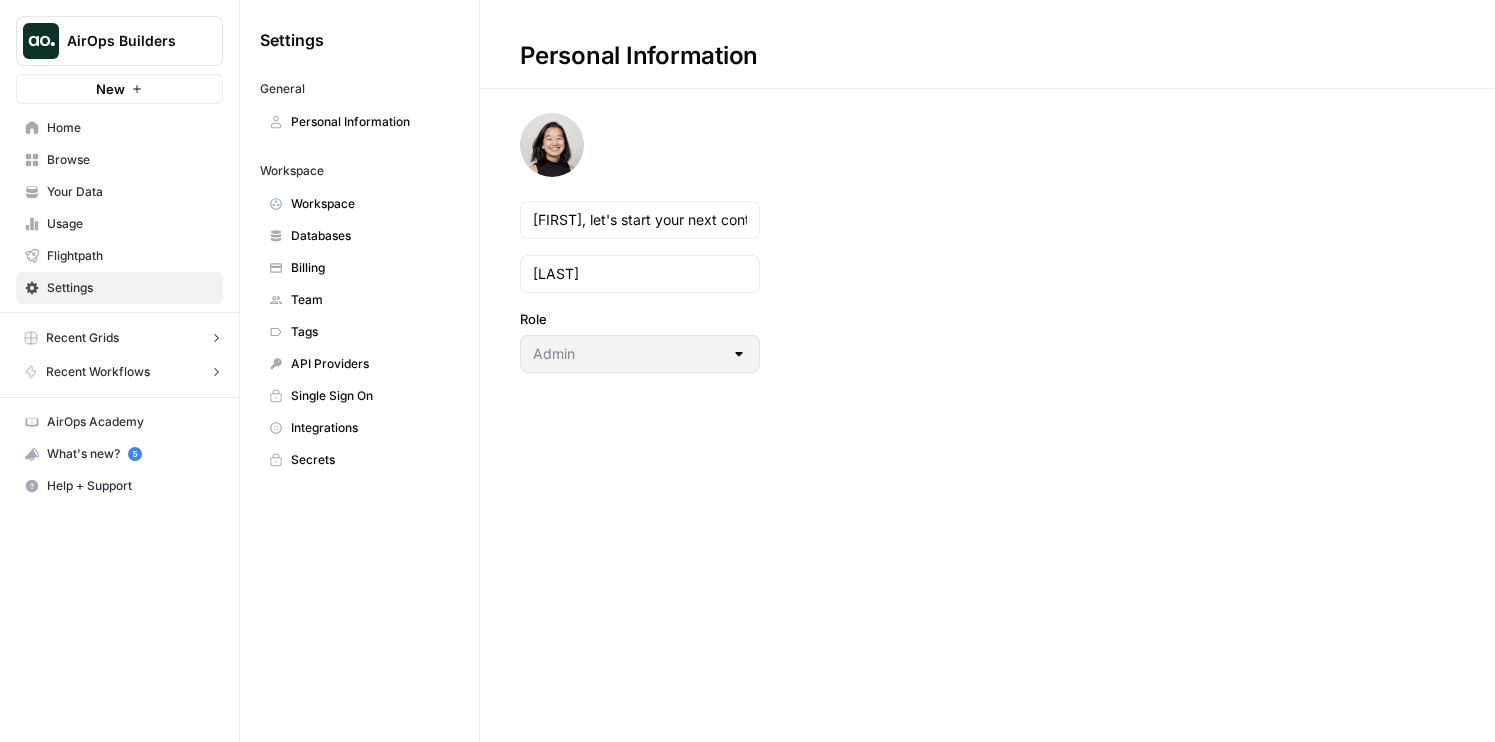 click on "AirOps Builders" at bounding box center [119, 41] 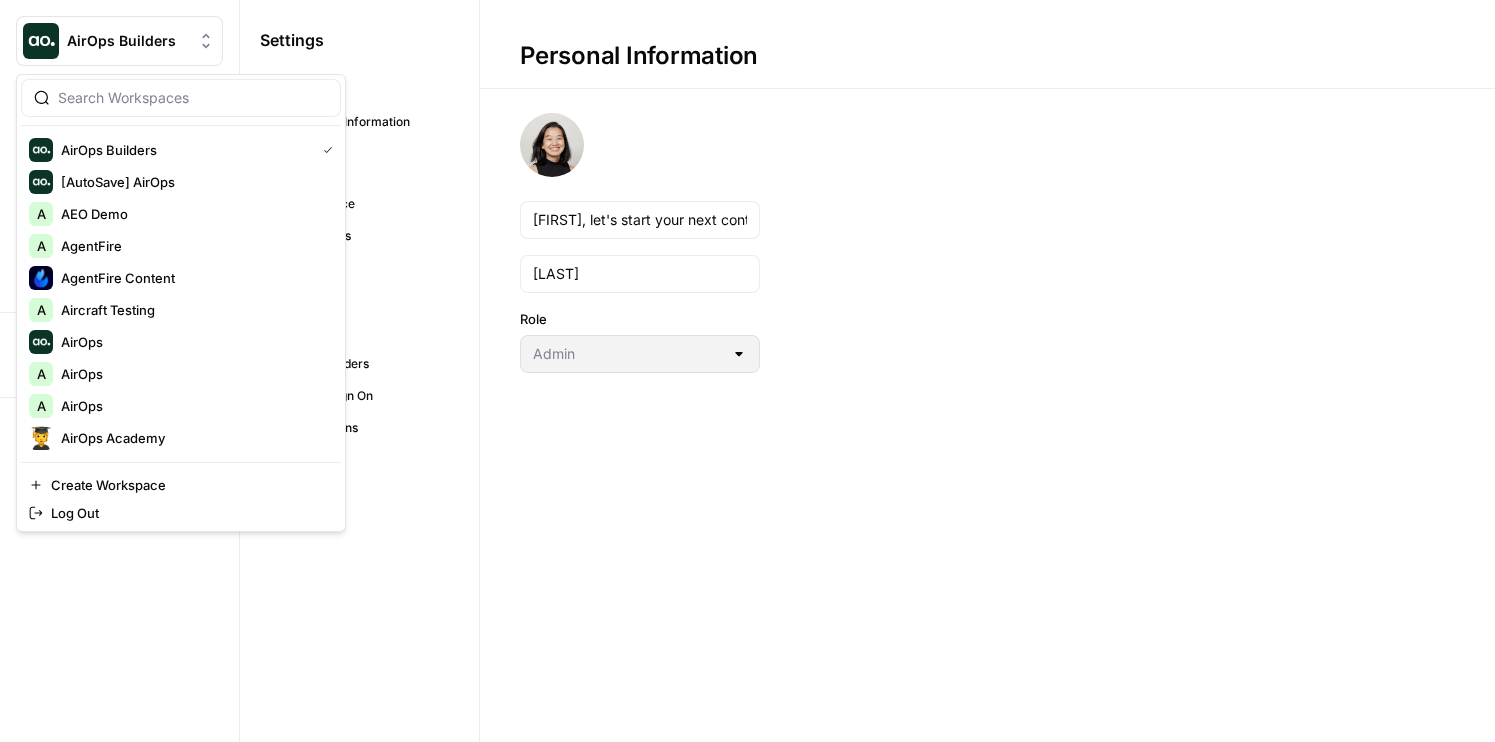 click at bounding box center (193, 98) 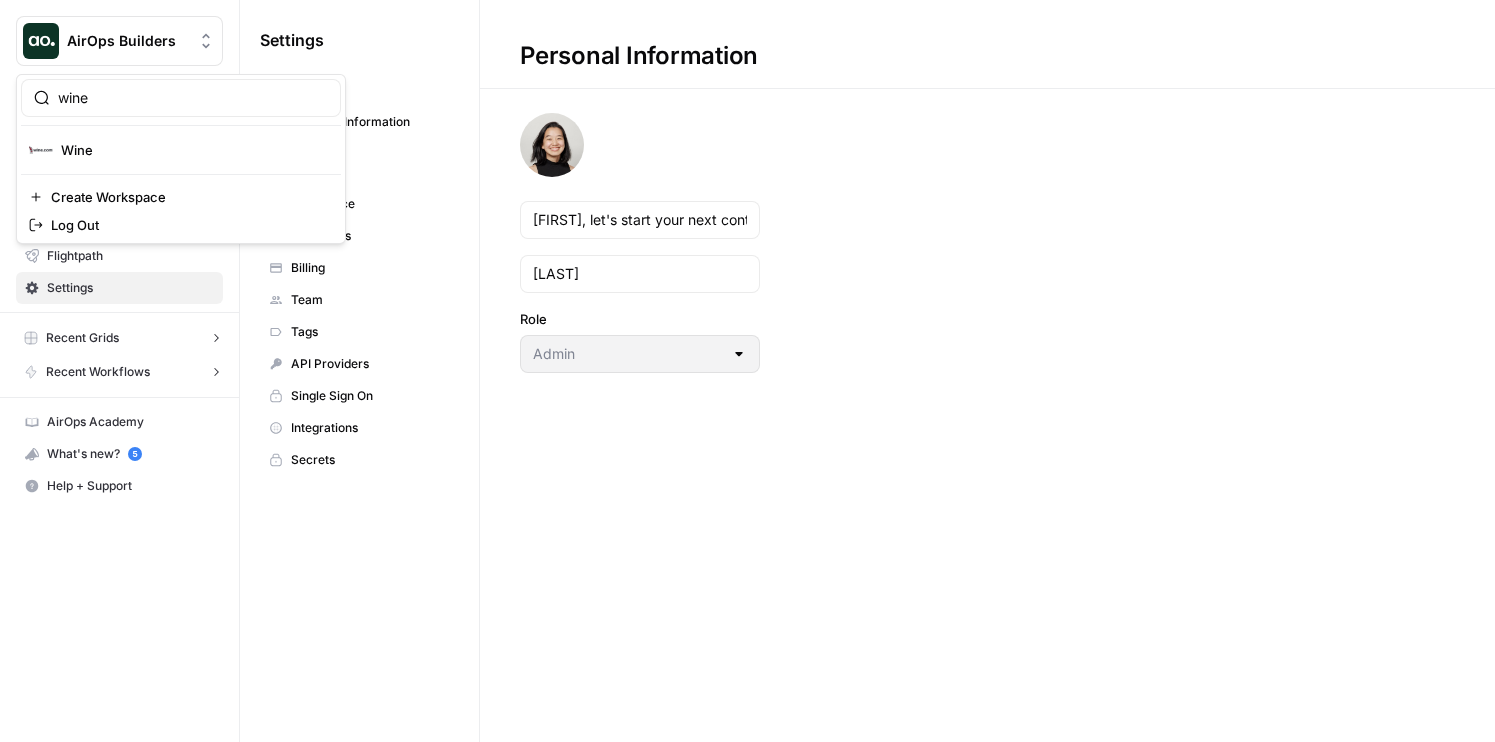 type on "wine" 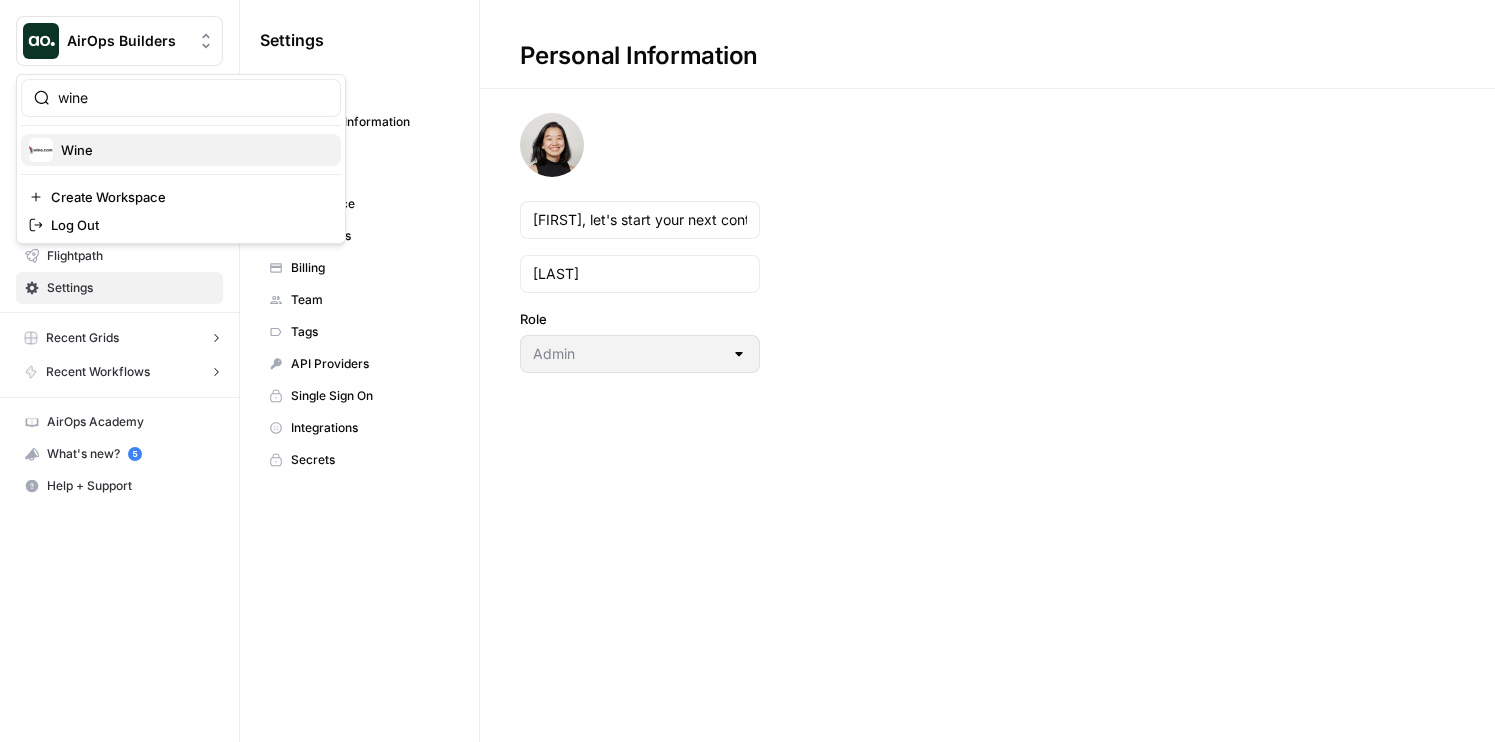click on "Wine" at bounding box center (193, 150) 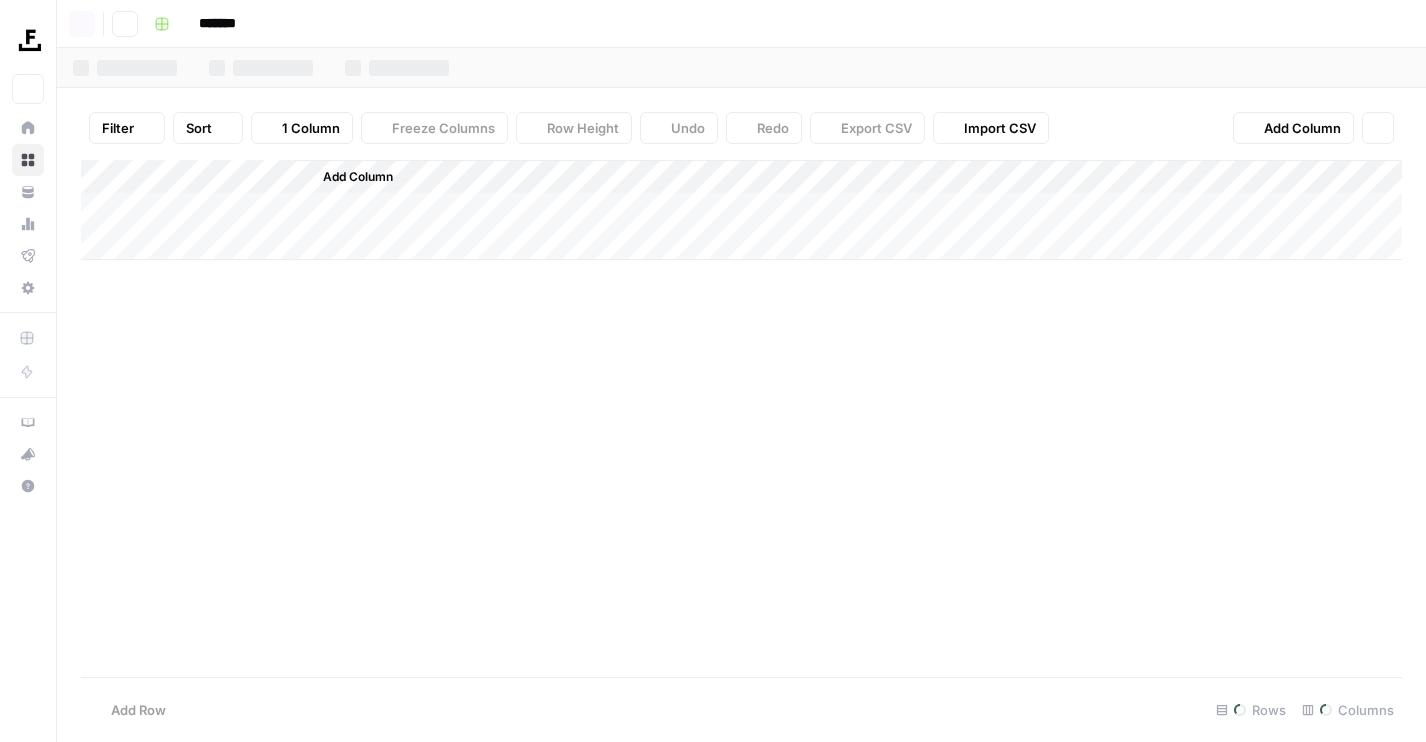 scroll, scrollTop: 0, scrollLeft: 0, axis: both 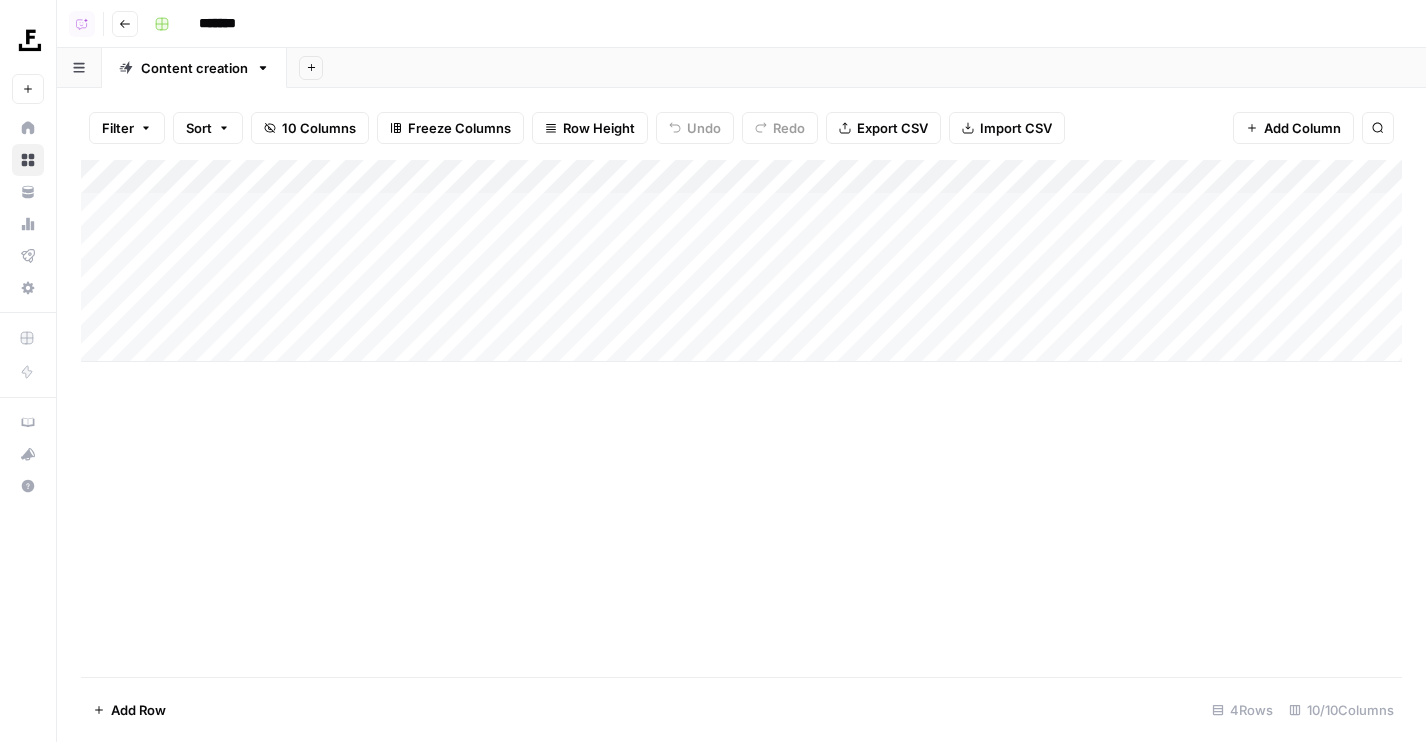 click 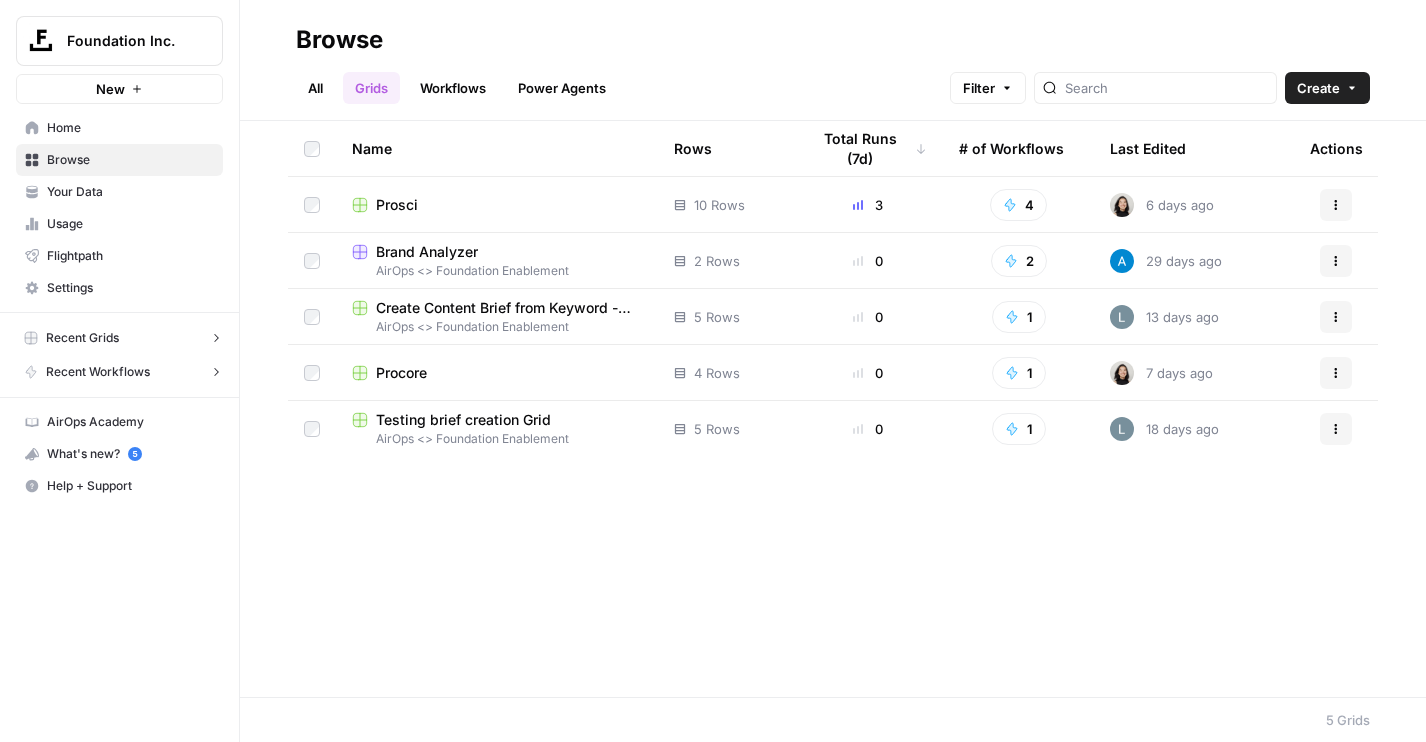 click on "All" at bounding box center [315, 88] 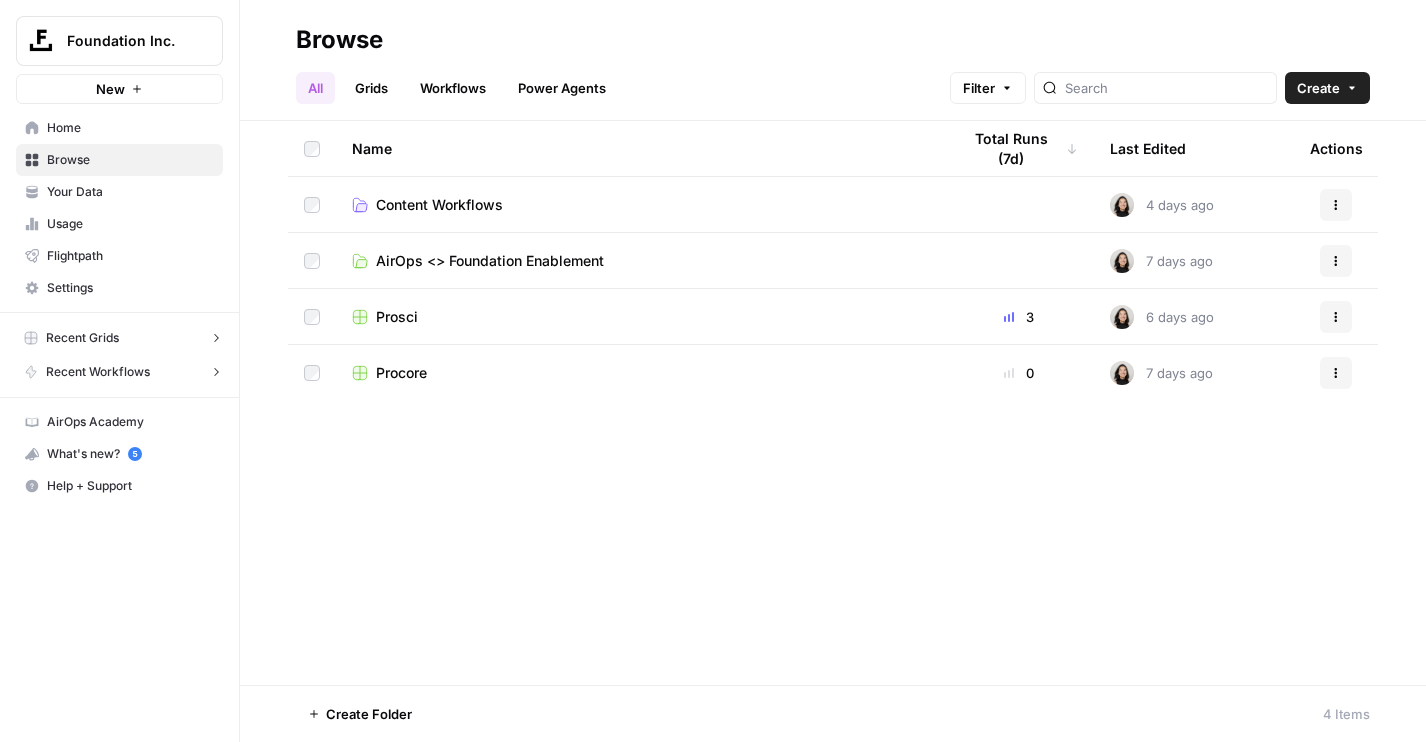 click on "Prosci" at bounding box center [397, 317] 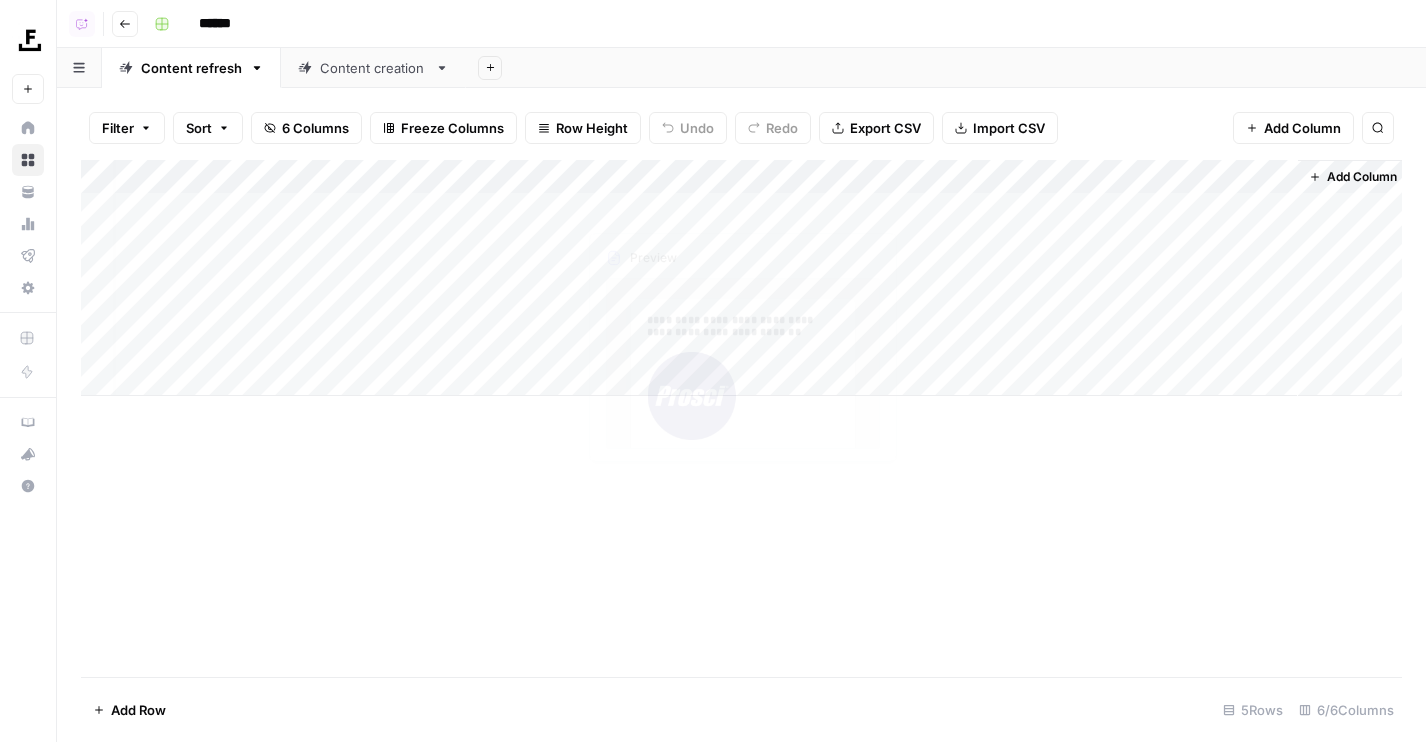 scroll, scrollTop: 0, scrollLeft: 7, axis: horizontal 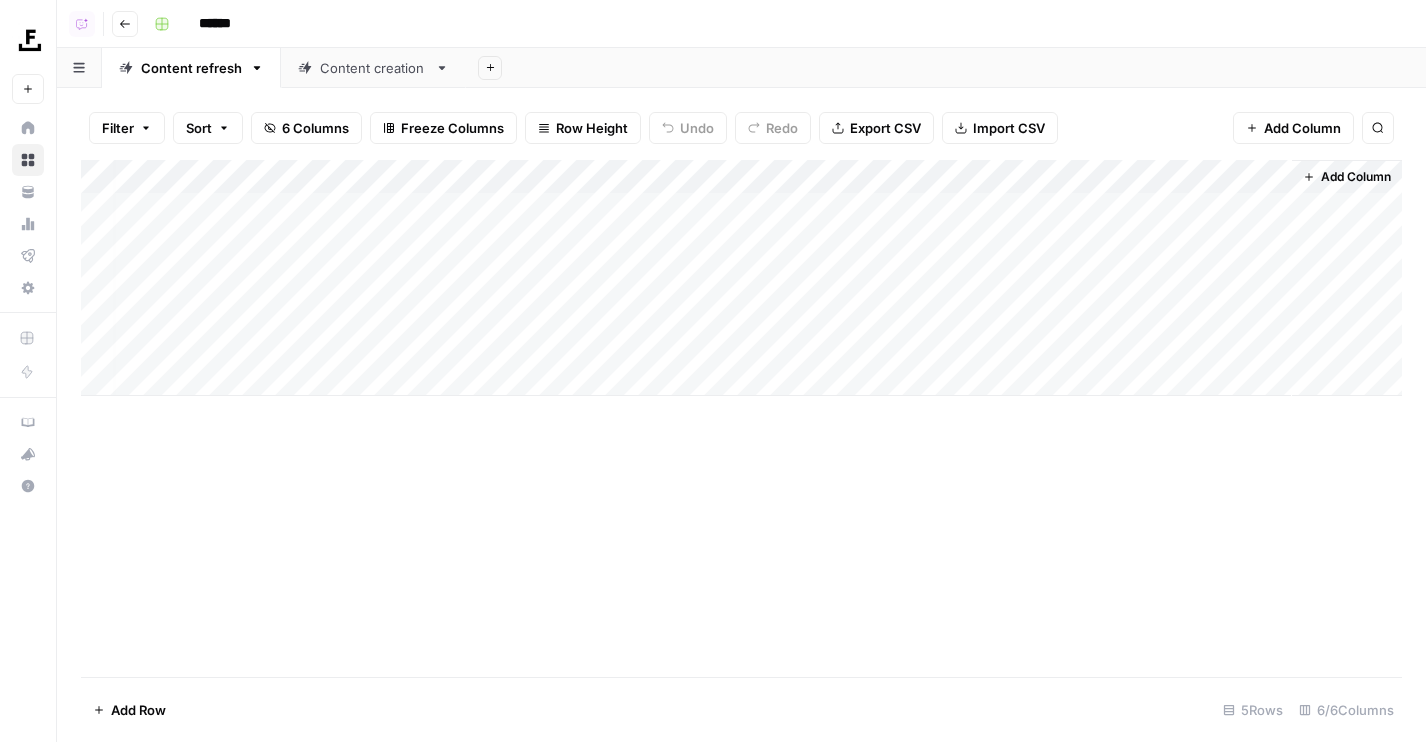 click on "Add Column" at bounding box center [741, 278] 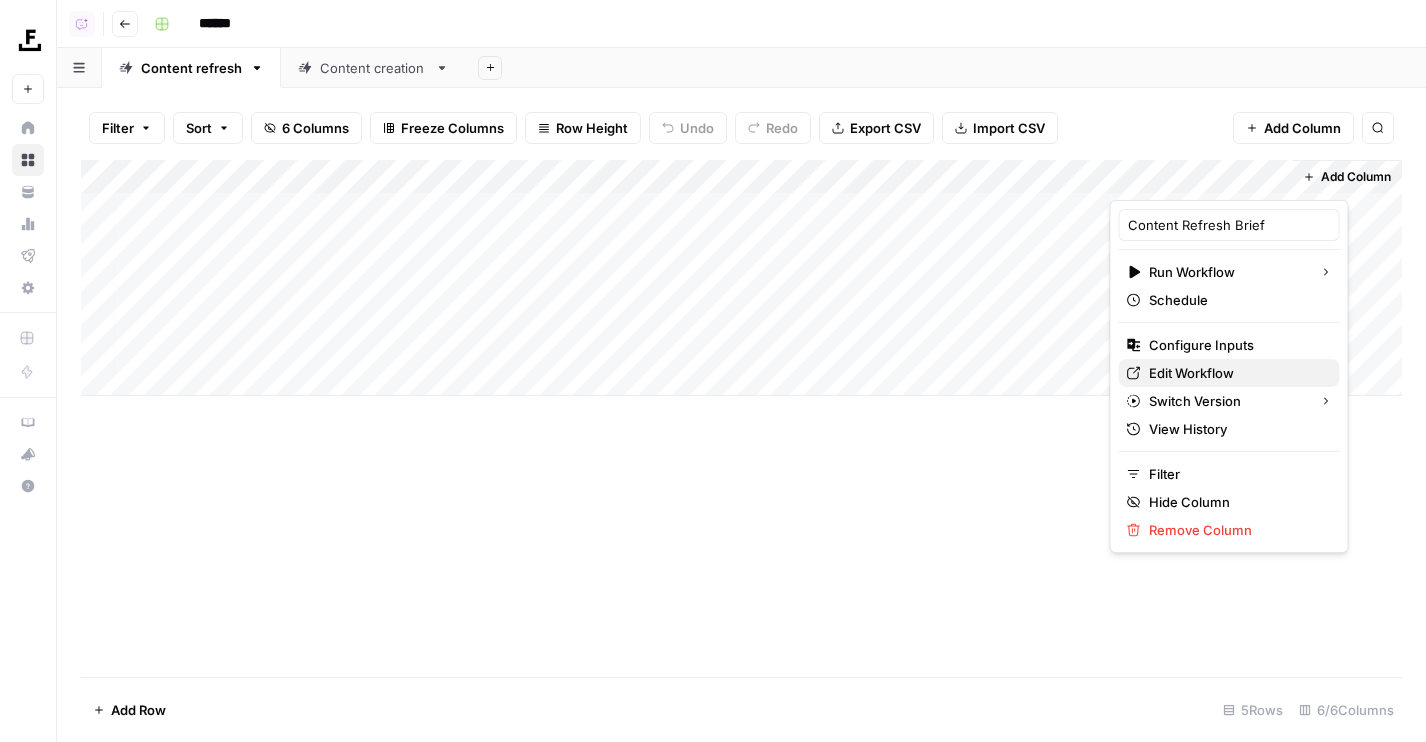 click on "Edit Workflow" at bounding box center [1236, 373] 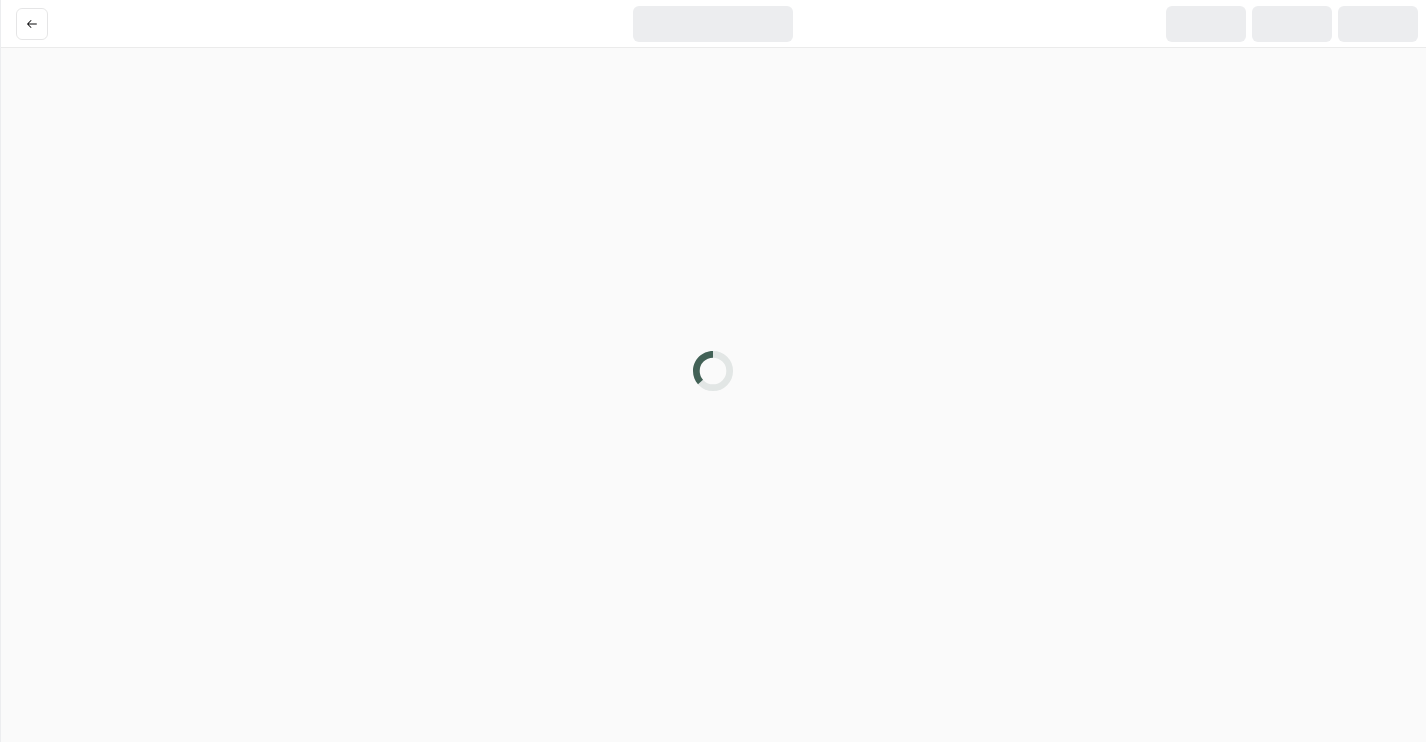 scroll, scrollTop: 0, scrollLeft: 0, axis: both 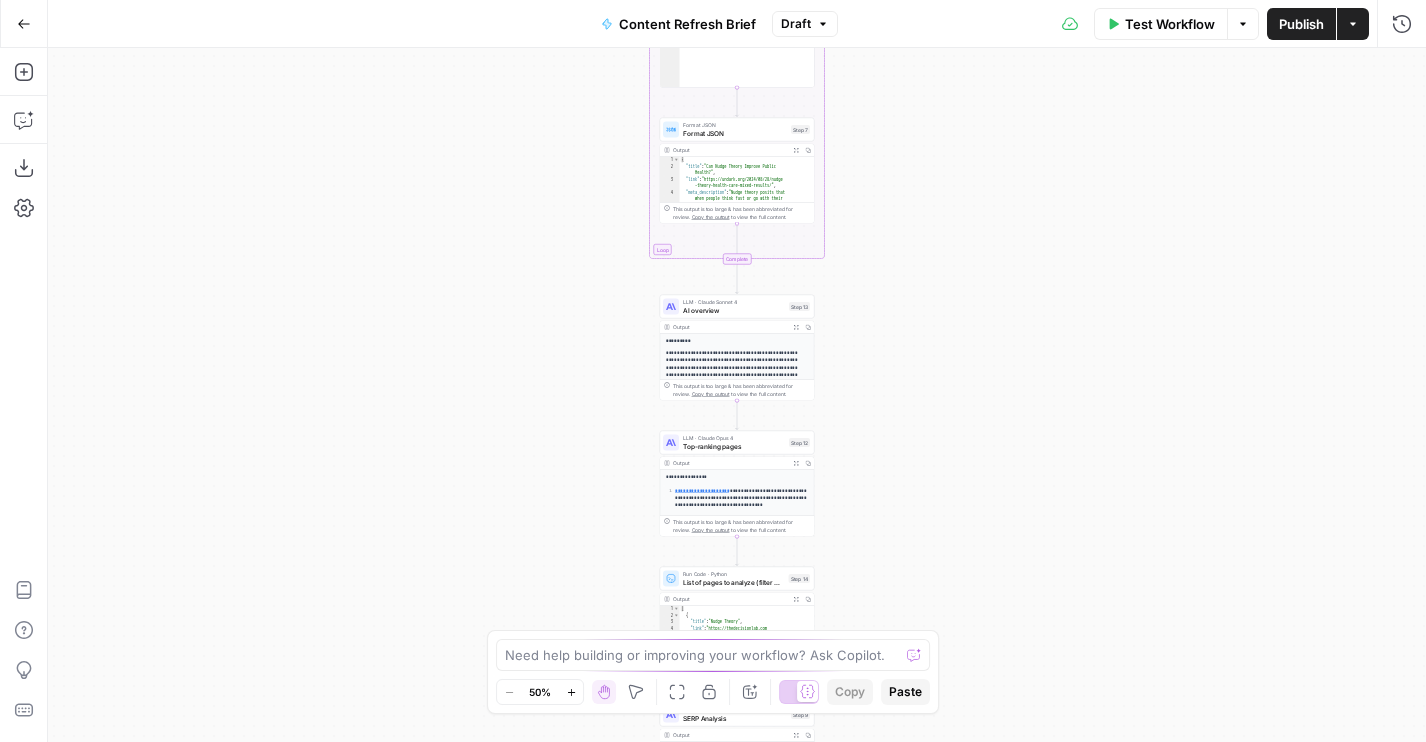 drag, startPoint x: 866, startPoint y: 600, endPoint x: 840, endPoint y: -66, distance: 666.5073 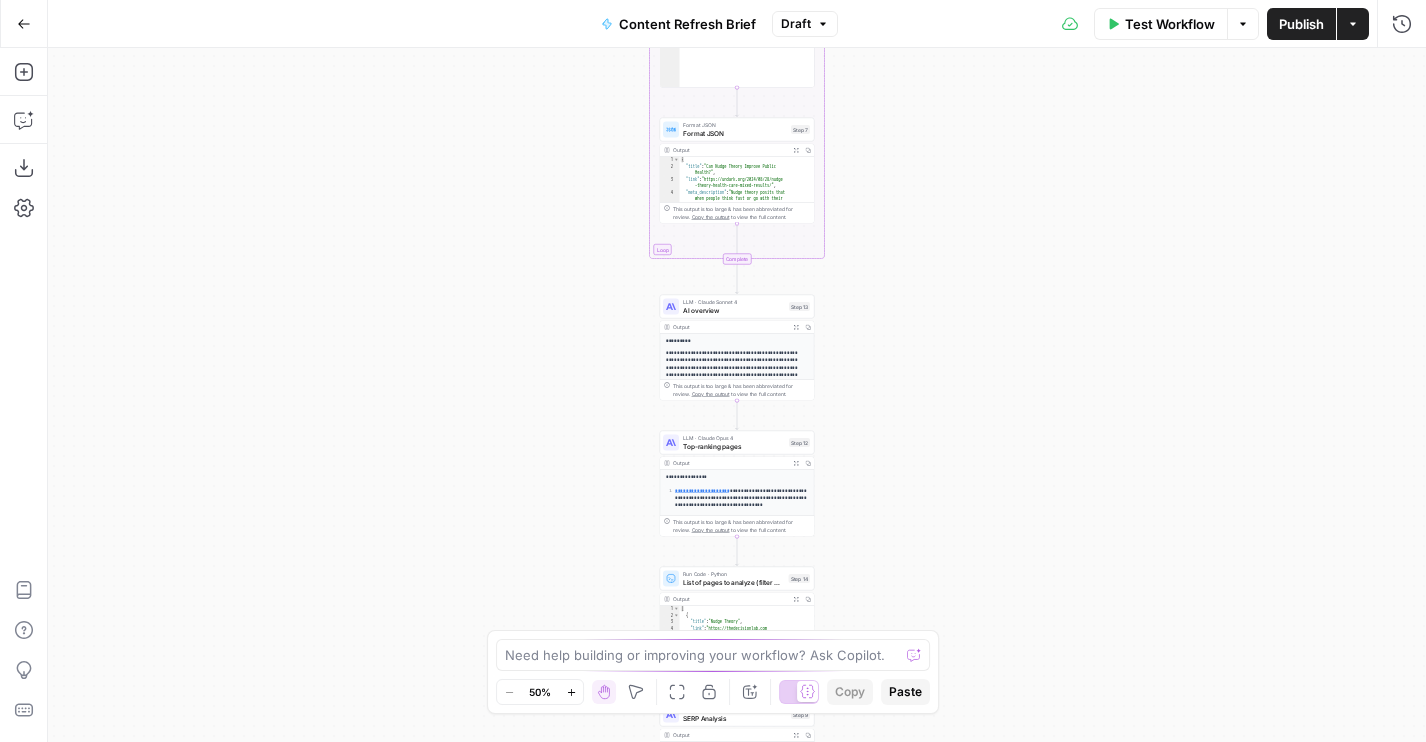 click on "Foundation Inc. New Home Browse Your Data Usage Flightpath Settings Recent Grids Prosci Procore Create Content Brief from Keyword - Fork Grid Recent Workflows Content Refresh Brief [Content brief] 2. SERP to Brief [Content brief] 1. SERP Research AirOps Academy What's new? Help + Support Go Back Content Refresh Brief Draft Test Workflow Options Publish Actions Run History Add Steps Copilot Download as JSON Settings Import JSON AirOps Academy Help Give Feedback Shortcuts Workflow Set Inputs Inputs Run Code · Python Word count Step 3 Output Expand Output Copy 1 2 3 {    "word_count" :  3093 }     LLM · GPT-4.1 Get title and audience Step 2 Output Expand Output Copy 1 2 3 4 5 {    "article_title" :  "What Is Nudge Theory? Does         It Apply to Change Management?" ,    "audience" :  "Change management professionals         and organizational leaders" ,    "word_count" :  3000 }     Google Search Google Search - US Step 4 Output Expand Output Copy 1 2 3 4 5 6 {    :  {      "id" ," at bounding box center [713, 371] 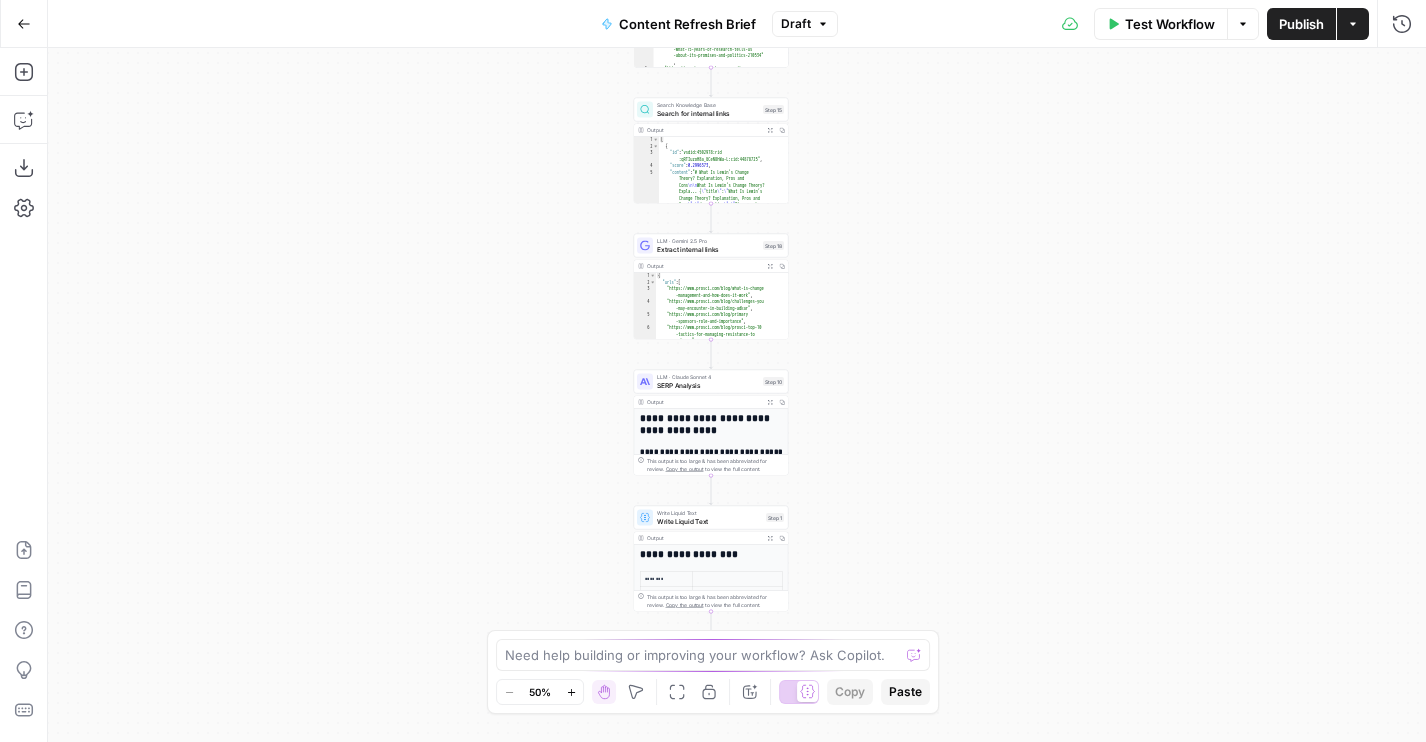 drag, startPoint x: 843, startPoint y: 287, endPoint x: 843, endPoint y: 196, distance: 91 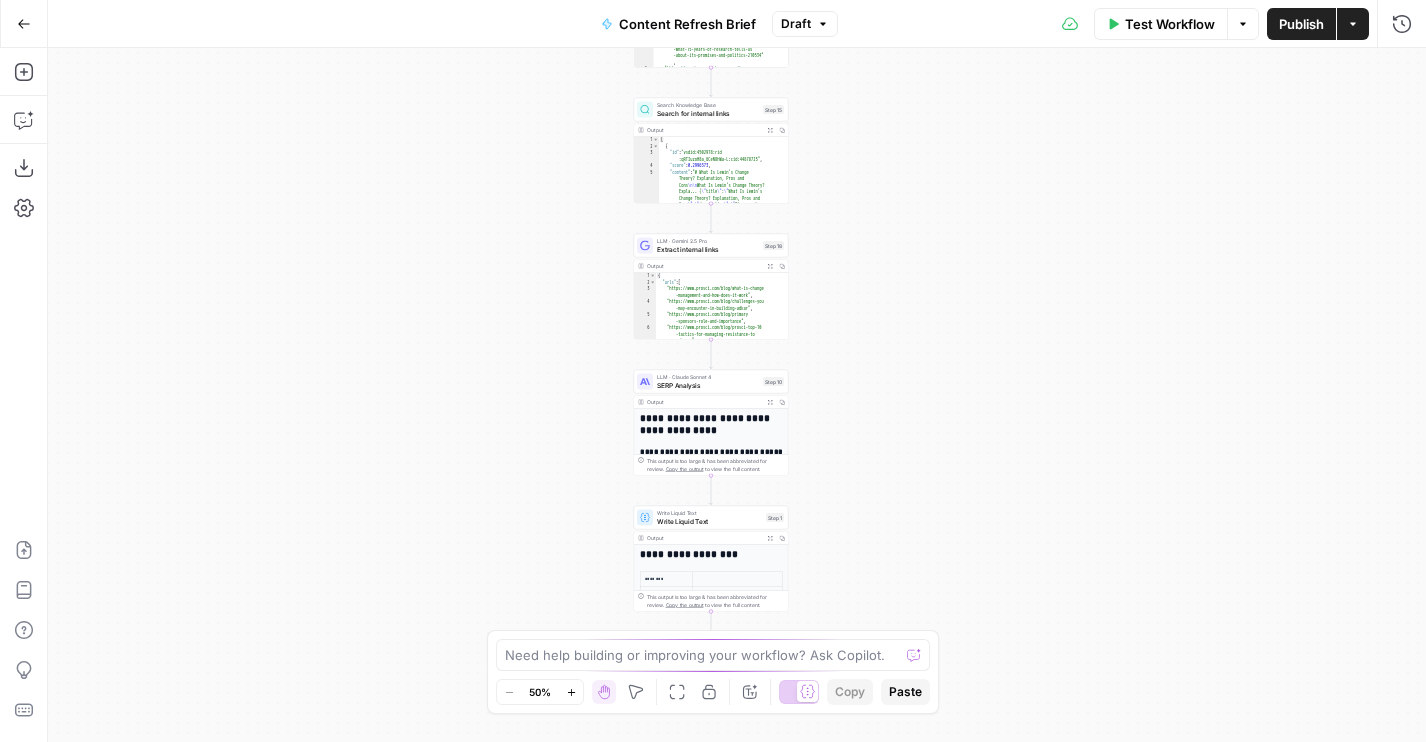 click on "Workflow Set Inputs Inputs Run Code · Python Word count Step 3 Output Expand Output Copy 1 2 3 {    "word_count" :  3093 }     XXXXXXXXXXXXXXXXXXXXXXXXXXXXXXXXXXXXXXXXXXXXXXXXXXXXXXXXXXXXXXXXXXXXXXXXXXXXXXXXXXXXXXXXXXXXXXXXXXXXXXXXXXXXXXXXXXXXXXXXXXXXXXXXXXXXXXXXXXXXXXXXXXXXXXXXXXXXXXXXXXXXXXXXXXXXXXXXXXXXXXXXXXXXXXXXXXXXXXXXXXXXXXXXXXXXXXXXXXXXXXXXXXXXXXXXXXXXXXXXXXXXXXXXXXXXXXXXXXXXXXXXXXXXXXXXXXXXXXXXXXXXXXXXXXXXXXXXXXXXXXXXXXXXXXXXXXXXXXXXXXXXXXXXXXXXXXXXXXXXXXXXXXXXXXXXXXXXXXXXXXXXXXXXXXXXXXXXXXXXXXXXXXXXXXXXXXXXXXXXXXXXXXXXXXXXXXXXXXXXXXXXXXXXXXXXXXXXXXXXXXXXXXXXXXXXXXXXXXXXXXXXXXXXXXXXXXXXXXXXXXXXXXXXXXXXXXXXXXXXXXXXXXXXXXXX LLM · GPT-4.1 Get title and audience Step 2 Output Expand Output Copy 1 2 3 4 5 {    "article_title" :  "What Is Nudge Theory? Does         It Apply to Change Management?" ,    "audience" :  "Change management professionals         and organizational leaders" ,    "word_count" :  3000 }     Google Search Google Search - US Step 4 Output Expand Output Copy 1 2 3 4" at bounding box center (737, 395) 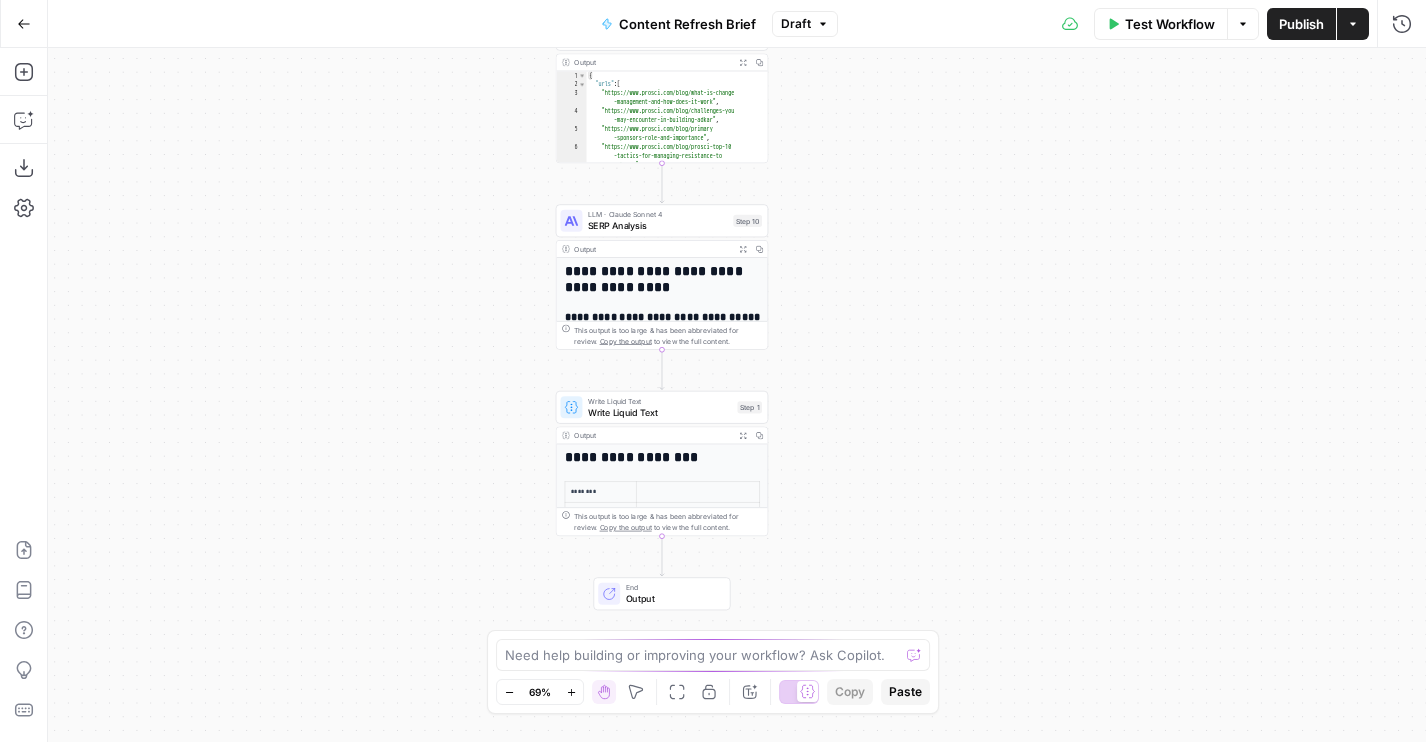 drag, startPoint x: 867, startPoint y: 321, endPoint x: 867, endPoint y: 164, distance: 157 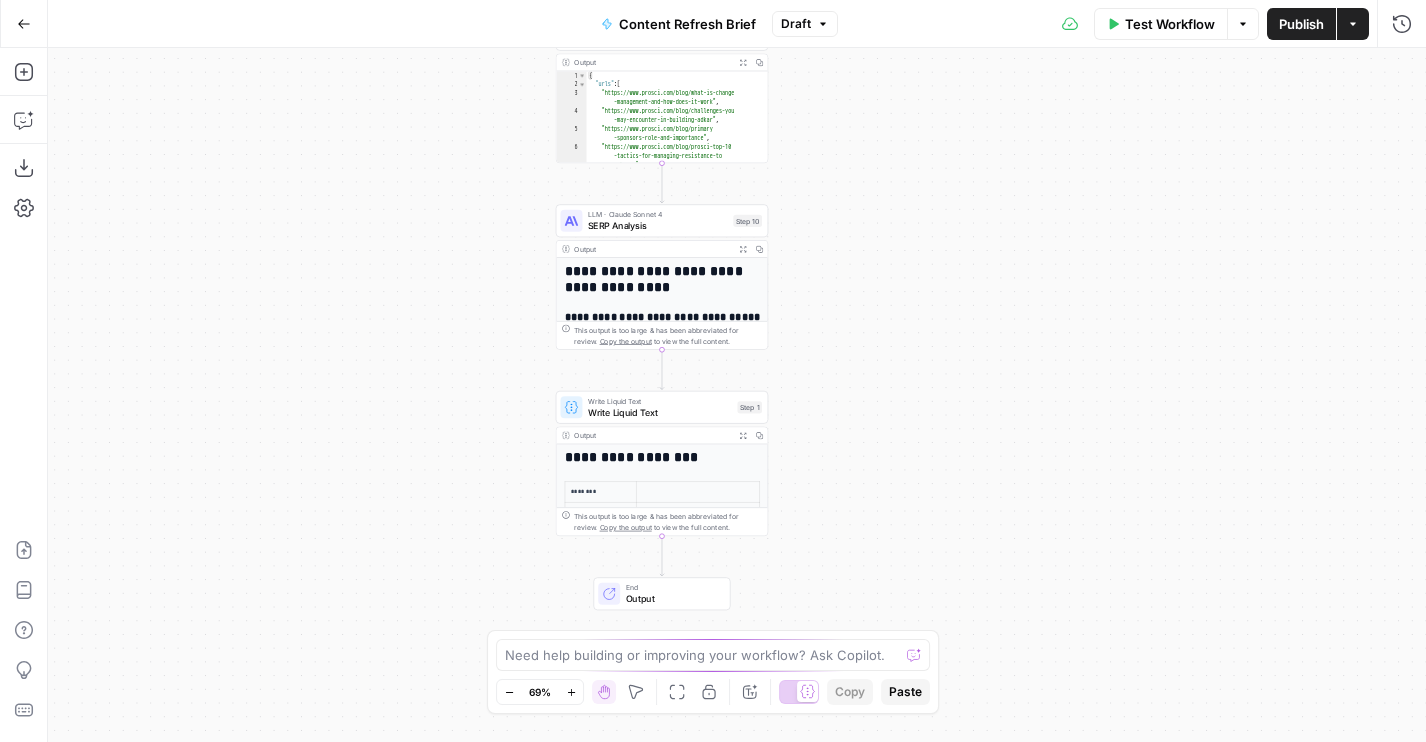 click on "Workflow Set Inputs Inputs Run Code · Python Word count Step 3 Output Expand Output Copy 1 2 3 {    "word_count" :  3093 }     XXXXXXXXXXXXXXXXXXXXXXXXXXXXXXXXXXXXXXXXXXXXXXXXXXXXXXXXXXXXXXXXXXXXXXXXXXXXXXXXXXXXXXXXXXXXXXXXXXXXXXXXXXXXXXXXXXXXXXXXXXXXXXXXXXXXXXXXXXXXXXXXXXXXXXXXXXXXXXXXXXXXXXXXXXXXXXXXXXXXXXXXXXXXXXXXXXXXXXXXXXXXXXXXXXXXXXXXXXXXXXXXXXXXXXXXXXXXXXXXXXXXXXXXXXXXXXXXXXXXXXXXXXXXXXXXXXXXXXXXXXXXXXXXXXXXXXXXXXXXXXXXXXXXXXXXXXXXXXXXXXXXXXXXXXXXXXXXXXXXXXXXXXXXXXXXXXXXXXXXXXXXXXXXXXXXXXXXXXXXXXXXXXXXXXXXXXXXXXXXXXXXXXXXXXXXXXXXXXXXXXXXXXXXXXXXXXXXXXXXXXXXXXXXXXXXXXXXXXXXXXXXXXXXXXXXXXXXXXXXXXXXXXXXXXXXXXXXXXXXXXXXXXXXXXXX LLM · GPT-4.1 Get title and audience Step 2 Output Expand Output Copy 1 2 3 4 5 {    "article_title" :  "What Is Nudge Theory? Does         It Apply to Change Management?" ,    "audience" :  "Change management professionals         and organizational leaders" ,    "word_count" :  3000 }     Google Search Google Search - US Step 4 Output Expand Output Copy 1 2 3 4" at bounding box center (737, 395) 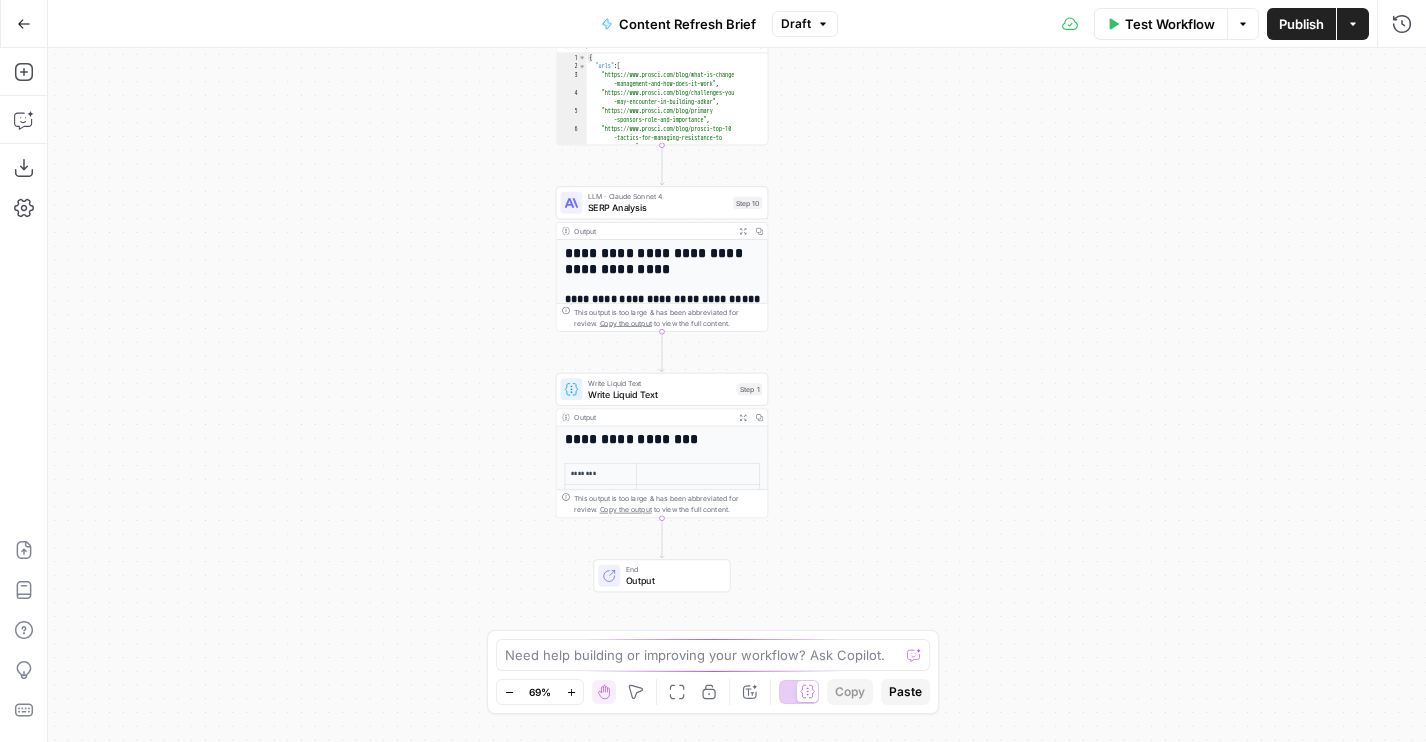 click 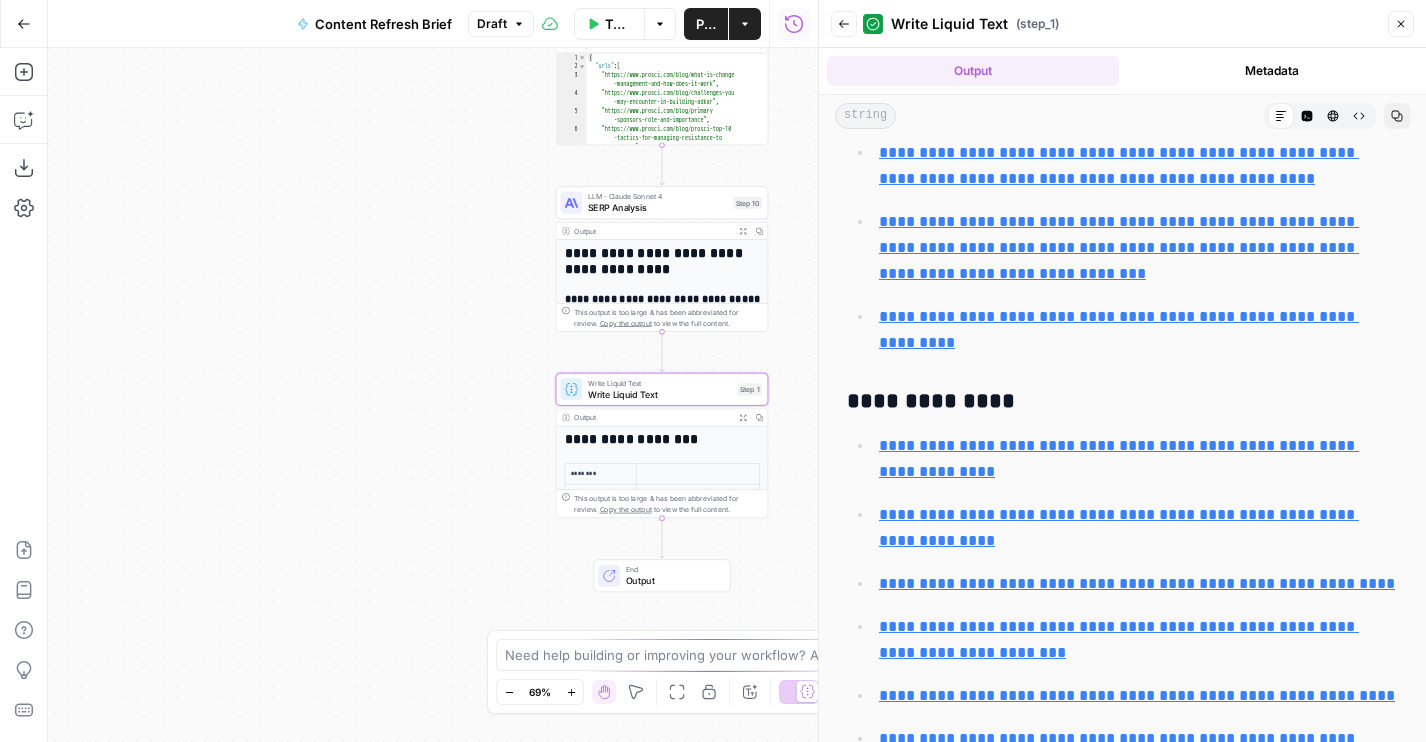 scroll, scrollTop: 4084, scrollLeft: 0, axis: vertical 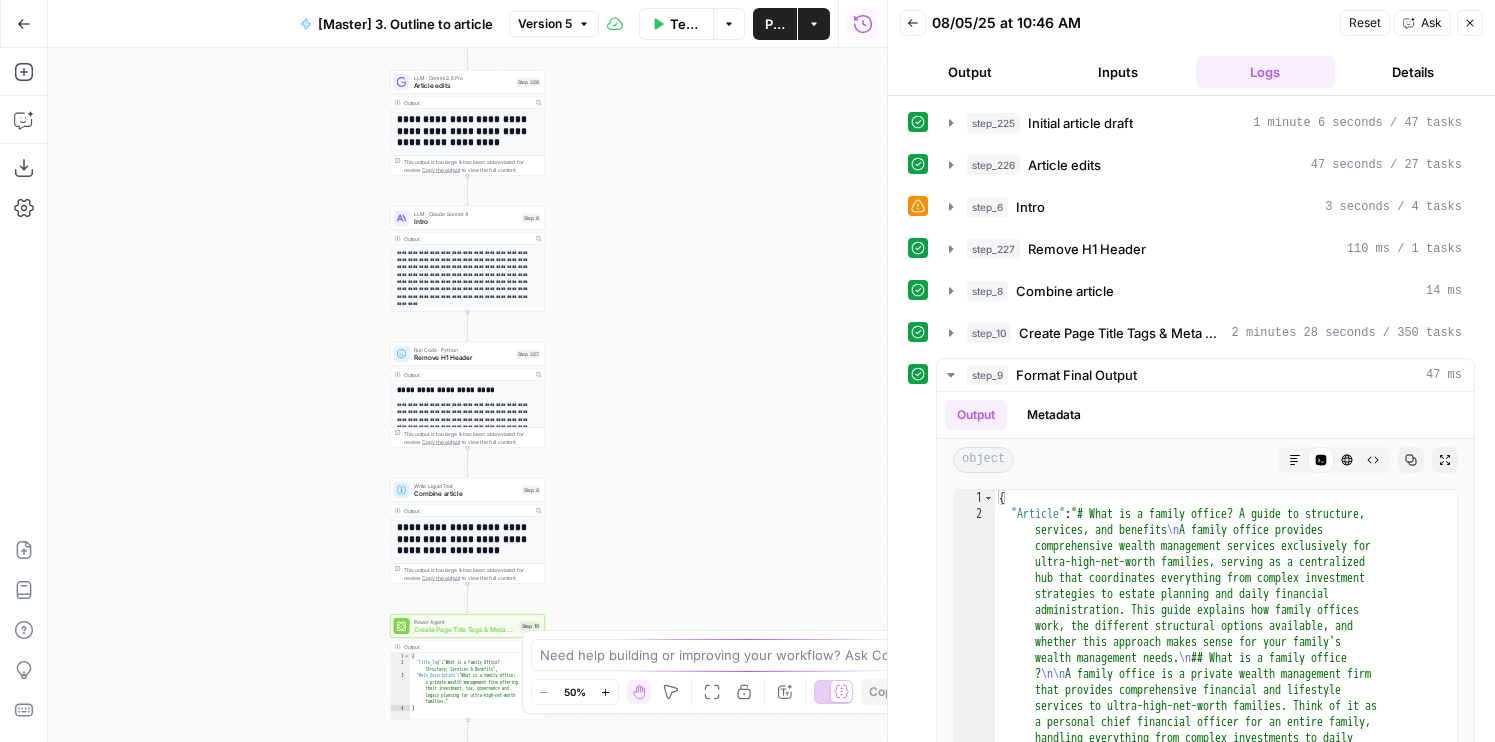drag, startPoint x: 321, startPoint y: 305, endPoint x: 429, endPoint y: 439, distance: 172.10461 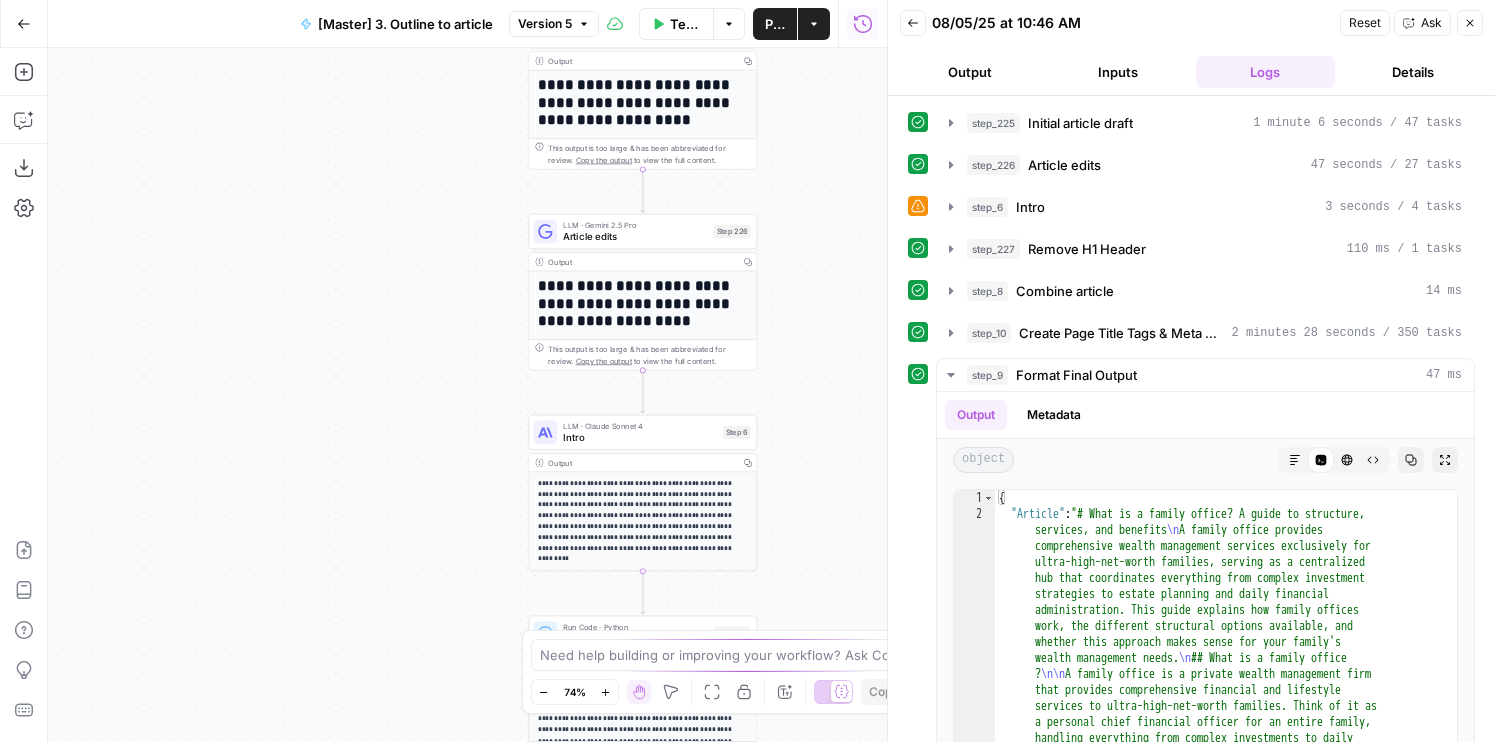 drag, startPoint x: 428, startPoint y: 194, endPoint x: 328, endPoint y: 426, distance: 252.63412 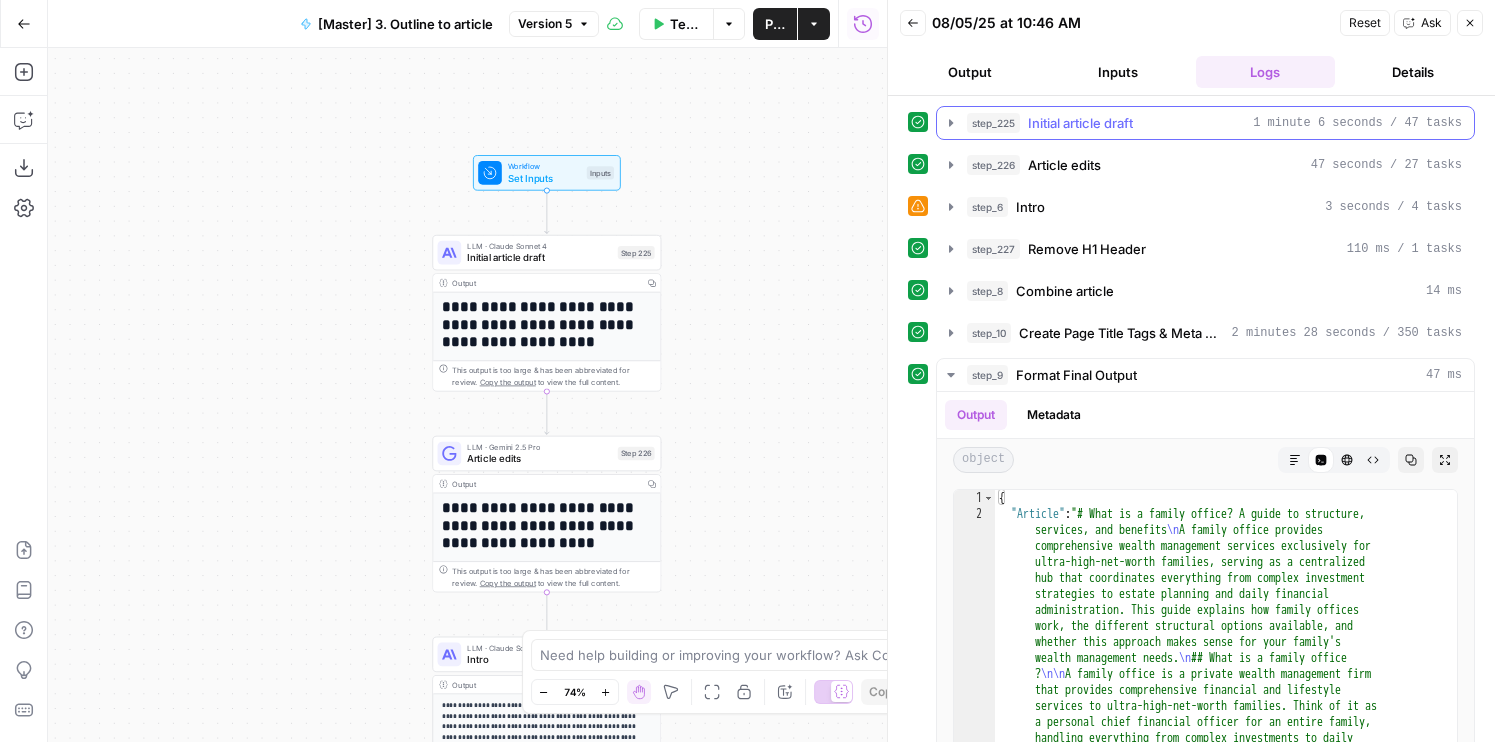 click on "Initial article draft" at bounding box center [1080, 123] 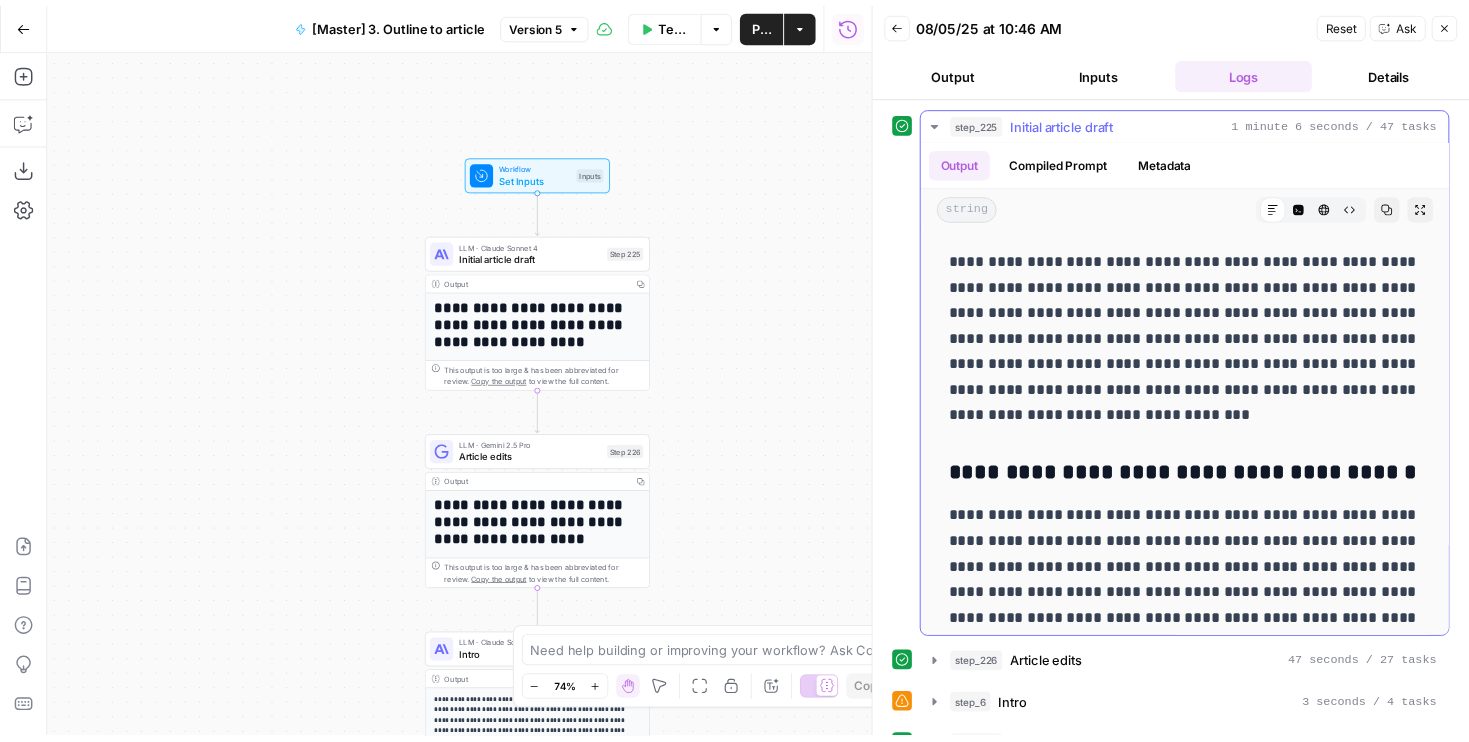 scroll, scrollTop: 2239, scrollLeft: 0, axis: vertical 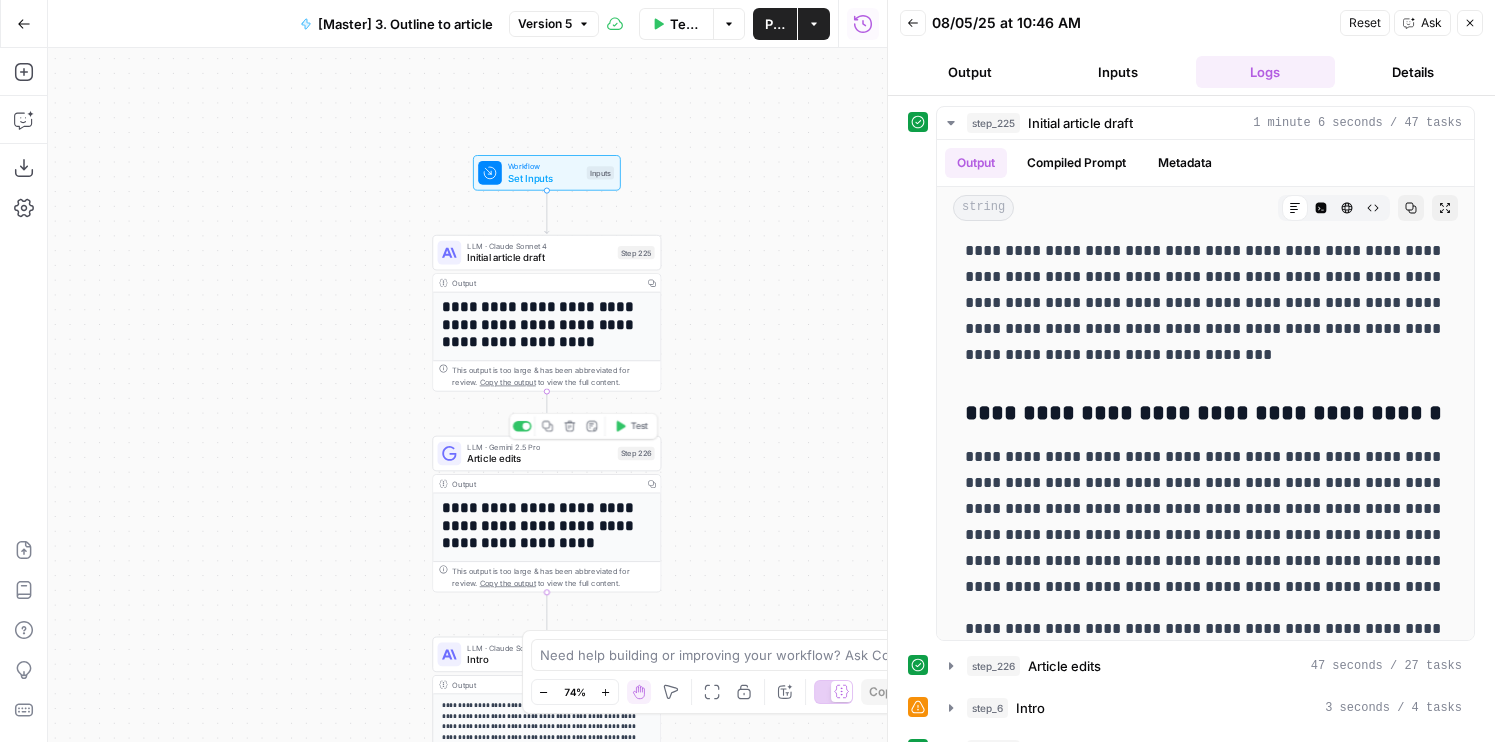 click on "LLM · Gemini 2.5 Pro Article edits Step 226 Copy step Delete step Edit Note Test" at bounding box center [546, 453] 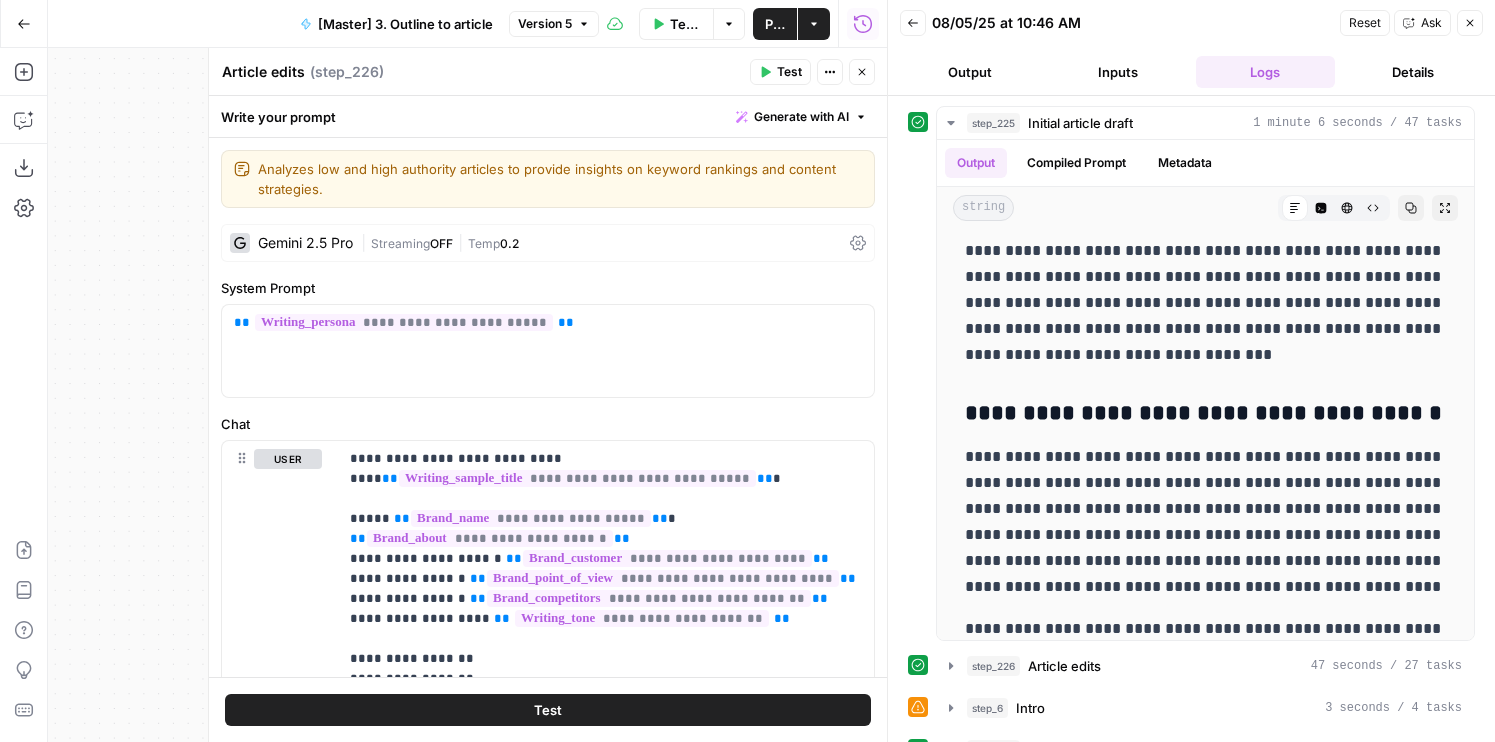 click on "Gemini 2.5 Pro   |   Streaming  OFF   |   Temp  0.2" at bounding box center [548, 243] 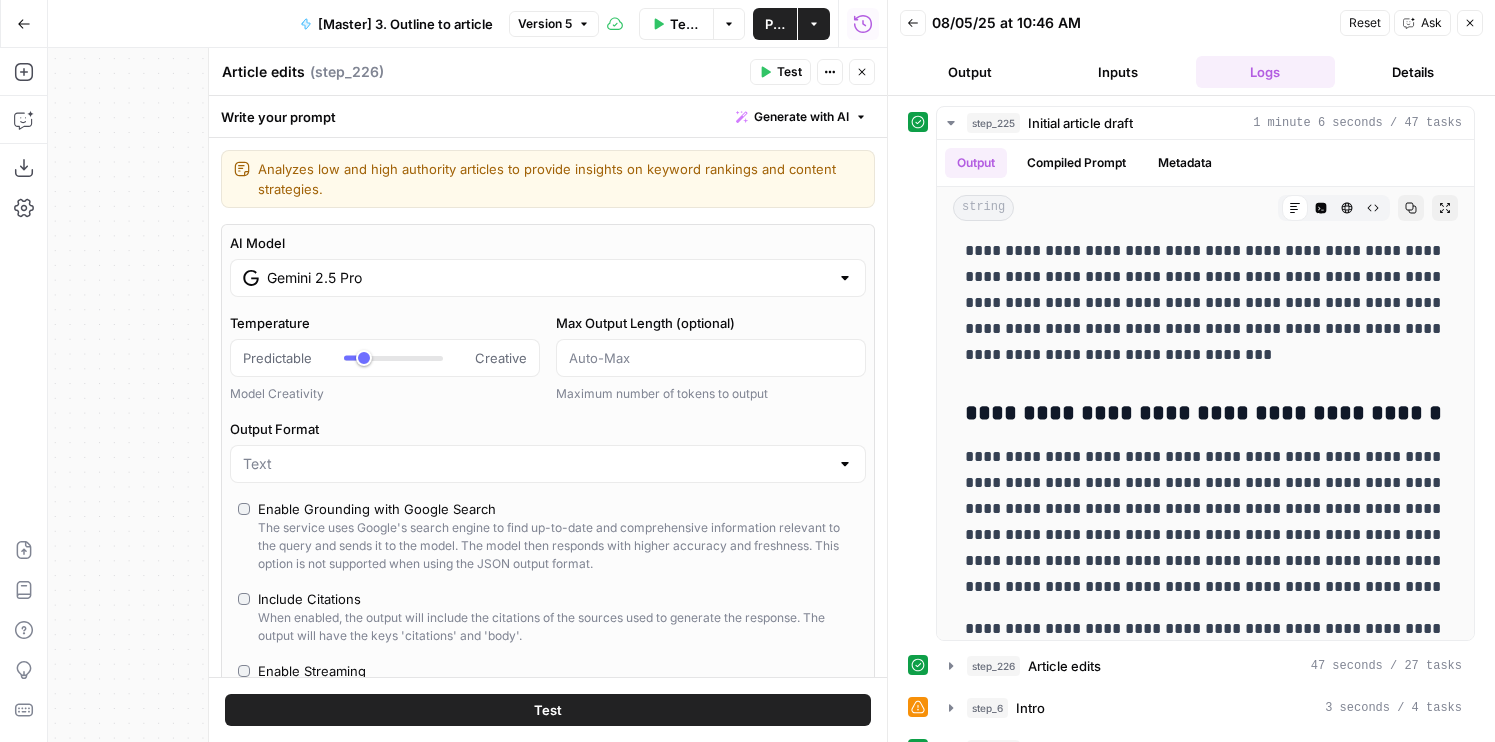 click on "Gemini 2.5 Pro" at bounding box center (548, 278) 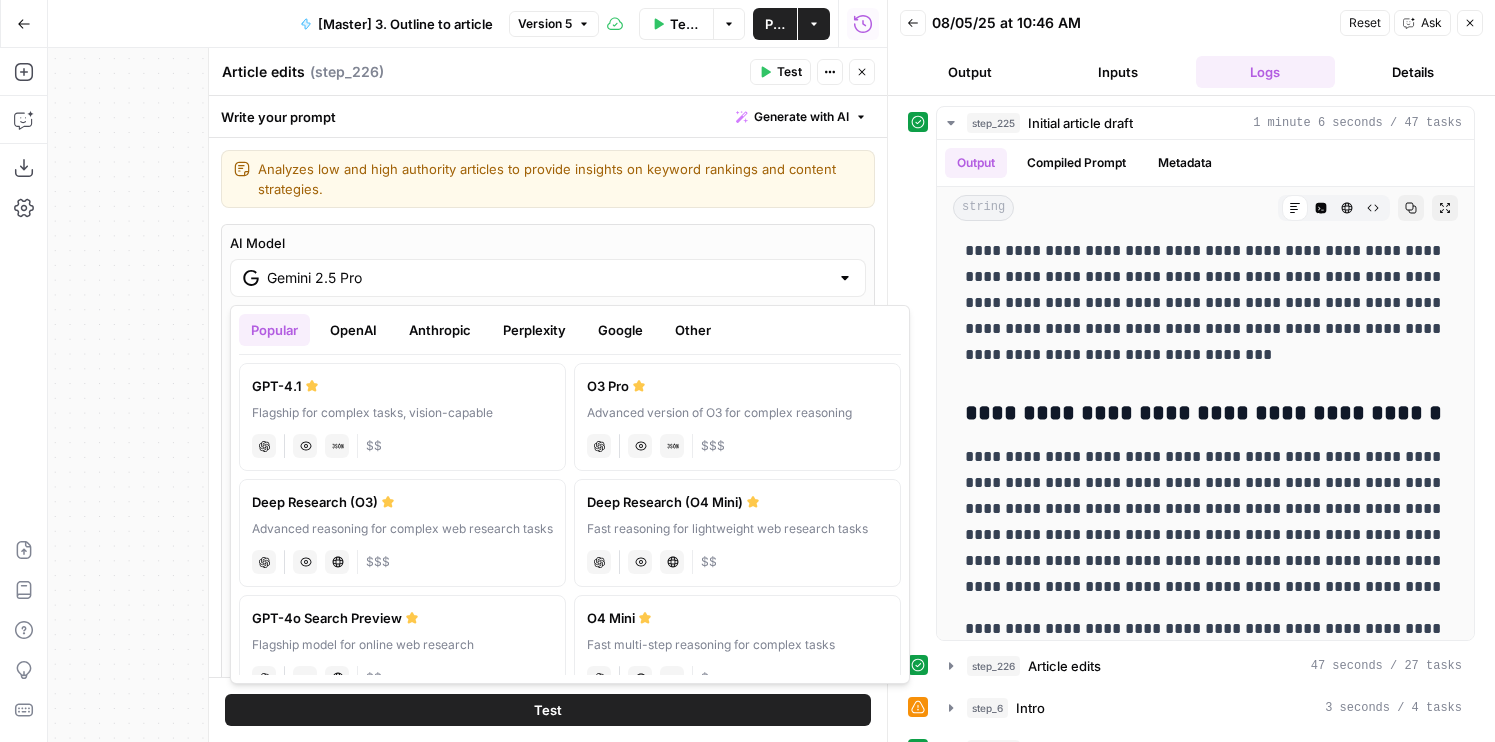 click on "Anthropic" at bounding box center [440, 330] 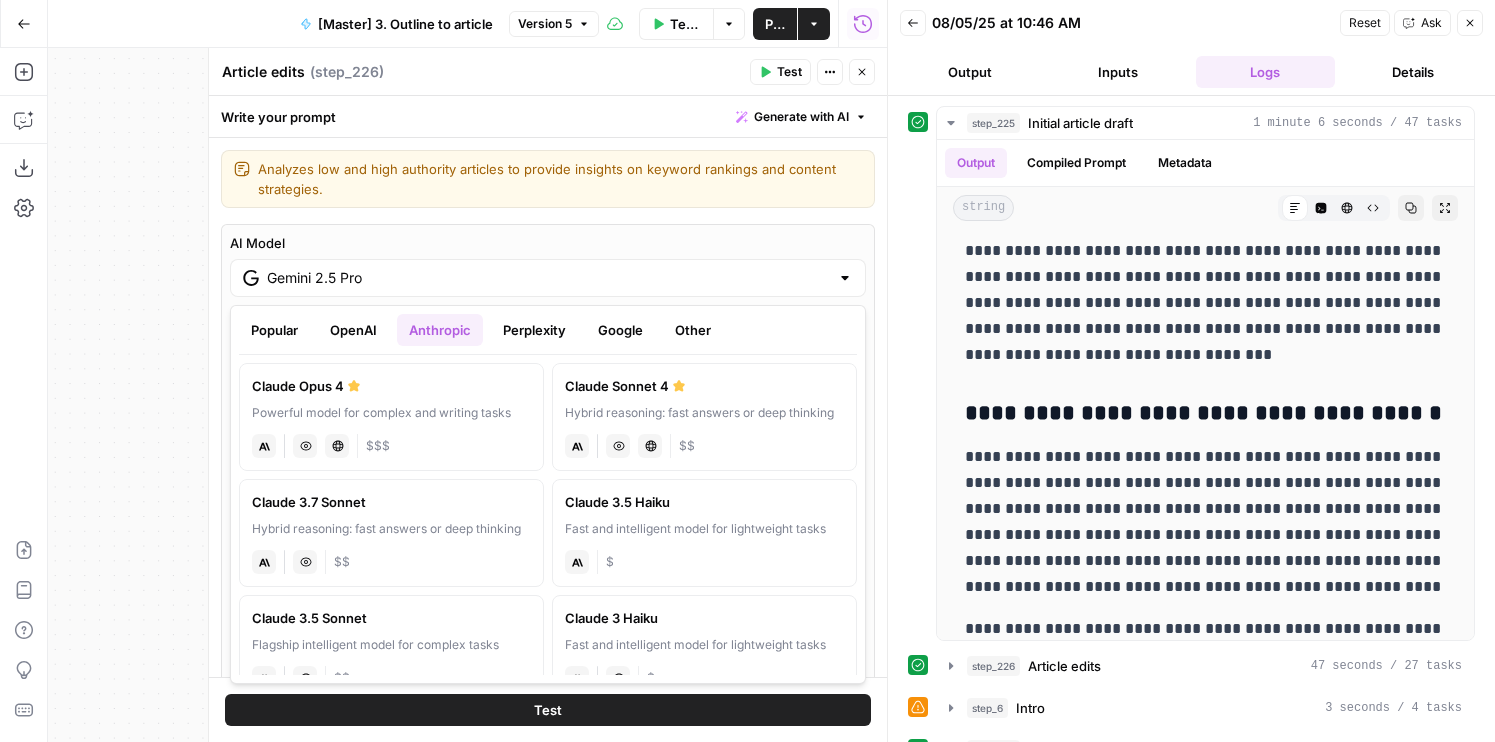 click 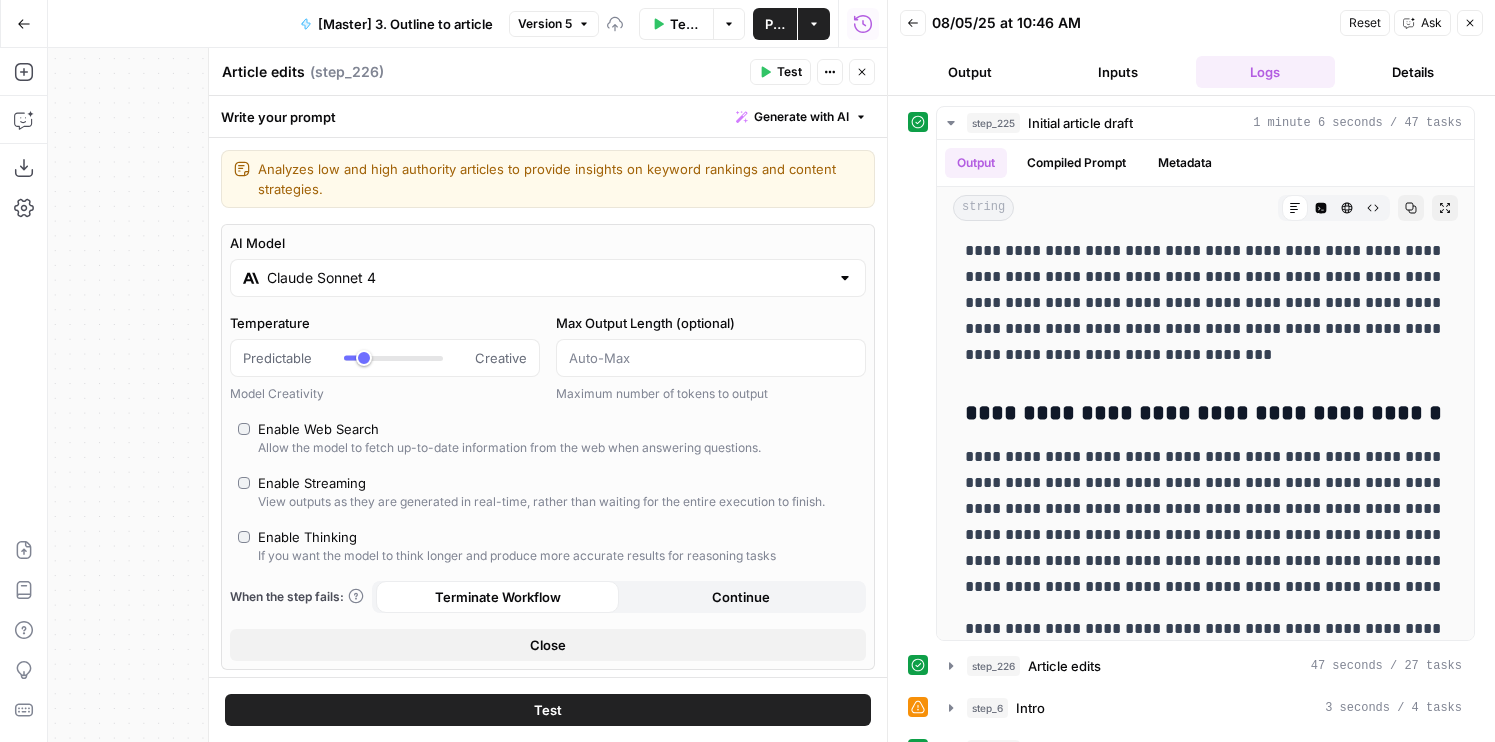 click on "Close" at bounding box center (862, 72) 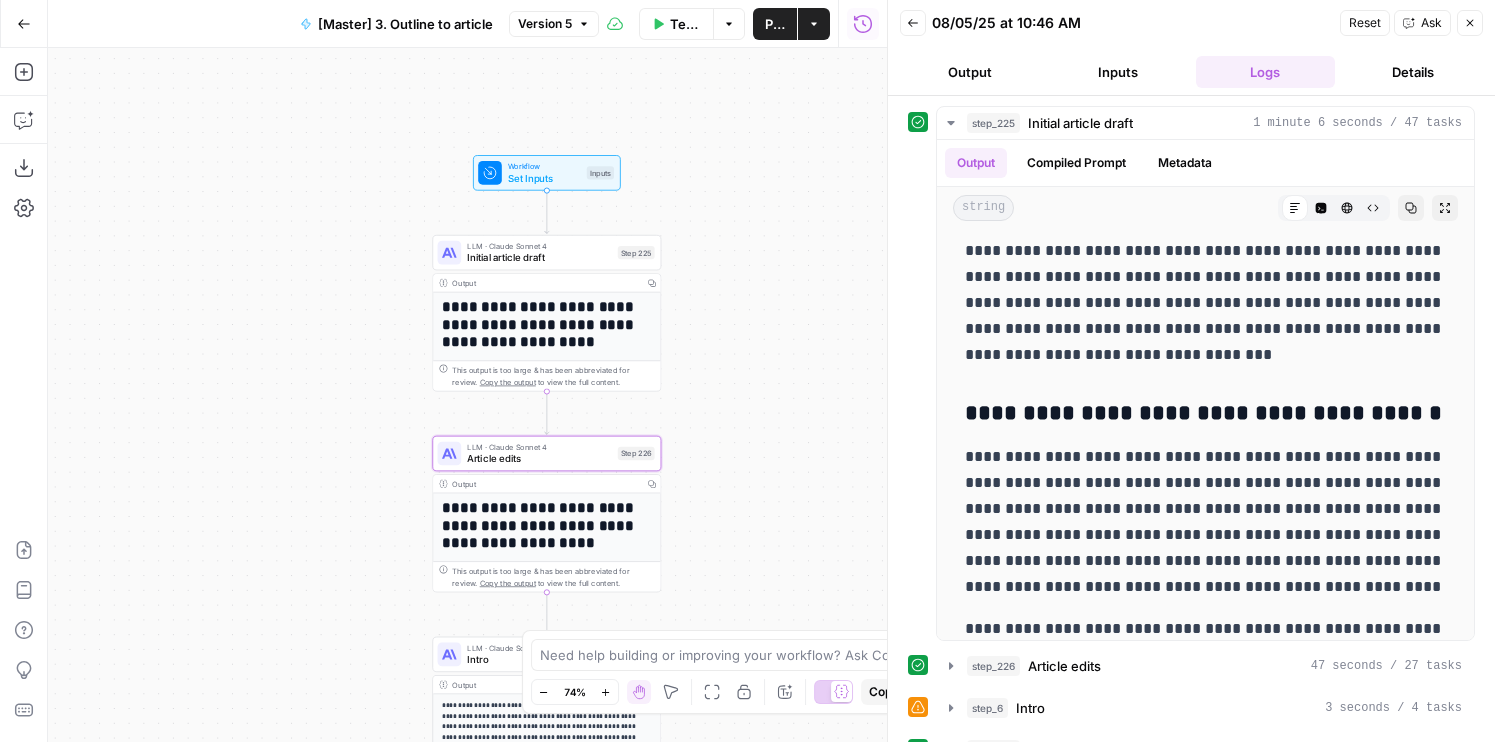click at bounding box center (450, 253) 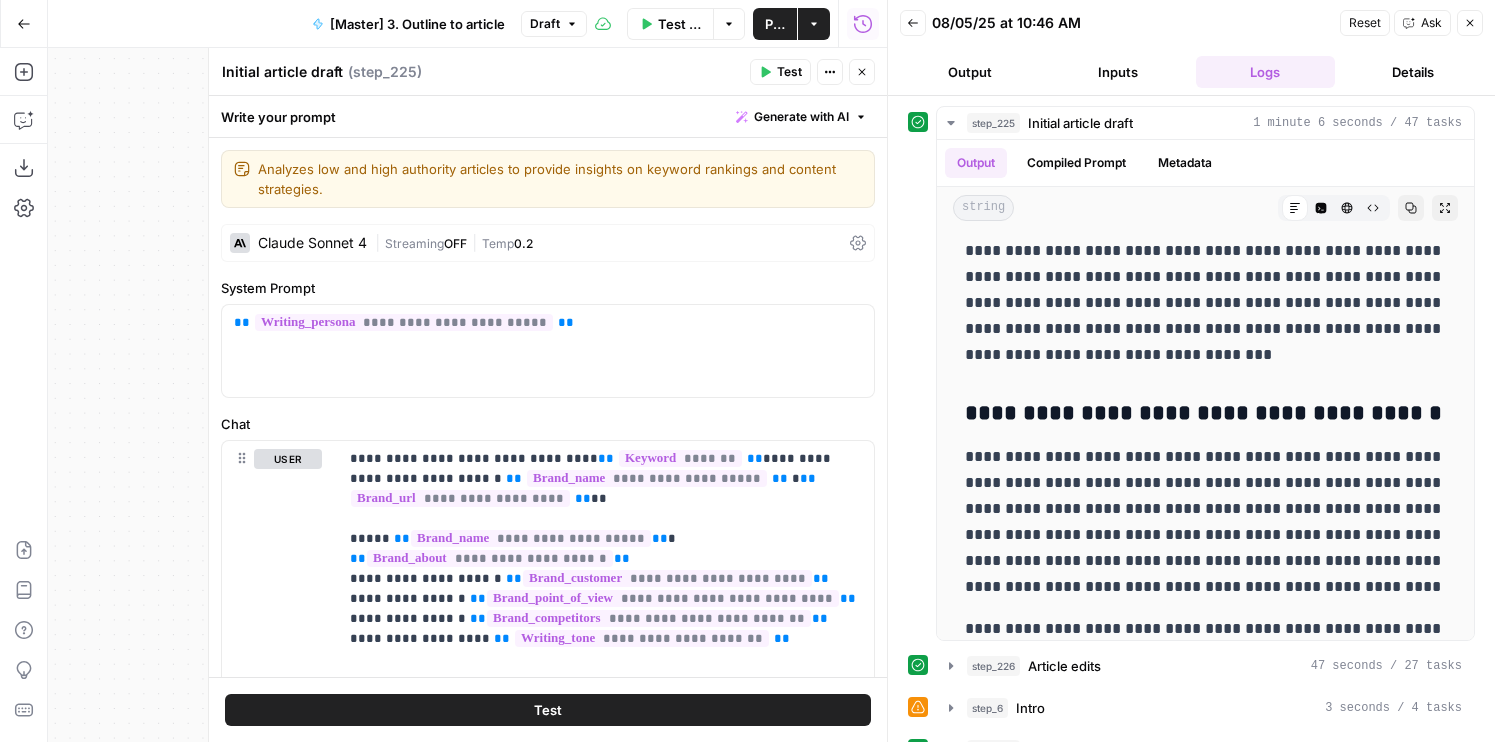click on "Claude Sonnet 4   |   Streaming  OFF   |   Temp  0.2" at bounding box center (548, 243) 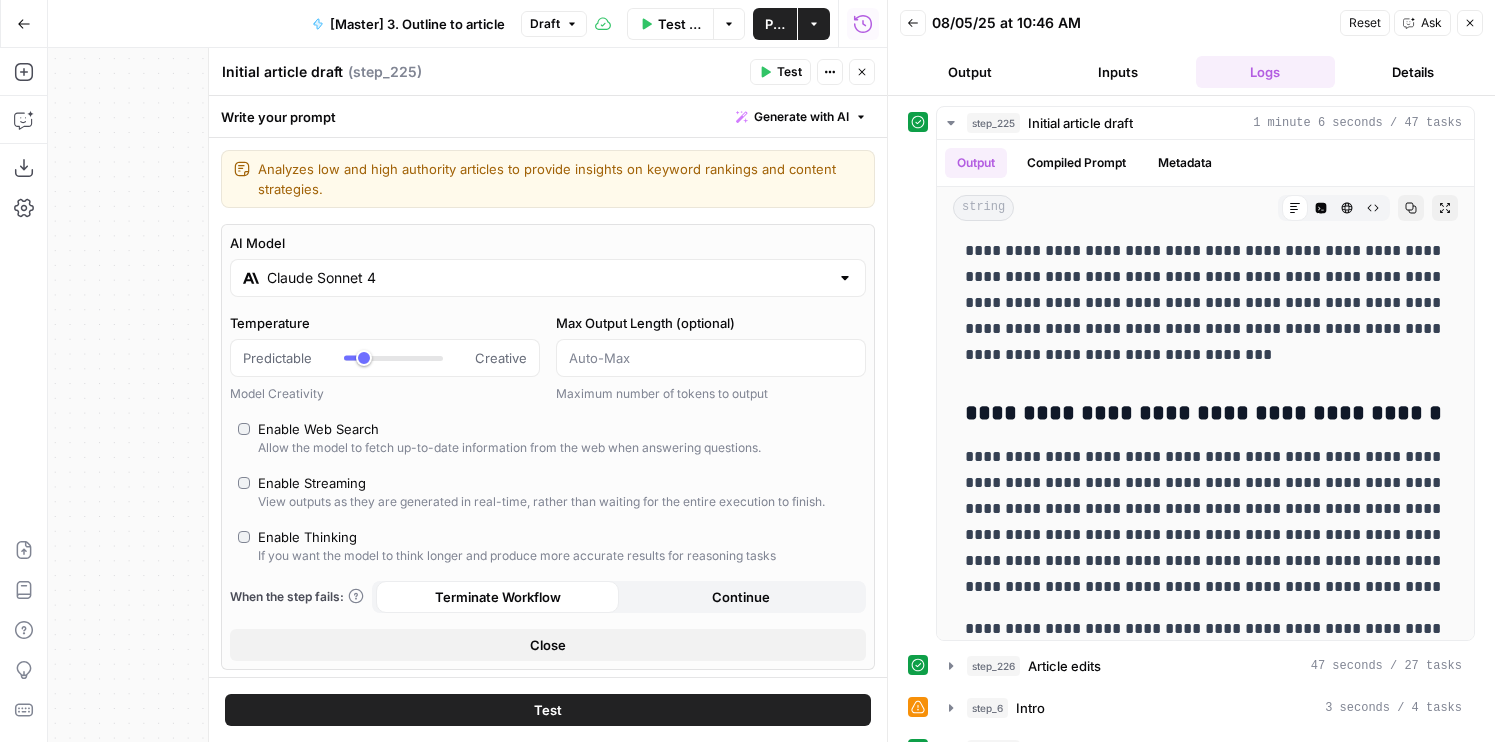 click on "Claude Sonnet 4" at bounding box center (548, 278) 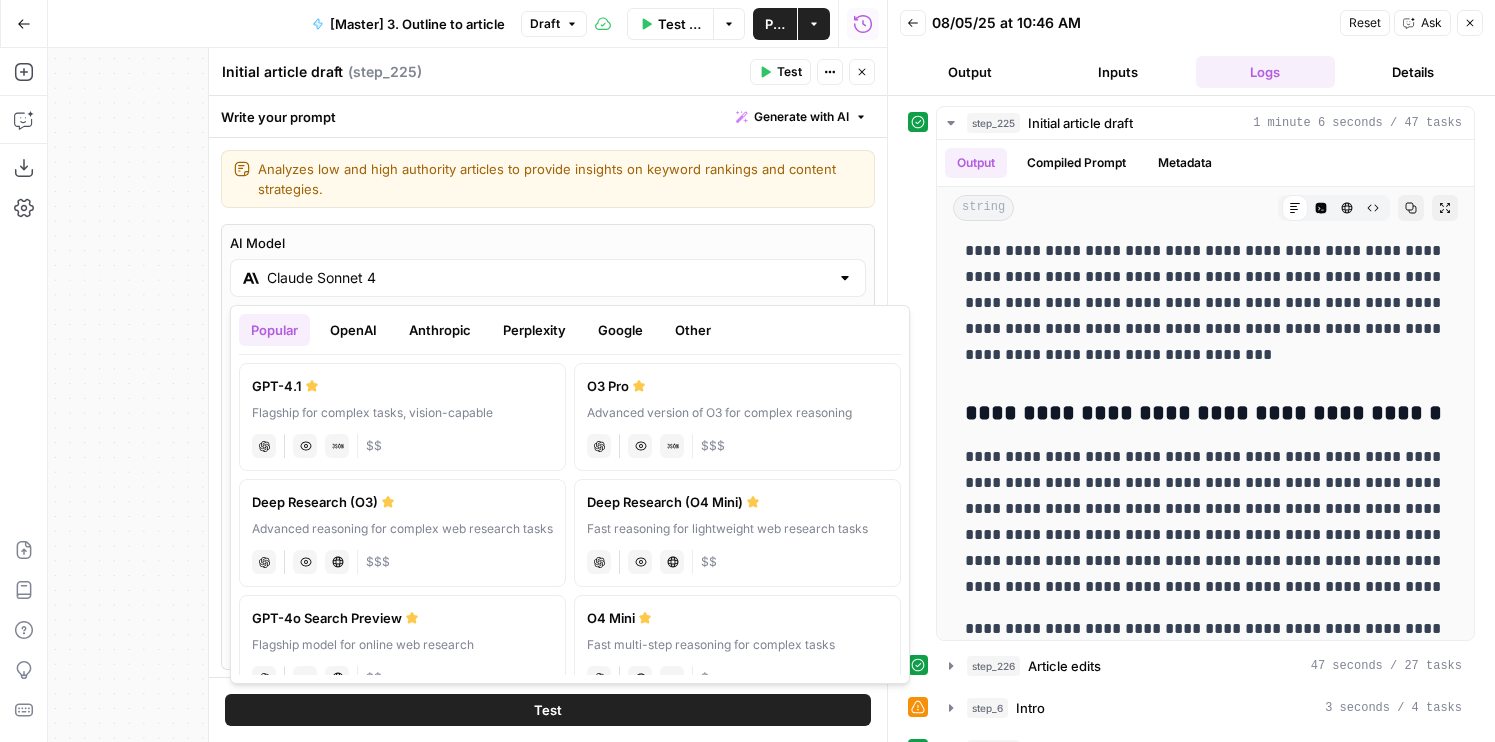 click on "Popular OpenAI Anthropic Perplexity Google Other" at bounding box center [570, 334] 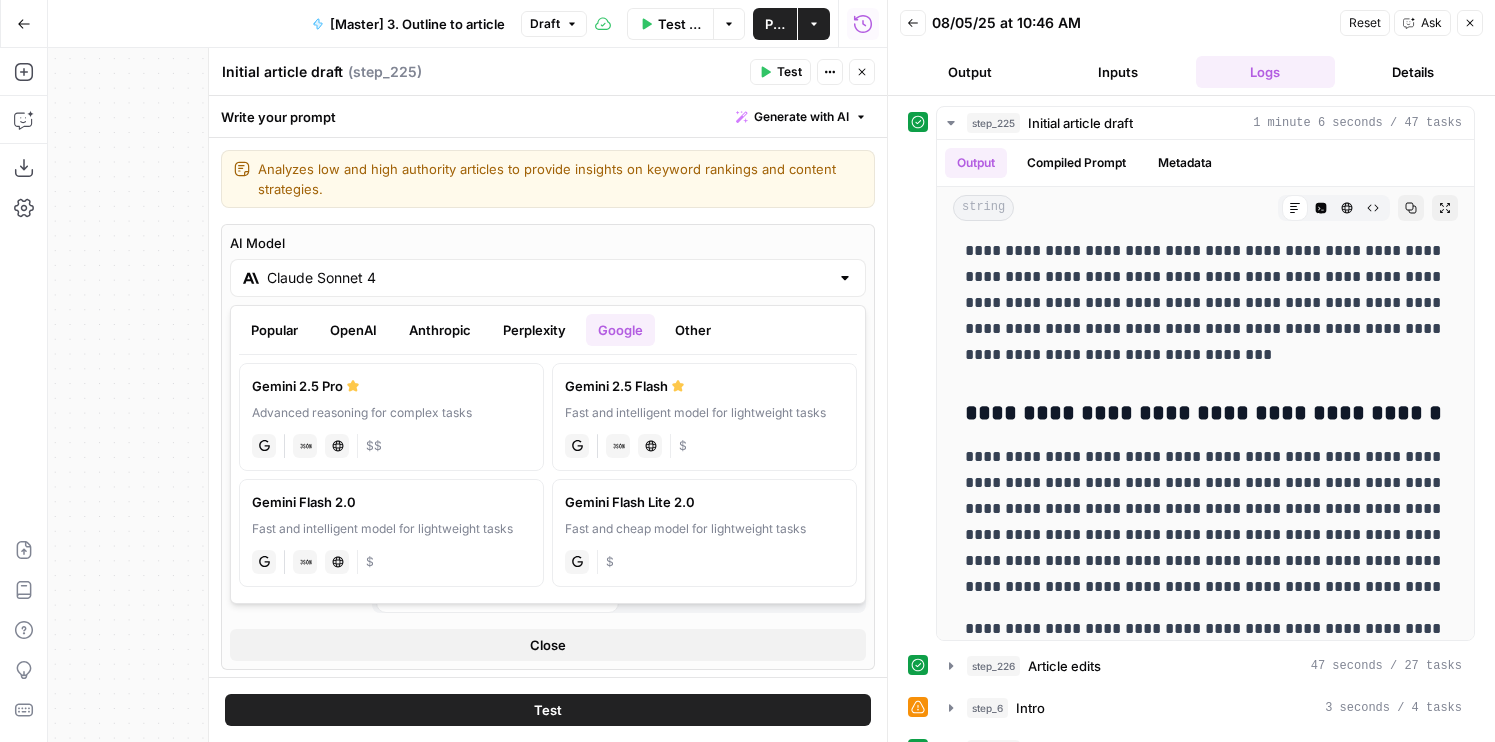 click on "Advanced reasoning for complex tasks" at bounding box center (391, 413) 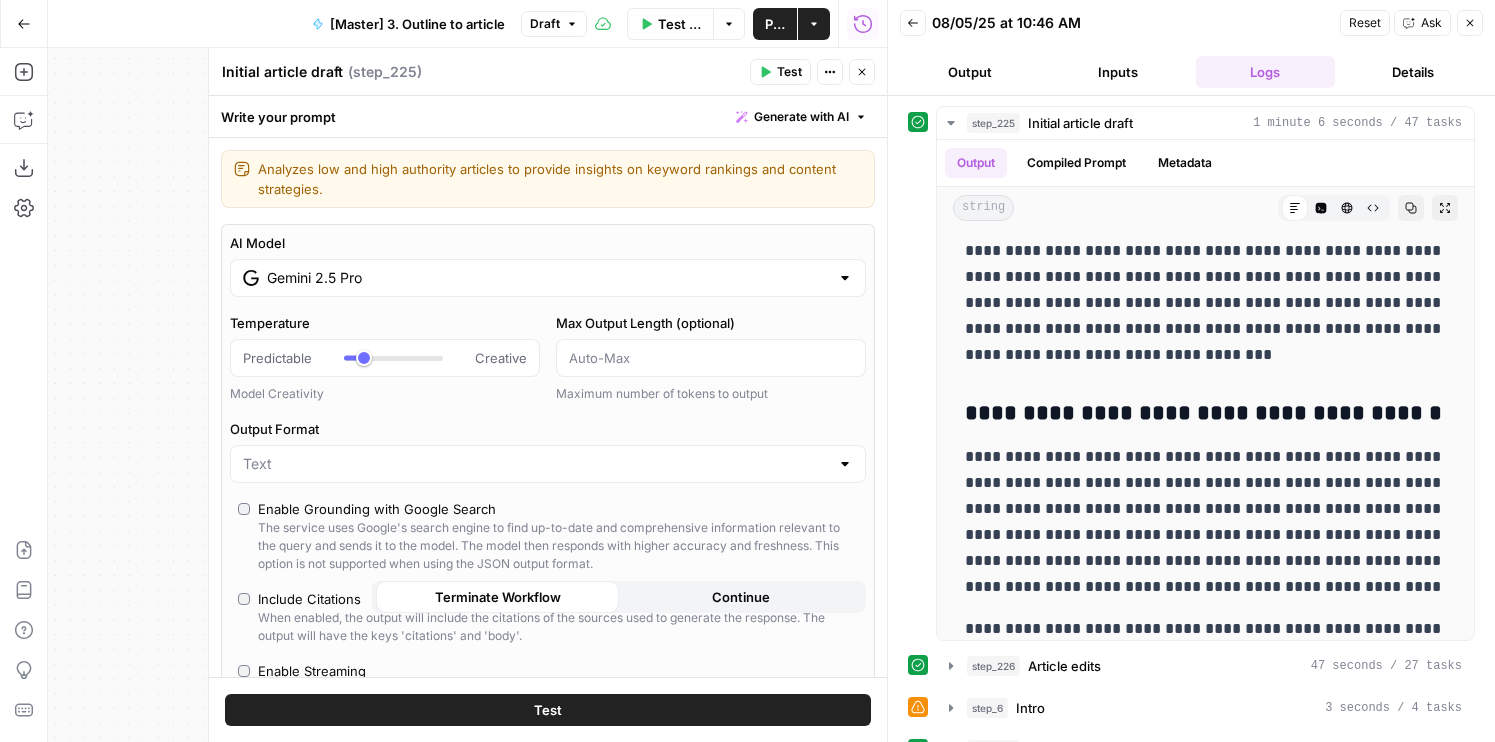 type on "Gemini 2.5 Pro" 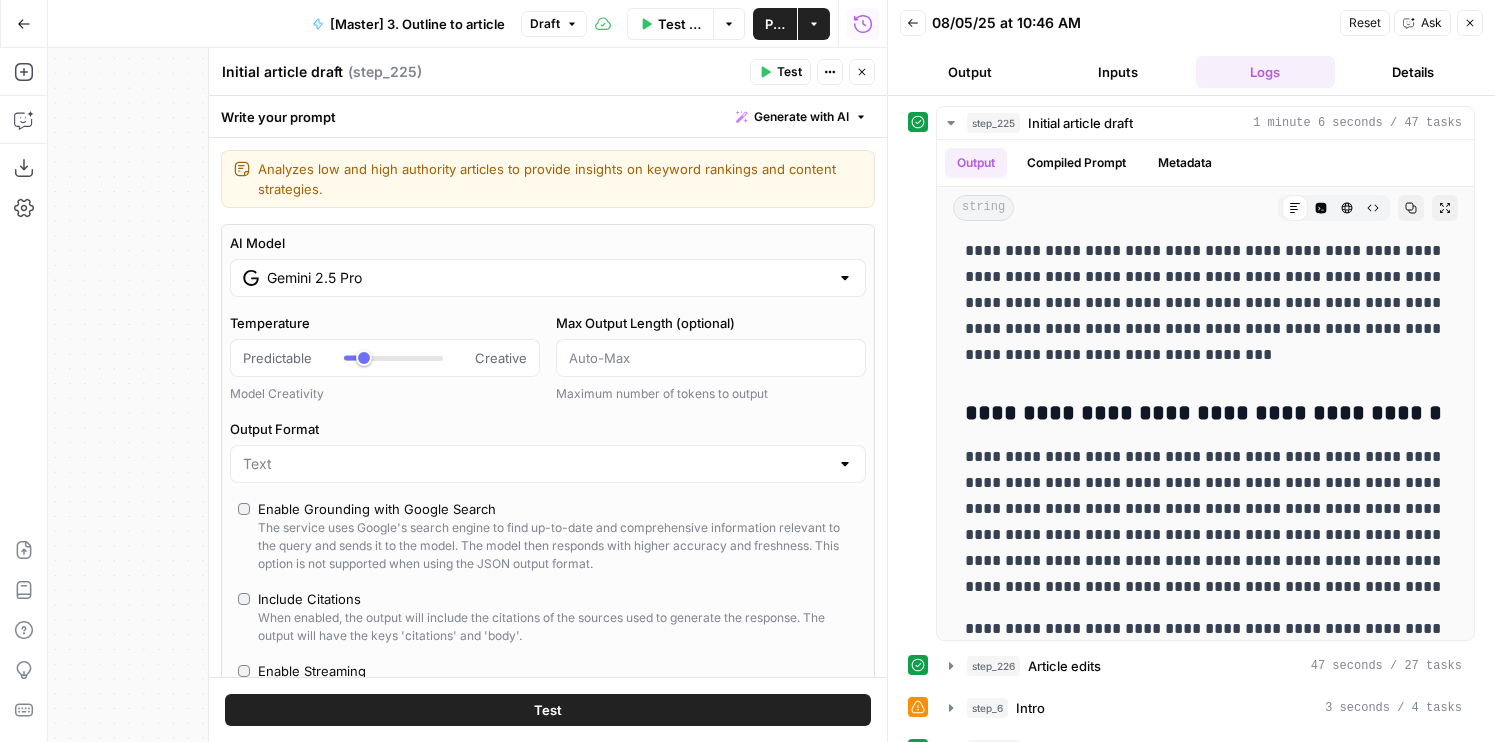 click on "Test" at bounding box center [548, 710] 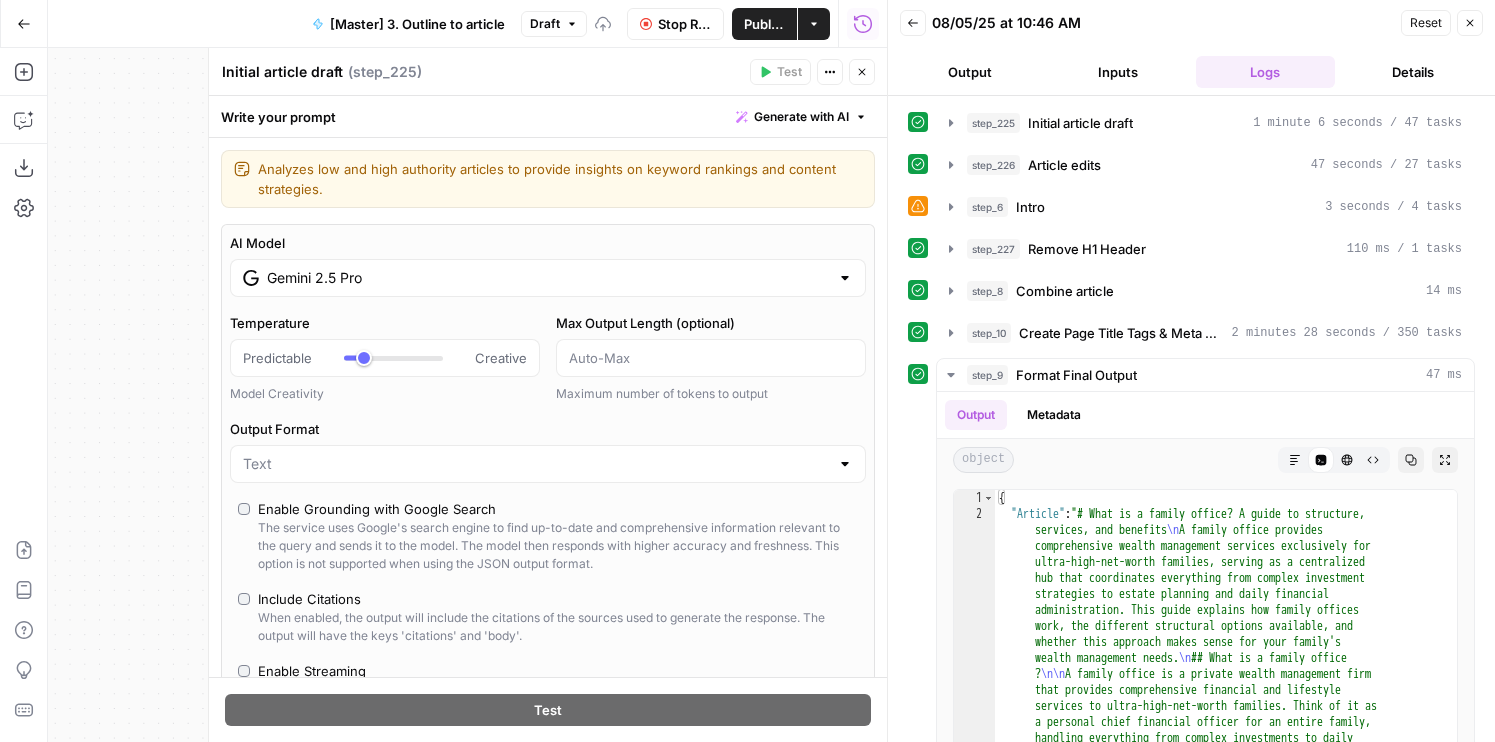 click 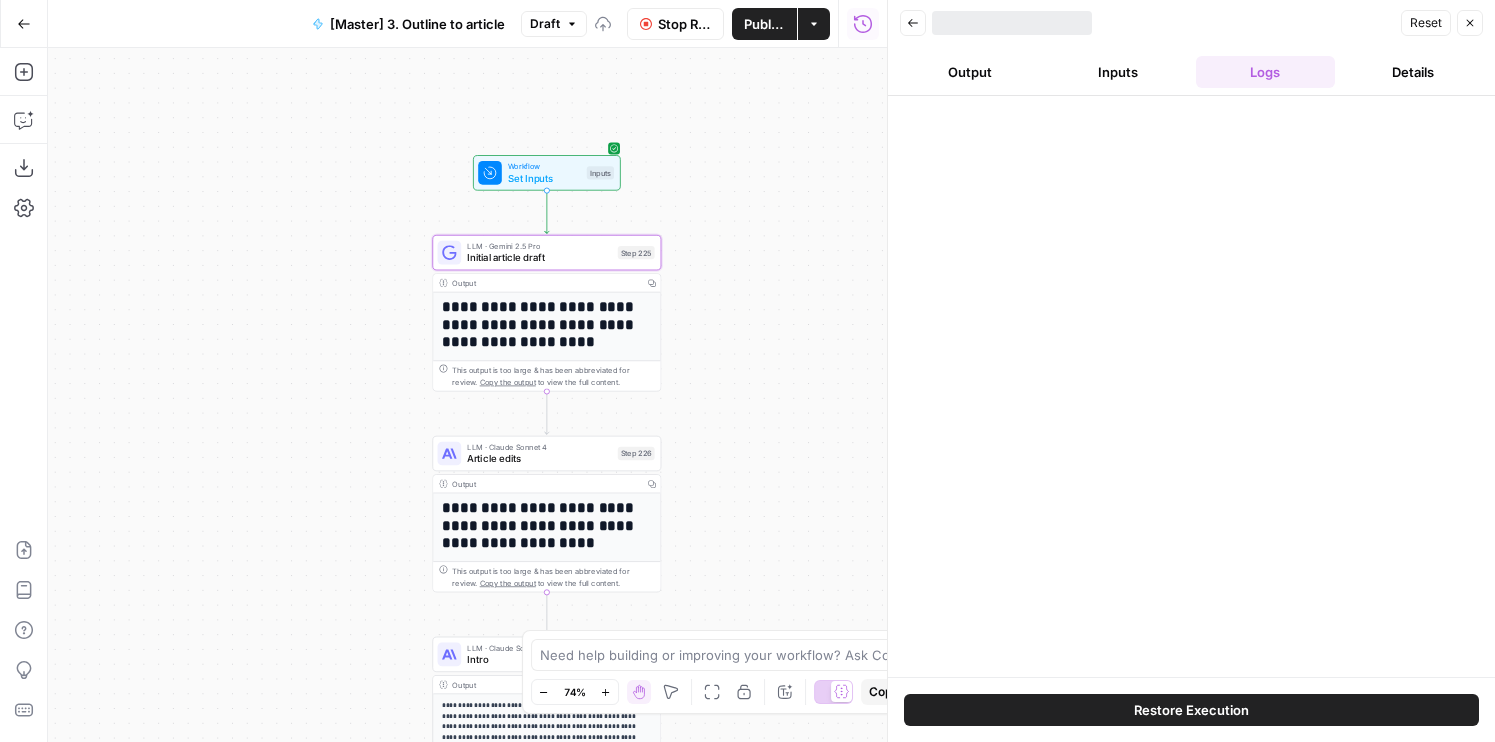 click on "Output" at bounding box center [970, 72] 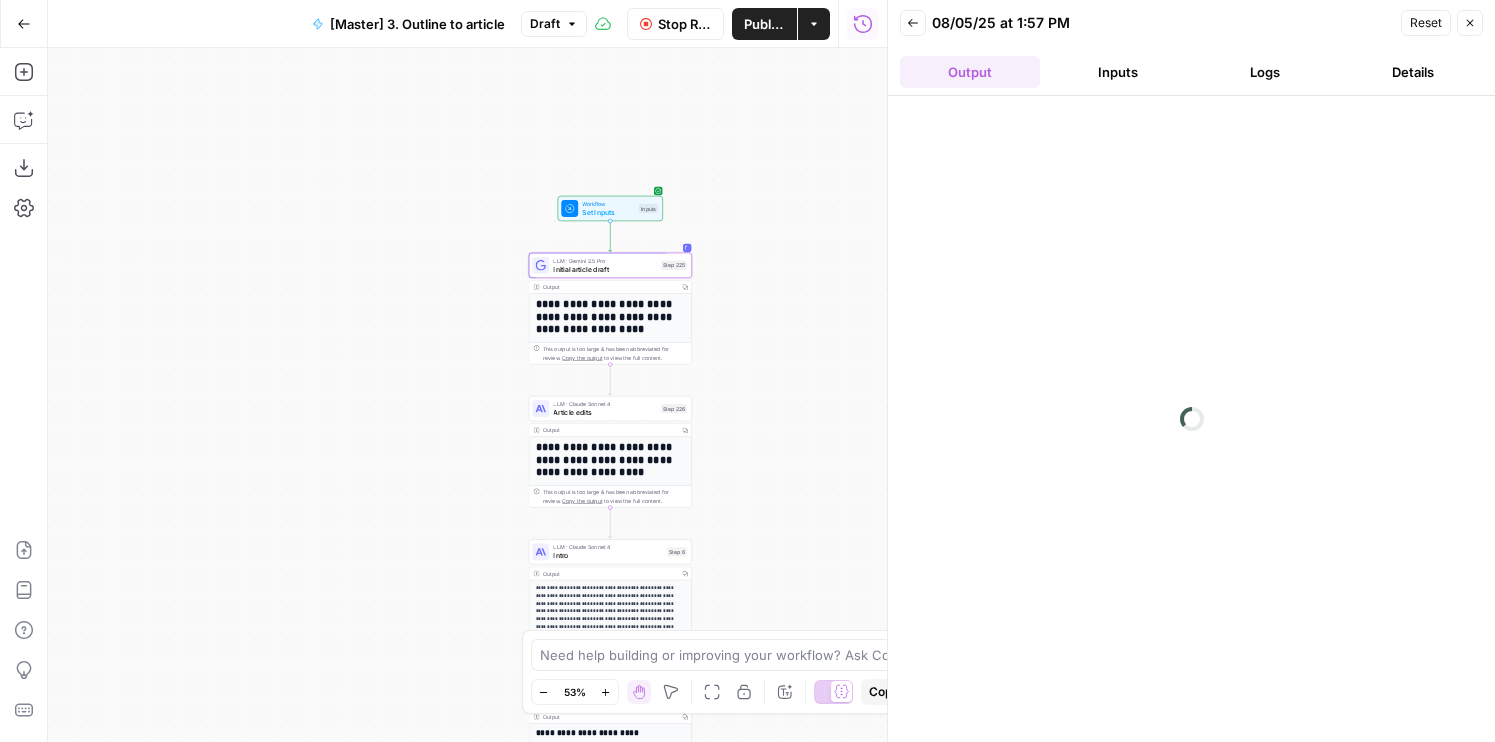 drag, startPoint x: 756, startPoint y: 461, endPoint x: 707, endPoint y: 287, distance: 180.7678 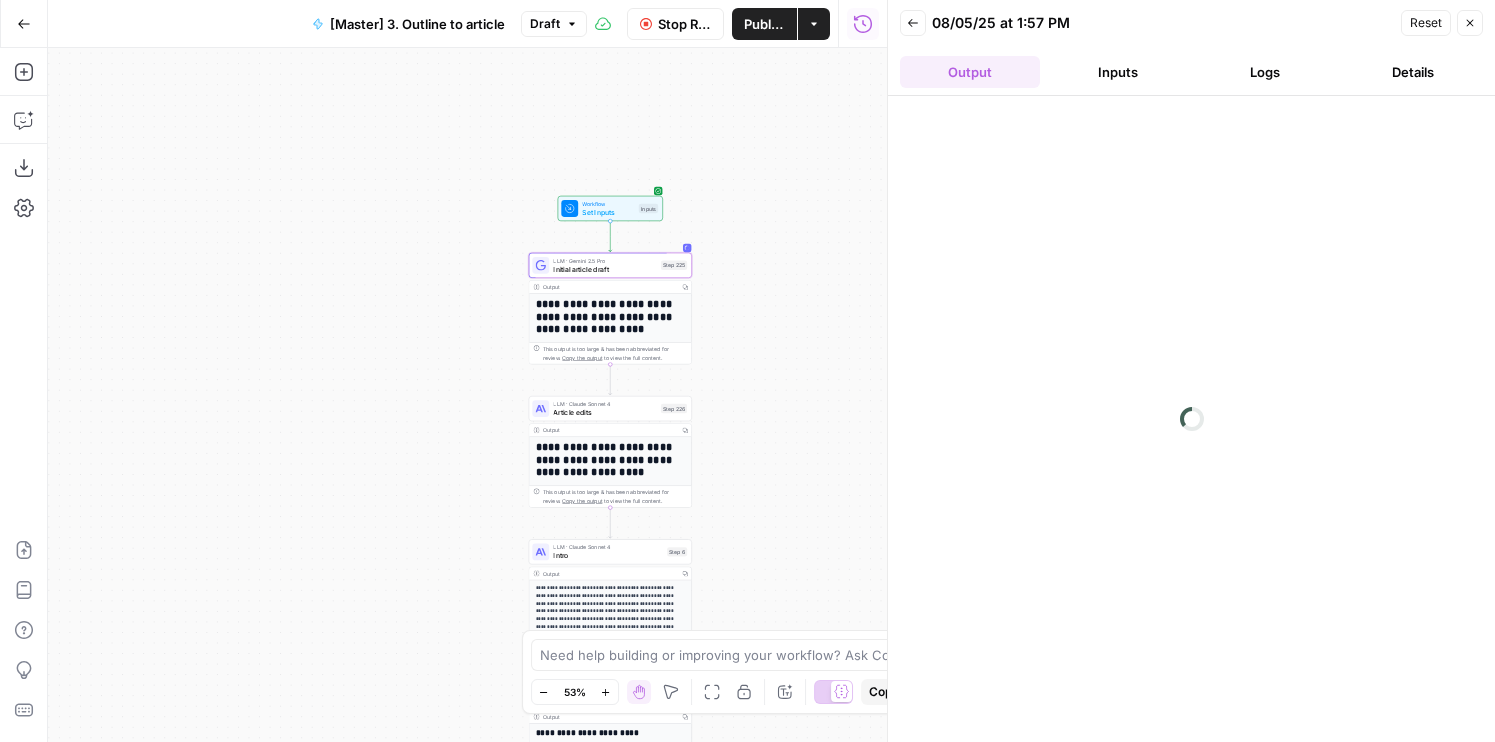 click on "**********" at bounding box center (467, 395) 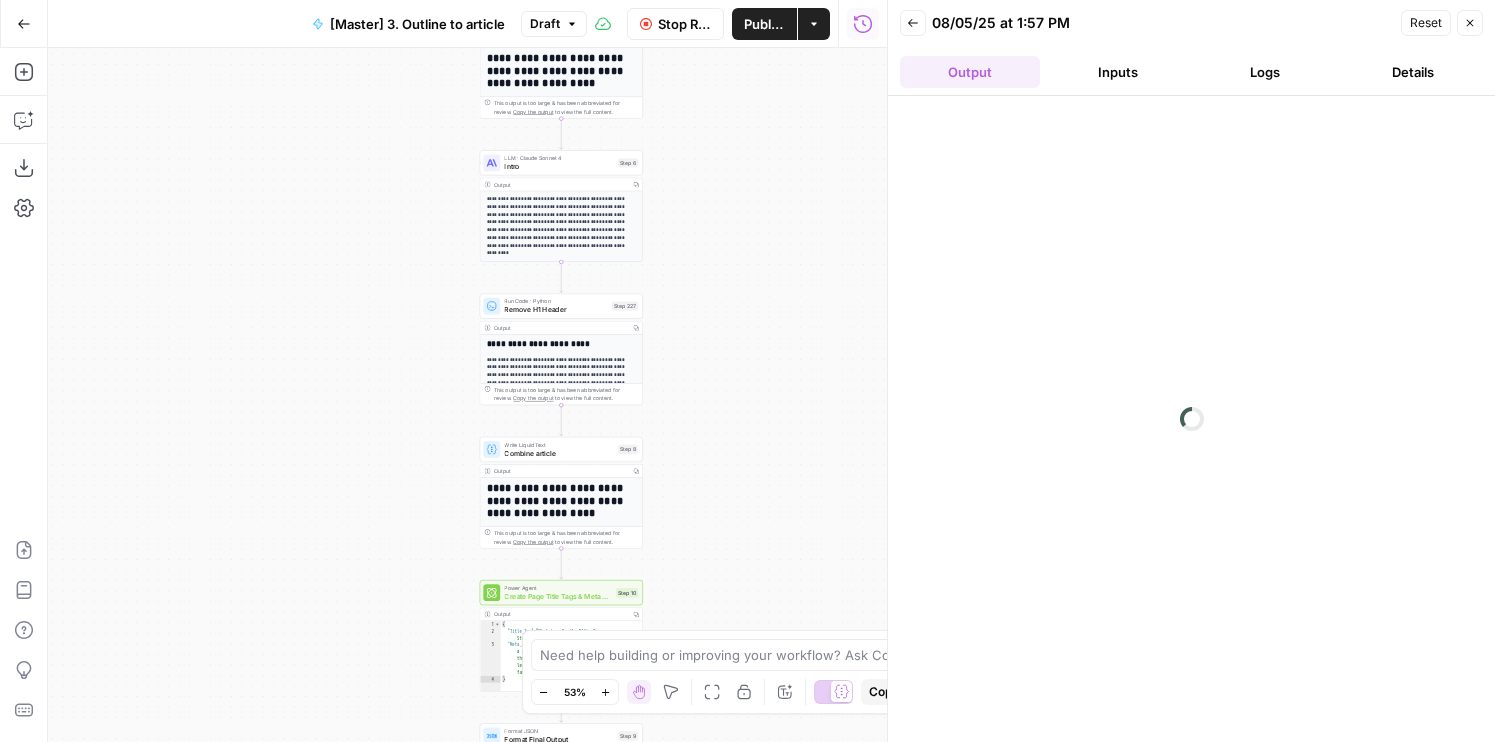 drag, startPoint x: 695, startPoint y: 521, endPoint x: 695, endPoint y: 333, distance: 188 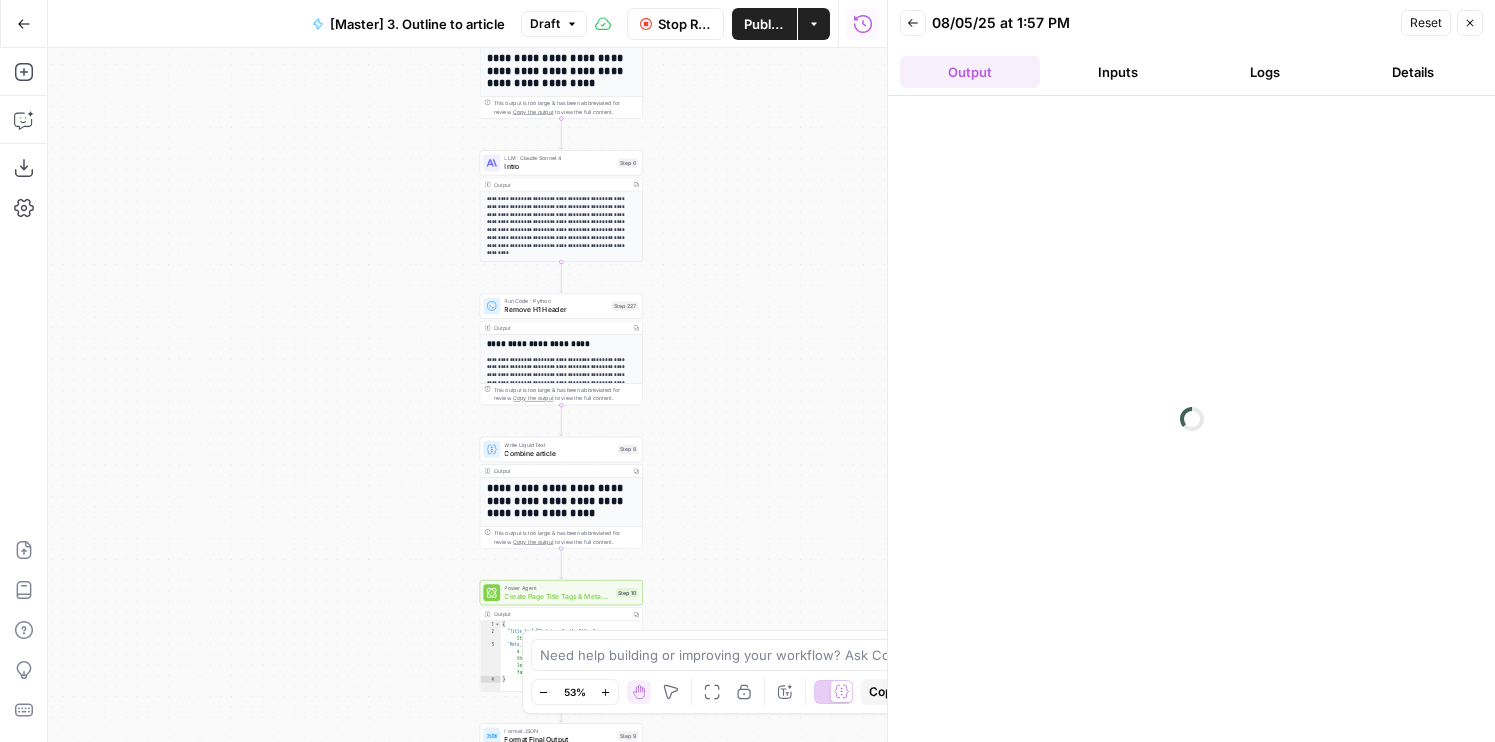 click on "**********" at bounding box center (467, 395) 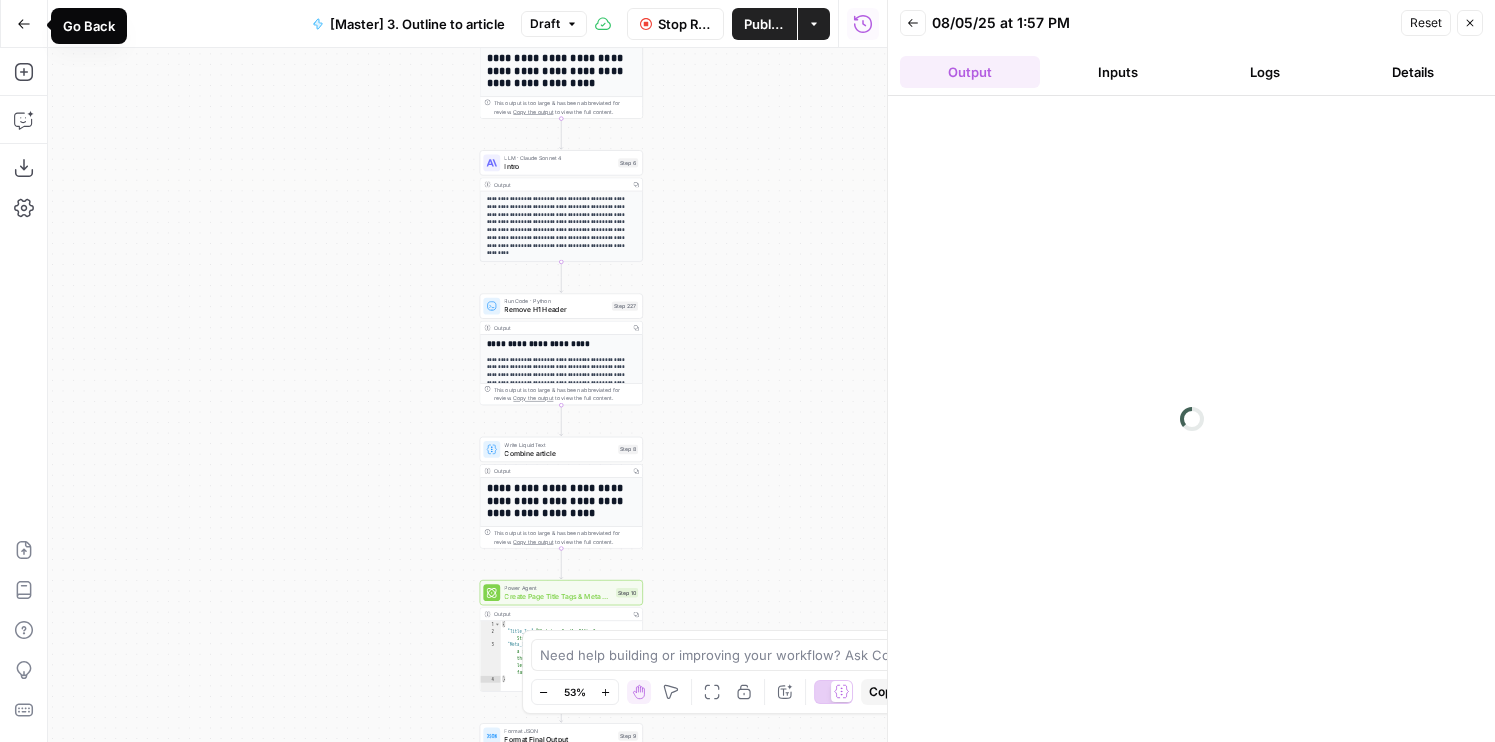 click 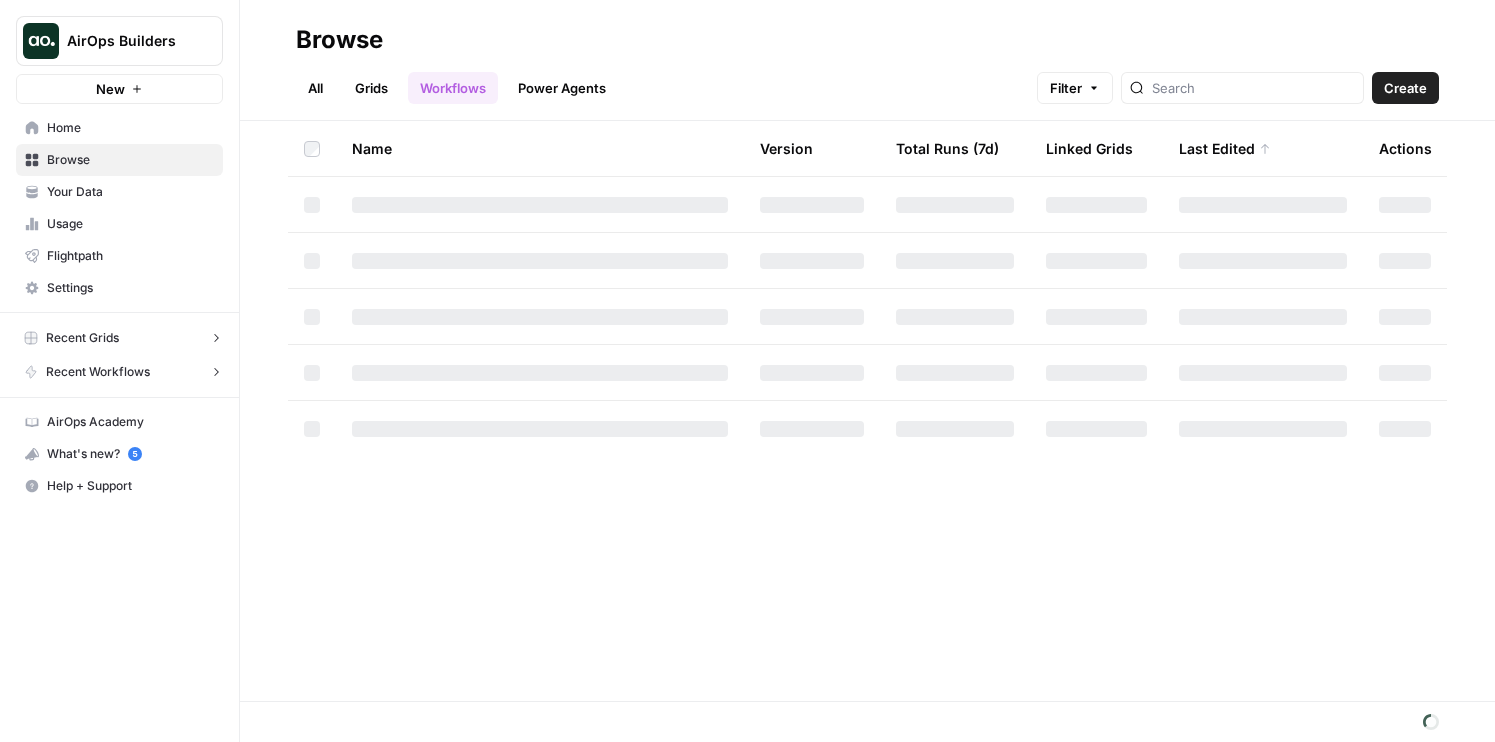 click on "Grids" at bounding box center [371, 88] 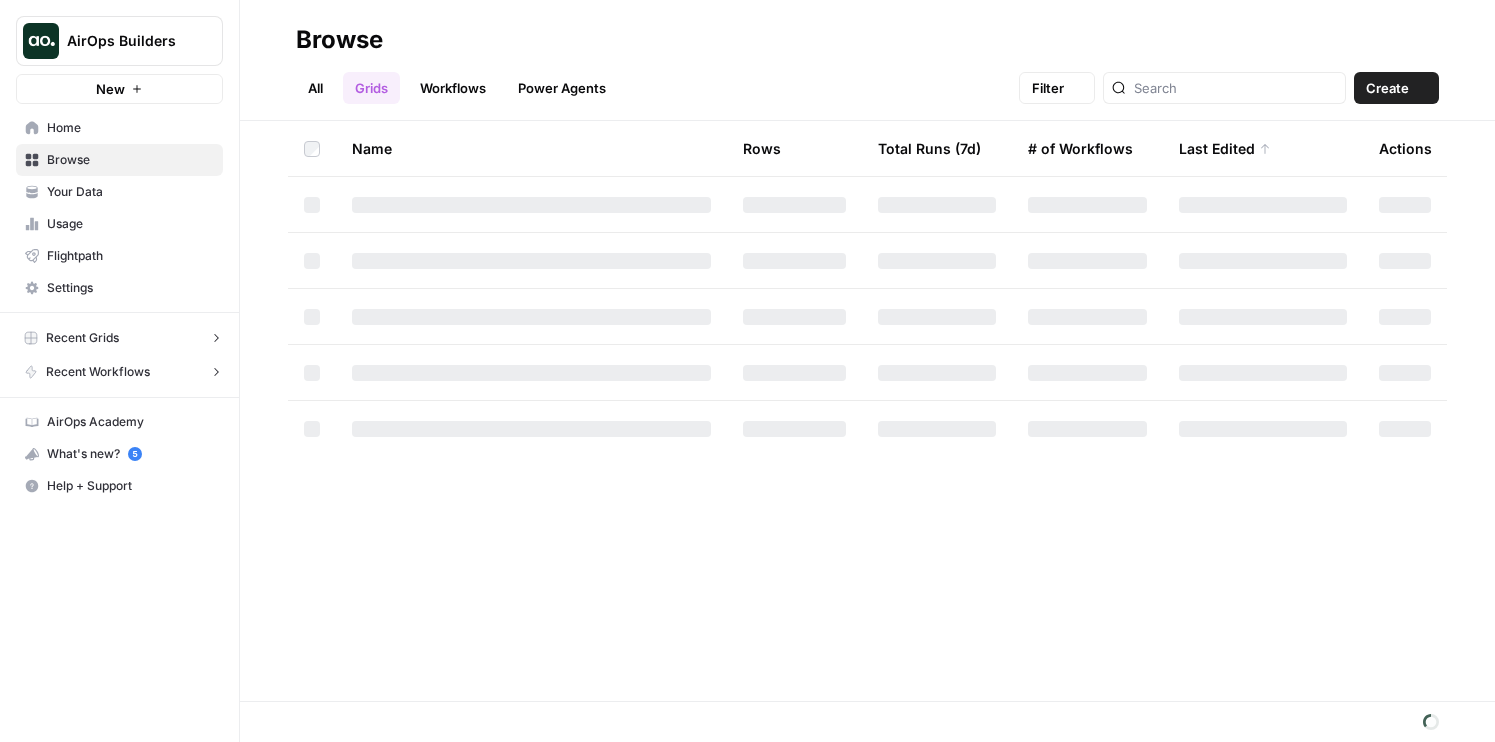 click on "Workflows" at bounding box center [453, 88] 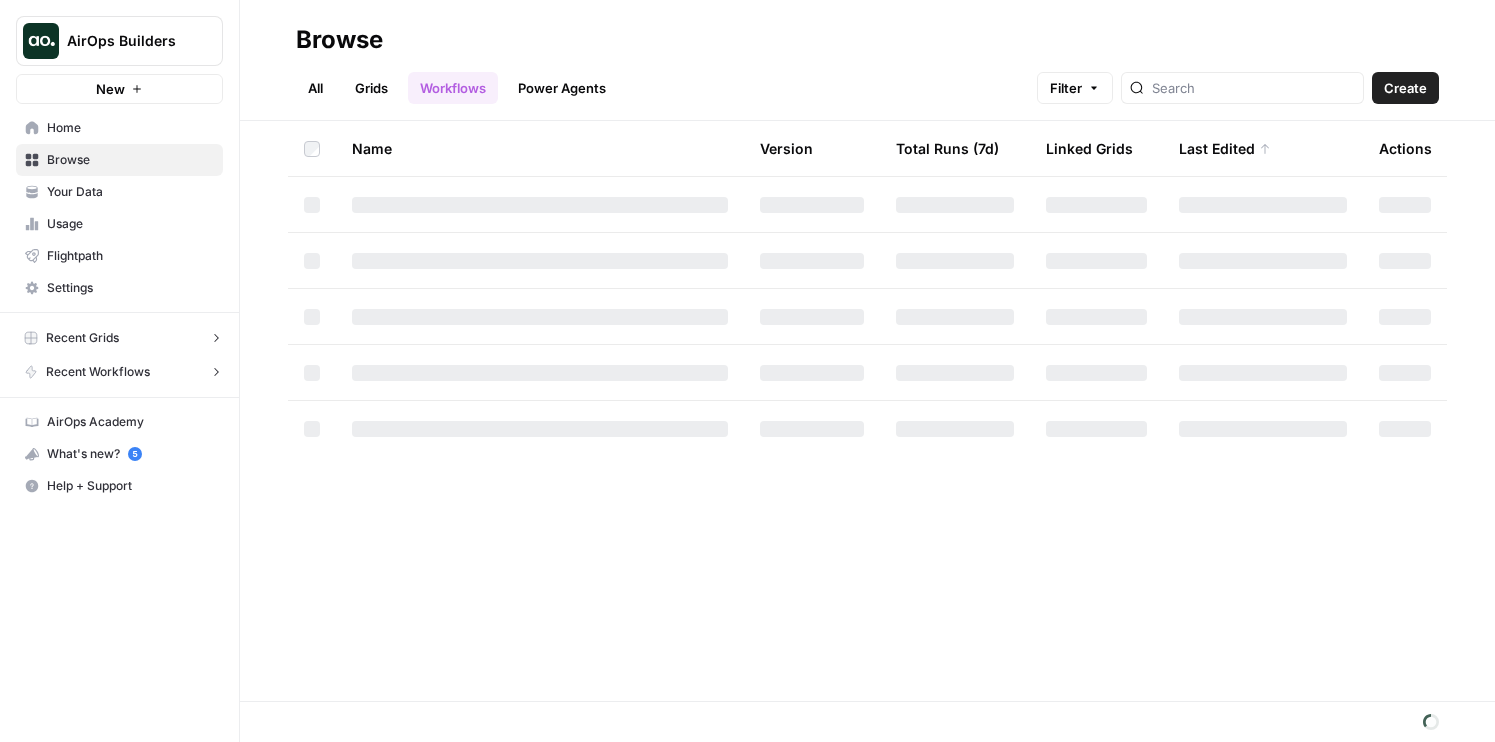 click on "Browse" at bounding box center (130, 160) 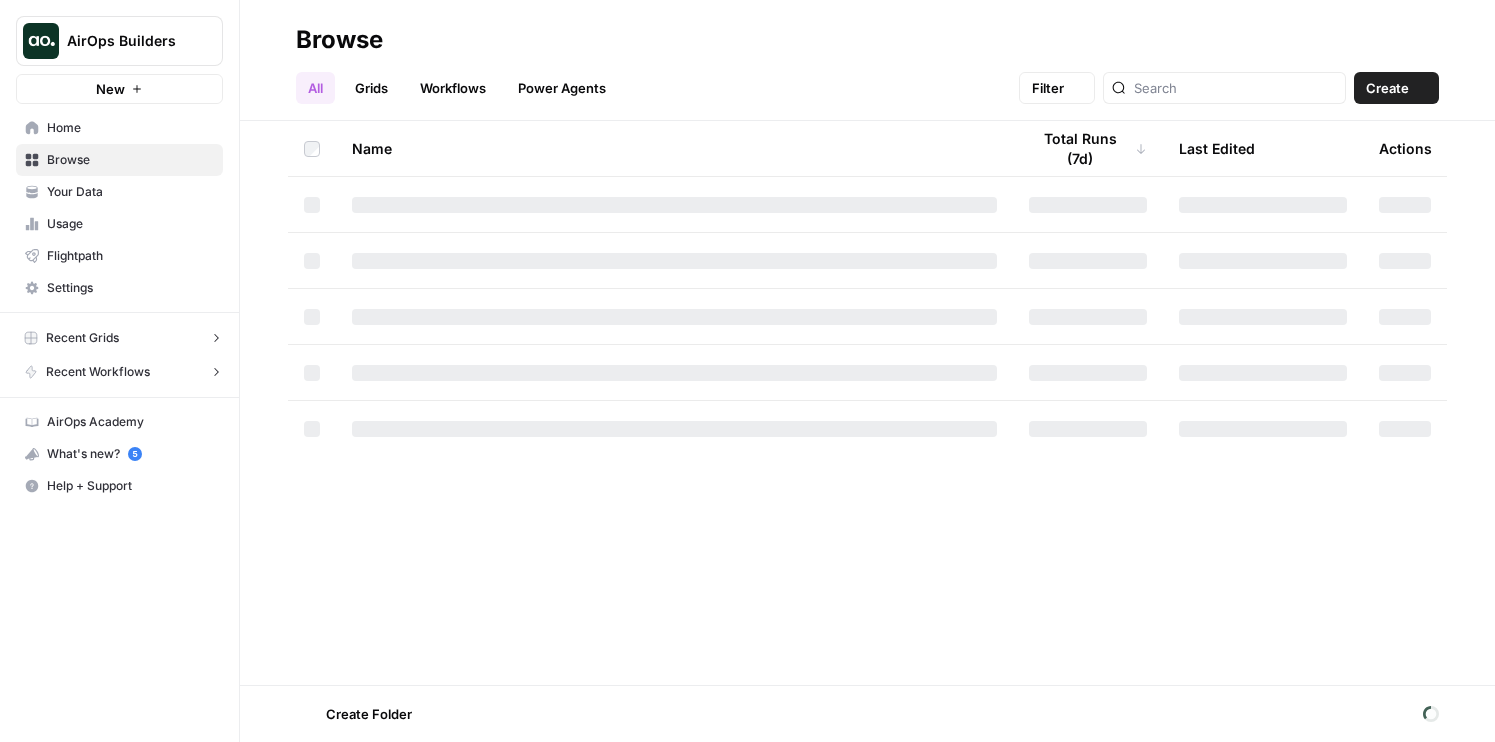 click on "Home" at bounding box center [130, 128] 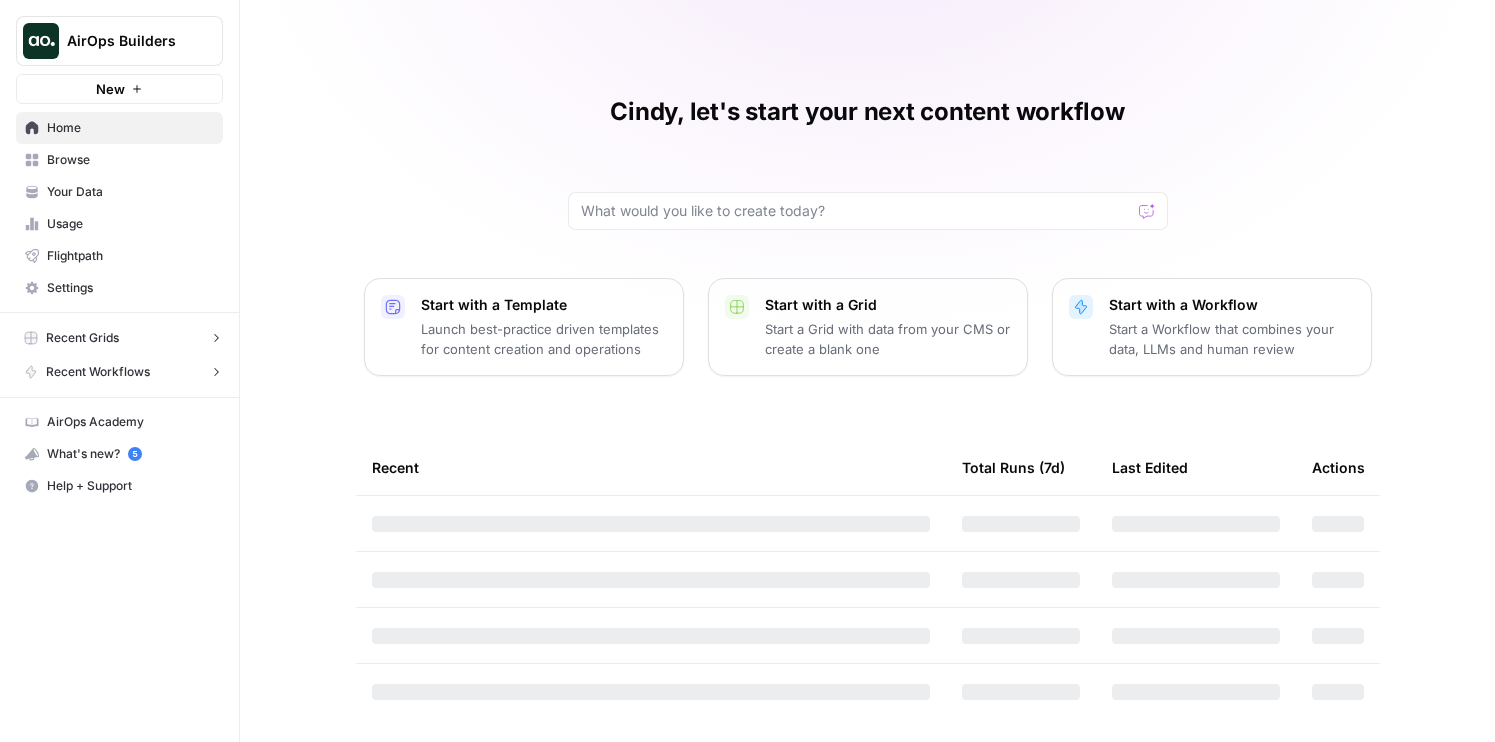 click on "Browse" at bounding box center [130, 160] 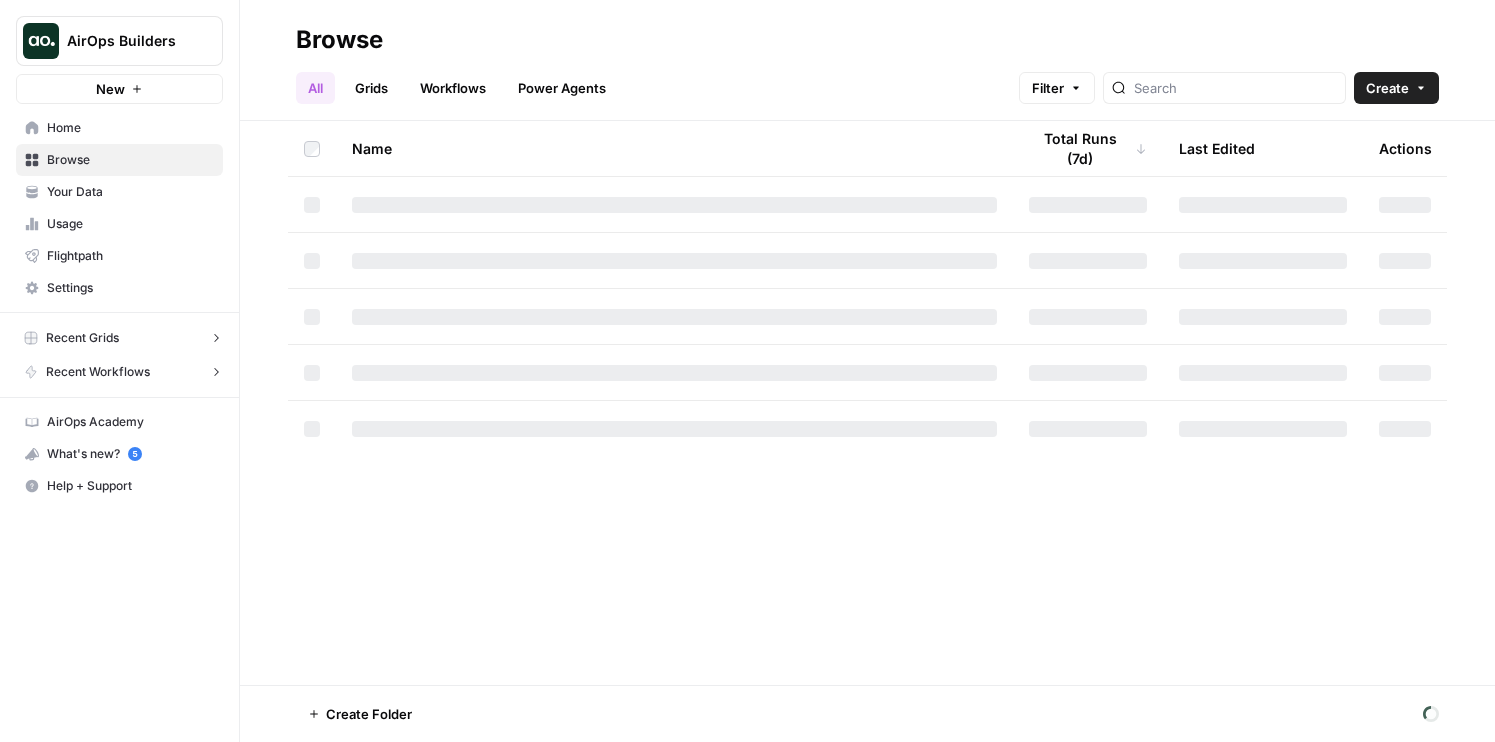 click on "Workflows" at bounding box center [453, 88] 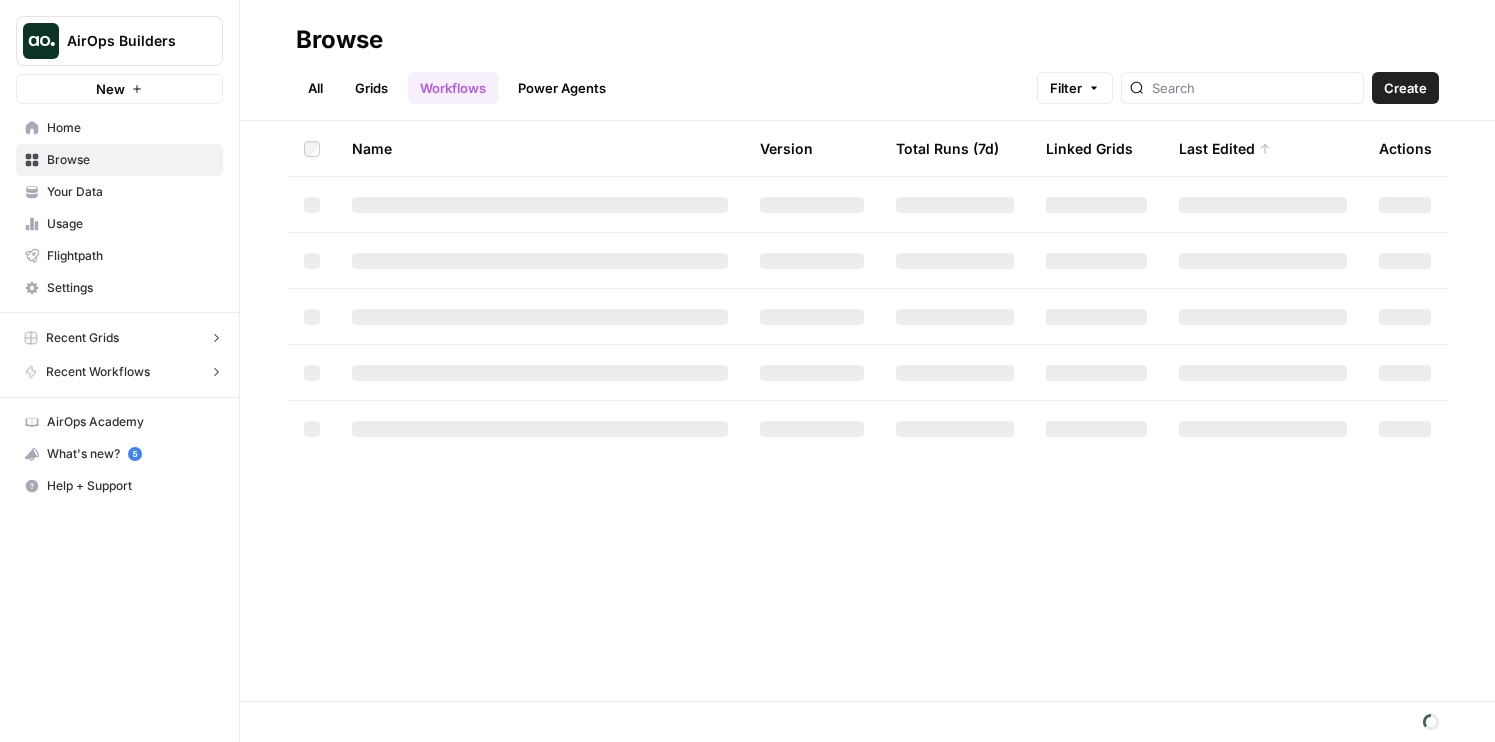 click on "Browse" at bounding box center [130, 160] 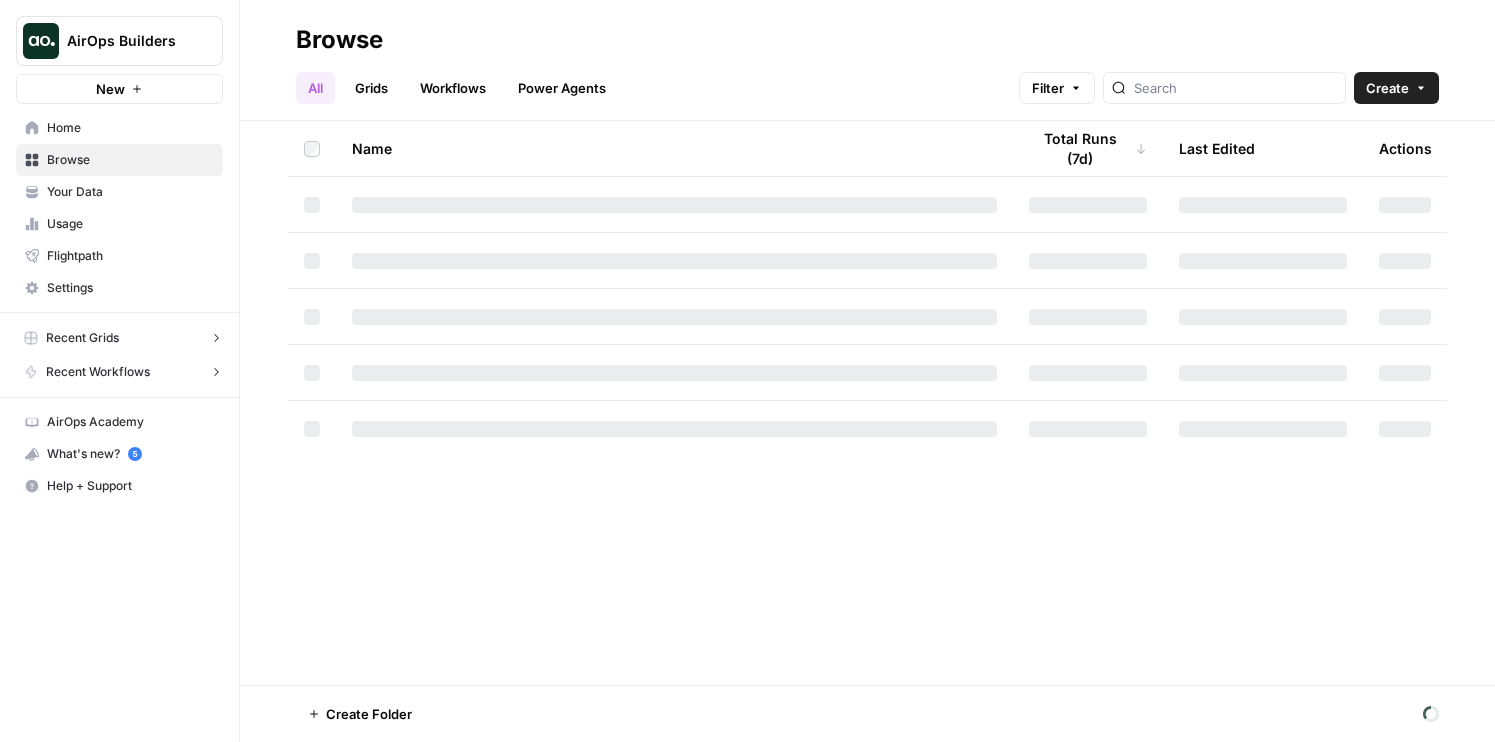click on "Browse" at bounding box center (130, 160) 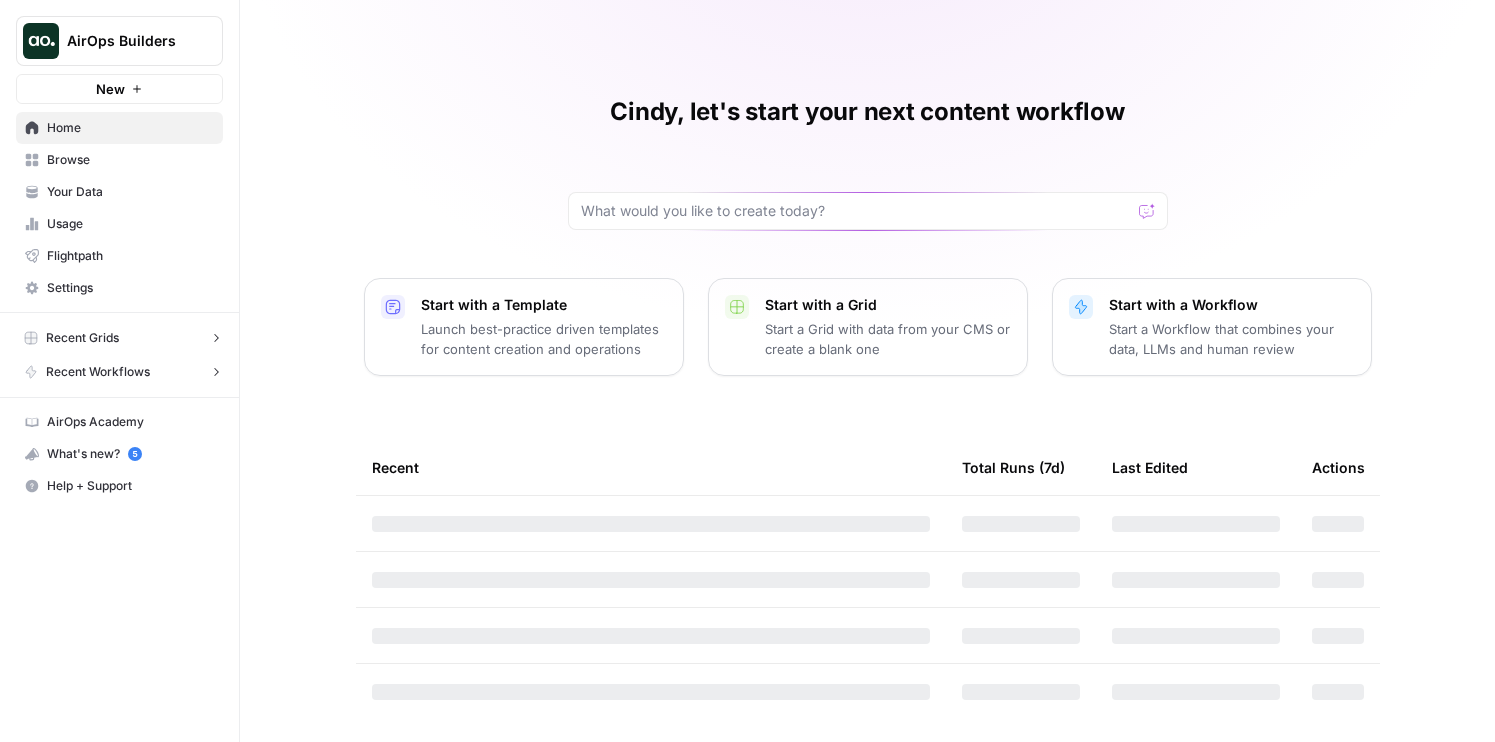 click on "Browse" at bounding box center [119, 160] 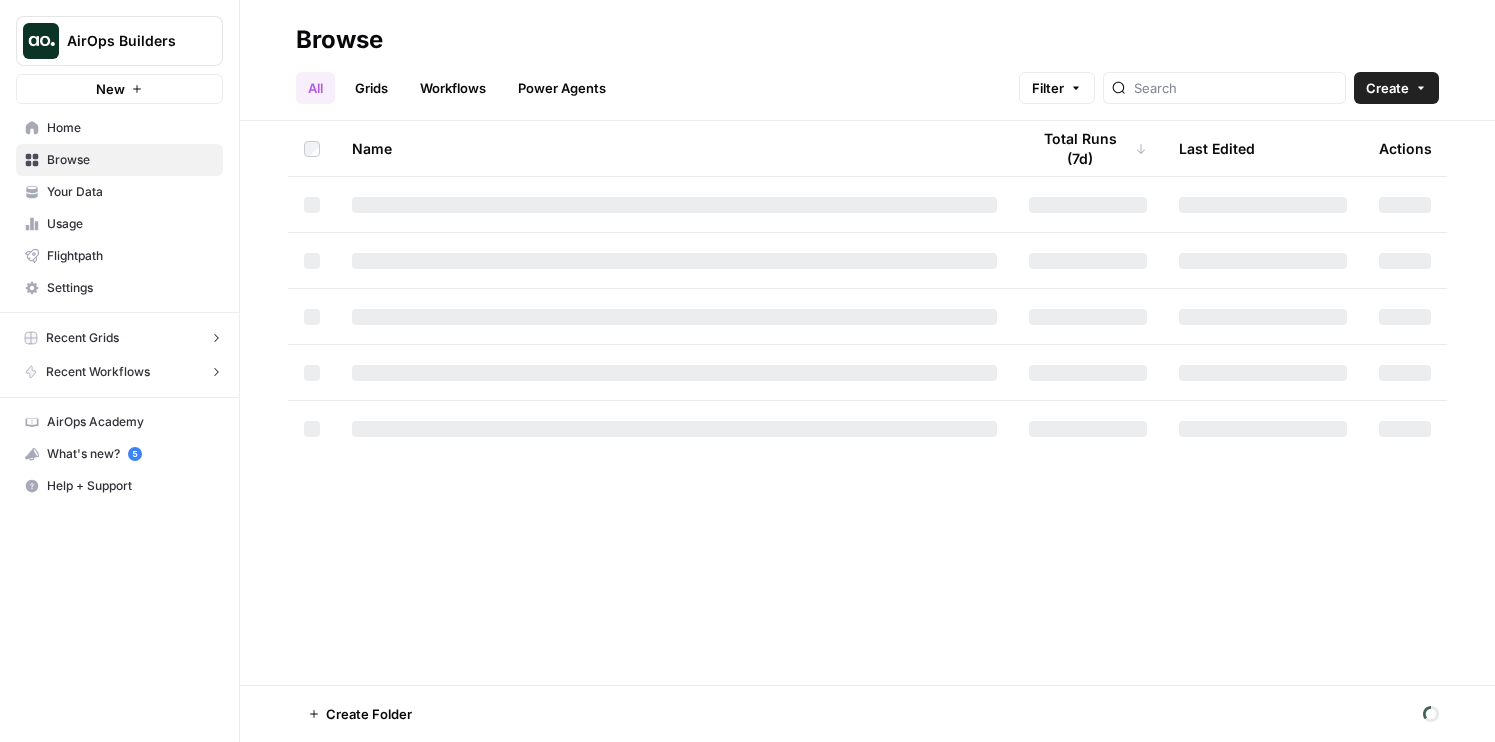 click on "Workflows" at bounding box center [453, 88] 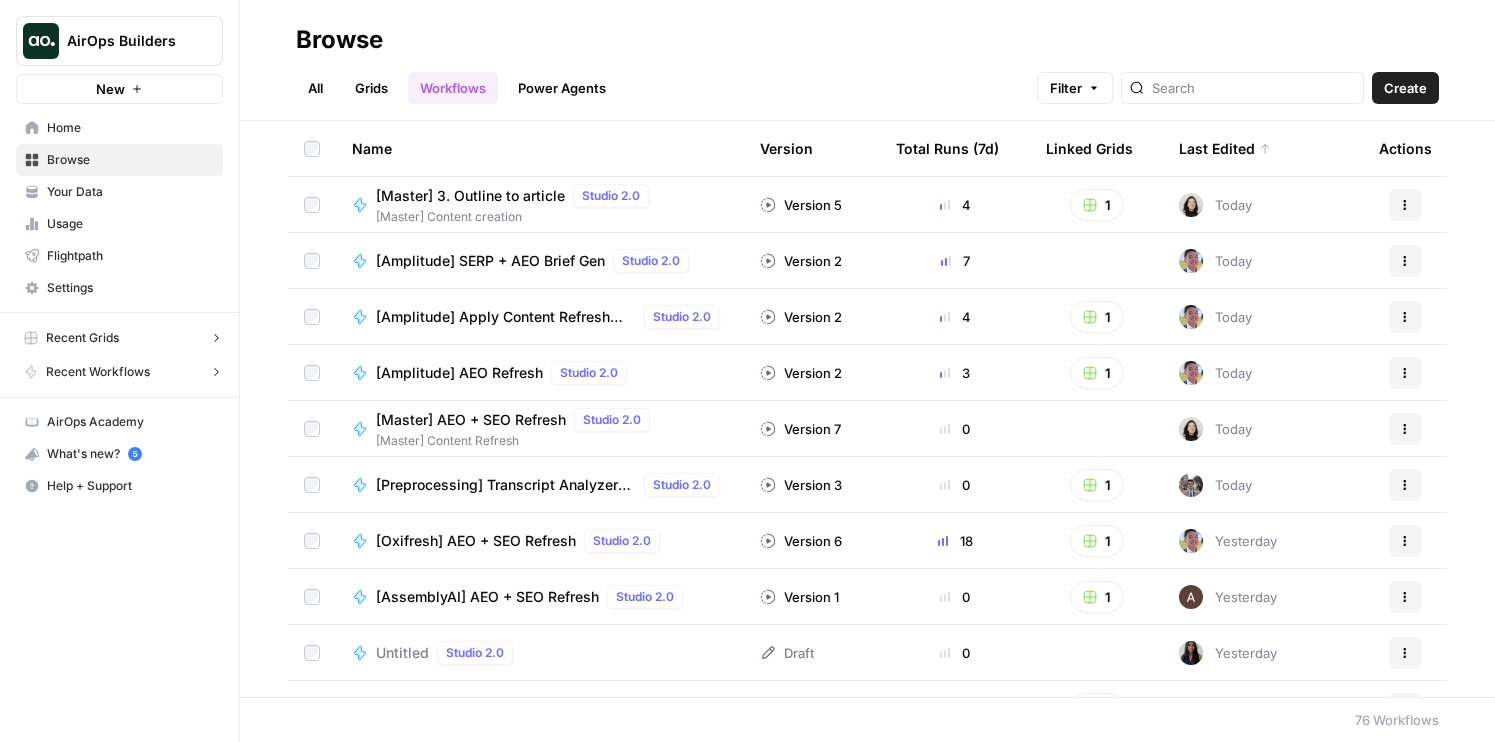 click on "All" at bounding box center [315, 88] 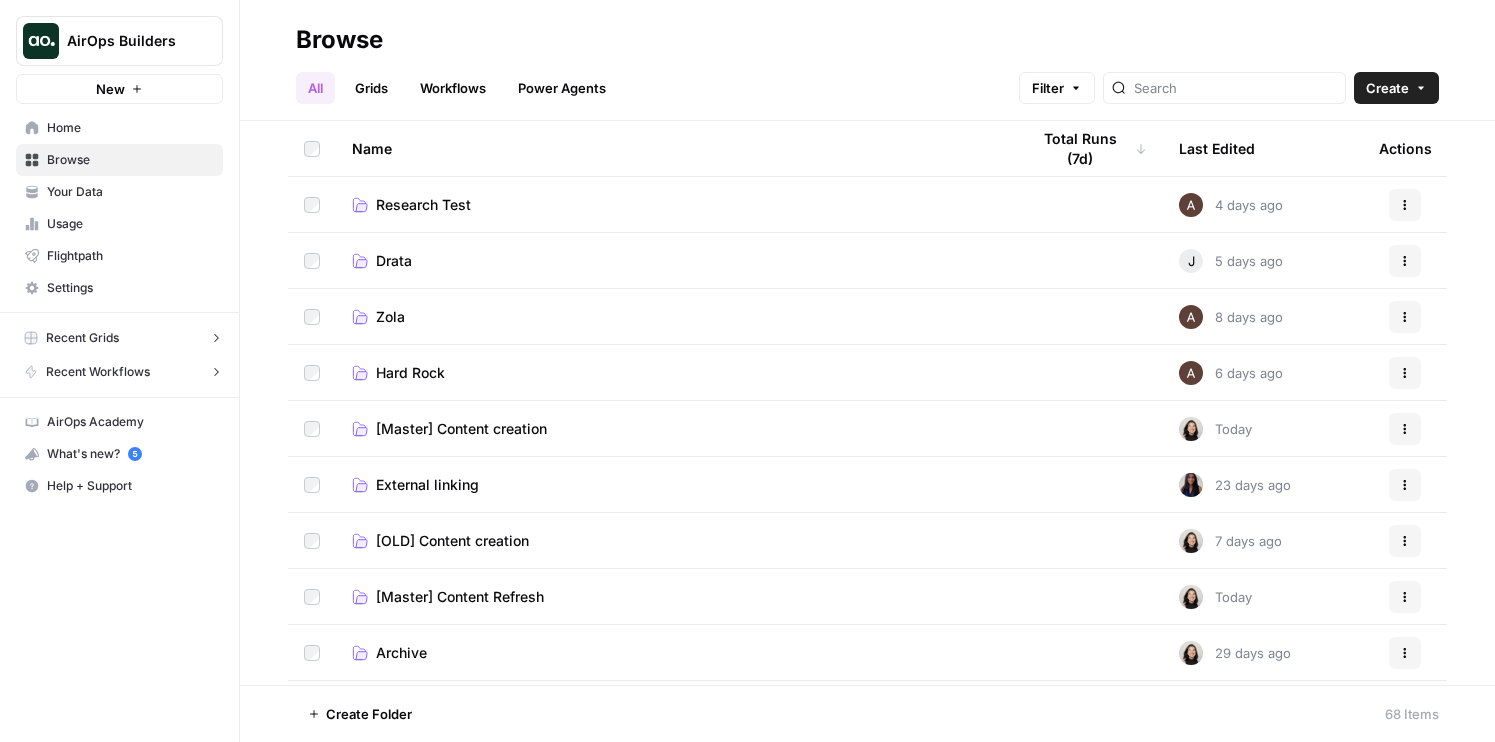 click on "[Master] Content creation" at bounding box center (461, 429) 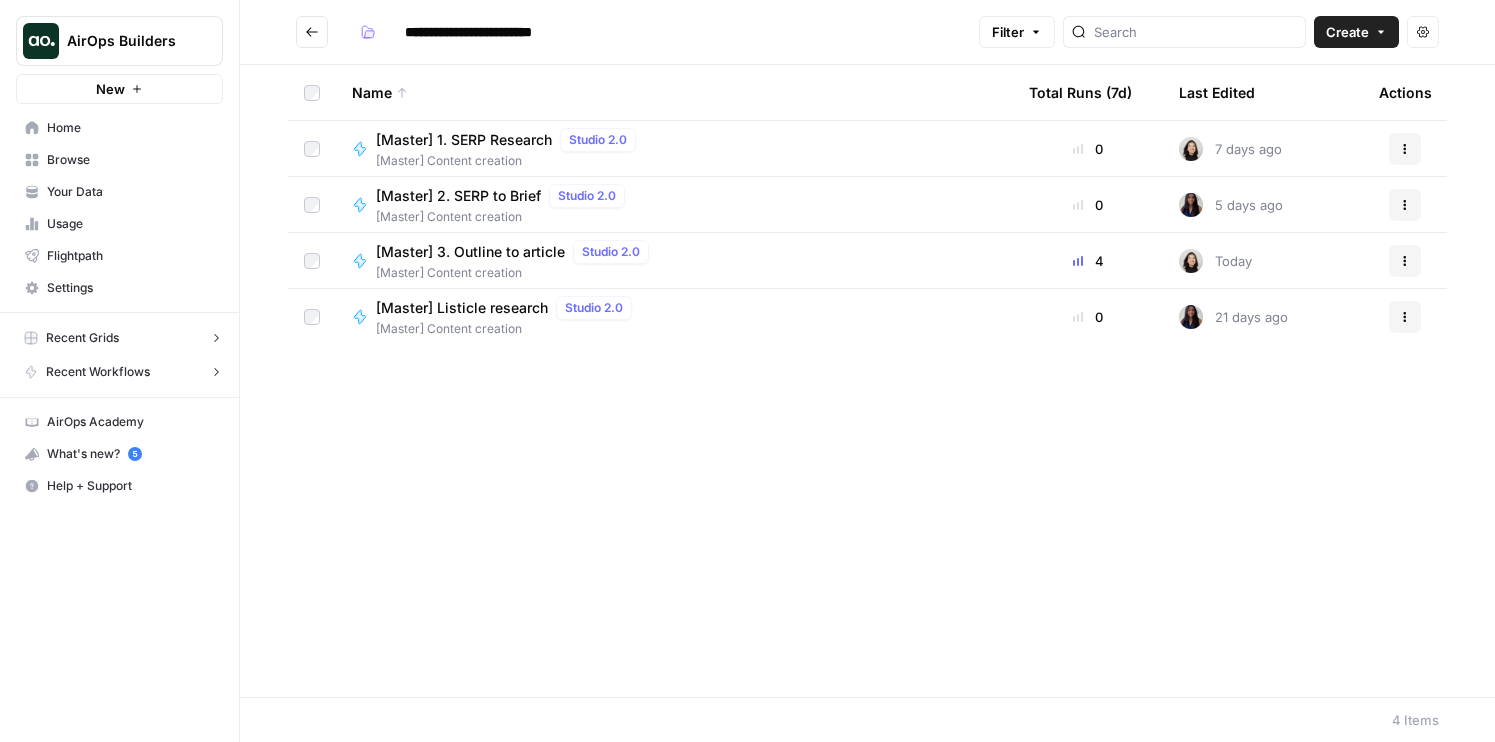 click on "[Master] Content creation" at bounding box center [510, 161] 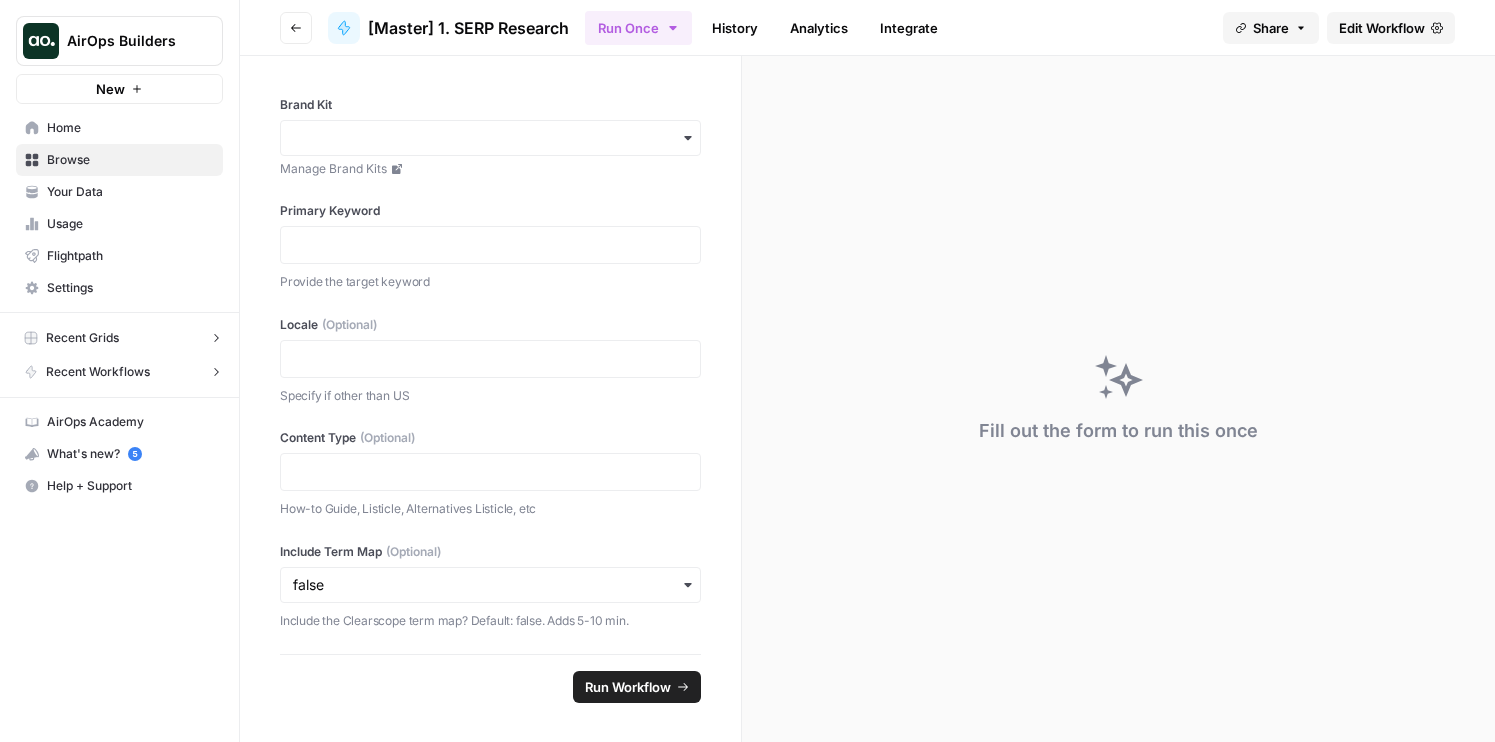 click on "Edit Workflow" at bounding box center [1382, 28] 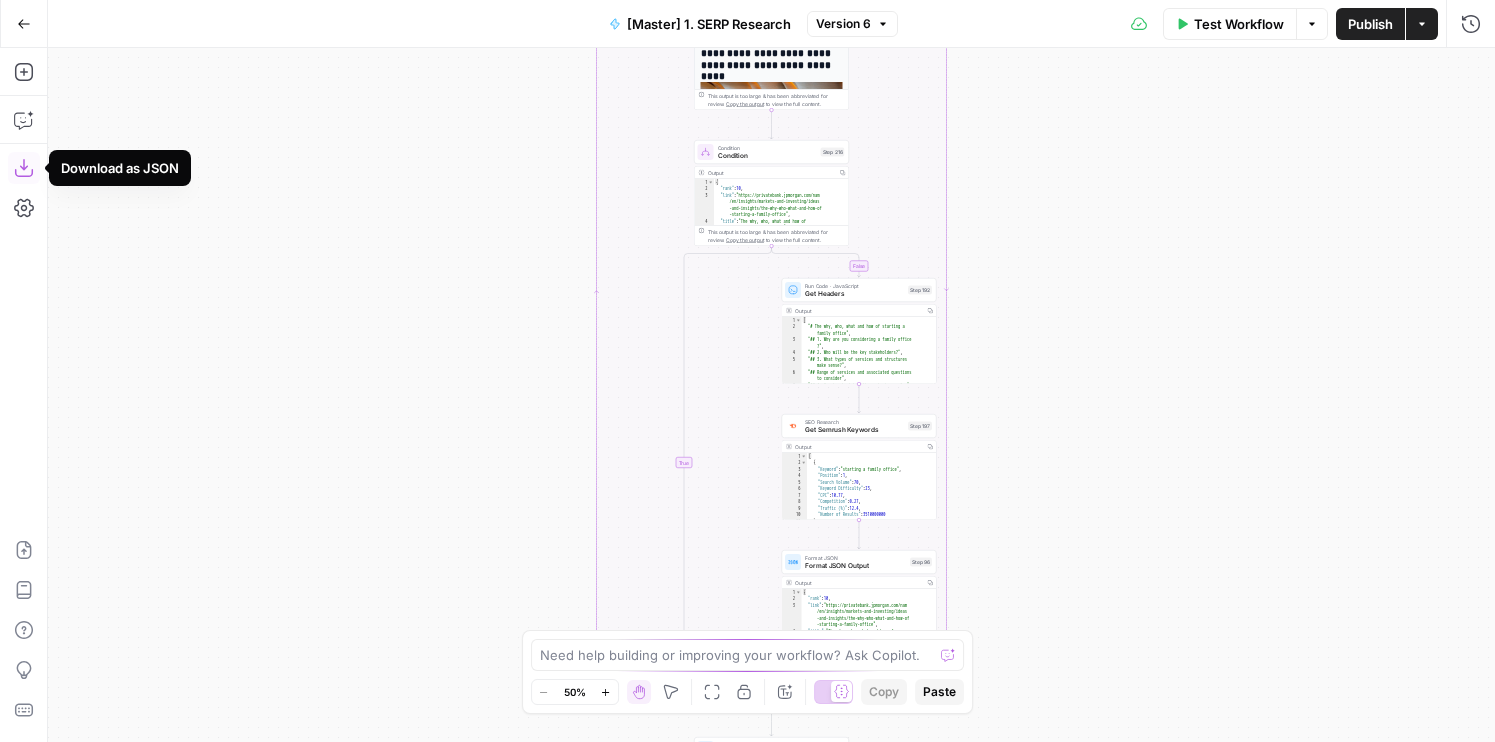 click 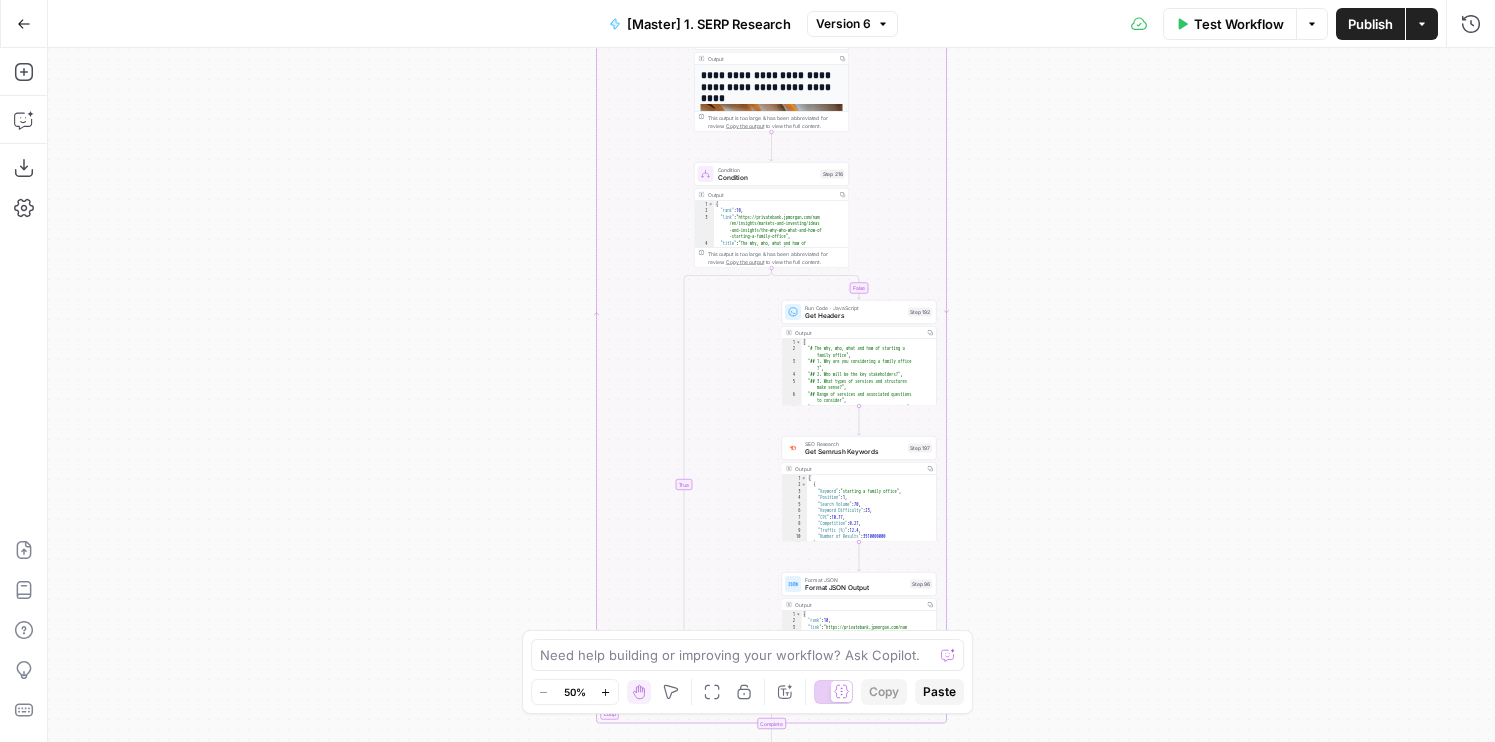 drag, startPoint x: 384, startPoint y: 290, endPoint x: 351, endPoint y: 617, distance: 328.66092 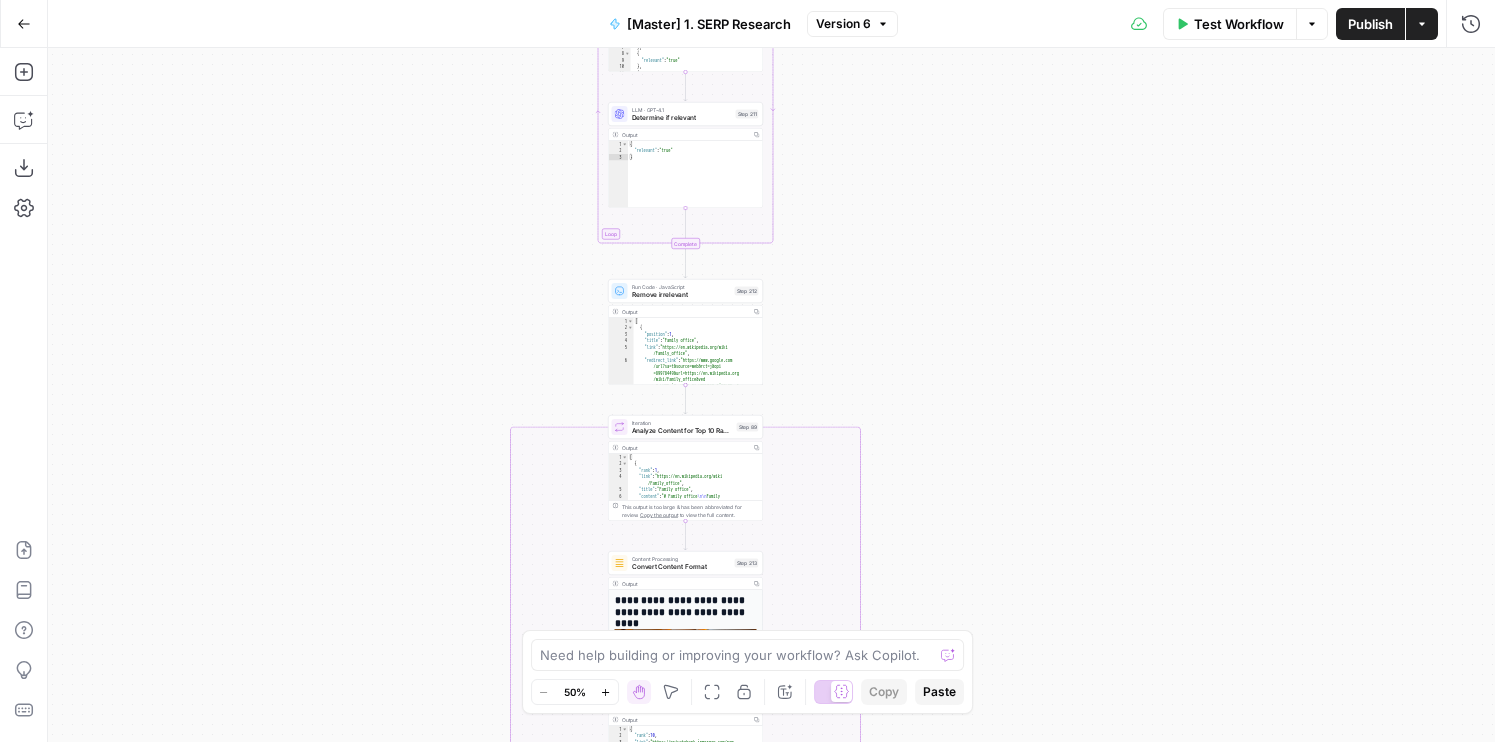 drag, startPoint x: 362, startPoint y: 355, endPoint x: 305, endPoint y: 573, distance: 225.32864 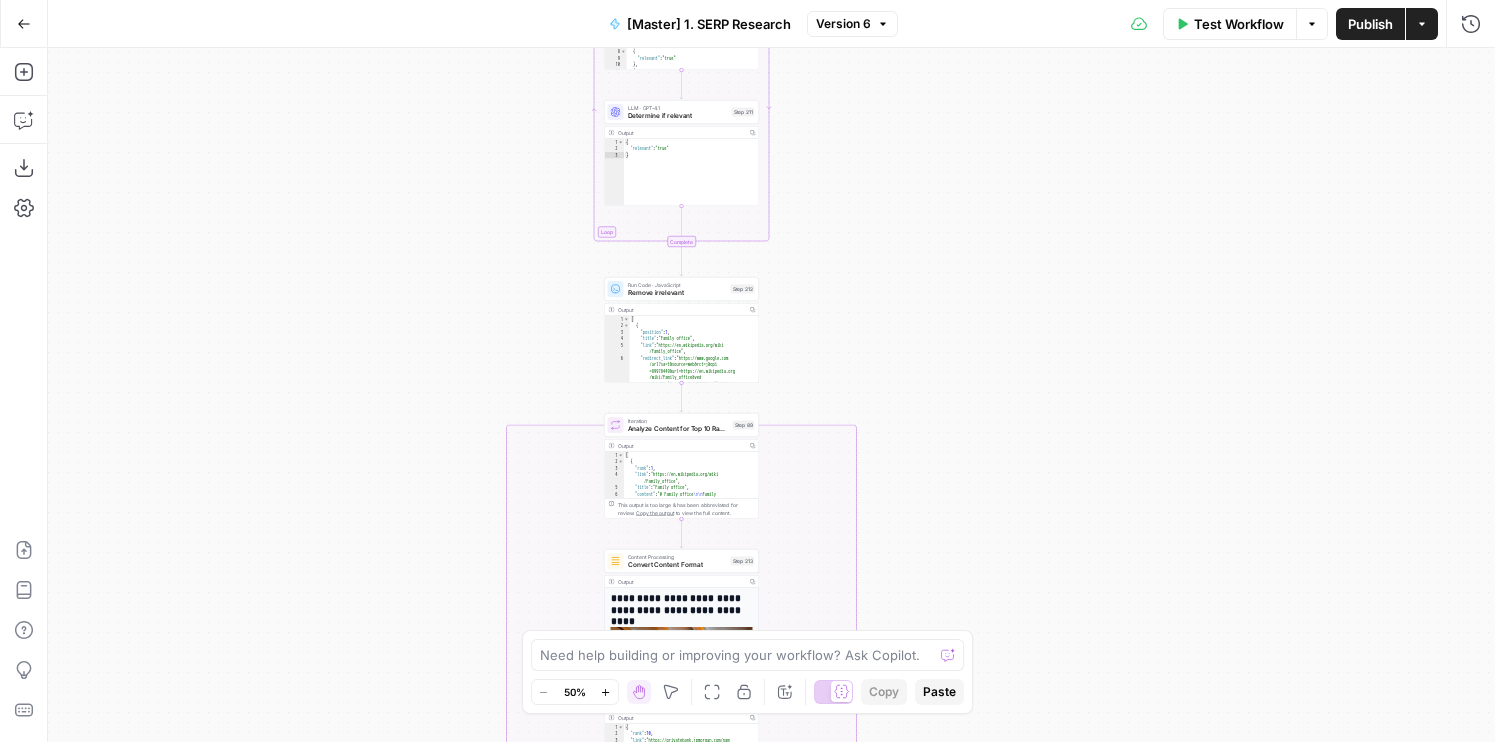 drag, startPoint x: 375, startPoint y: 289, endPoint x: 364, endPoint y: 624, distance: 335.18054 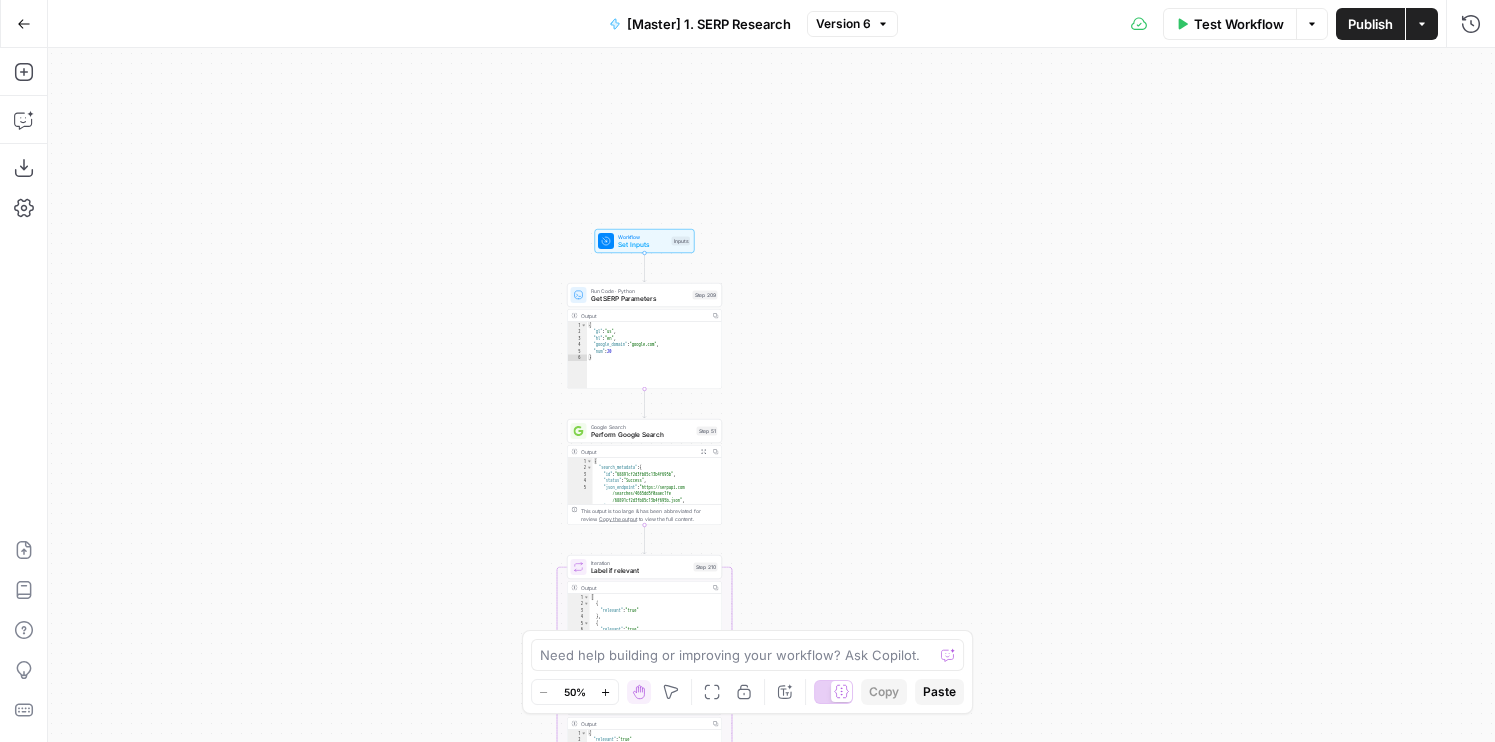 drag, startPoint x: 389, startPoint y: 497, endPoint x: 382, endPoint y: 600, distance: 103.23759 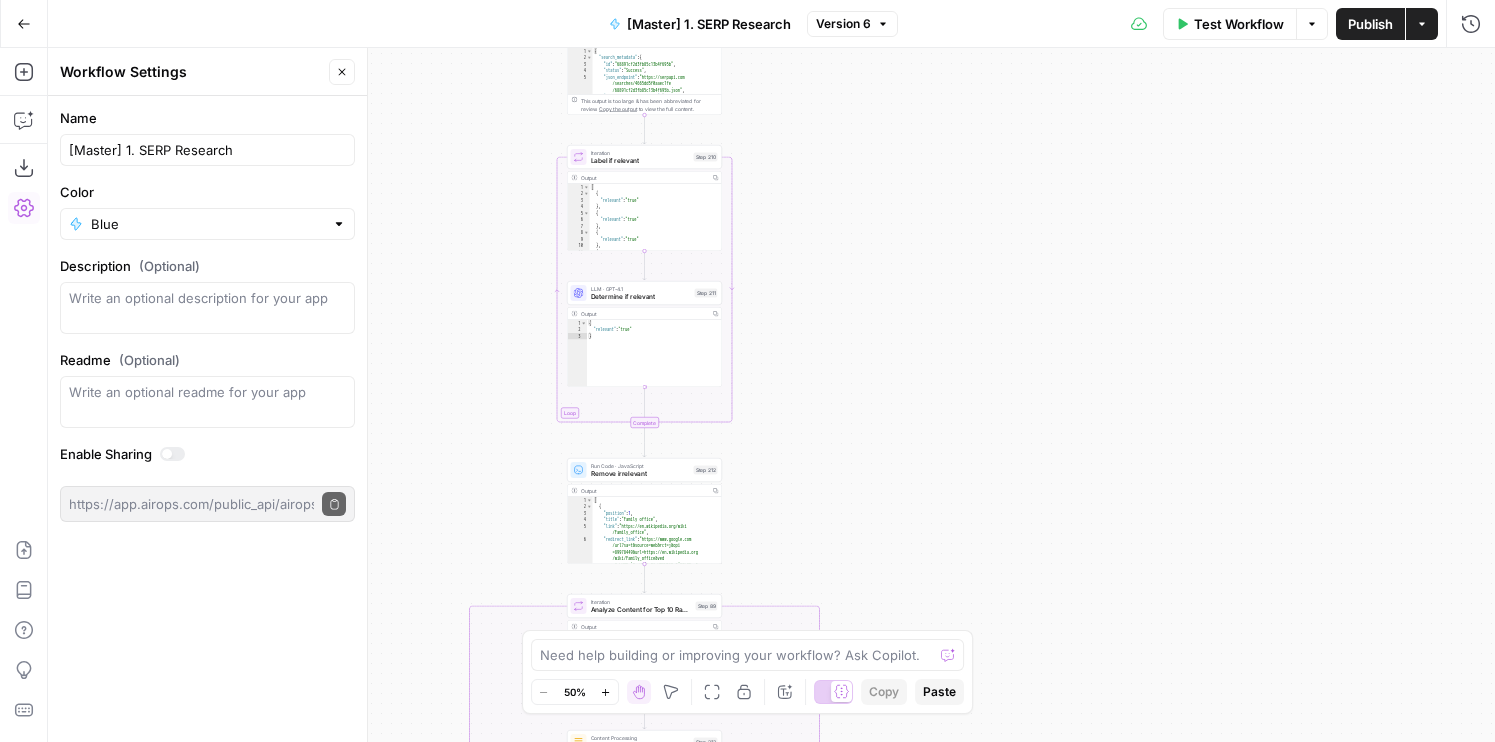 drag, startPoint x: 449, startPoint y: 425, endPoint x: 449, endPoint y: 0, distance: 425 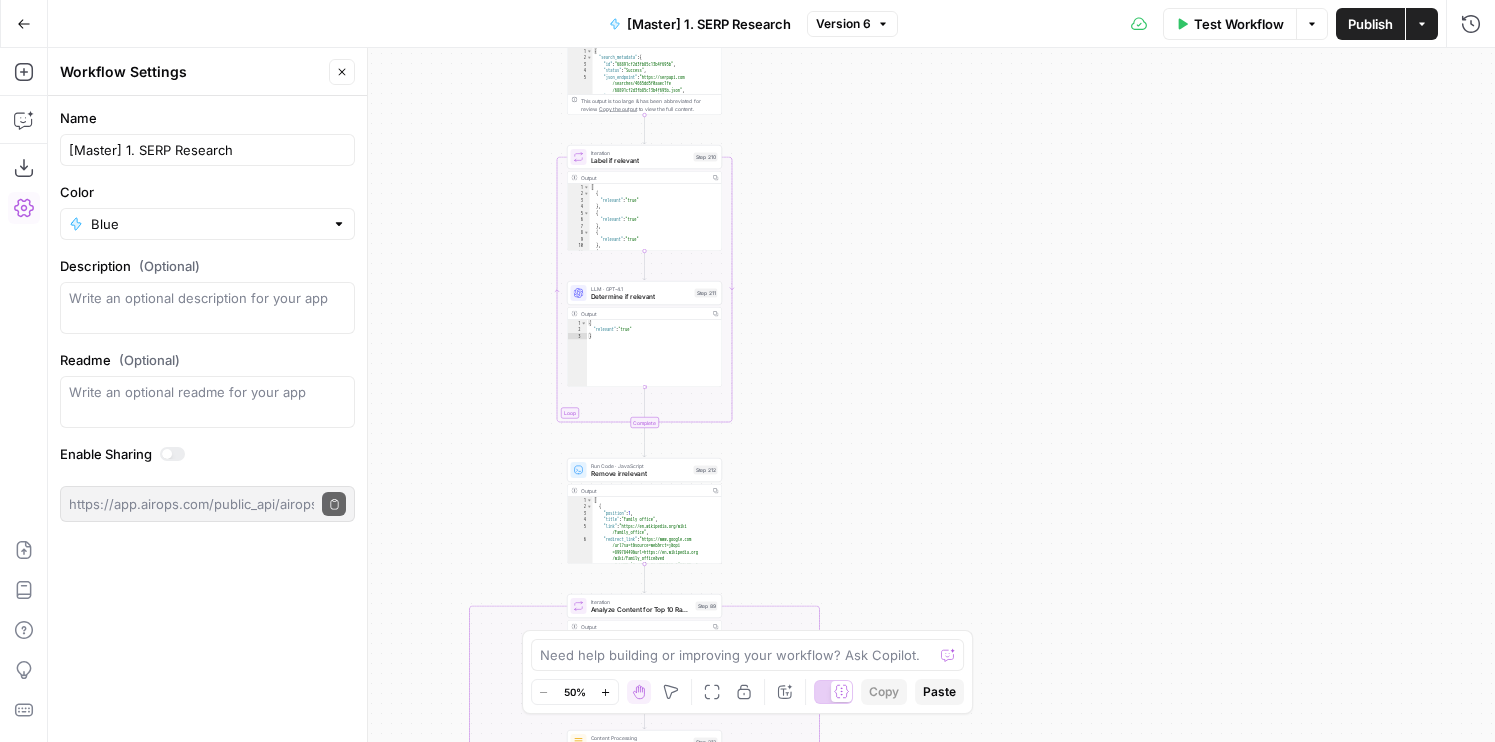 click on "Go Back [Master] 1. SERP Research Version 6 Test Workflow Options Publish Actions Run History Add Steps Copilot Download as JSON Settings Import JSON AirOps Academy Help Give Feedback Shortcuts false true false true Workflow Set Inputs Inputs Run Code · Python Get SERP Parameters Step 209 Output Copy 1 2 3 4 5 6 {    "gl" :  "us" ,    "hl" :  "en" ,    "google_domain" :  "google.com" ,    "num" :  20 }     XXXXXXXXXXXXXXXXXXXXXXXXXXXXXXXXXXXXXXXXXXXXXXXXXXXXXXXXXXXXXXXXXXXXXXXXXXXXXXXXXXXXXXXXXXXXXXXXXXXXXXXXXXXXXXXXXXXXXXXXXXXXXXXXXXXXXXXXXXXXXXXXXXXXXXXXXXXXXXXXXXXXXXXXXXXXXXXXXXXXXXXXXXXXXXXXXXXXXXXXXXXXXXXXXXXXXXXXXXXXXXXXXXXXXXXXXXXXXXXXXXXXXXXXXXXXXXXXXXXXXXXXXXXXXXXXXXXXXXXXXXXXXXXXXXXXXXXXXXXXXXXXXXXXXXXXXXXXXXXXXXXXXXXXXXXXXXXXXXXXXXXXXXXXXXXXXXXXXXXXXXXXXXXXXXXXXXXXXXXXXXXXXXXXXXXXXXXXXXXXXXXXXXXXXXXXXXXXXXXXXXXXXXXXXXXXXXXXXXXXXXXXXXXXXXXXXXXXXXXXXXXXXXXXXXXXXXXXXXXXXXXXXXXXXXXXXXXXXXXXXXXXXXXXXXXX Google Search Perform Google Search Step 51 Output Expand Output Copy 1 2 3 4 5 6 {    :  {      ," at bounding box center [747, 371] 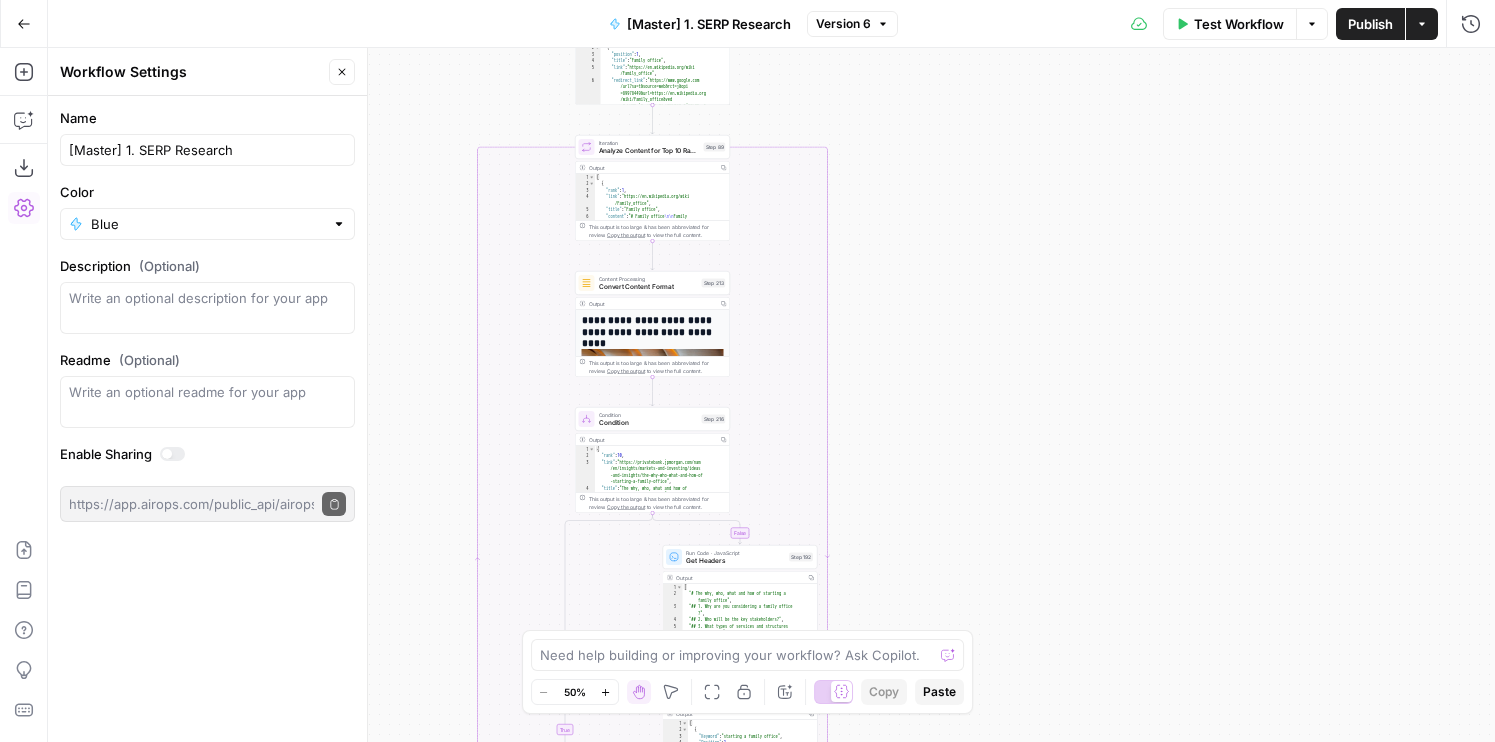 drag, startPoint x: 433, startPoint y: 687, endPoint x: 453, endPoint y: 129, distance: 558.35834 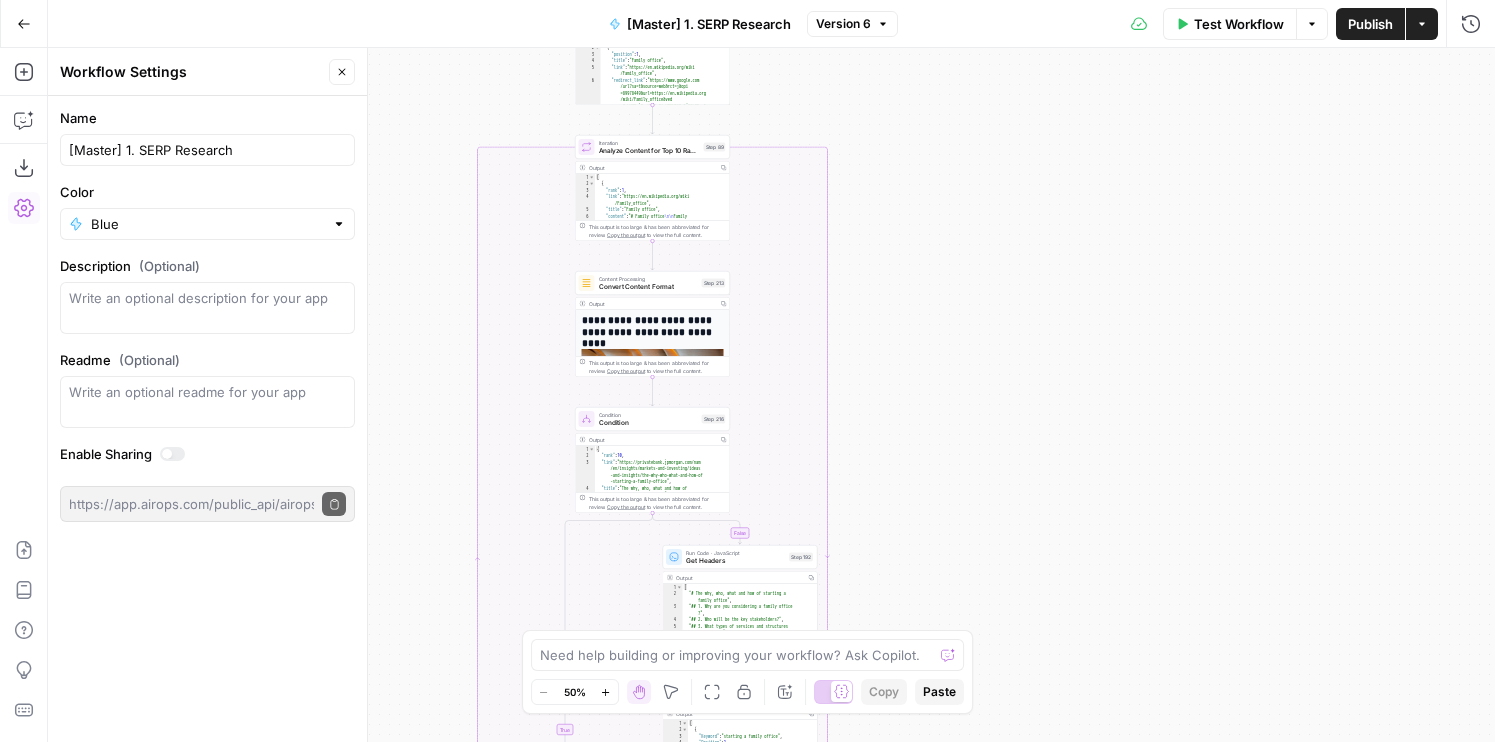 click on "false true false true Workflow Set Inputs Inputs Run Code · Python Get SERP Parameters Step 209 Output Copy 1 2 3 4 5 6 {    "gl" :  "us" ,    "hl" :  "en" ,    "google_domain" :  "google.com" ,    "num" :  20 }     XXXXXXXXXXXXXXXXXXXXXXXXXXXXXXXXXXXXXXXXXXXXXXXXXXXXXXXXXXXXXXXXXXXXXXXXXXXXXXXXXXXXXXXXXXXXXXXXXXXXXXXXXXXXXXXXXXXXXXXXXXXXXXXXXXXXXXXXXXXXXXXXXXXXXXXXXXXXXXXXXXXXXXXXXXXXXXXXXXXXXXXXXXXXXXXXXXXXXXXXXXXXXXXXXXXXXXXXXXXXXXXXXXXXXXXXXXXXXXXXXXXXXXXXXXXXXXXXXXXXXXXXXXXXXXXXXXXXXXXXXXXXXXXXXXXXXXXXXXXXXXXXXXXXXXXXXXXXXXXXXXXXXXXXXXXXXXXXXXXXXXXXXXXXXXXXXXXXXXXXXXXXXXXXXXXXXXXXXXXXXXXXXXXXXXXXXXXXXXXXXXXXXXXXXXXXXXXXXXXXXXXXXXXXXXXXXXXXXXXXXXXXXXXXXXXXXXXXXXXXXXXXXXXXXXXXXXXXXXXXXXXXXXXXXXXXXXXXXXXXXXXXXXXXXXXX Google Search Perform Google Search Step 51 Output Expand Output Copy 1 2 3 4 5 6 {    "search_metadata" :  {      "id" :  "68891cf2d3fb85c13b4f695b" ,      "status" :  "Success" ,      "json_endpoint" :  "https://serpapi.com          /searches/4665dd5f0aaec1fe          , :" at bounding box center (771, 395) 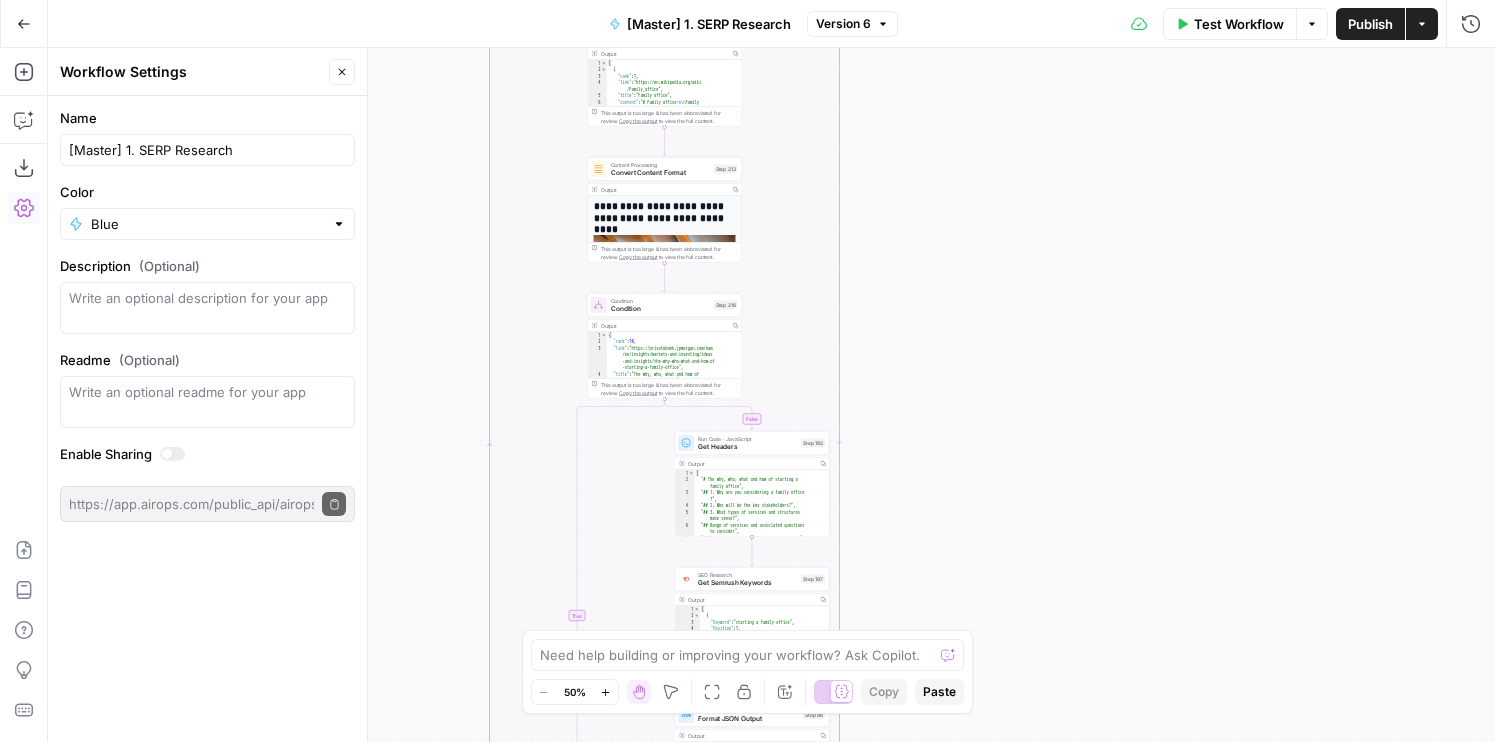 drag, startPoint x: 970, startPoint y: 467, endPoint x: 916, endPoint y: 56, distance: 414.53226 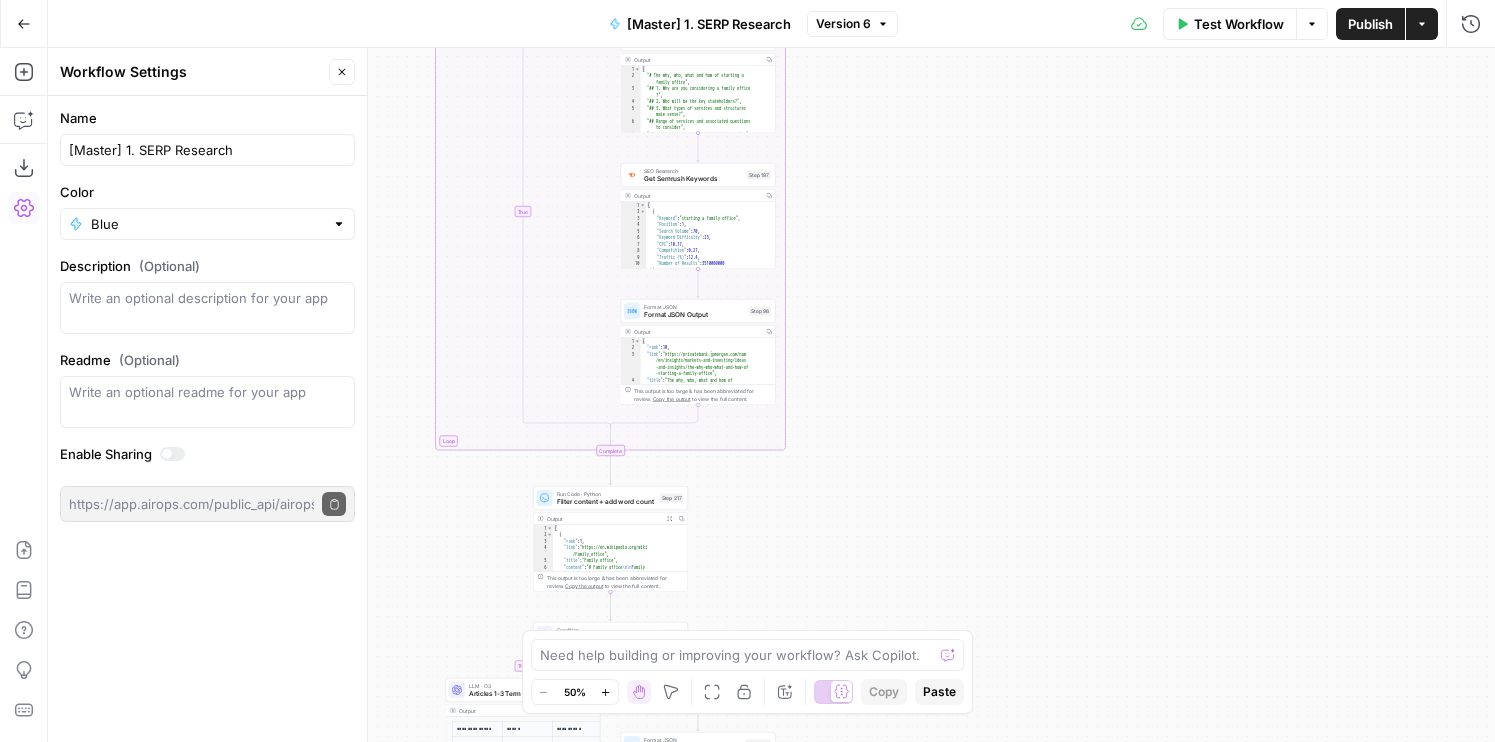drag, startPoint x: 956, startPoint y: 539, endPoint x: 957, endPoint y: 95, distance: 444.00113 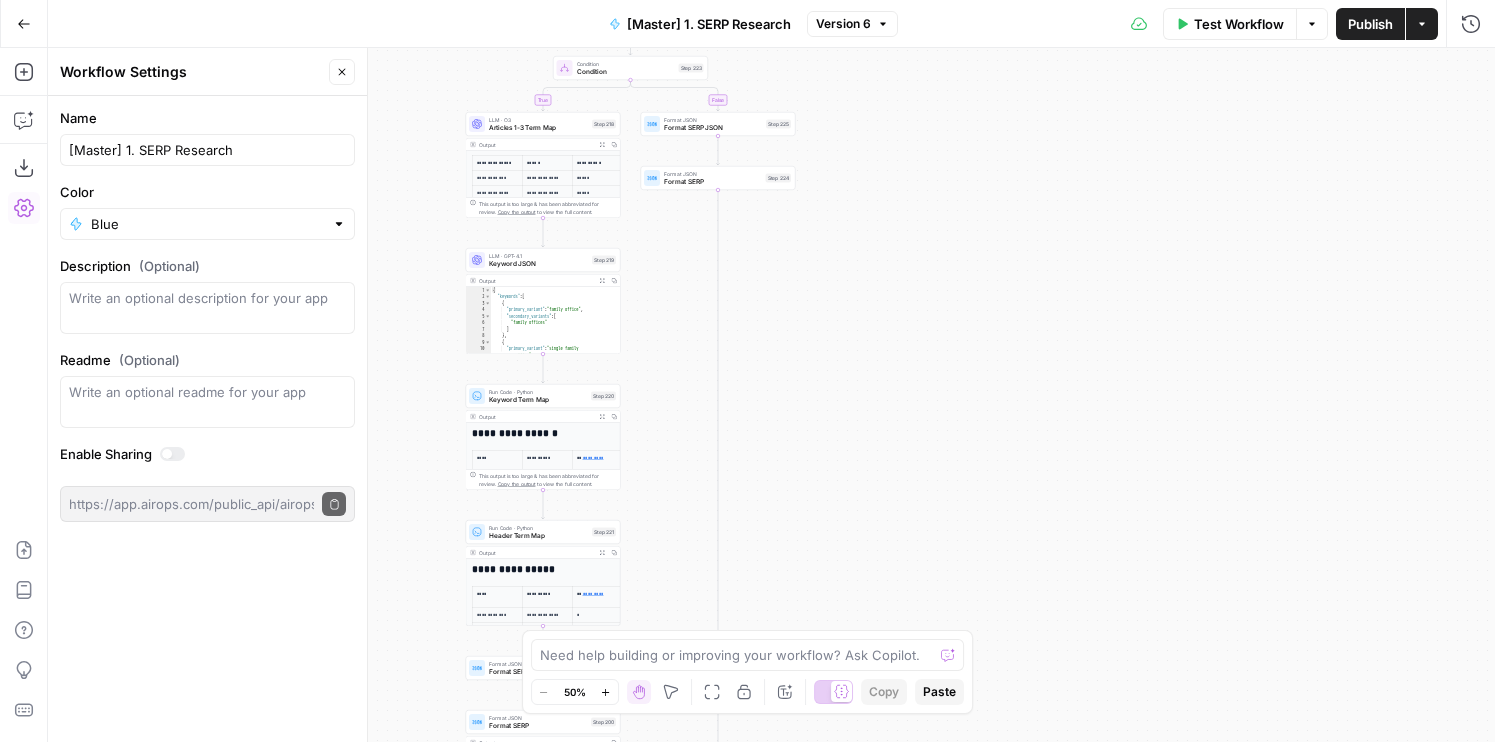 drag, startPoint x: 892, startPoint y: 446, endPoint x: 911, endPoint y: 317, distance: 130.39172 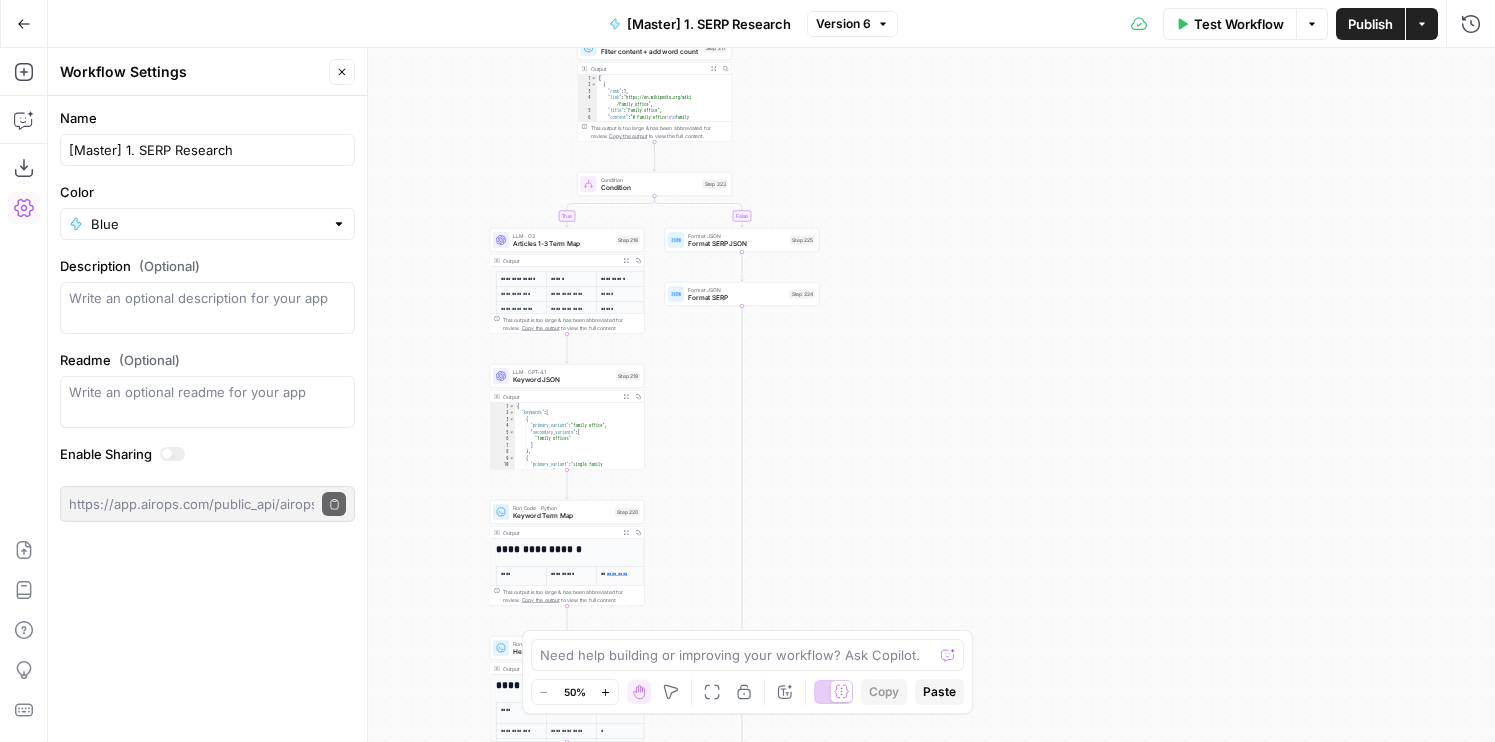 drag, startPoint x: 895, startPoint y: 295, endPoint x: 919, endPoint y: 409, distance: 116.498924 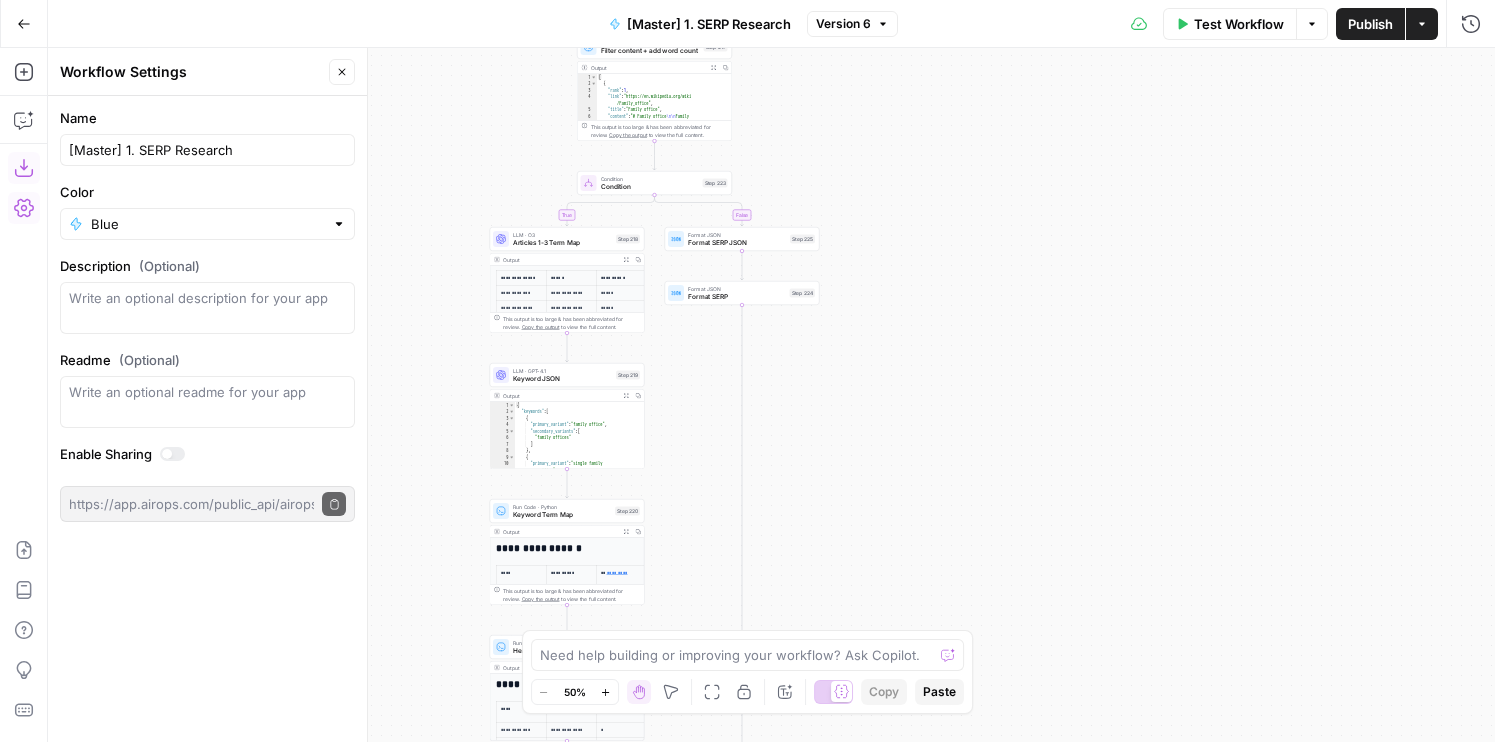 click 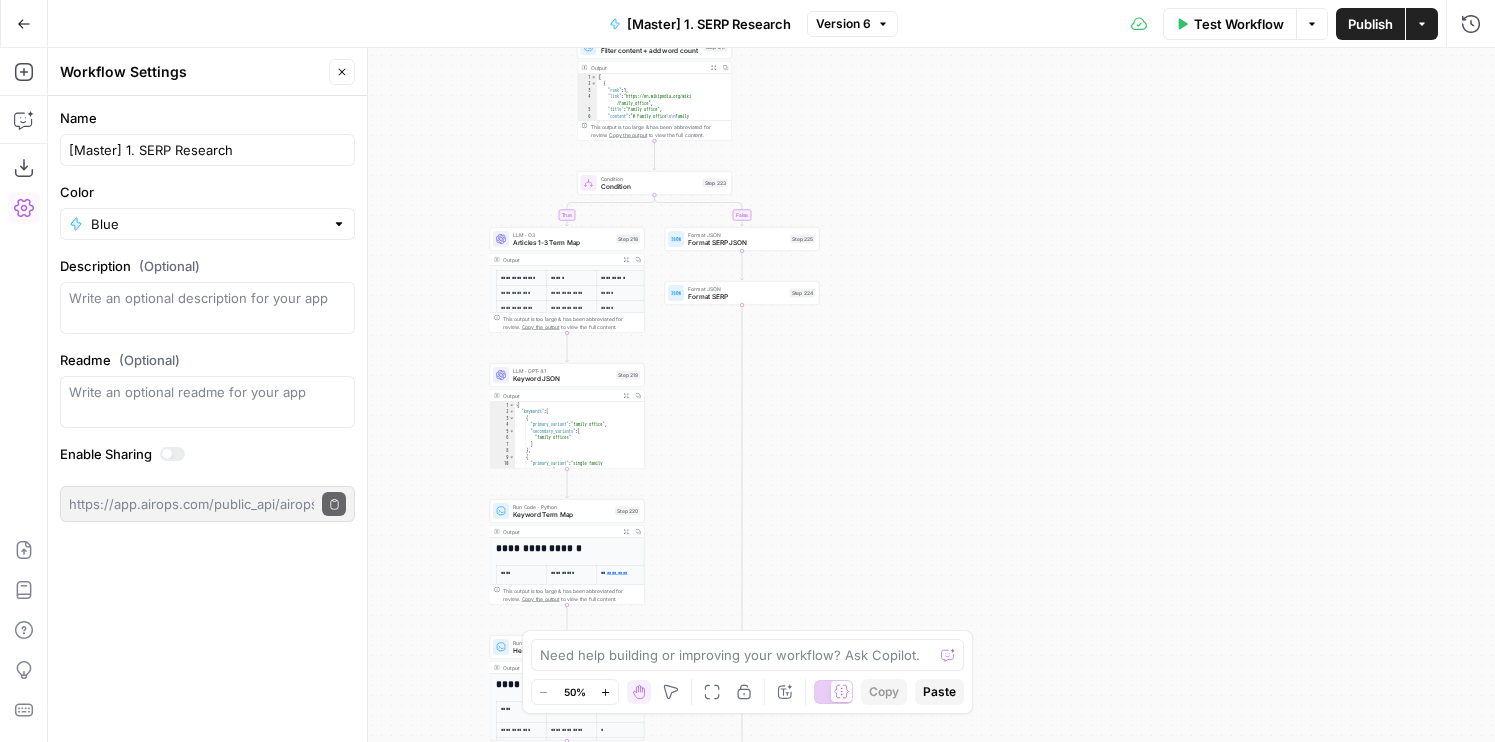 drag, startPoint x: 851, startPoint y: 228, endPoint x: 854, endPoint y: 439, distance: 211.02133 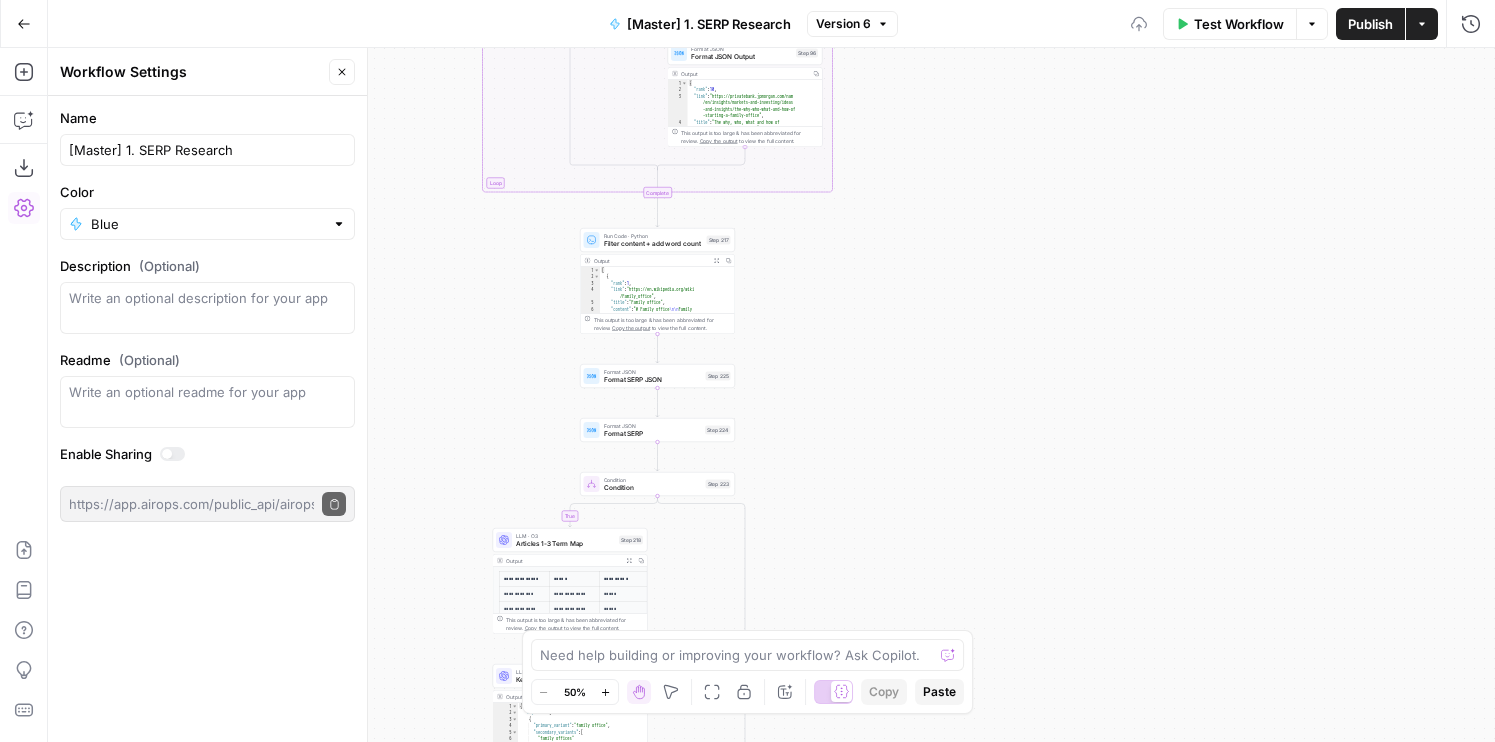 drag, startPoint x: 500, startPoint y: 485, endPoint x: 500, endPoint y: 219, distance: 266 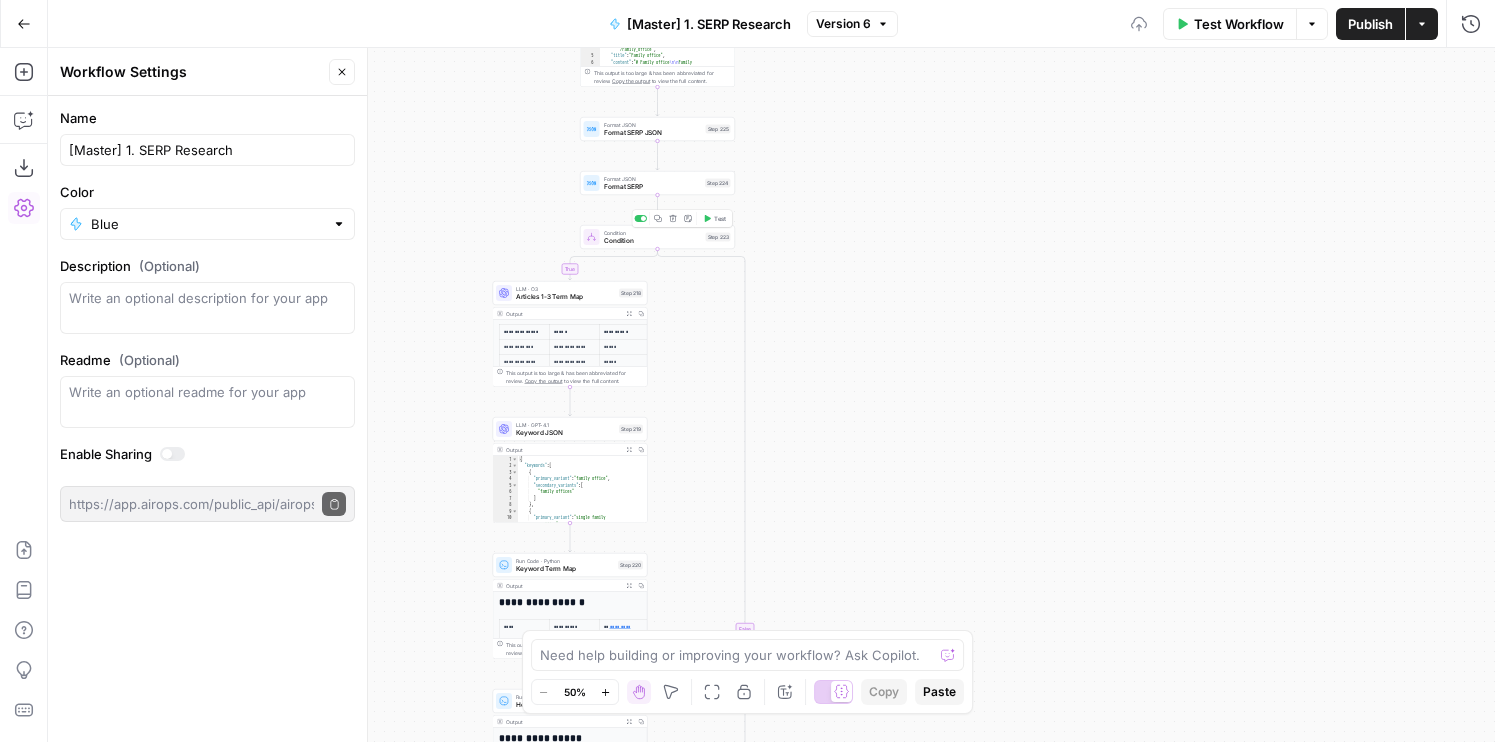 click 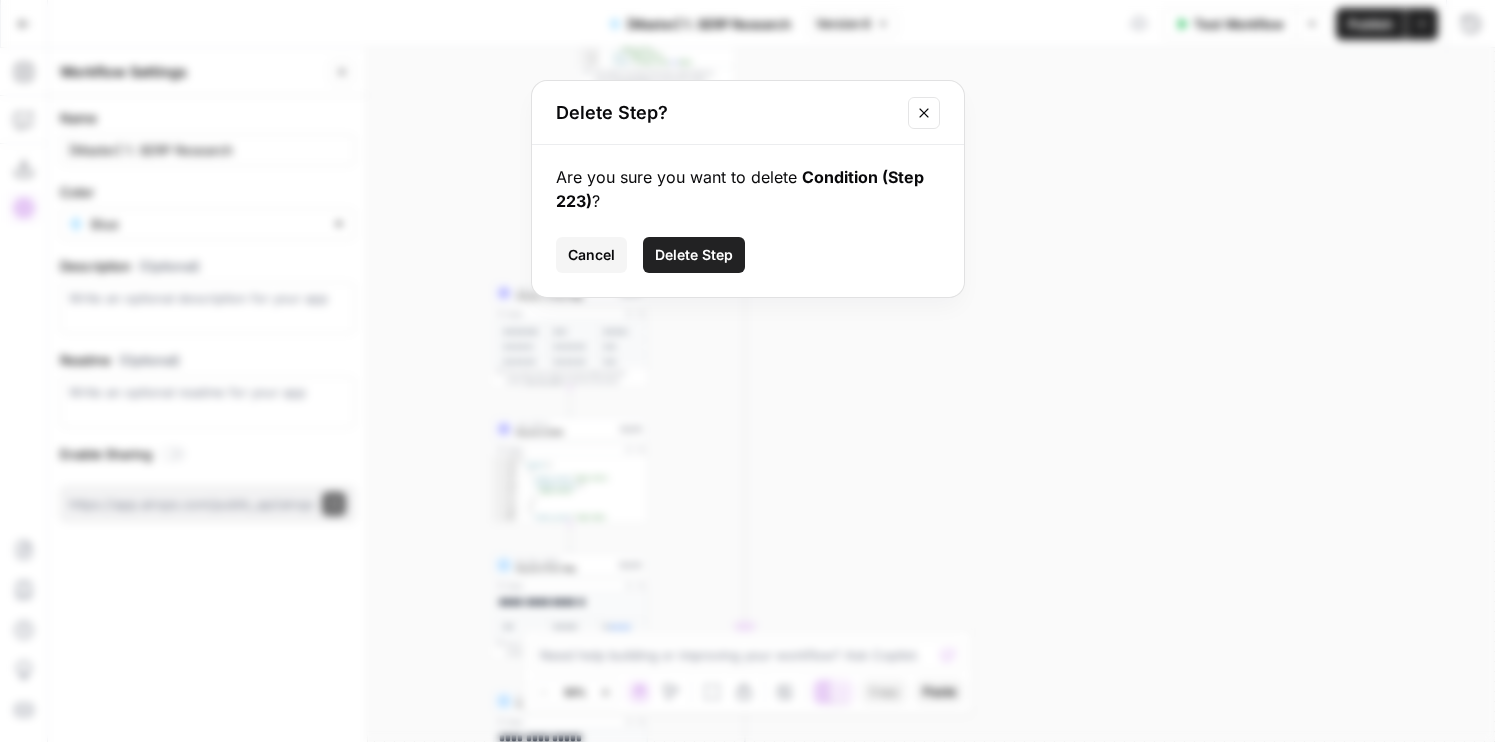 click on "Delete Step" at bounding box center [694, 255] 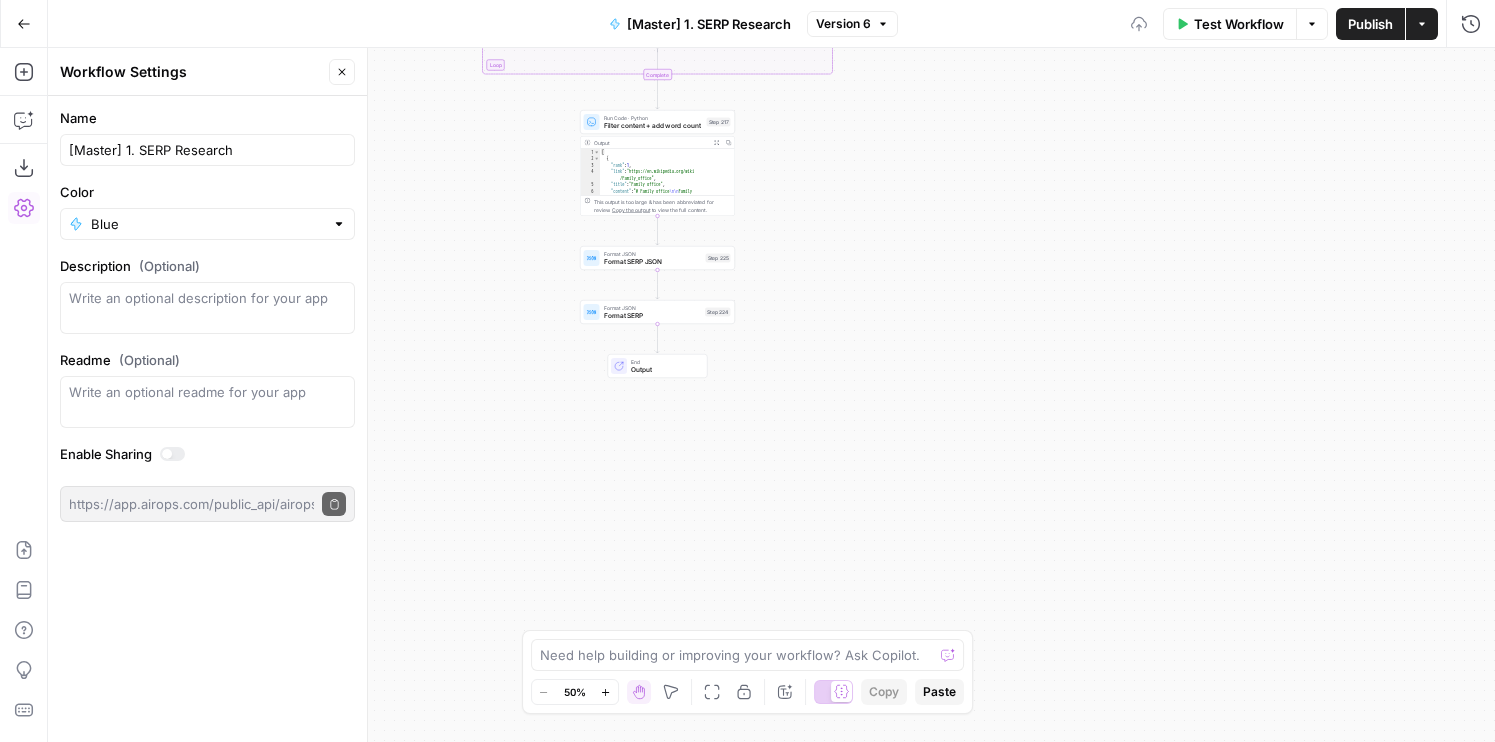 drag, startPoint x: 834, startPoint y: 170, endPoint x: 834, endPoint y: 638, distance: 468 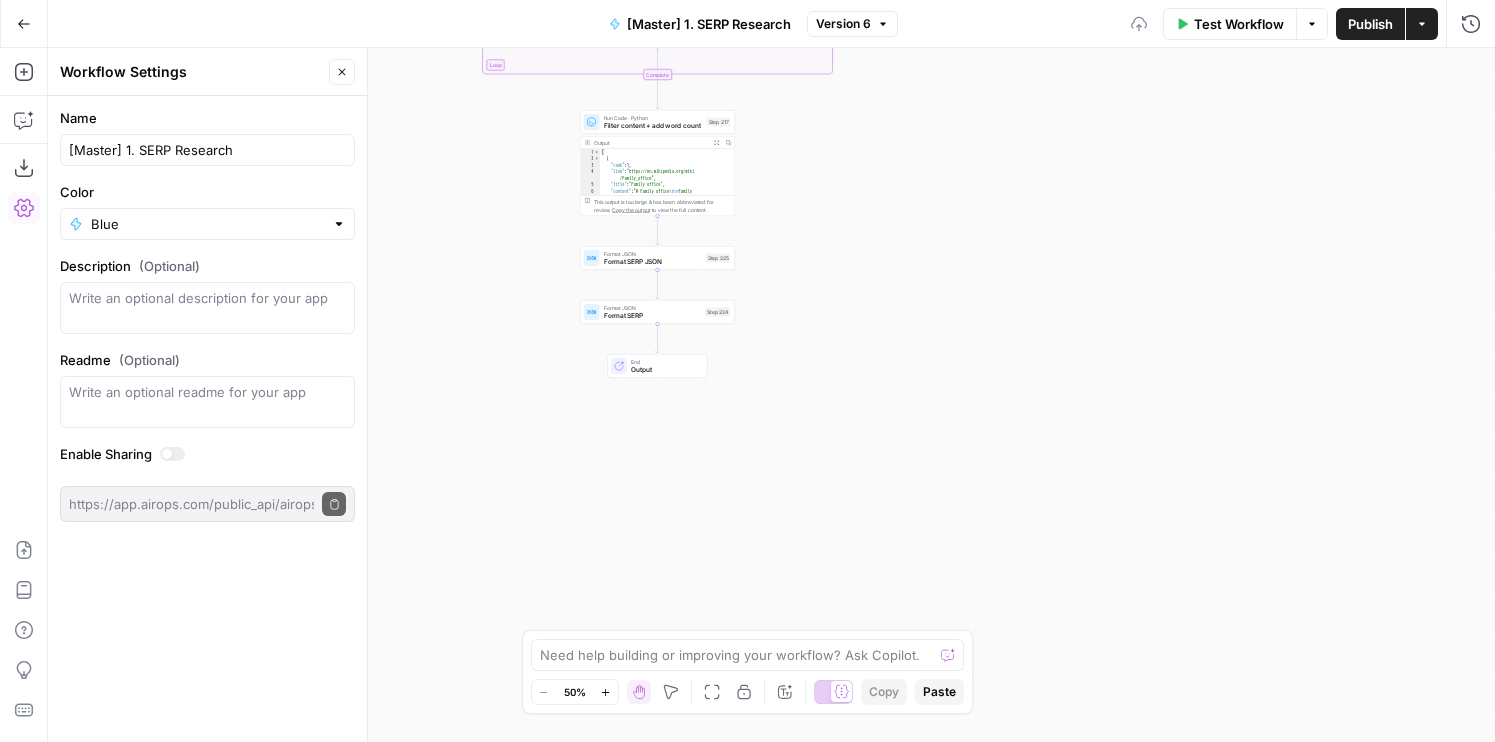click on "AirOps Builders New Home Browse Your Data Usage Flightpath Settings Recent Grids [Amplitude] Refresh Net New Content Batch [Upwork] Preprocessing Recent Workflows [Master] 3. Outline to article [Amplitude] Apply Content Refresh Changes [Amplitude] SERP Brief Generation AirOps Academy What's new?
5
Help + Support Go Back [Master] 1. SERP Research Version 6 Test Workflow Options Publish Actions Run History Add Steps Copilot Download as JSON Settings Import JSON AirOps Academy Help Give Feedback Shortcuts false true Workflow Set Inputs Inputs Run Code · Python Get SERP Parameters Step 209 Output Copy 1 2 3 4 5 6 {    "gl" :  "us" ,    "hl" :  "en" ,    "google_domain" :  "google.com" ,    "num" :  20 }     Google Search Perform Google Search Step 51 Output Expand Output Copy 1 2 3 4 5 6 {    "search_metadata" :  {      "id" :  "68891cf2d3fb85c13b4f695b" ,      "status" :  "Success" ,      "json_endpoint" :  "https://serpapi.com          , :" at bounding box center (747, 371) 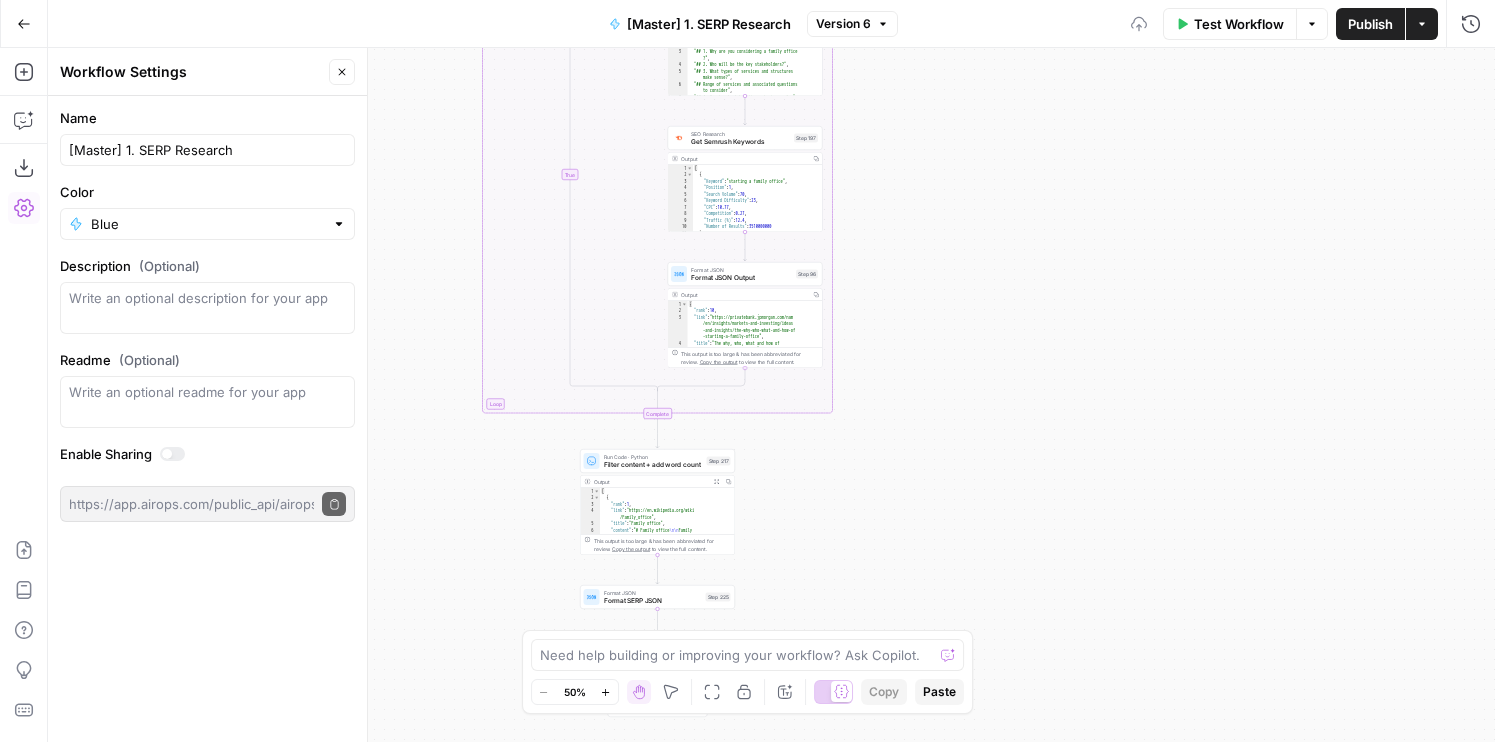 drag, startPoint x: 891, startPoint y: 97, endPoint x: 895, endPoint y: 588, distance: 491.0163 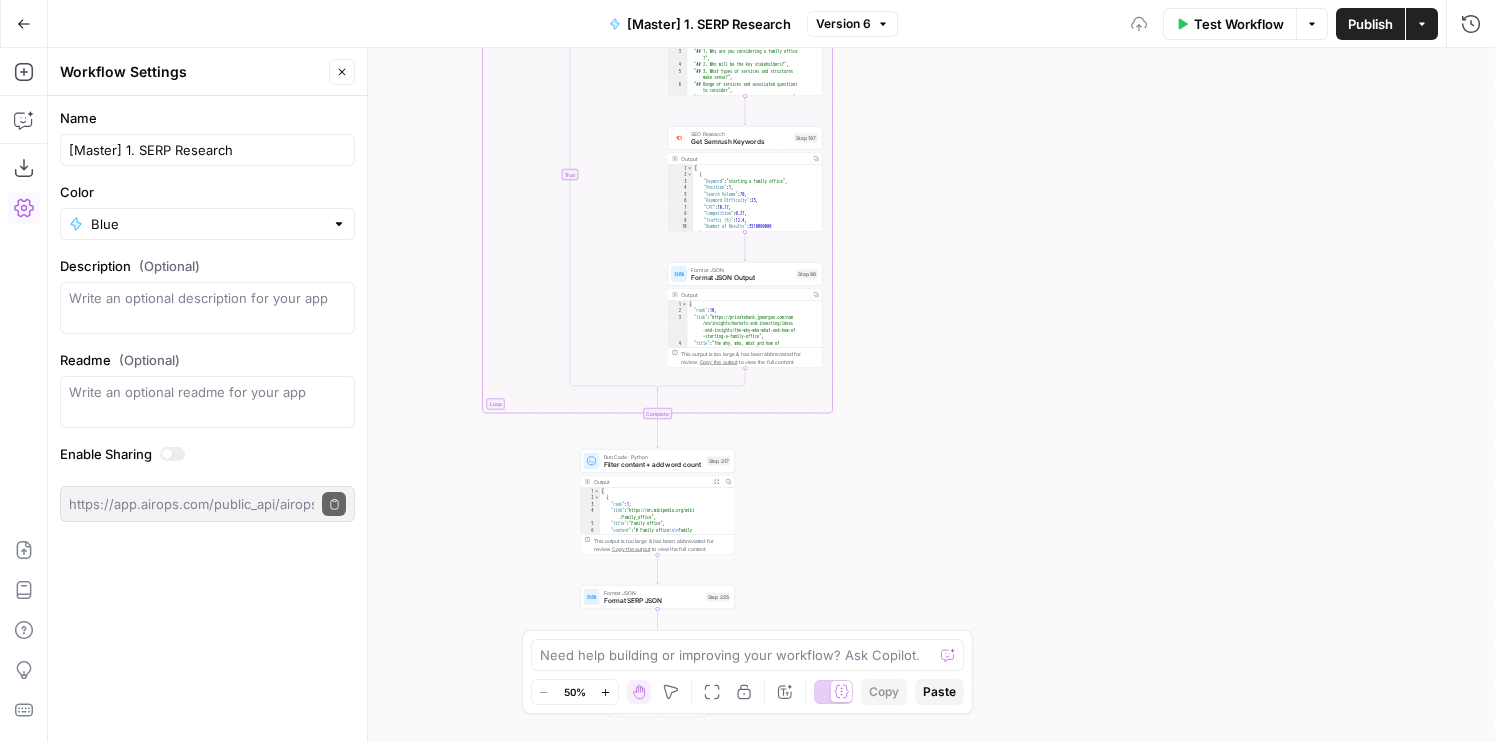 click on "false true Workflow Set Inputs Inputs Run Code · Python Get SERP Parameters Step 209 Output Copy 1 2 3 4 5 6 {    "gl" :  "us" ,    "hl" :  "en" ,    "google_domain" :  "google.com" ,    "num" :  20 }     XXXXXXXXXXXXXXXXXXXXXXXXXXXXXXXXXXXXXXXXXXXXXXXXXXXXXXXXXXXXXXXXXXXXXXXXXXXXXXXXXXXXXXXXXXXXXXXXXXXXXXXXXXXXXXXXXXXXXXXXXXXXXXXXXXXXXXXXXXXXXXXXXXXXXXXXXXXXXXXXXXXXXXXXXXXXXXXXXXXXXXXXXXXXXXXXXXXXXXXXXXXXXXXXXXXXXXXXXXXXXXXXXXXXXXXXXXXXXXXXXXXXXXXXXXXXXXXXXXXXXXXXXXXXXXXXXXXXXXXXXXXXXXXXXXXXXXXXXXXXXXXXXXXXXXXXXXXXXXXXXXXXXXXXXXXXXXXXXXXXXXXXXXXXXXXXXXXXXXXXXXXXXXXXXXXXXXXXXXXXXXXXXXXXXXXXXXXXXXXXXXXXXXXXXXXXXXXXXXXXXXXXXXXXXXXXXXXXXXXXXXXXXXXXXXXXXXXXXXXXXXXXXXXXXXXXXXXXXXXXXXXXXXXXXXXXXXXXXXXXXXXXXXXXXXXX Google Search Perform Google Search Step 51 Output Expand Output Copy 1 2 3 4 5 6 {    "search_metadata" :  {      "id" :  "68891cf2d3fb85c13b4f695b" ,      "status" :  "Success" ,      "json_endpoint" :  "https://serpapi.com          /searches/4665dd5f0aaec1fe          ,      :  "https" at bounding box center (771, 395) 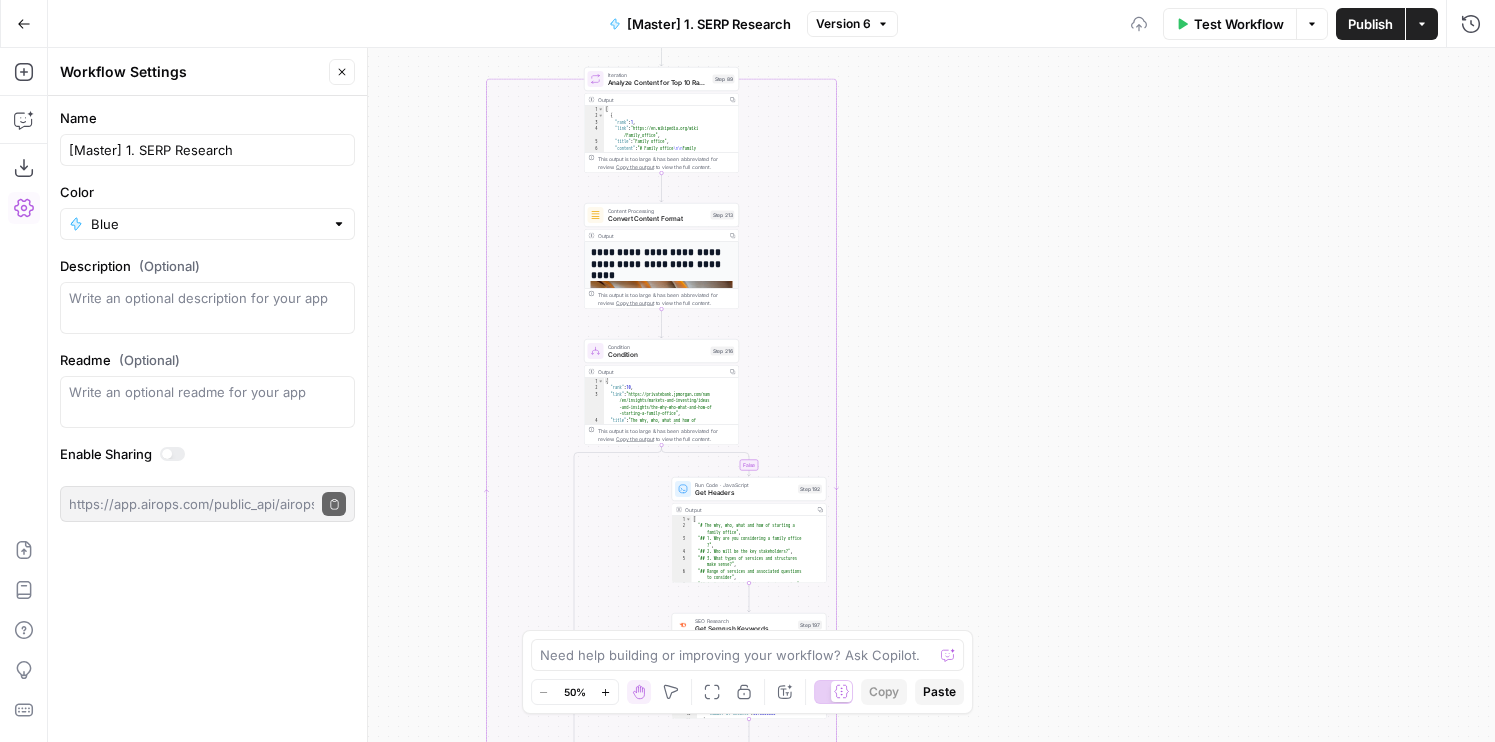 drag, startPoint x: 858, startPoint y: 179, endPoint x: 862, endPoint y: 618, distance: 439.01822 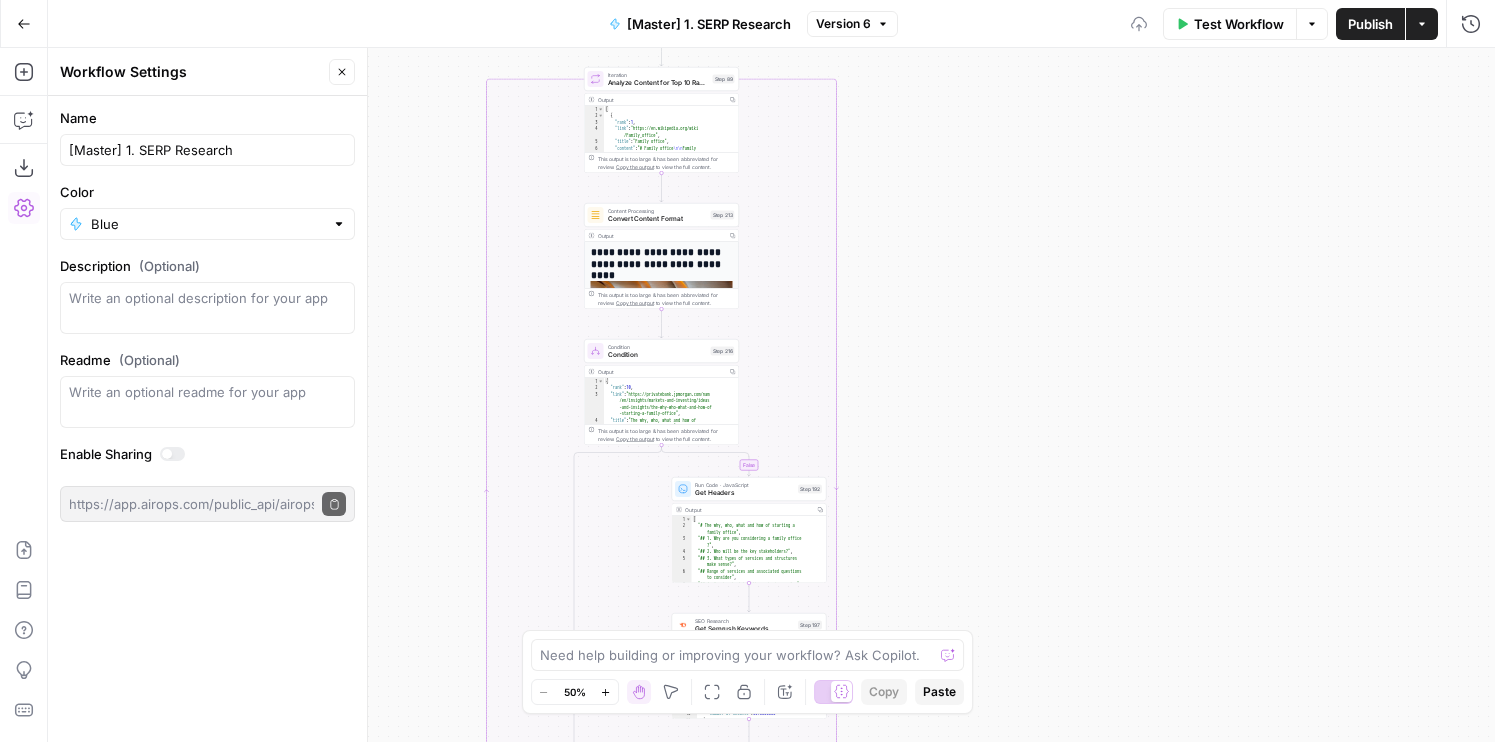 click on "false true Workflow Set Inputs Inputs Run Code · Python Get SERP Parameters Step 209 Output Copy 1 2 3 4 5 6 {    "gl" :  "us" ,    "hl" :  "en" ,    "google_domain" :  "google.com" ,    "num" :  20 }     XXXXXXXXXXXXXXXXXXXXXXXXXXXXXXXXXXXXXXXXXXXXXXXXXXXXXXXXXXXXXXXXXXXXXXXXXXXXXXXXXXXXXXXXXXXXXXXXXXXXXXXXXXXXXXXXXXXXXXXXXXXXXXXXXXXXXXXXXXXXXXXXXXXXXXXXXXXXXXXXXXXXXXXXXXXXXXXXXXXXXXXXXXXXXXXXXXXXXXXXXXXXXXXXXXXXXXXXXXXXXXXXXXXXXXXXXXXXXXXXXXXXXXXXXXXXXXXXXXXXXXXXXXXXXXXXXXXXXXXXXXXXXXXXXXXXXXXXXXXXXXXXXXXXXXXXXXXXXXXXXXXXXXXXXXXXXXXXXXXXXXXXXXXXXXXXXXXXXXXXXXXXXXXXXXXXXXXXXXXXXXXXXXXXXXXXXXXXXXXXXXXXXXXXXXXXXXXXXXXXXXXXXXXXXXXXXXXXXXXXXXXXXXXXXXXXXXXXXXXXXXXXXXXXXXXXXXXXXXXXXXXXXXXXXXXXXXXXXXXXXXXXXXXXXXXX Google Search Perform Google Search Step 51 Output Expand Output Copy 1 2 3 4 5 6 {    "search_metadata" :  {      "id" :  "68891cf2d3fb85c13b4f695b" ,      "status" :  "Success" ,      "json_endpoint" :  "https://serpapi.com          /searches/4665dd5f0aaec1fe          ,      :  "https" at bounding box center [771, 395] 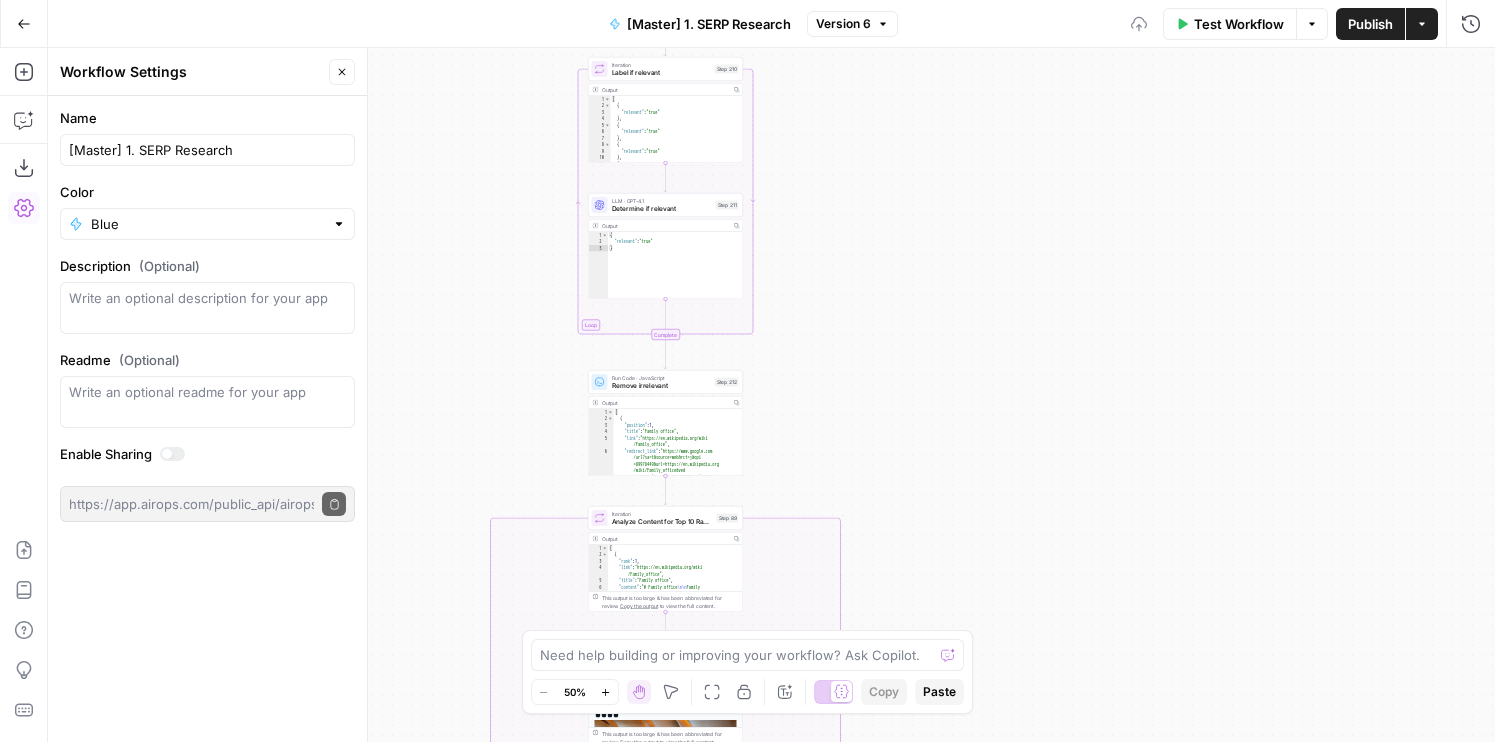 drag, startPoint x: 858, startPoint y: 275, endPoint x: 858, endPoint y: 799, distance: 524 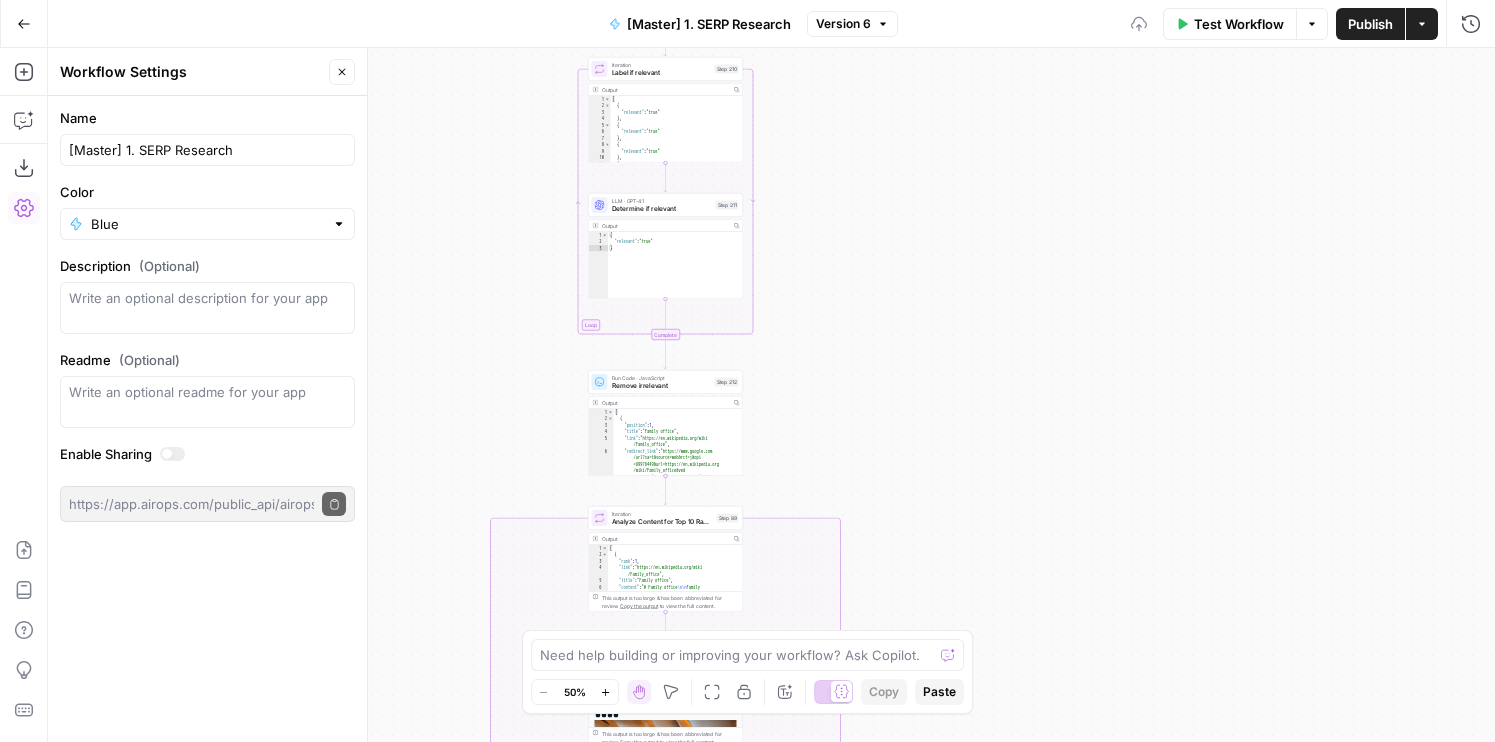 click on "AirOps Builders New Home Browse Your Data Usage Flightpath Settings Recent Grids [Amplitude] Refresh Net New Content Batch [Upwork] Preprocessing Recent Workflows [Master] 3. Outline to article [Amplitude] Apply Content Refresh Changes [Amplitude] SERP Brief Generation AirOps Academy What's new?
5
Help + Support Go Back [Master] 1. SERP Research Version 6 Test Workflow Options Publish Actions Run History Add Steps Copilot Download as JSON Settings Import JSON AirOps Academy Help Give Feedback Shortcuts false true Workflow Set Inputs Inputs Run Code · Python Get SERP Parameters Step 209 Output Copy 1 2 3 4 5 6 {    "gl" :  "us" ,    "hl" :  "en" ,    "google_domain" :  "google.com" ,    "num" :  20 }     Google Search Perform Google Search Step 51 Output Expand Output Copy 1 2 3 4 5 6 {    "search_metadata" :  {      "id" :  "68891cf2d3fb85c13b4f695b" ,      "status" :  "Success" ,      "json_endpoint" :  "https://serpapi.com" at bounding box center [747, 371] 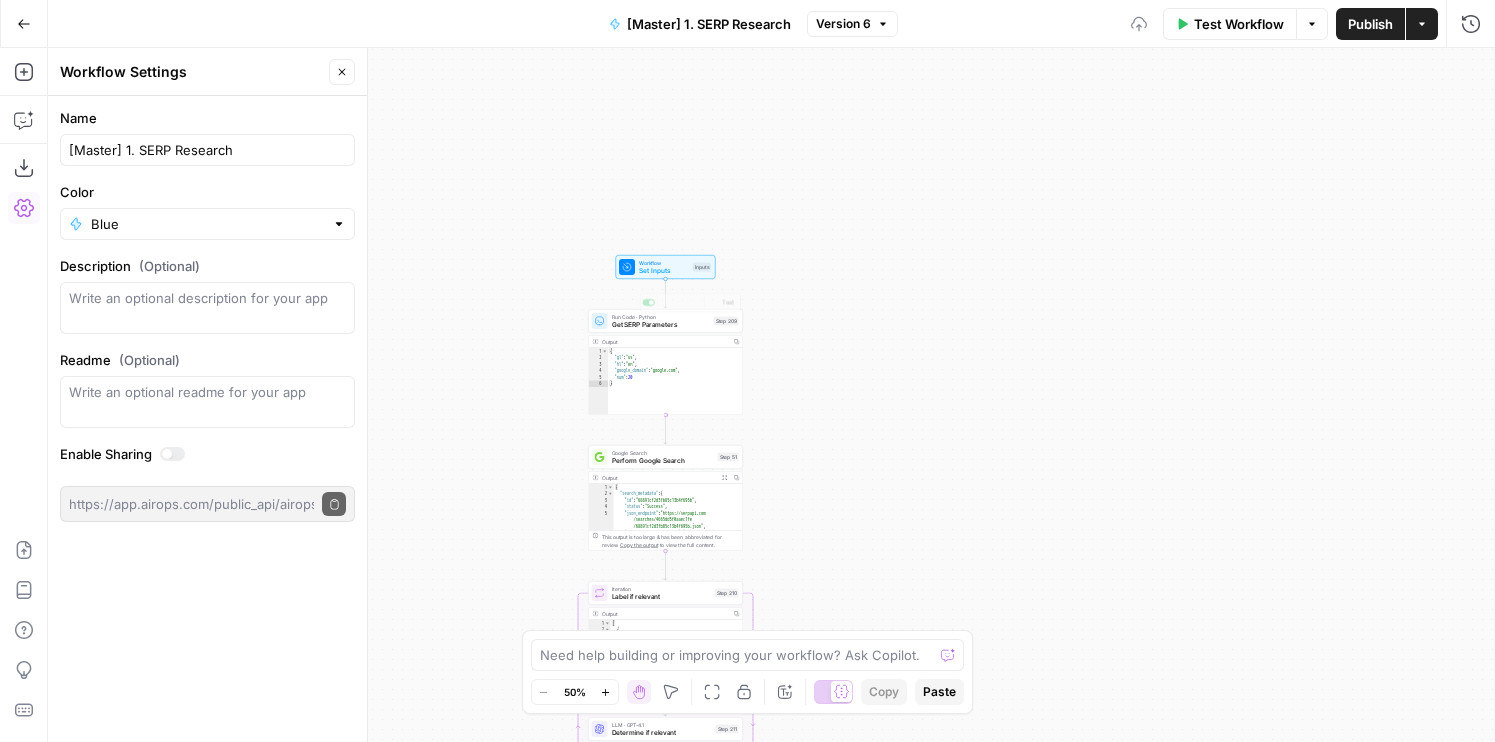 click on "Set Inputs" at bounding box center [664, 271] 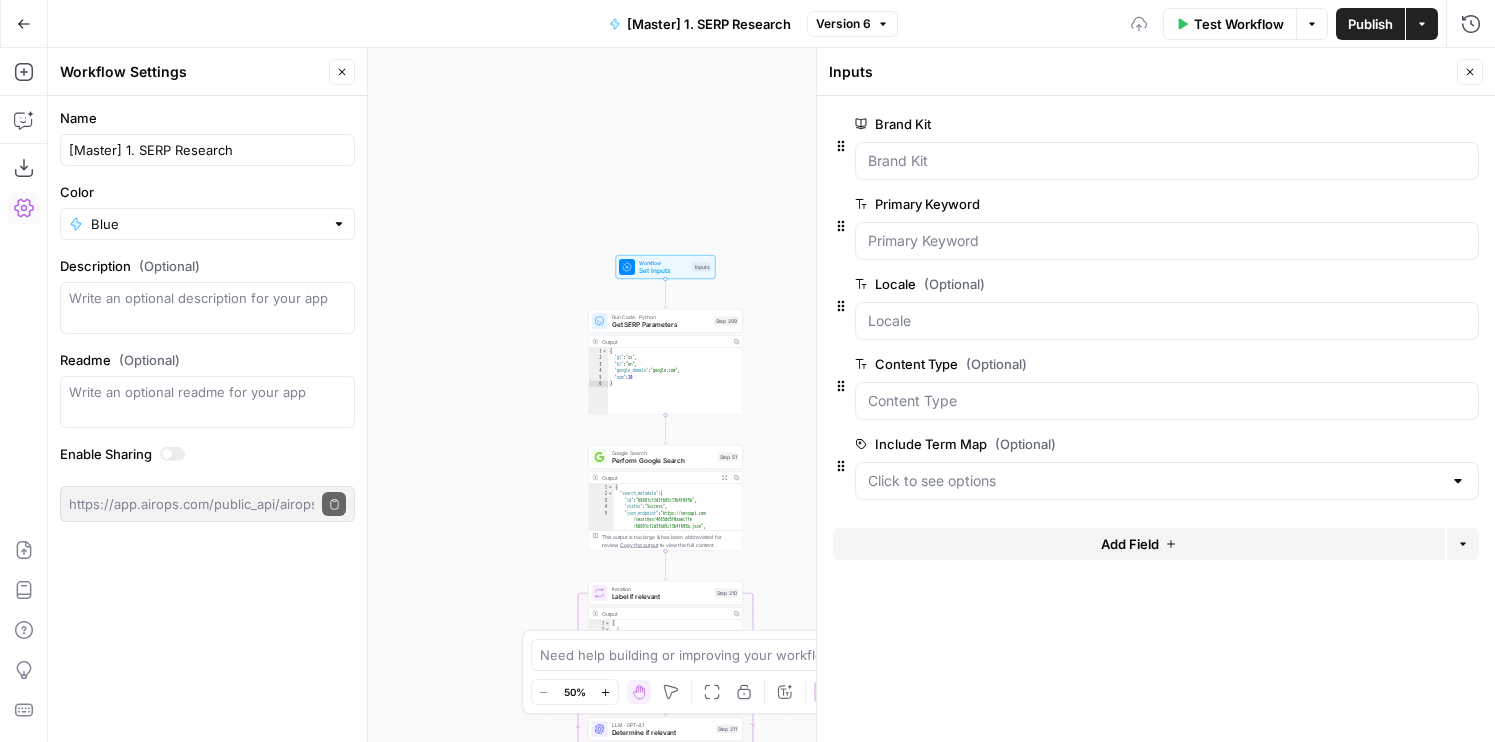click 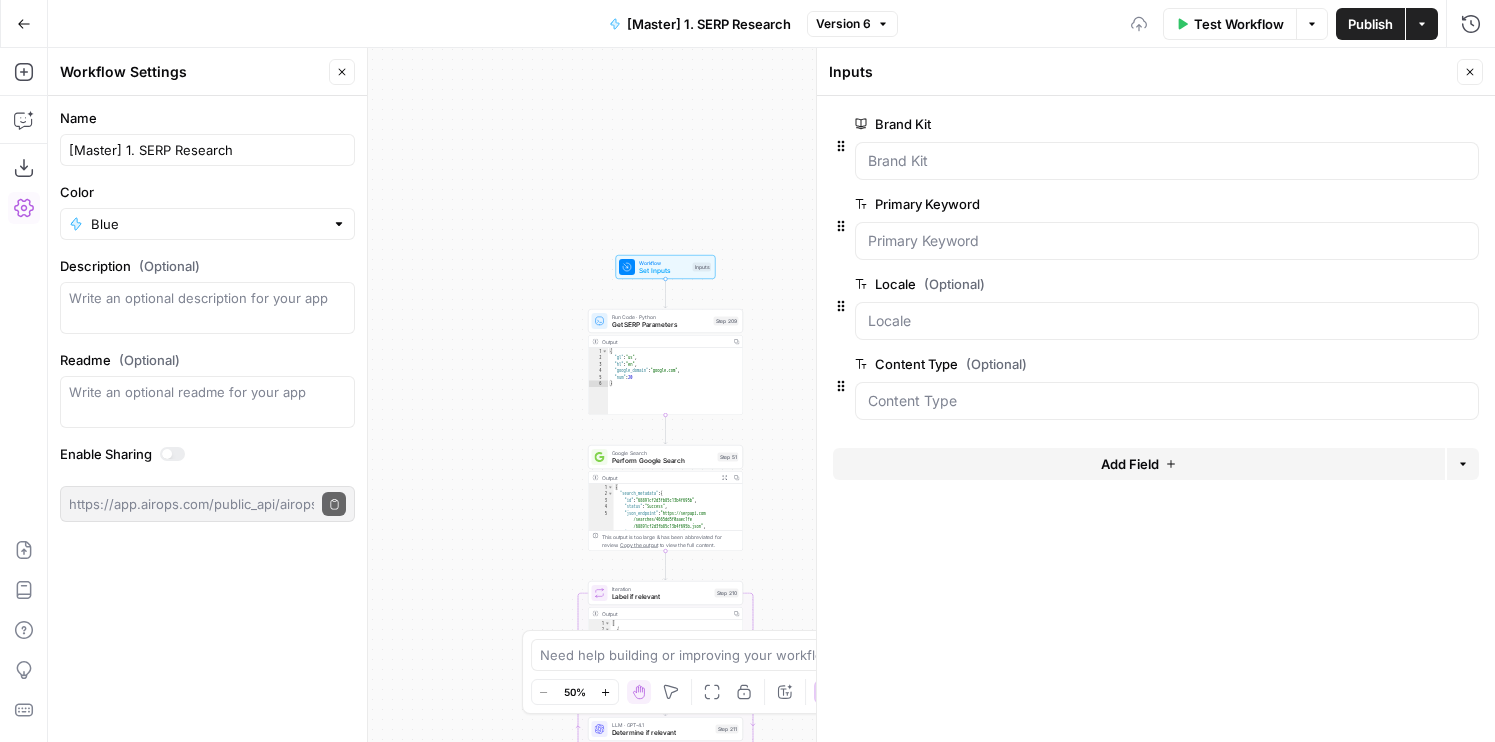 click on "[Master] 1. SERP Research" at bounding box center [700, 24] 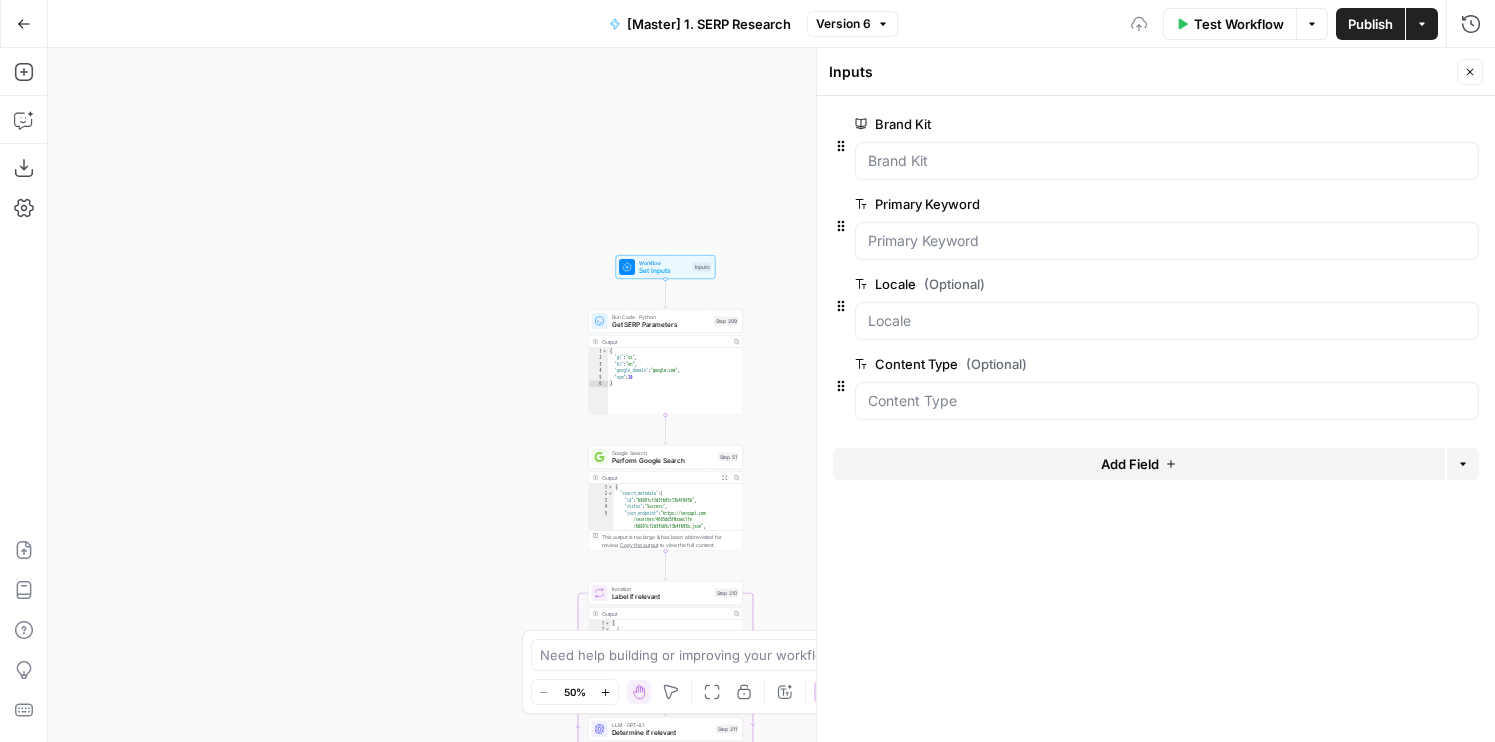 click on "[Master] 1. SERP Research" at bounding box center (709, 24) 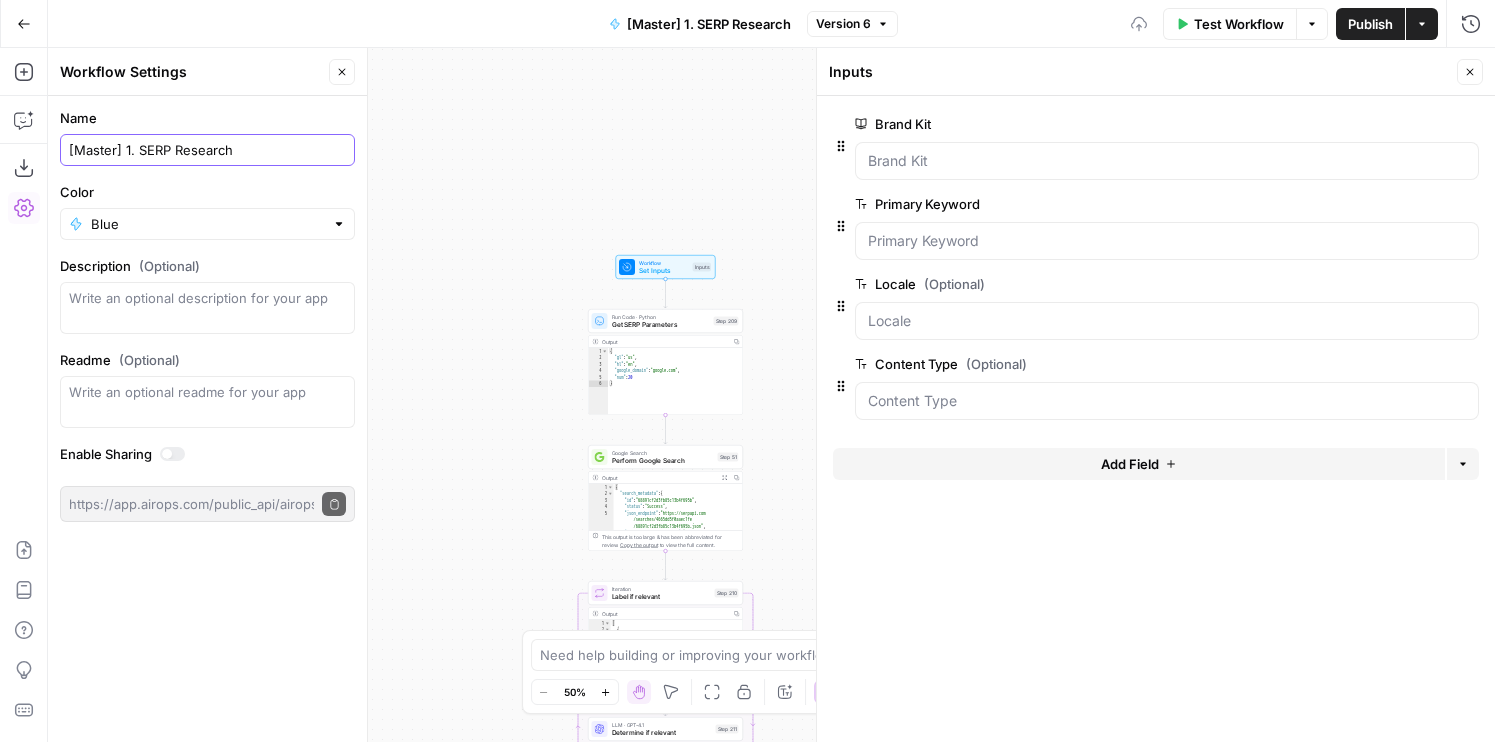 click on "[Master] 1. SERP Research" at bounding box center (207, 150) 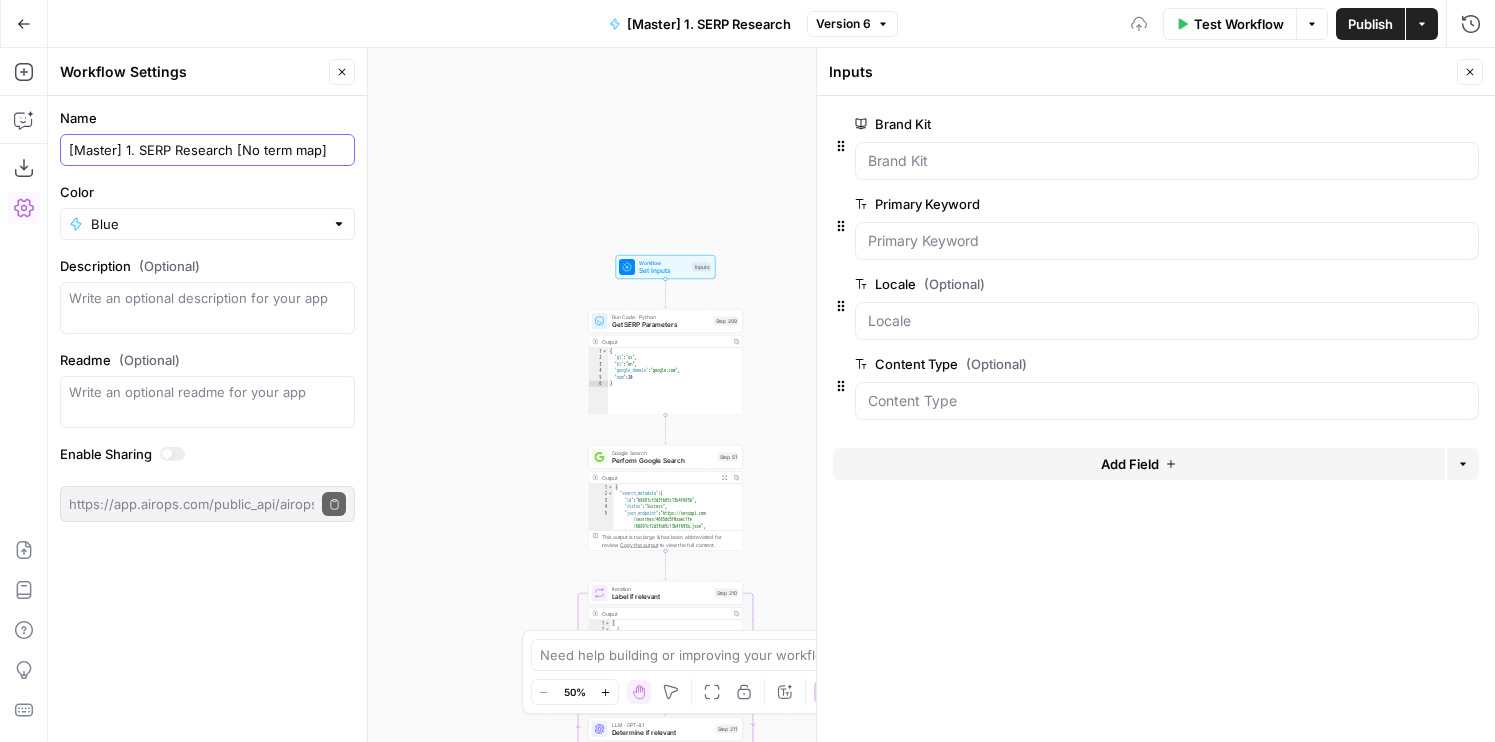 type on "[Master] 1. SERP Research [No term map]" 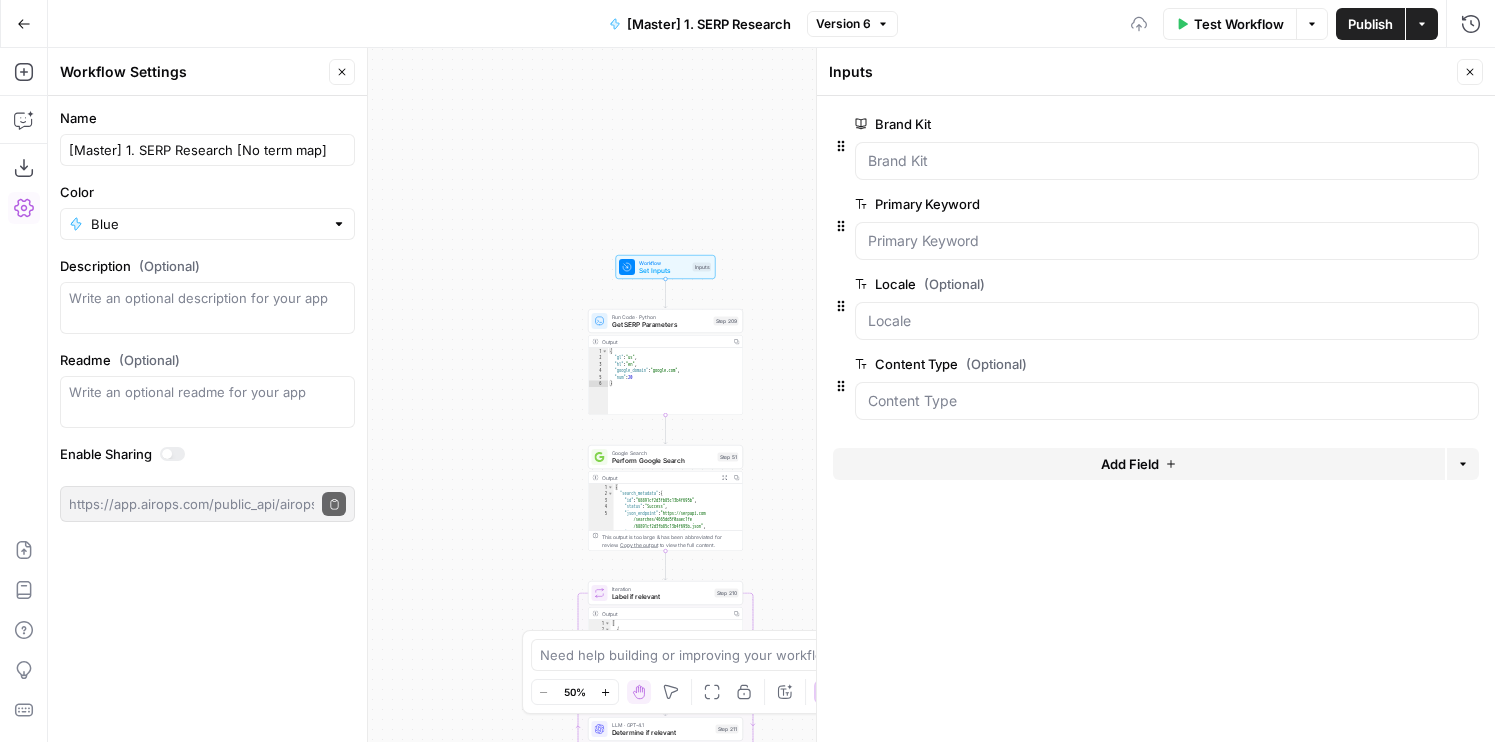click on "Close" at bounding box center [342, 72] 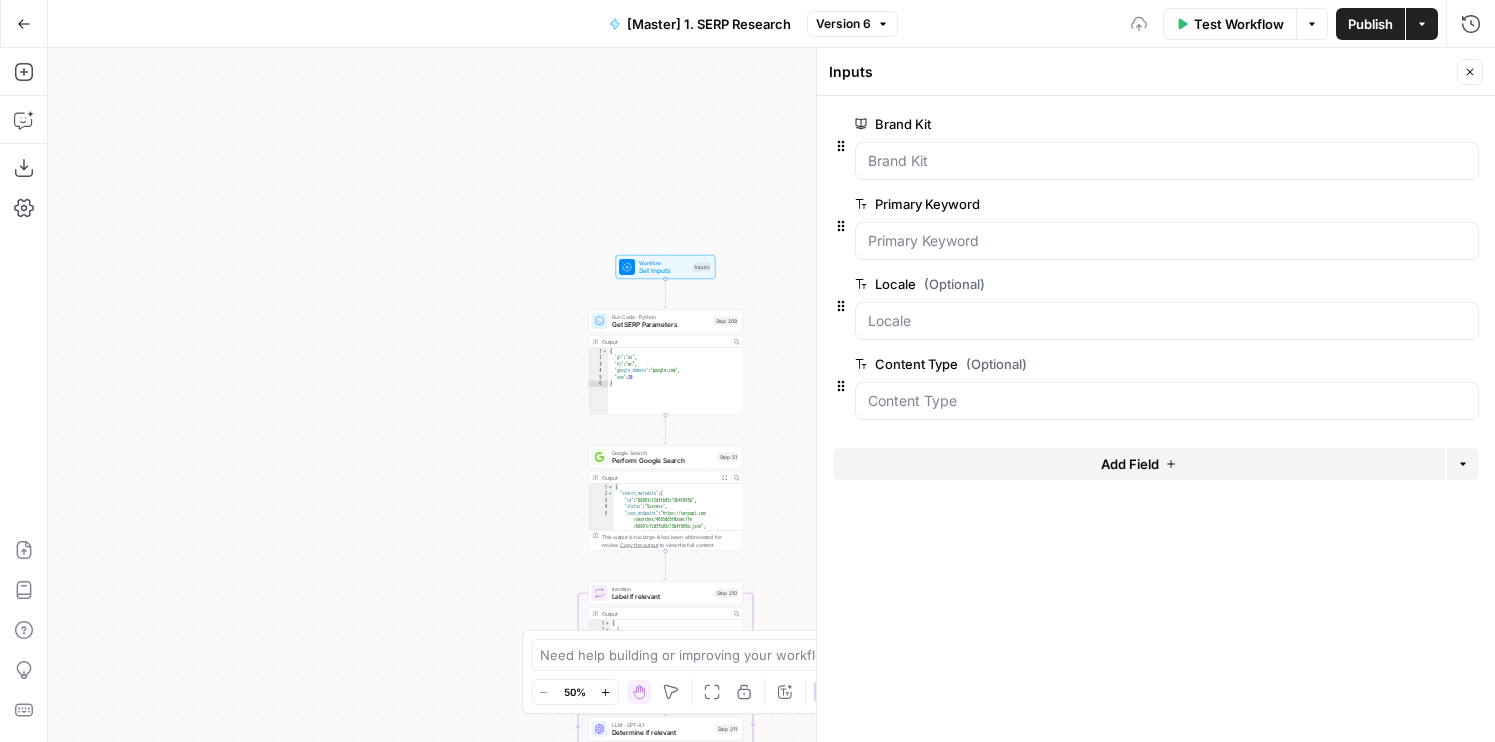 drag, startPoint x: 605, startPoint y: 199, endPoint x: 452, endPoint y: 25, distance: 231.70024 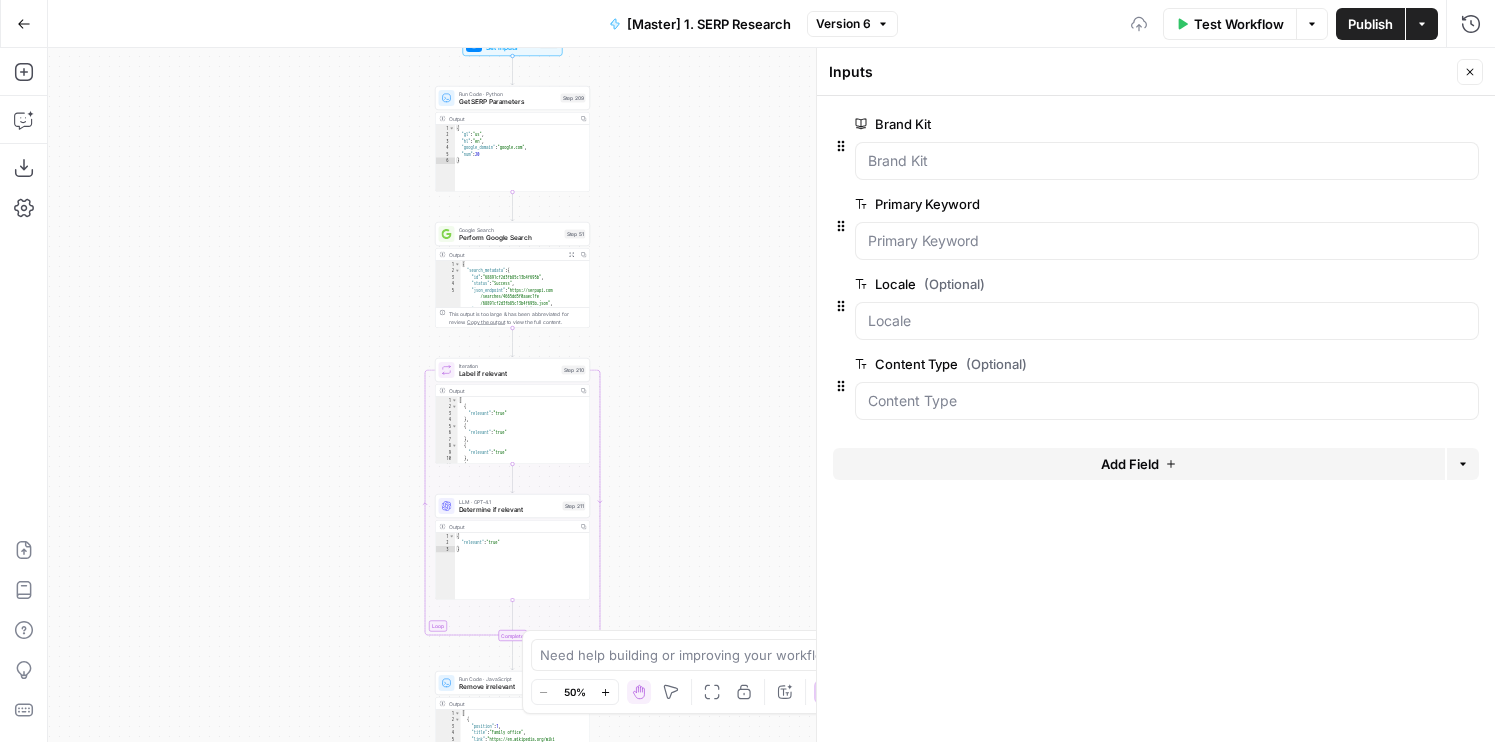 drag, startPoint x: 285, startPoint y: 563, endPoint x: 317, endPoint y: 128, distance: 436.1754 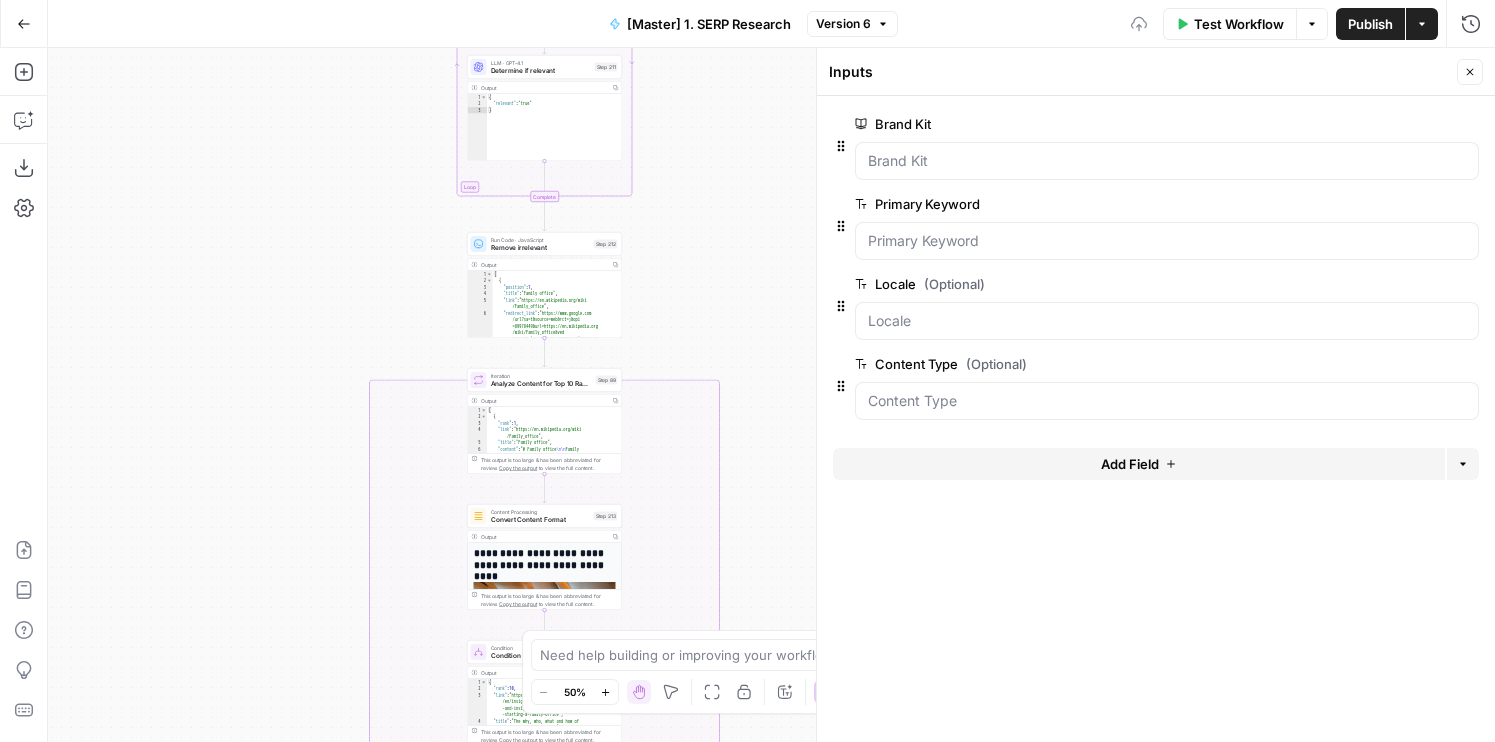 drag, startPoint x: 304, startPoint y: 579, endPoint x: 308, endPoint y: -52, distance: 631.0127 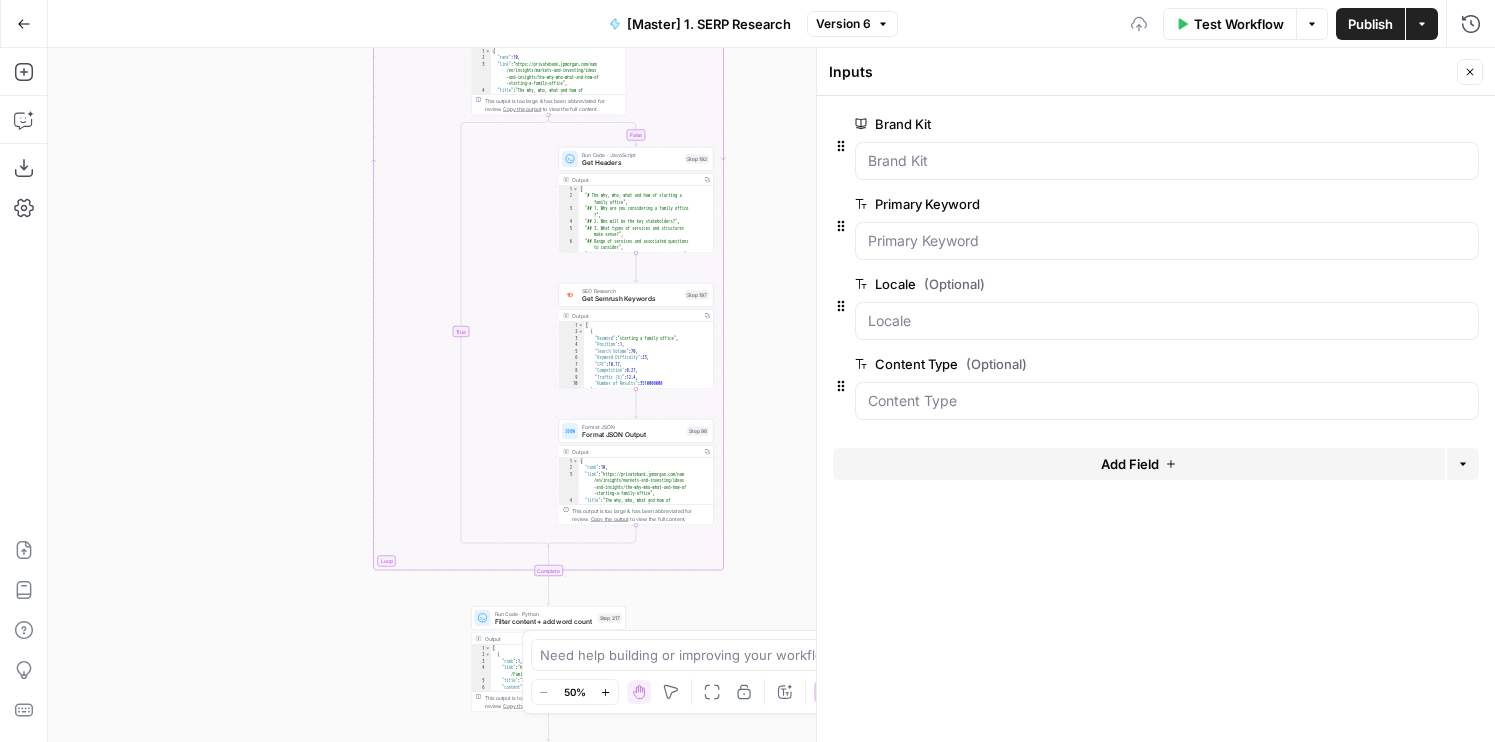 drag, startPoint x: 273, startPoint y: 498, endPoint x: 273, endPoint y: 25, distance: 473 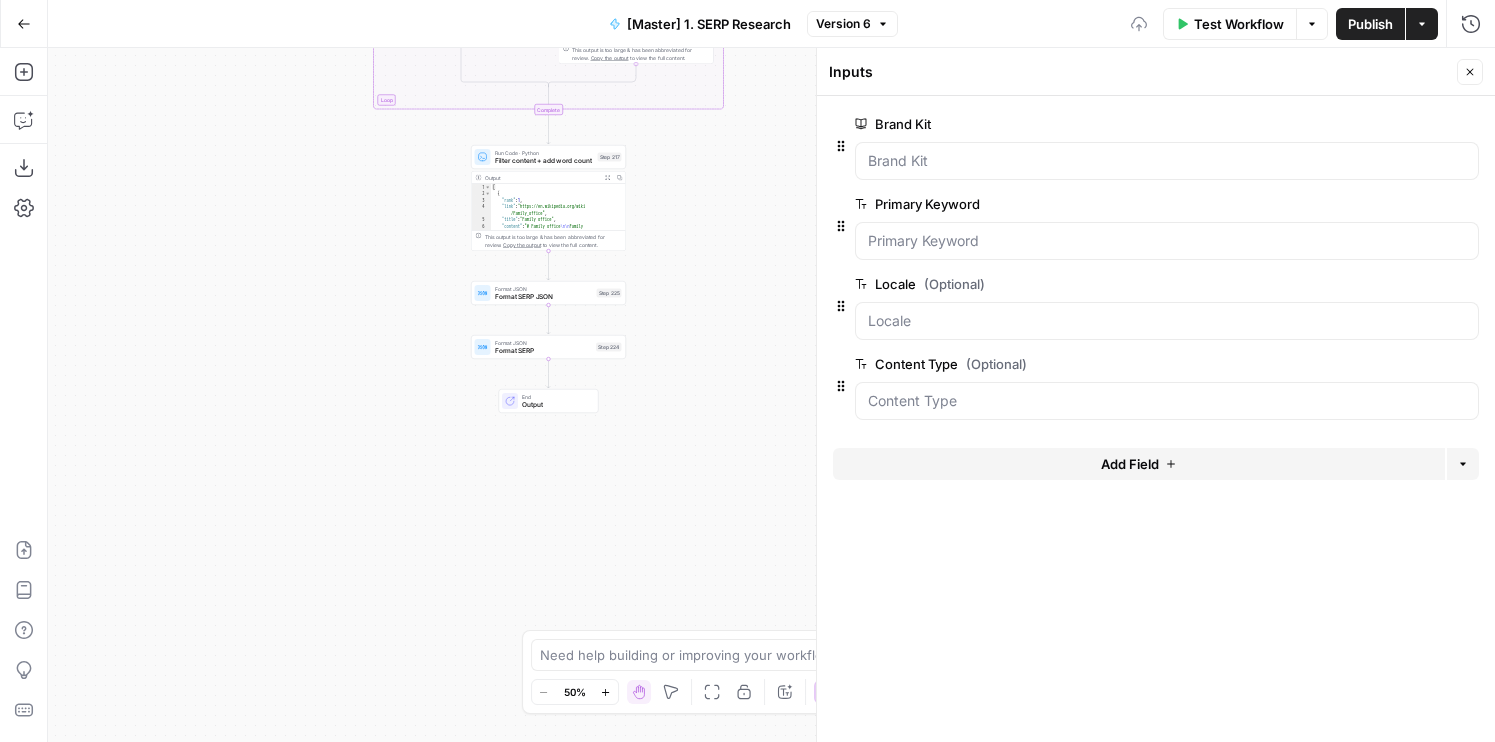 click on "Publish" at bounding box center (1370, 24) 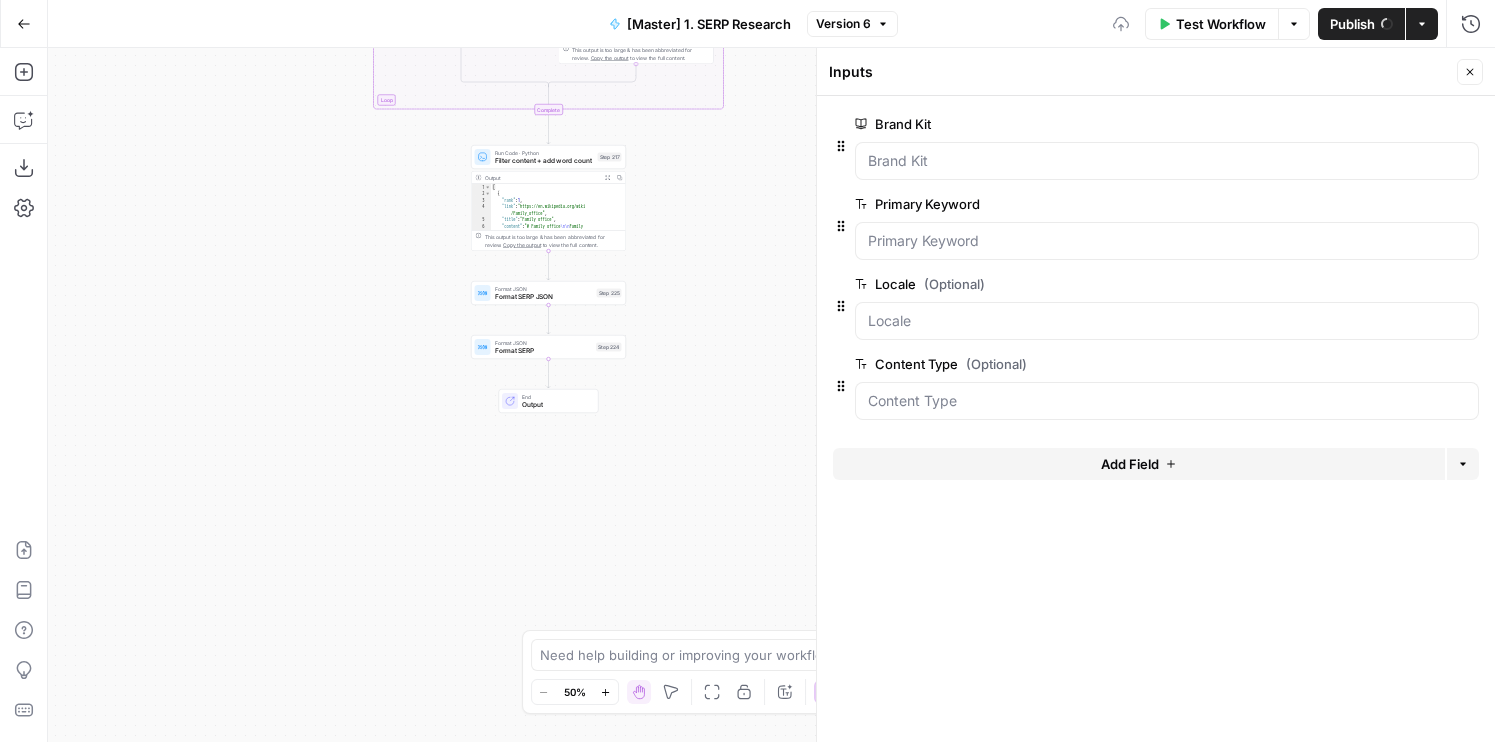 drag, startPoint x: 283, startPoint y: 225, endPoint x: 283, endPoint y: 648, distance: 423 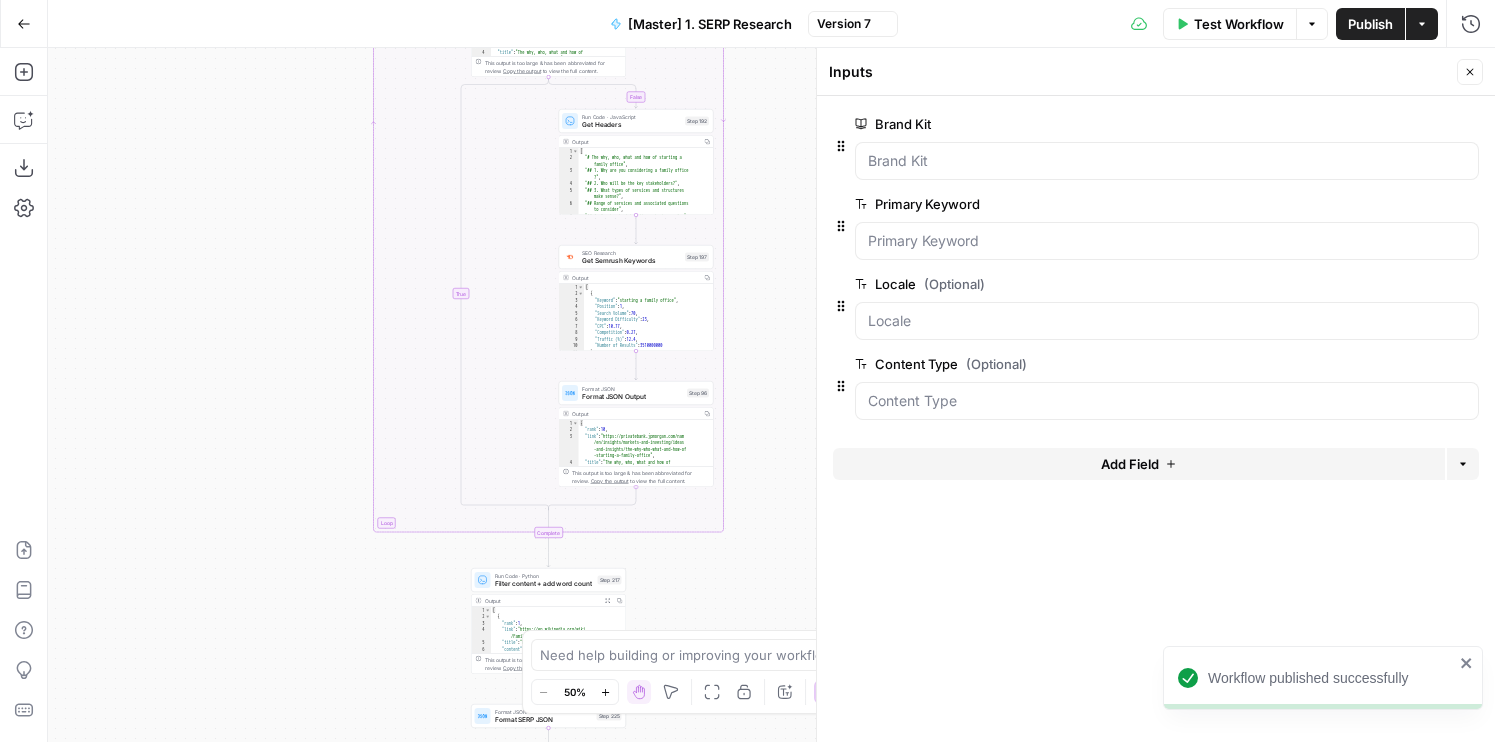click on "Go Back" at bounding box center [24, 23] 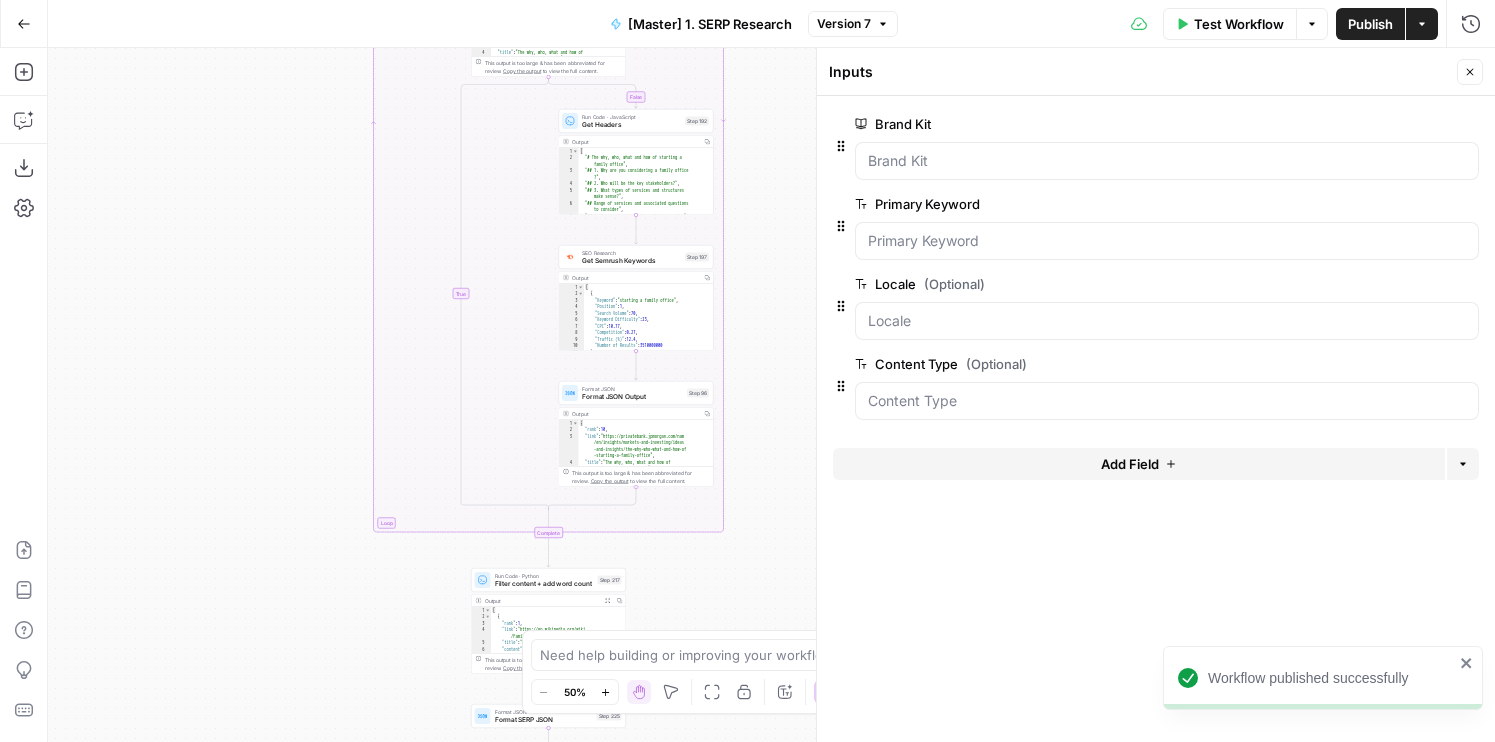 click on "Go Back" at bounding box center (24, 24) 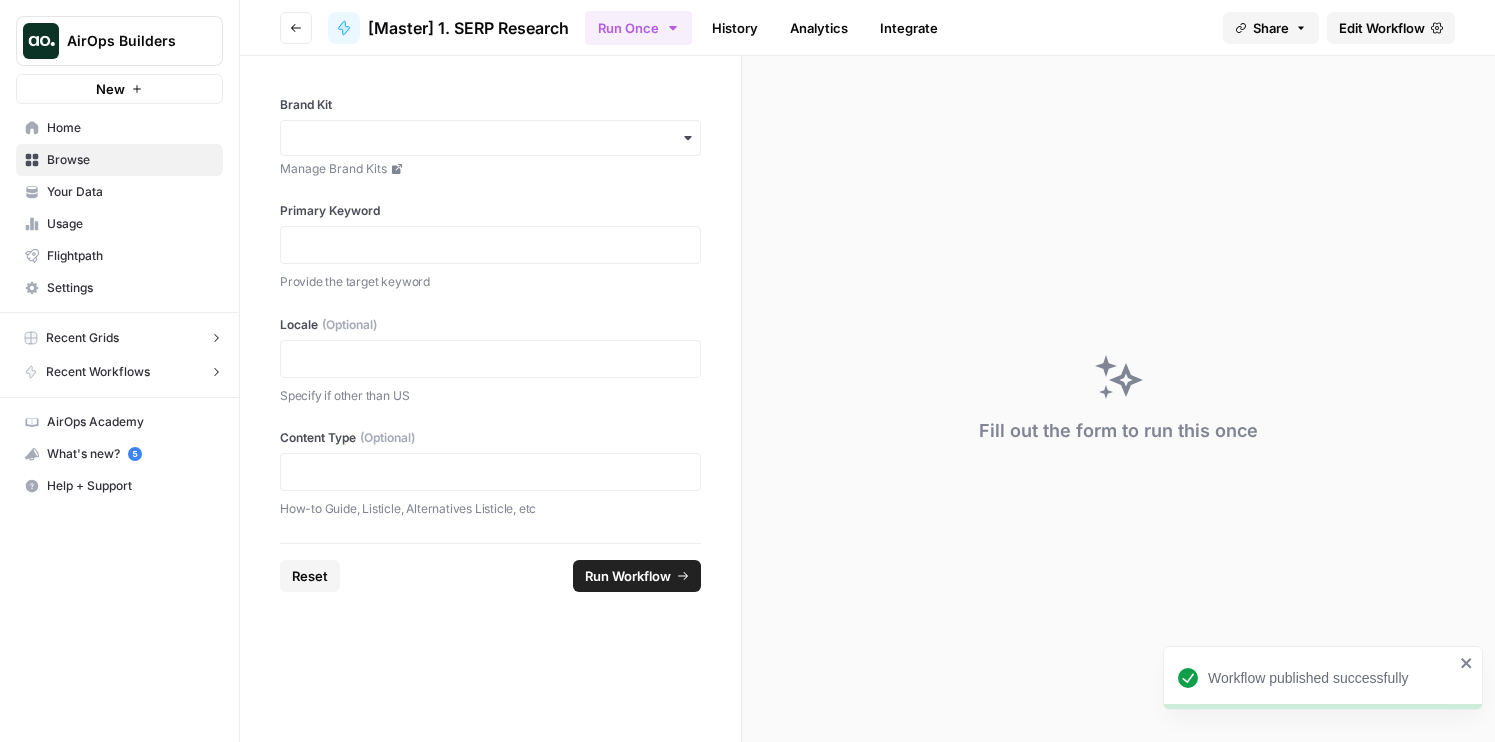 click on "Go back" at bounding box center [296, 28] 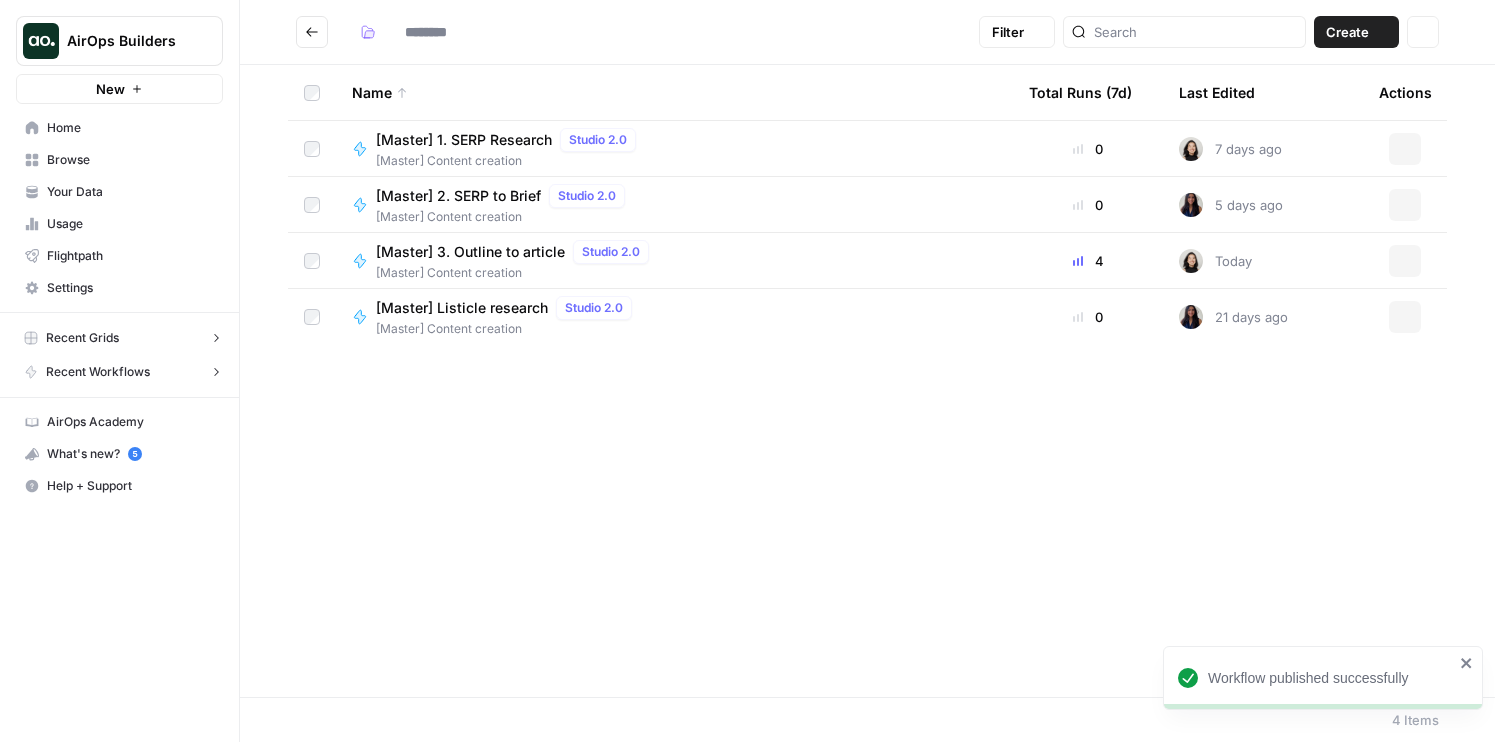 type on "**********" 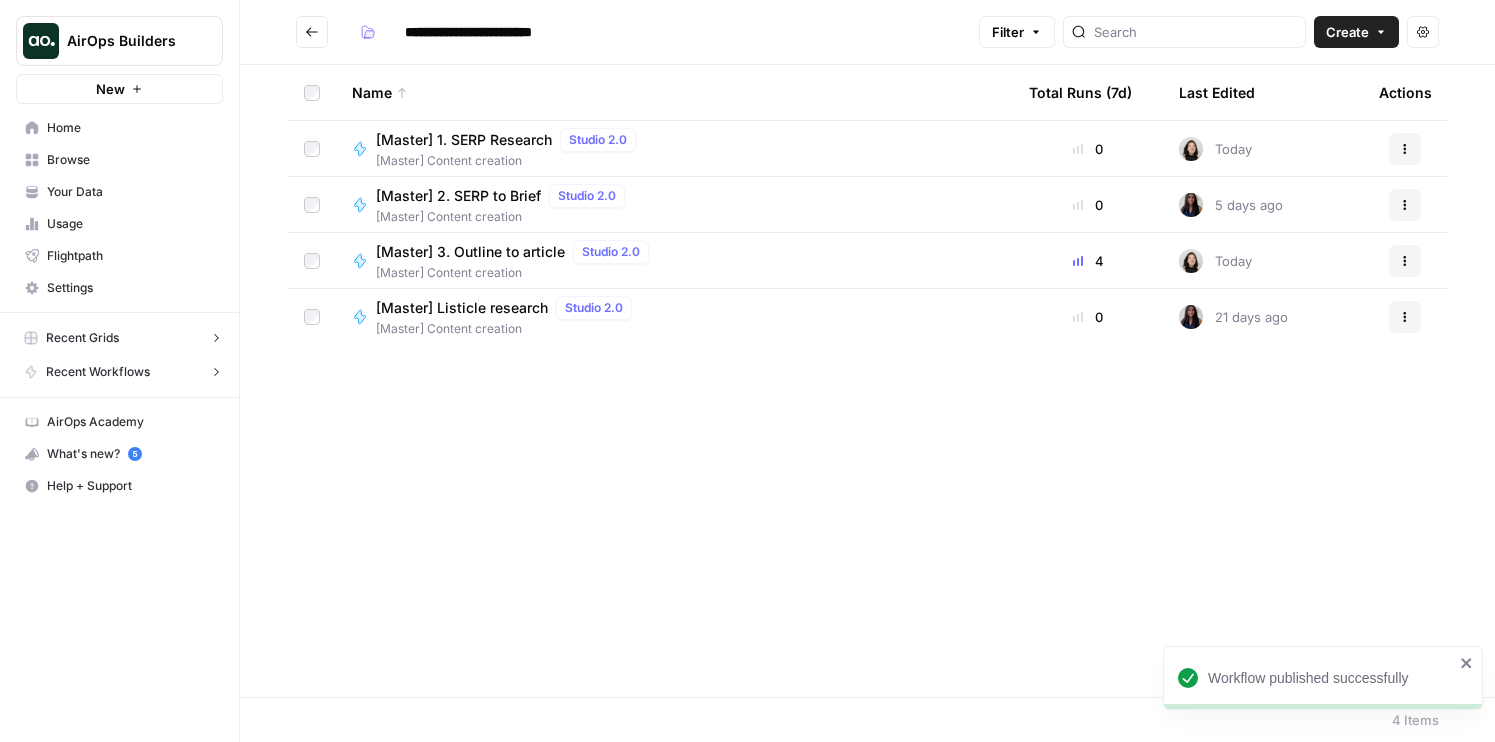 click on "[Master] 1. SERP Research Studio 2.0" at bounding box center [510, 140] 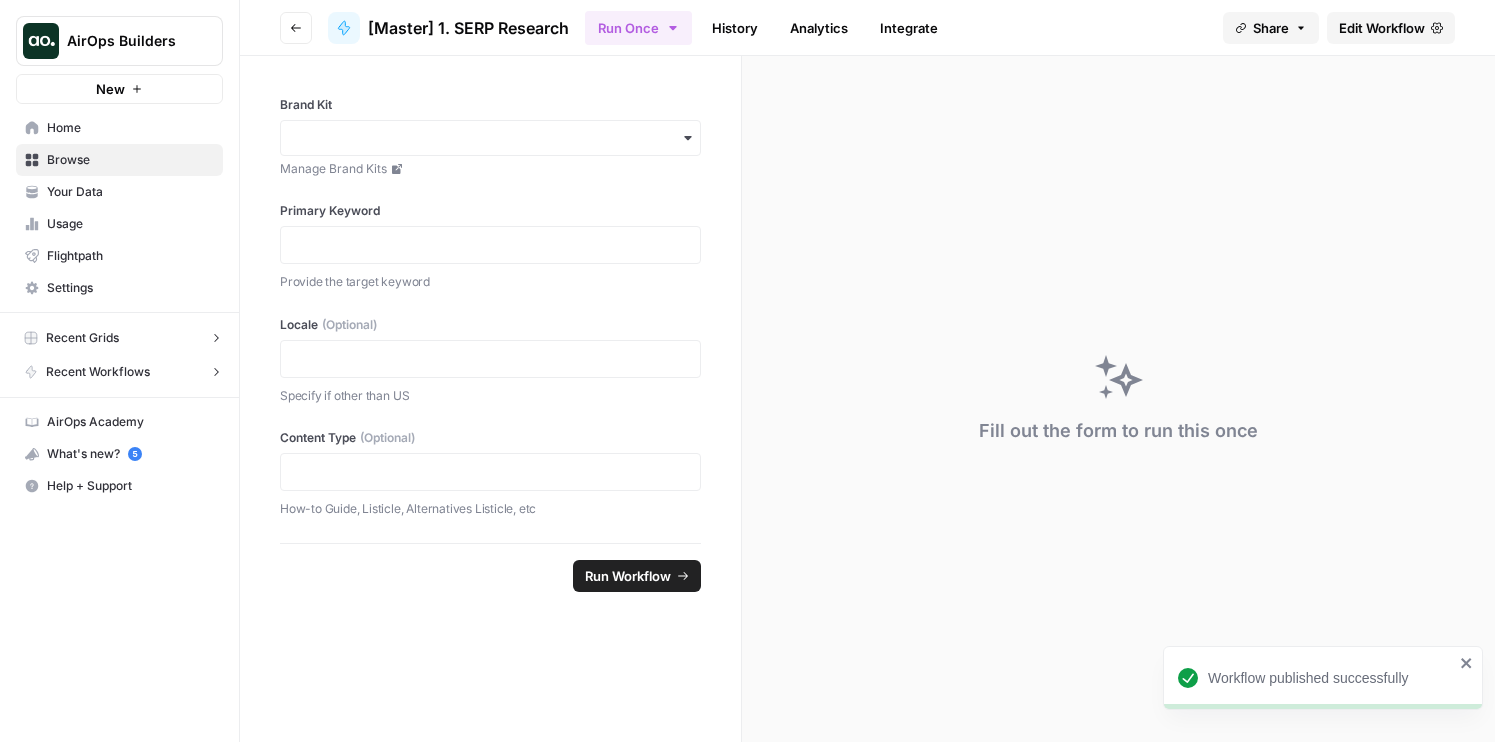 click on "Edit Workflow" at bounding box center [1382, 28] 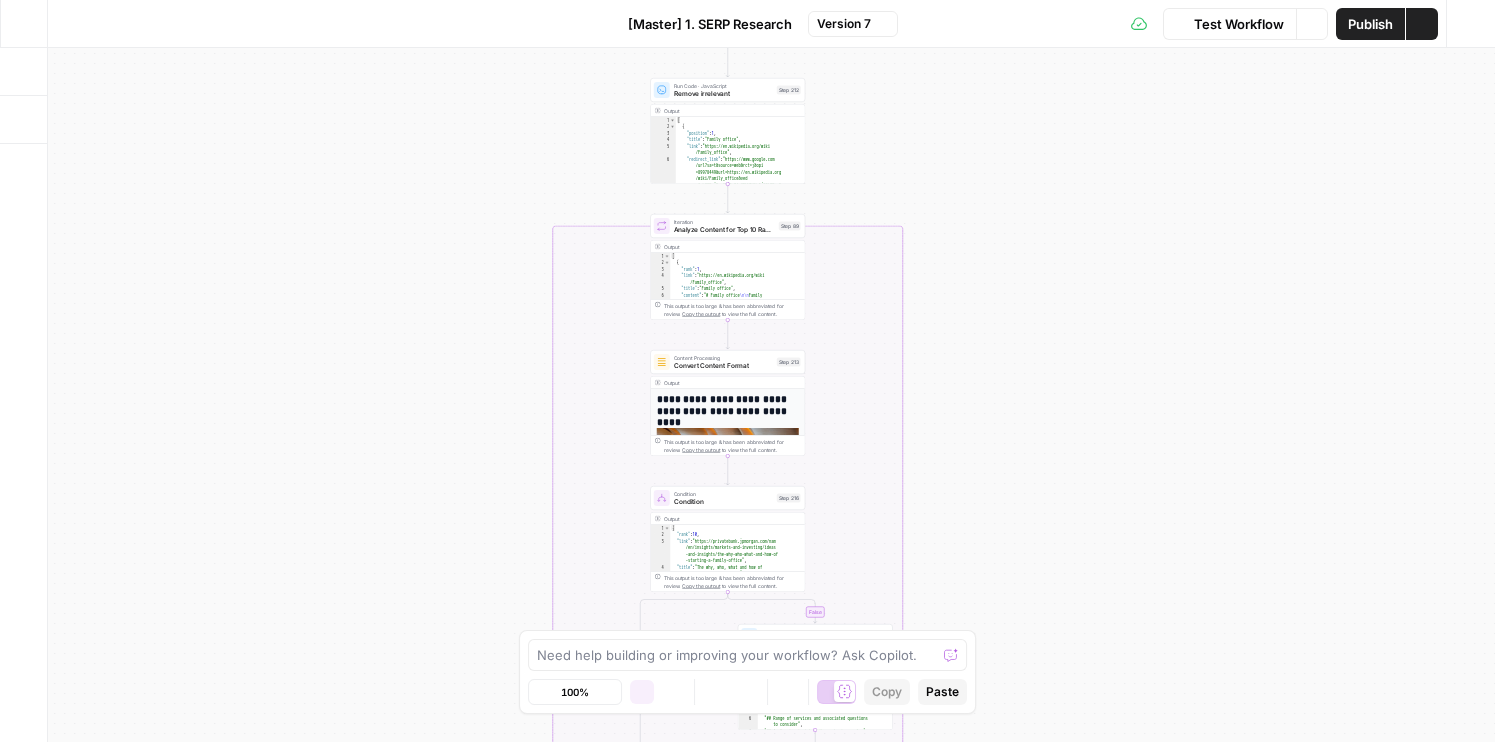 click on "[Master] 1. SERP Research" at bounding box center [710, 24] 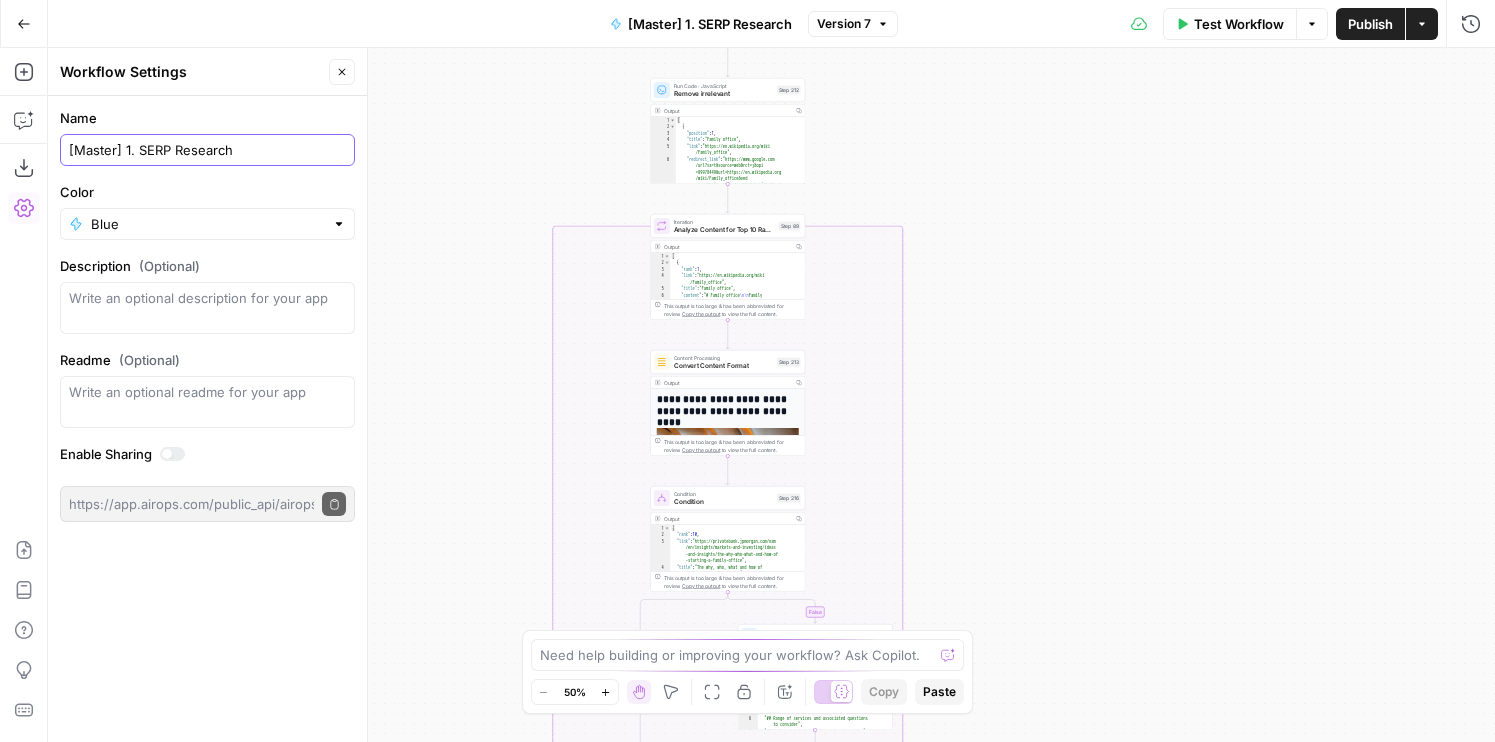 click on "[Master] 1. SERP Research" at bounding box center (207, 150) 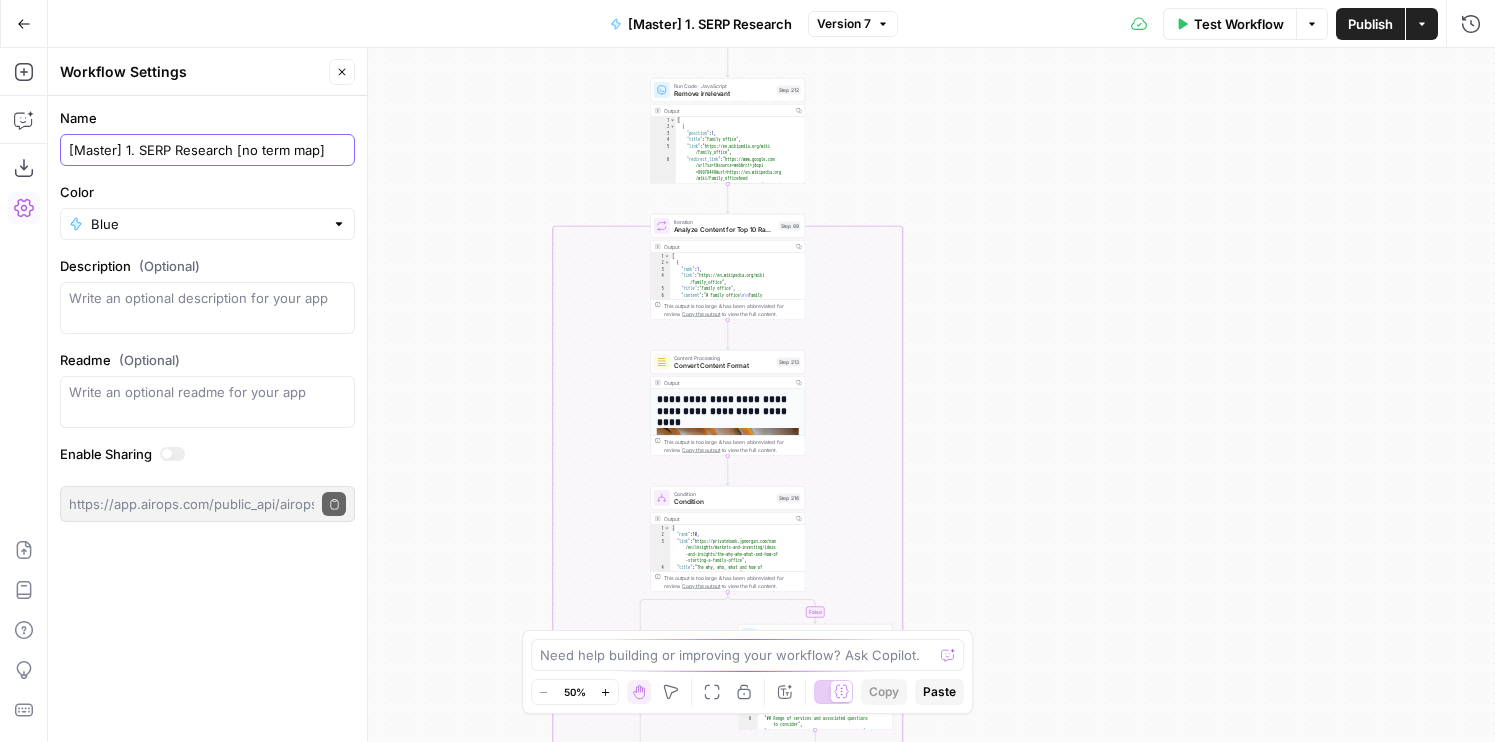 type on "[Master] 1. SERP Research [no term map]" 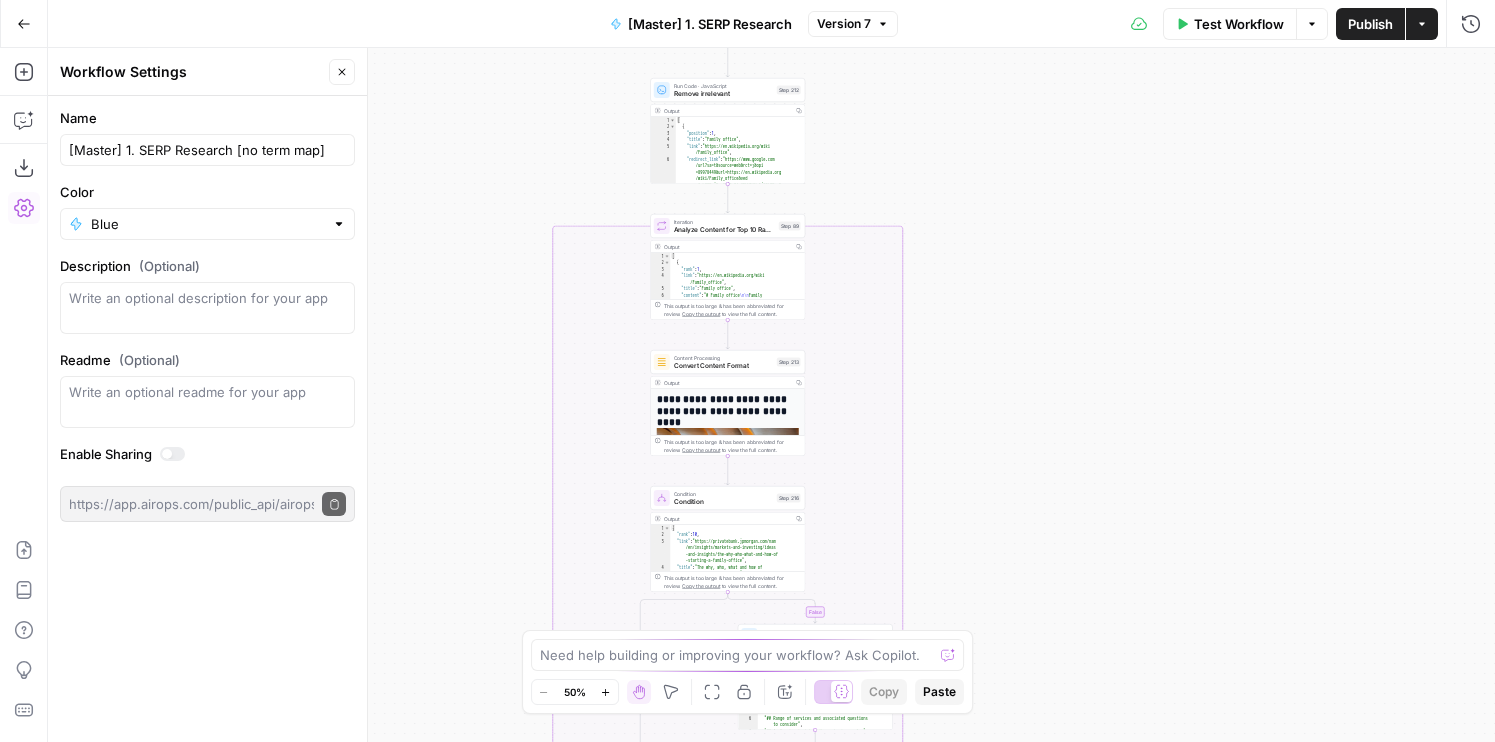 click on "Workflow Settings Close" at bounding box center [207, 72] 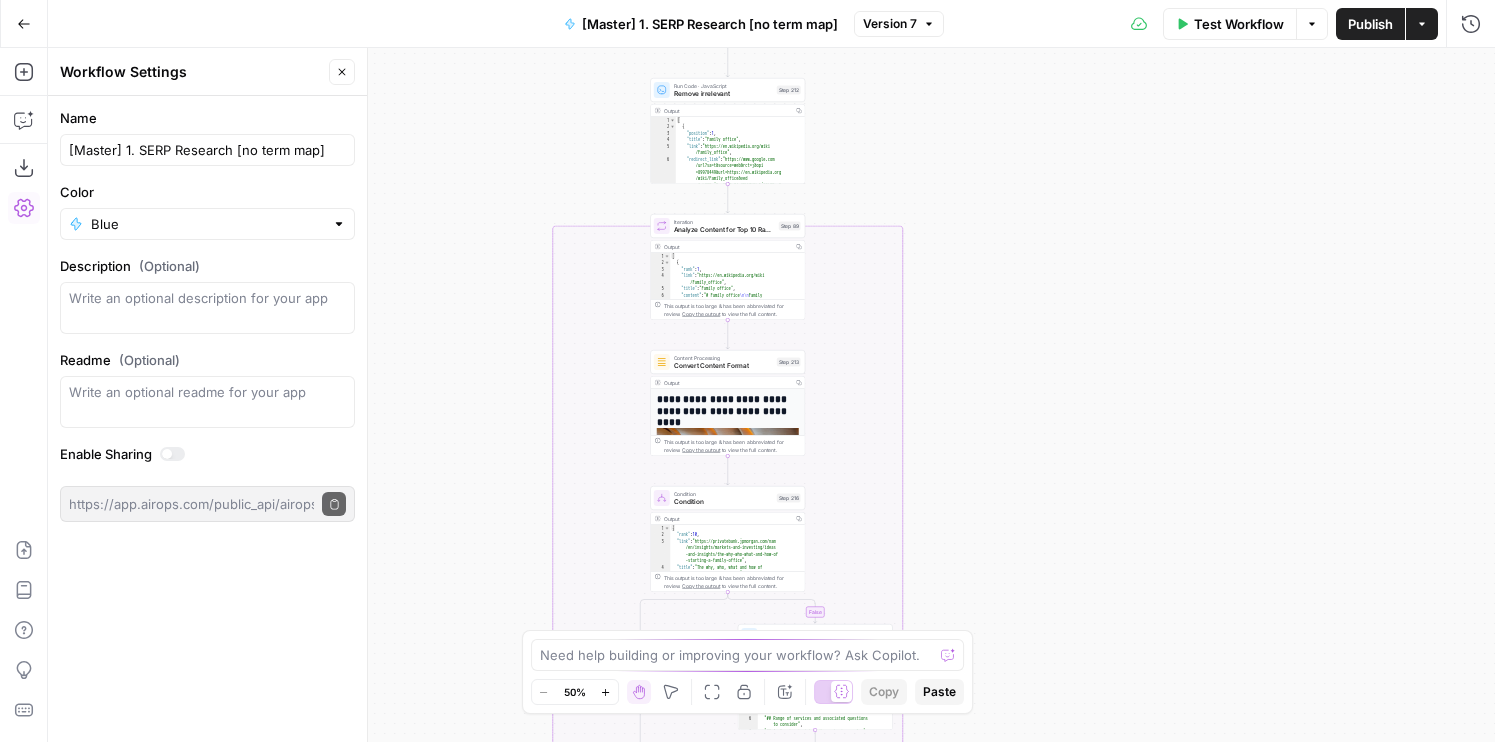 click on "Close" at bounding box center (342, 72) 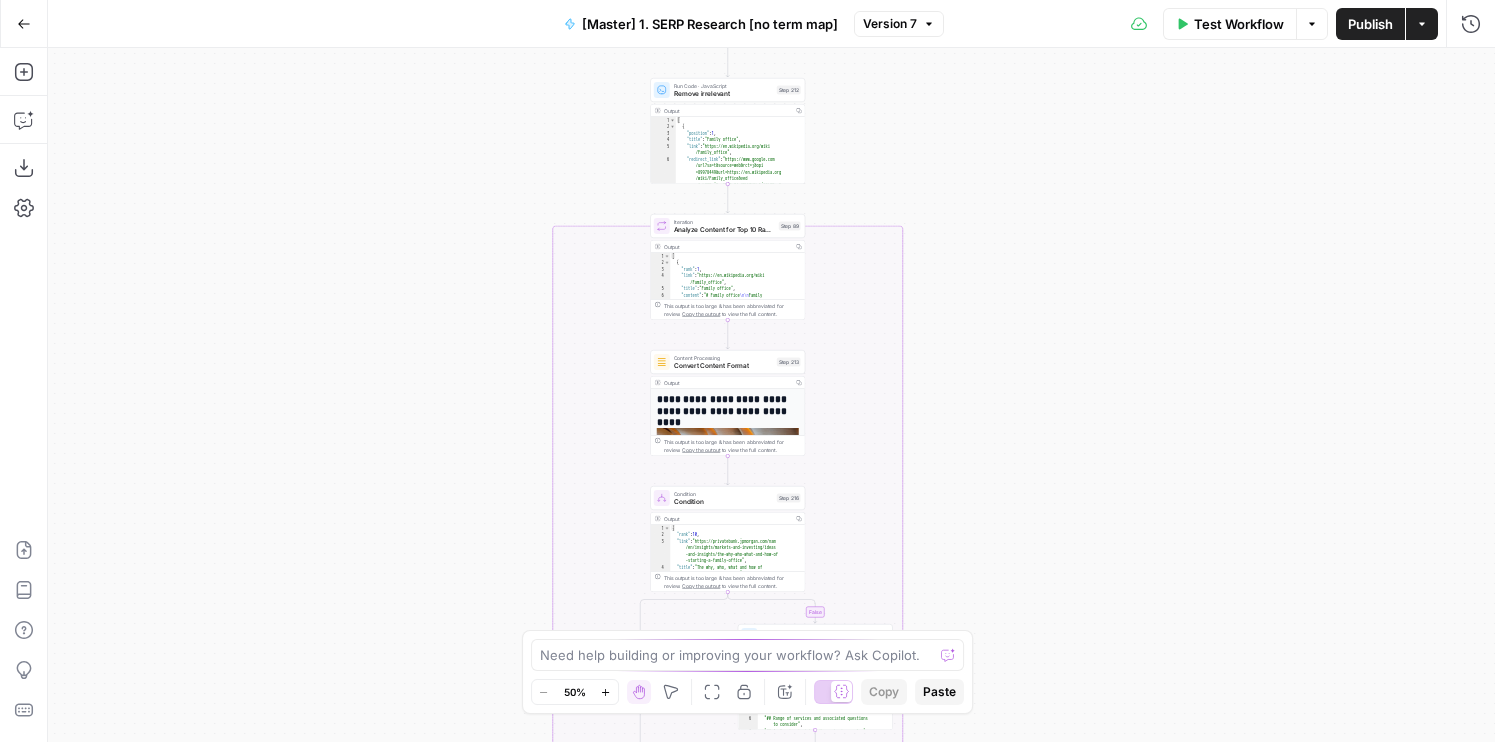 click on "Go Back" at bounding box center (24, 24) 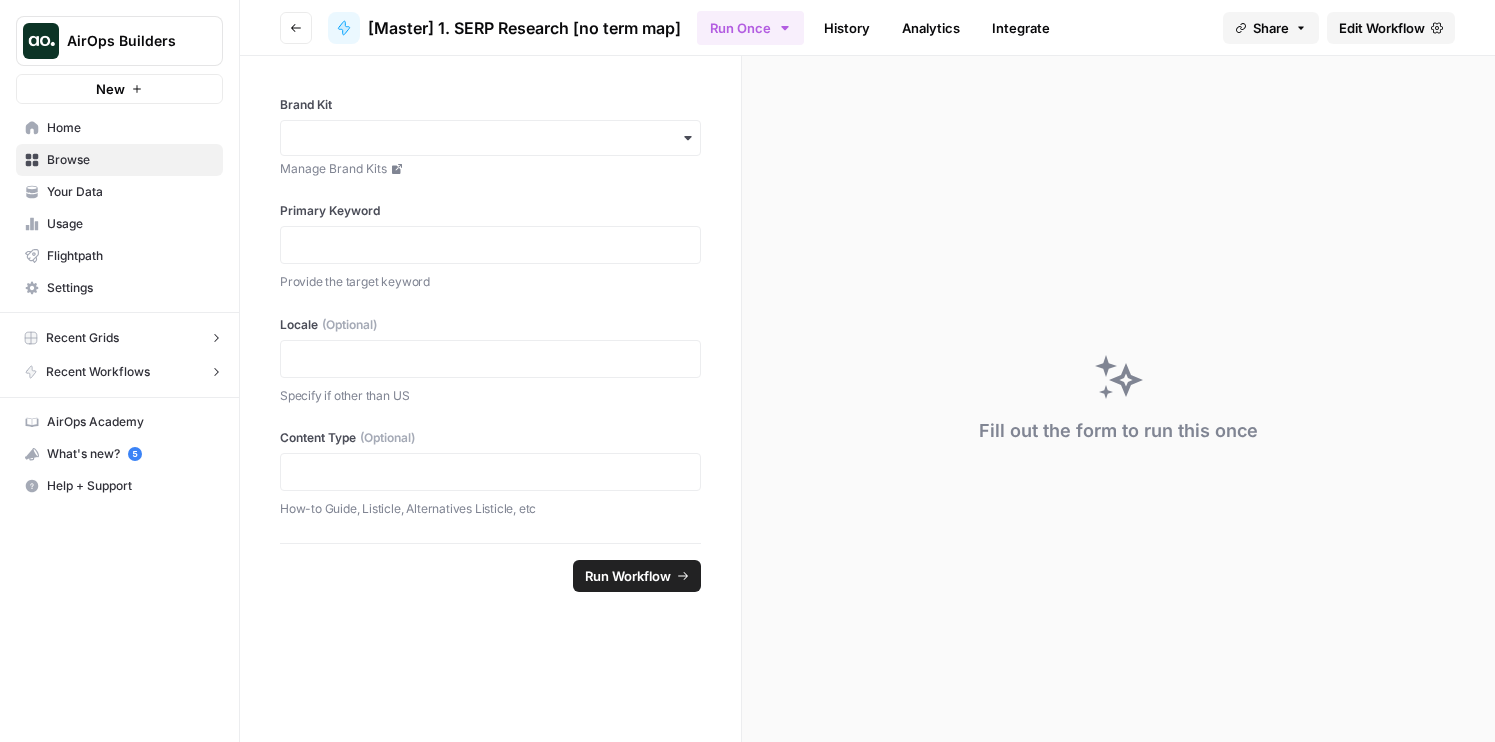 click on "Go back" at bounding box center (296, 28) 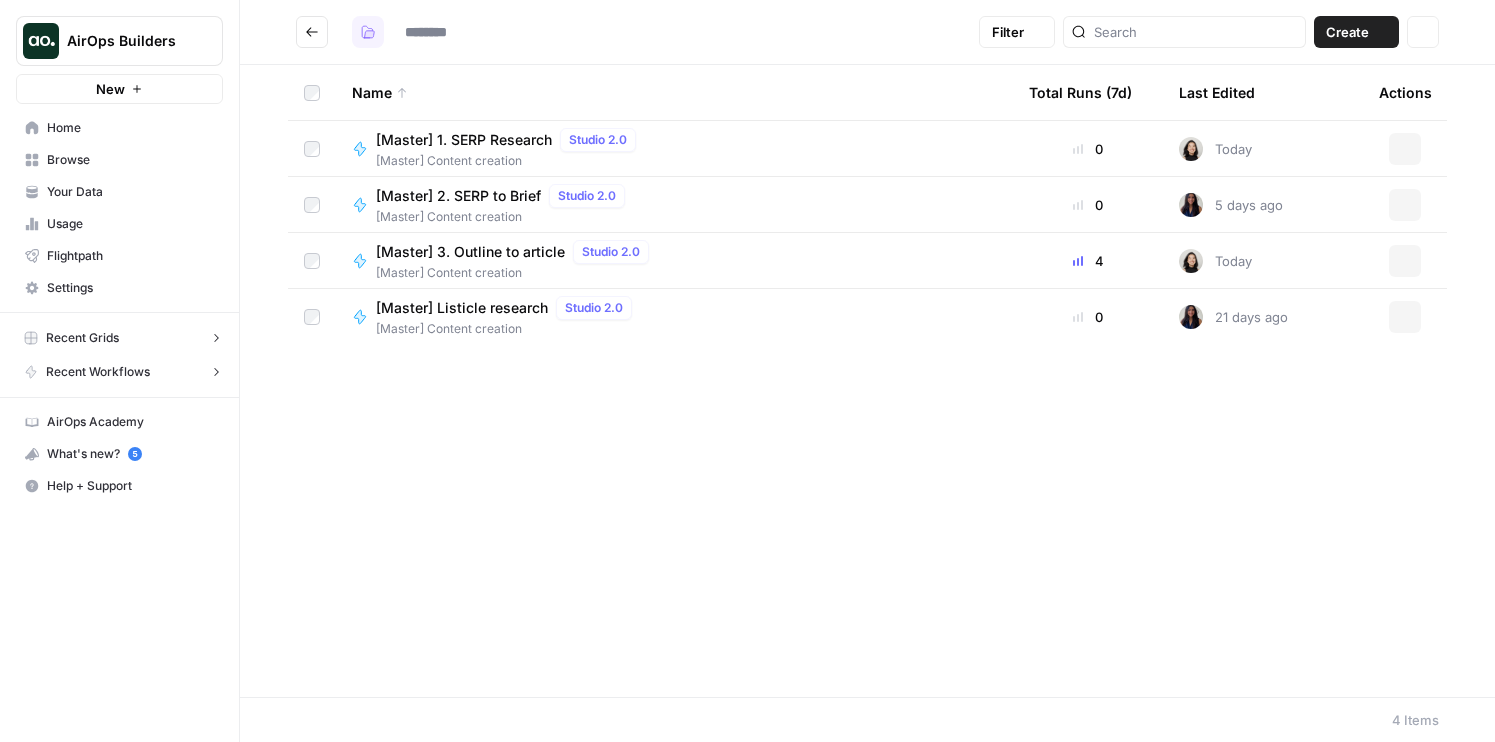type on "**********" 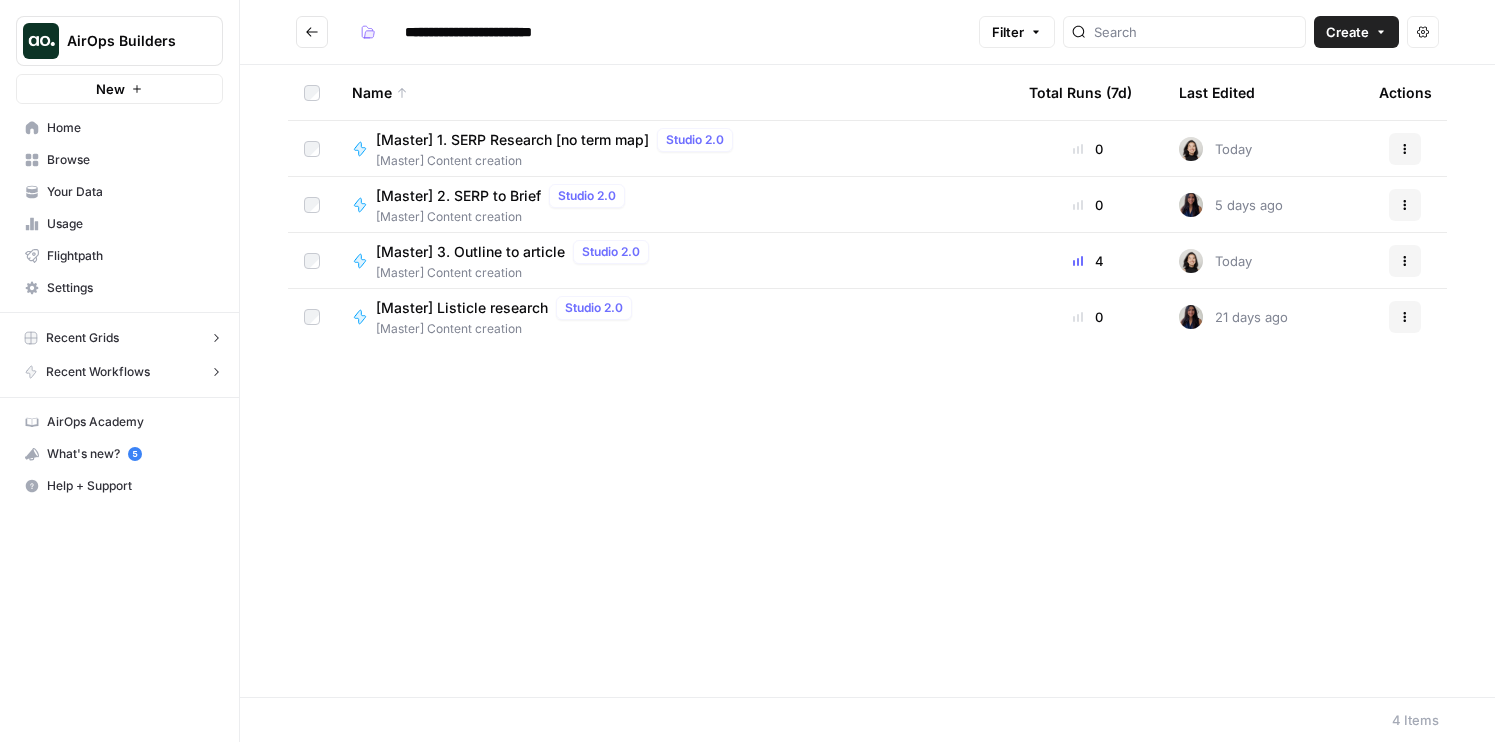 click on "Create" at bounding box center [1356, 32] 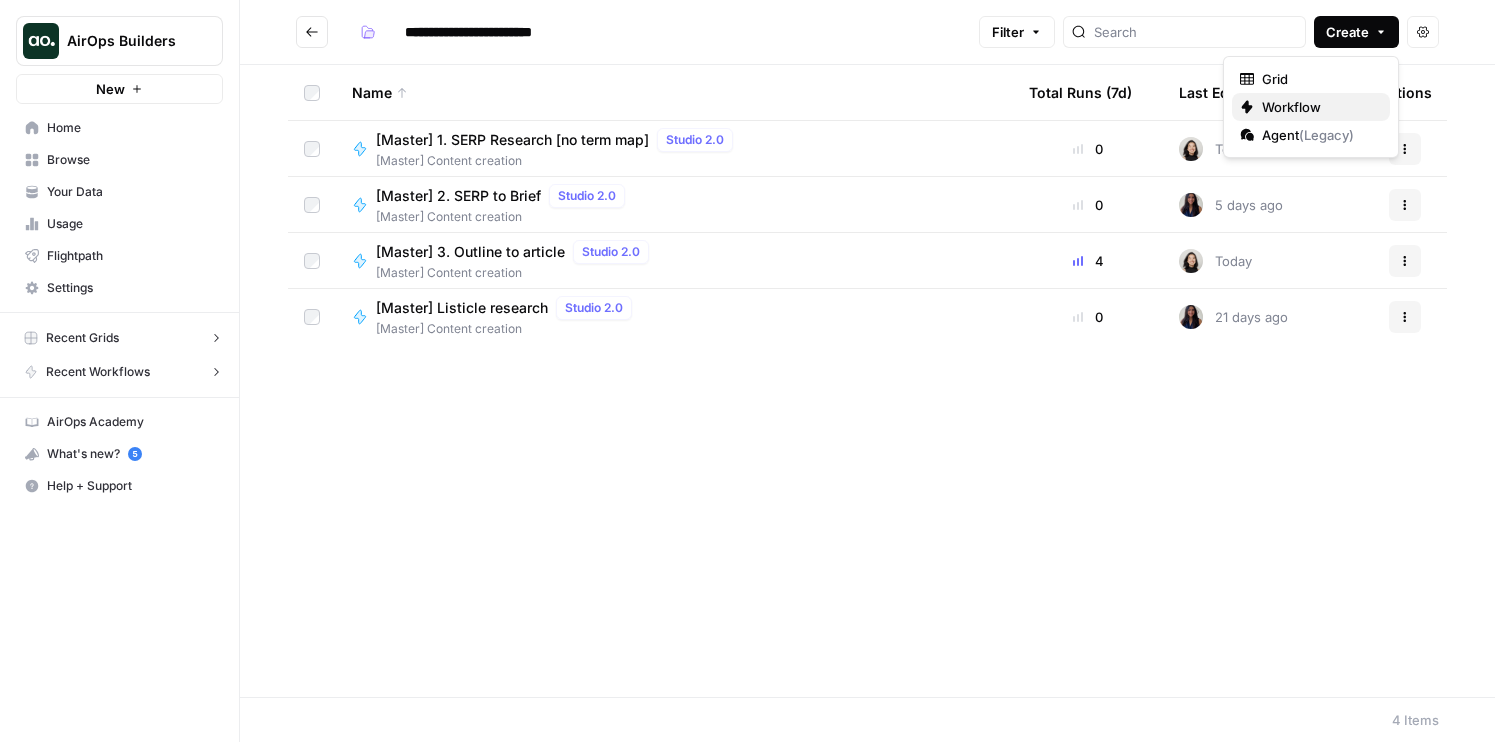 click on "Workflow" at bounding box center [1318, 107] 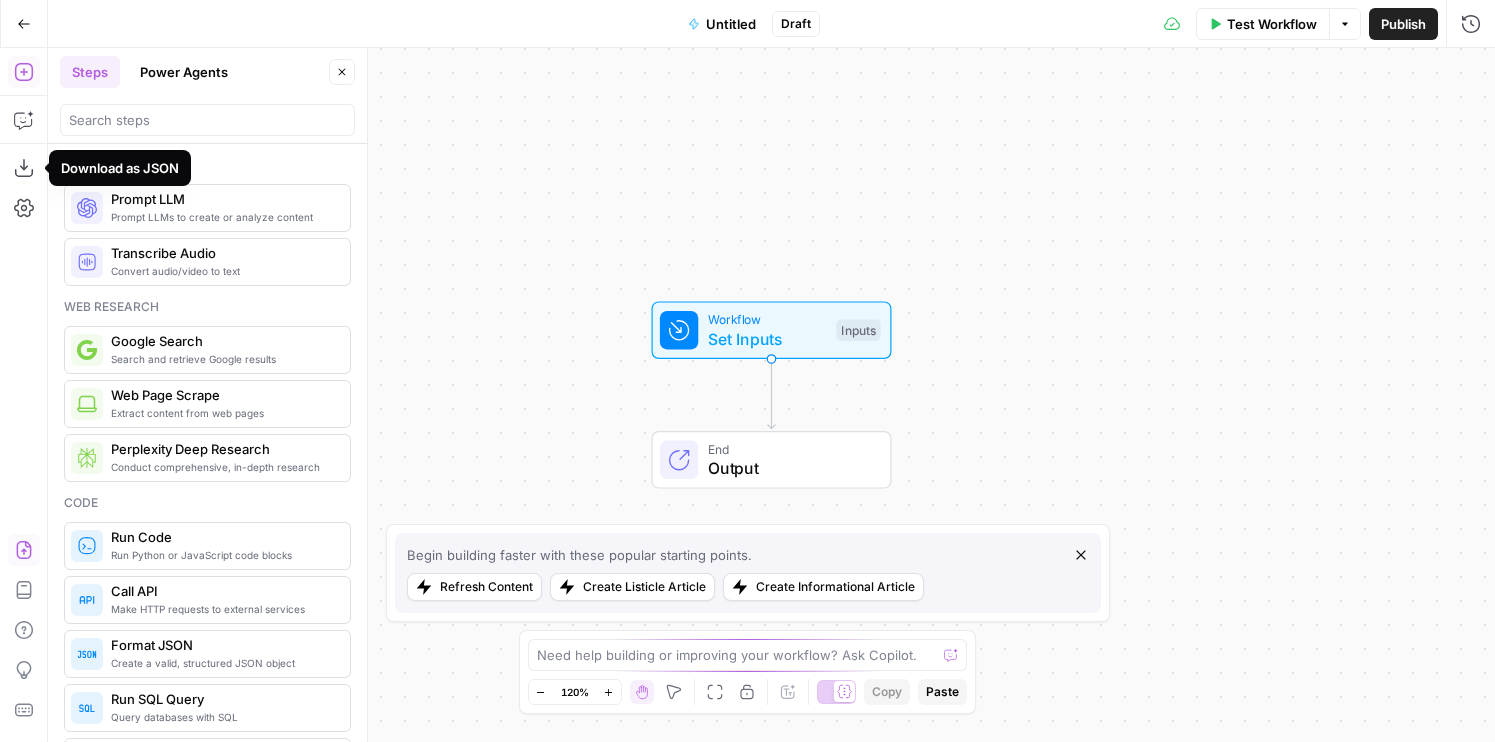 click on "Import JSON" at bounding box center [24, 550] 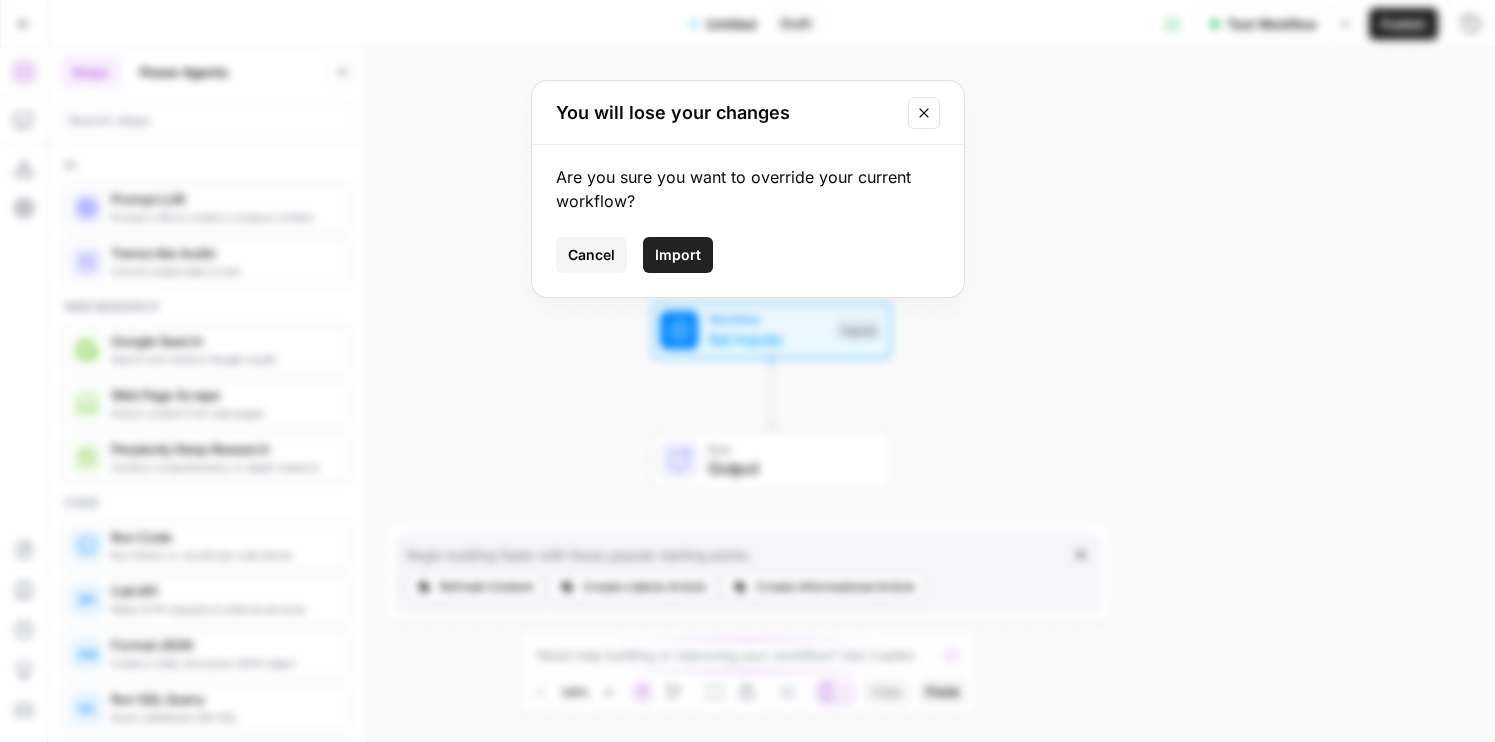 click on "Import" at bounding box center [678, 255] 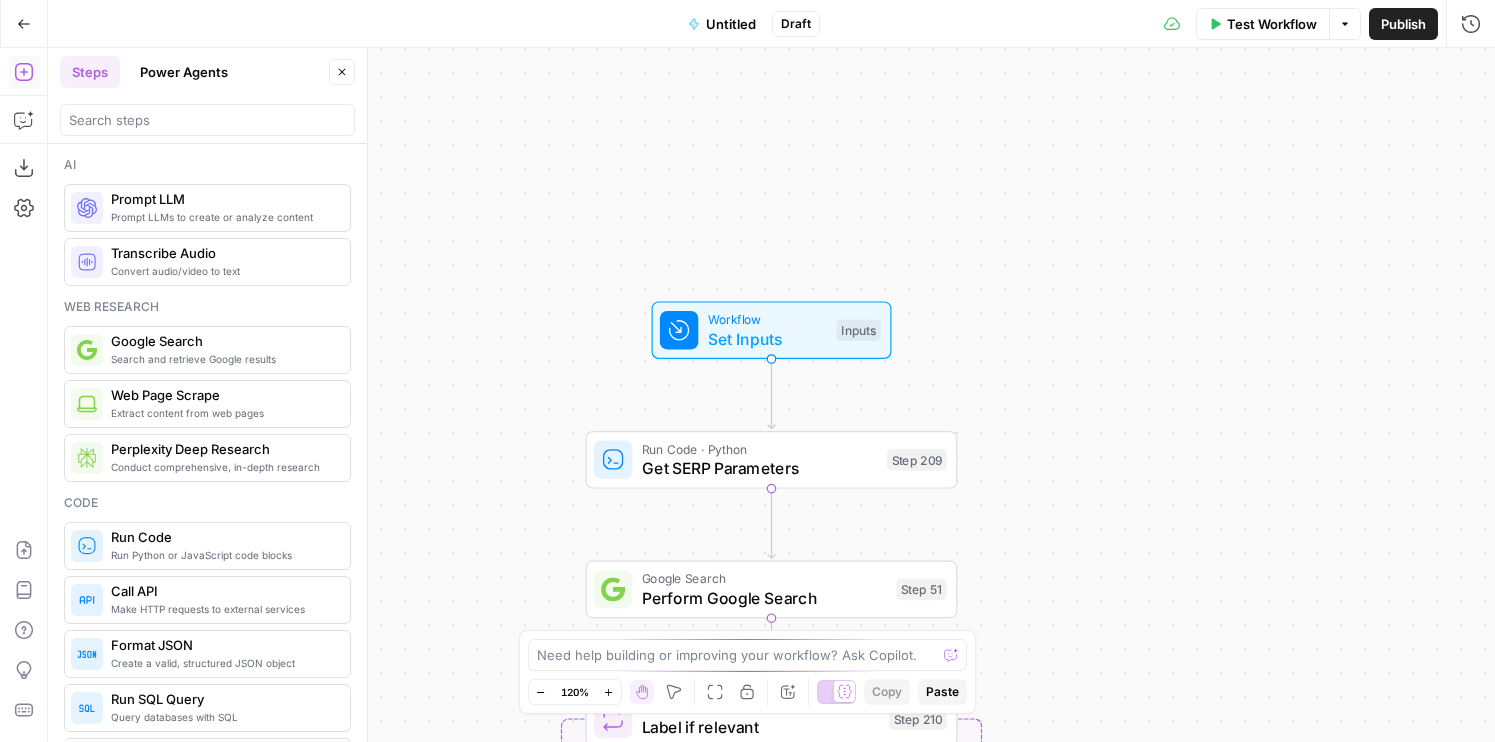 click at bounding box center (679, 330) 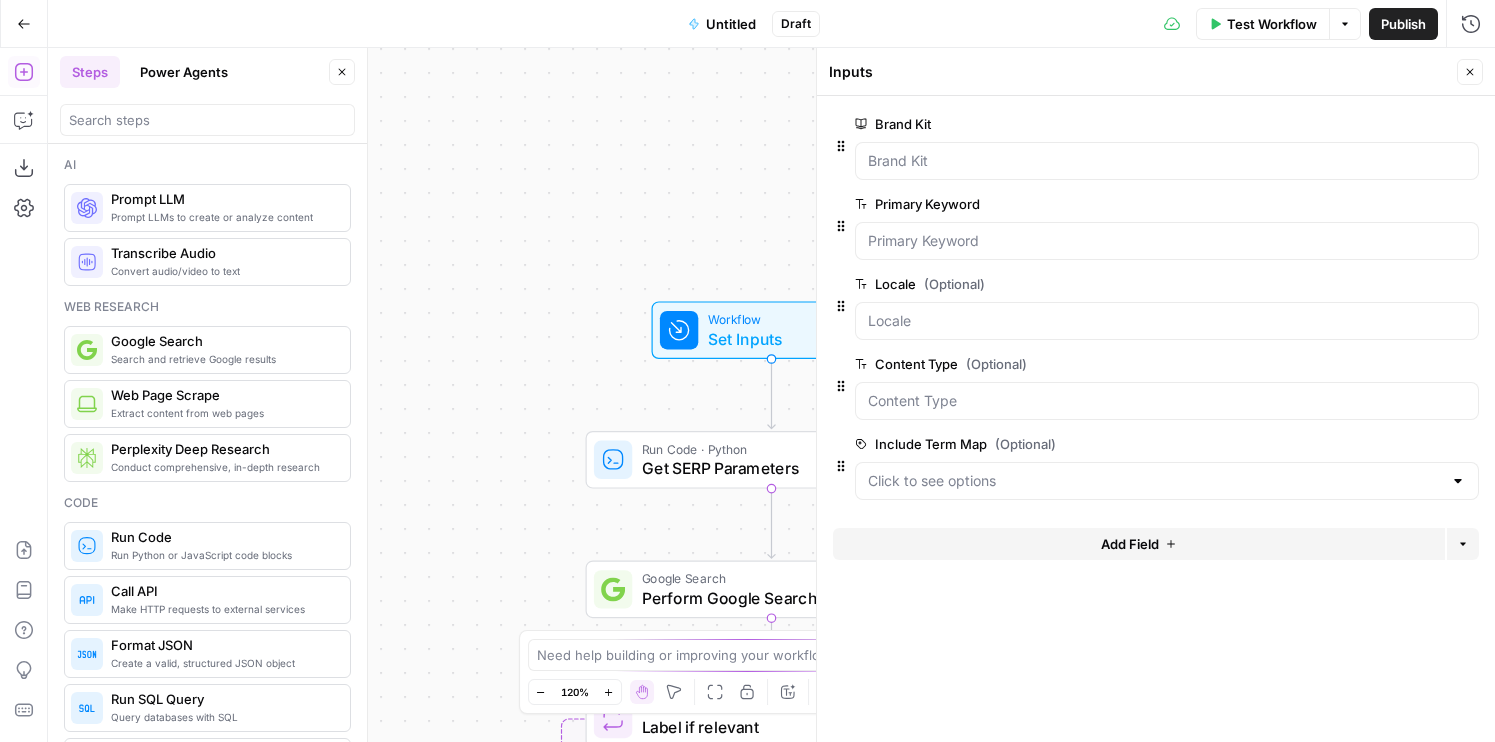 click 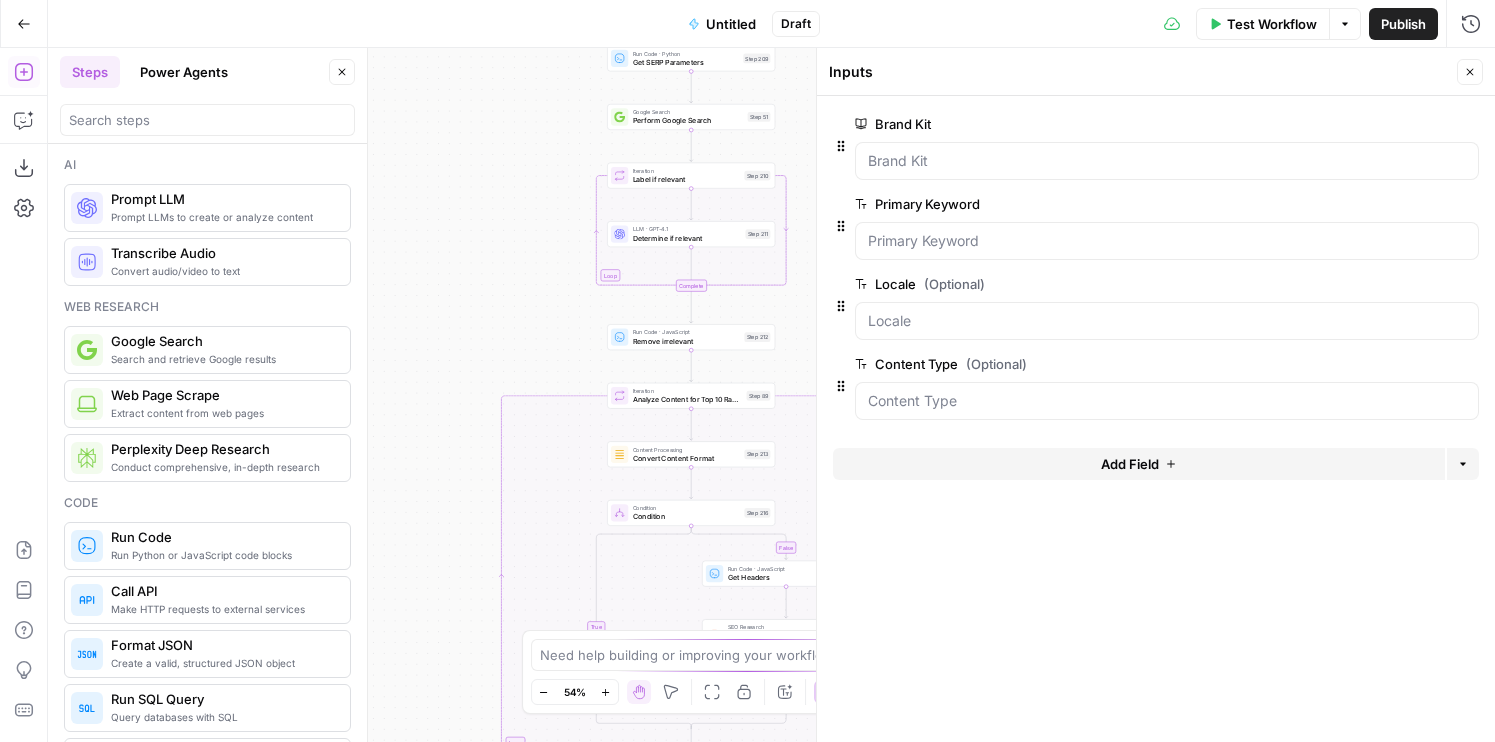 drag, startPoint x: 444, startPoint y: 243, endPoint x: 444, endPoint y: 140, distance: 103 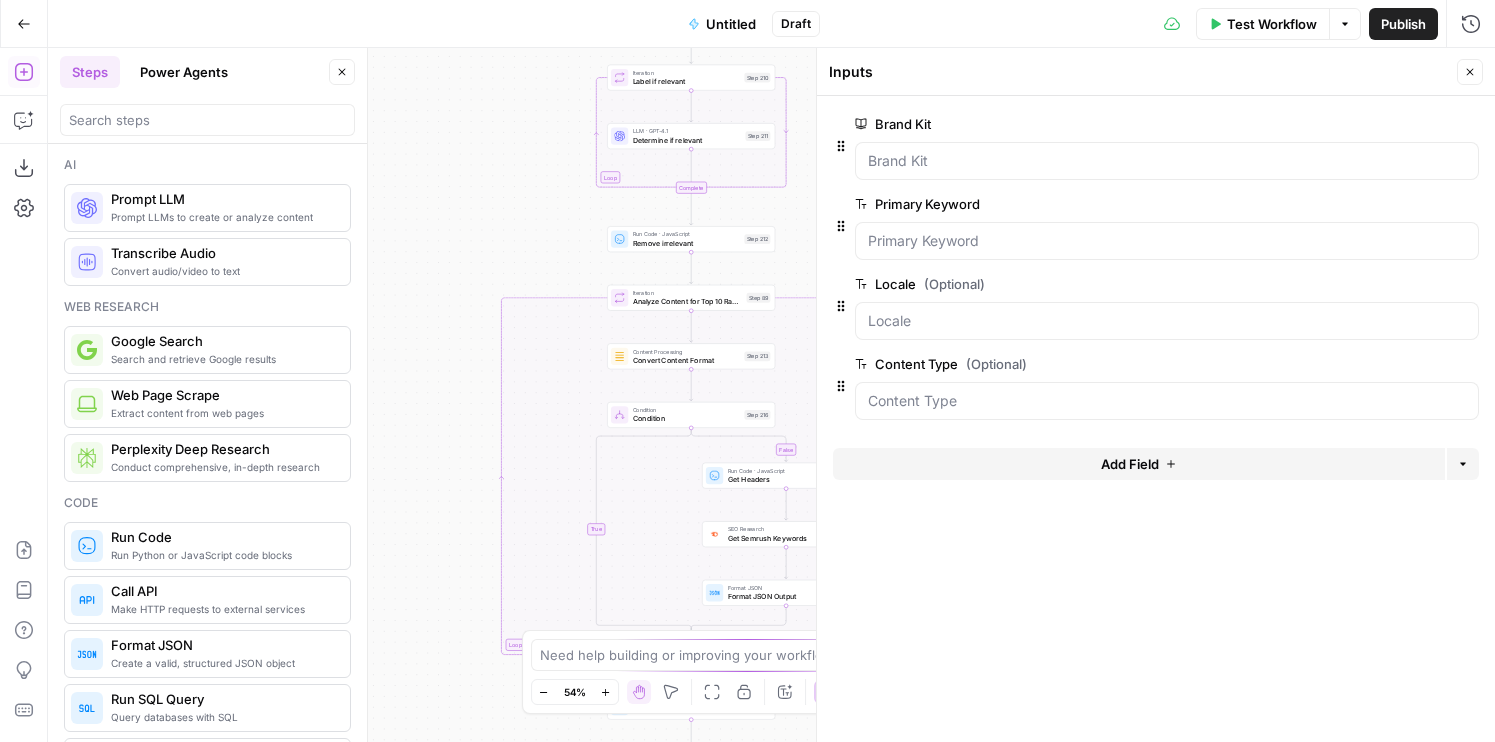 drag, startPoint x: 444, startPoint y: 513, endPoint x: 444, endPoint y: 24, distance: 489 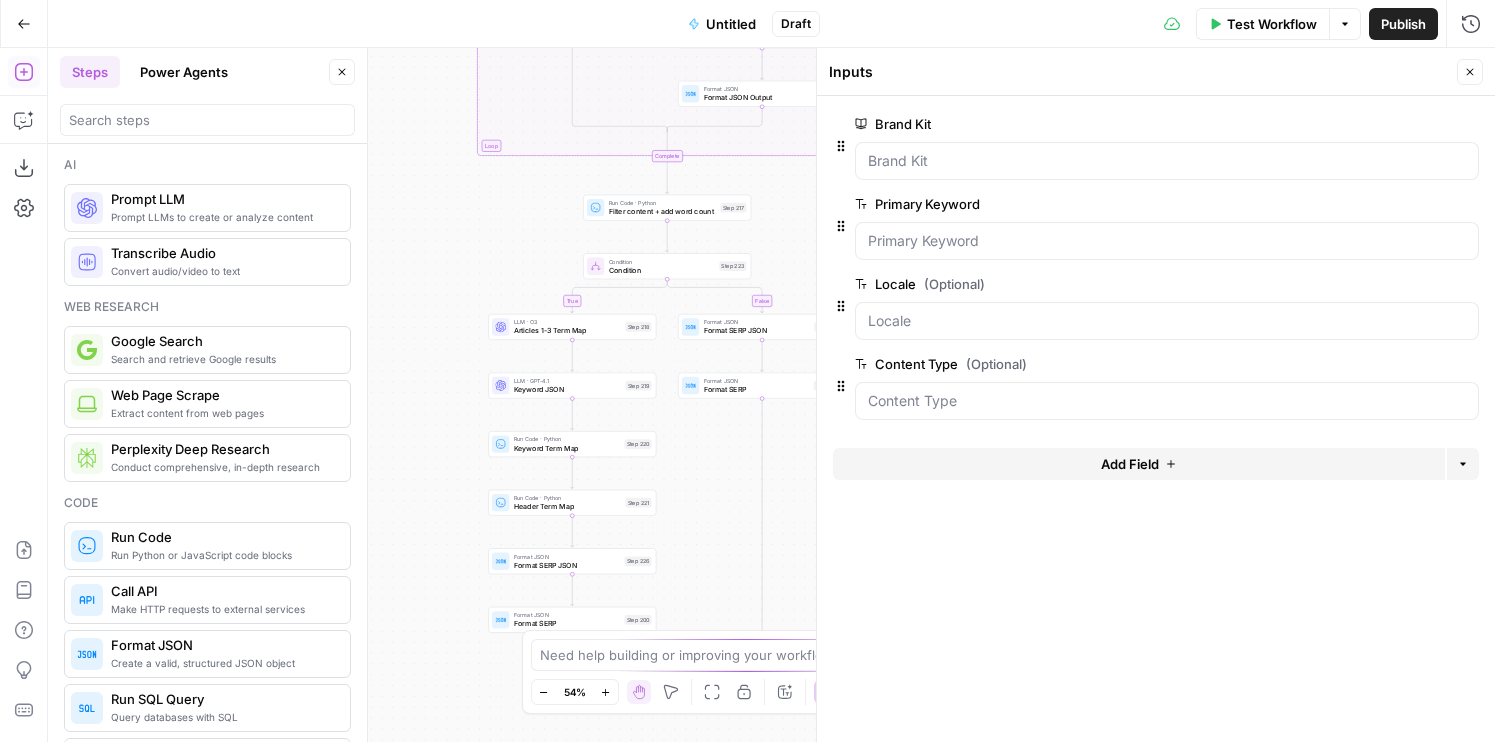 drag, startPoint x: 485, startPoint y: 400, endPoint x: 424, endPoint y: 399, distance: 61.008198 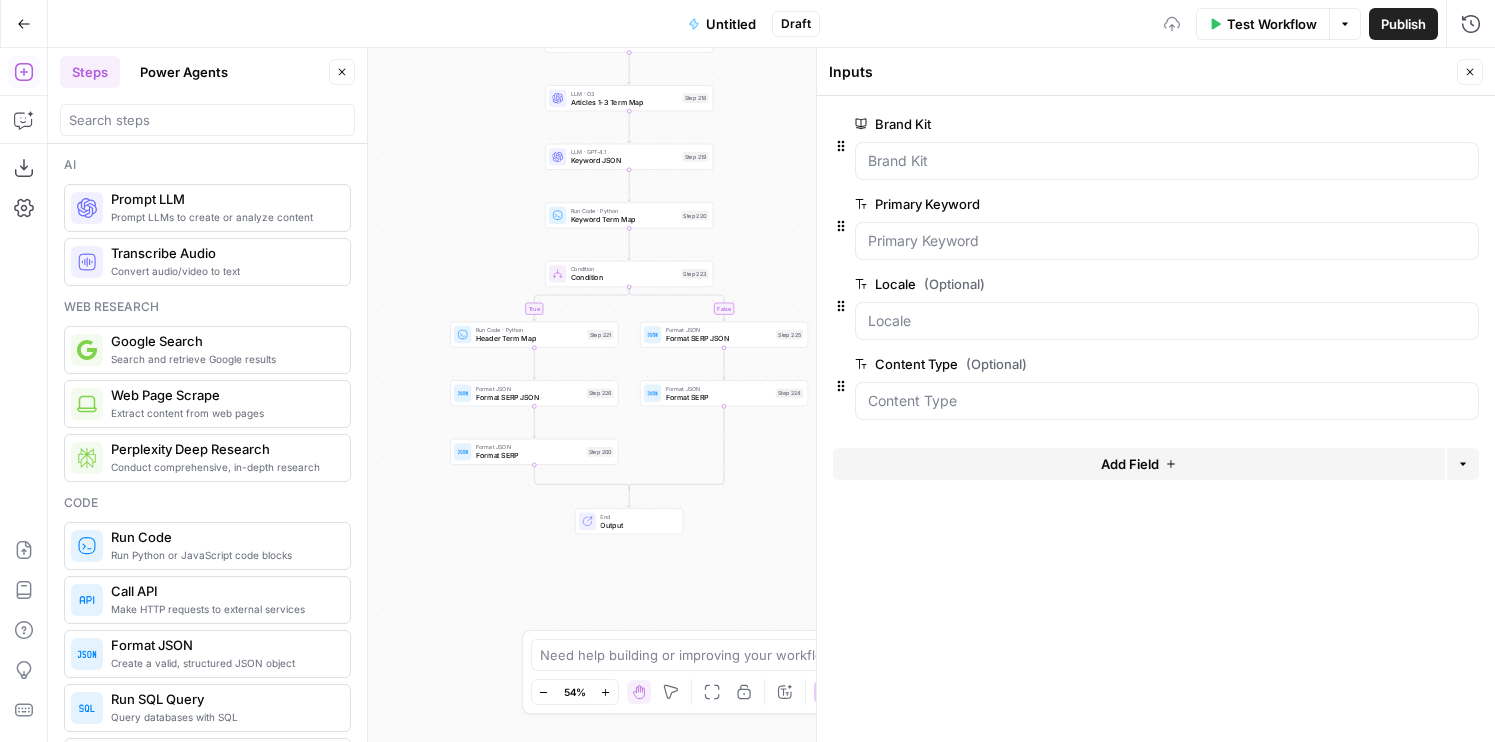 drag, startPoint x: 455, startPoint y: 392, endPoint x: 450, endPoint y: 151, distance: 241.05186 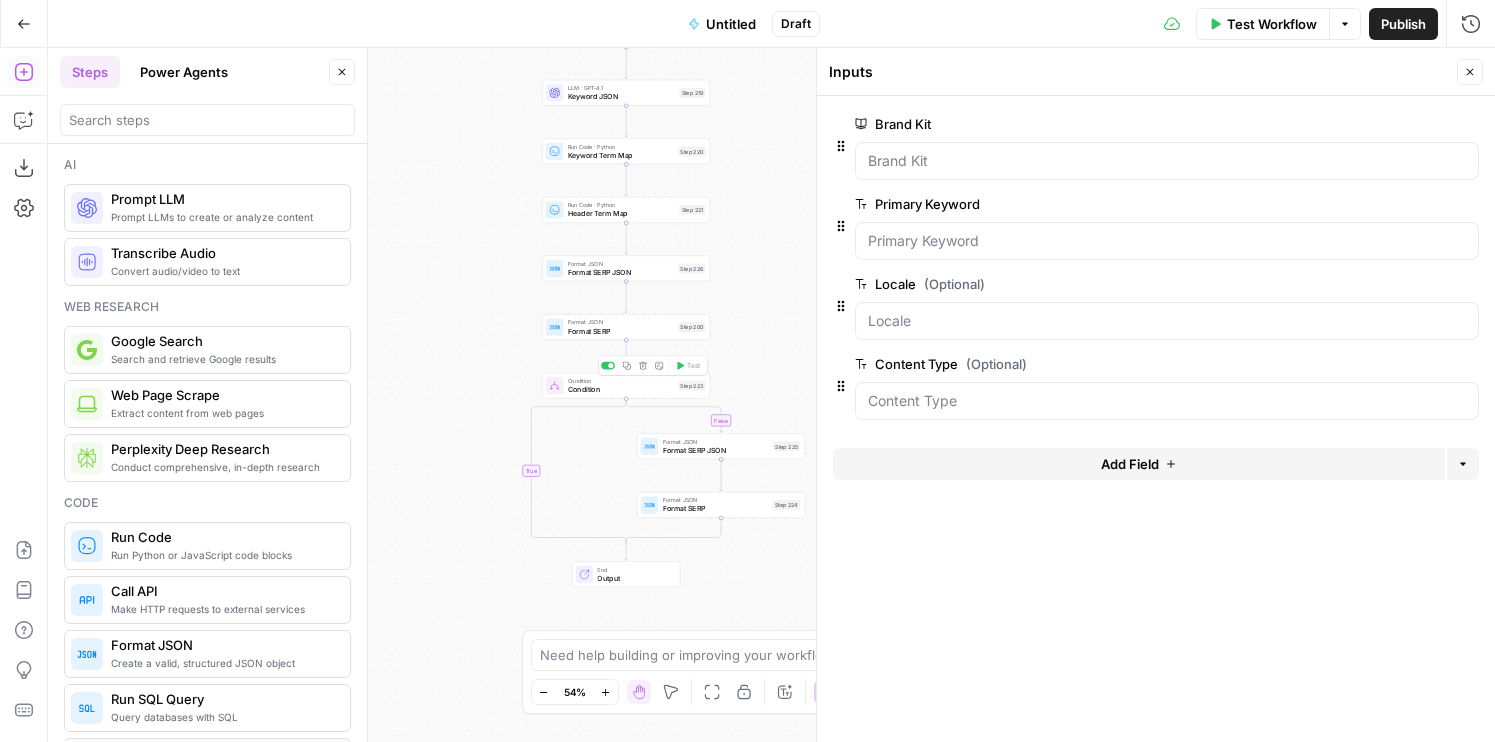 click on "Delete step" at bounding box center [643, 366] 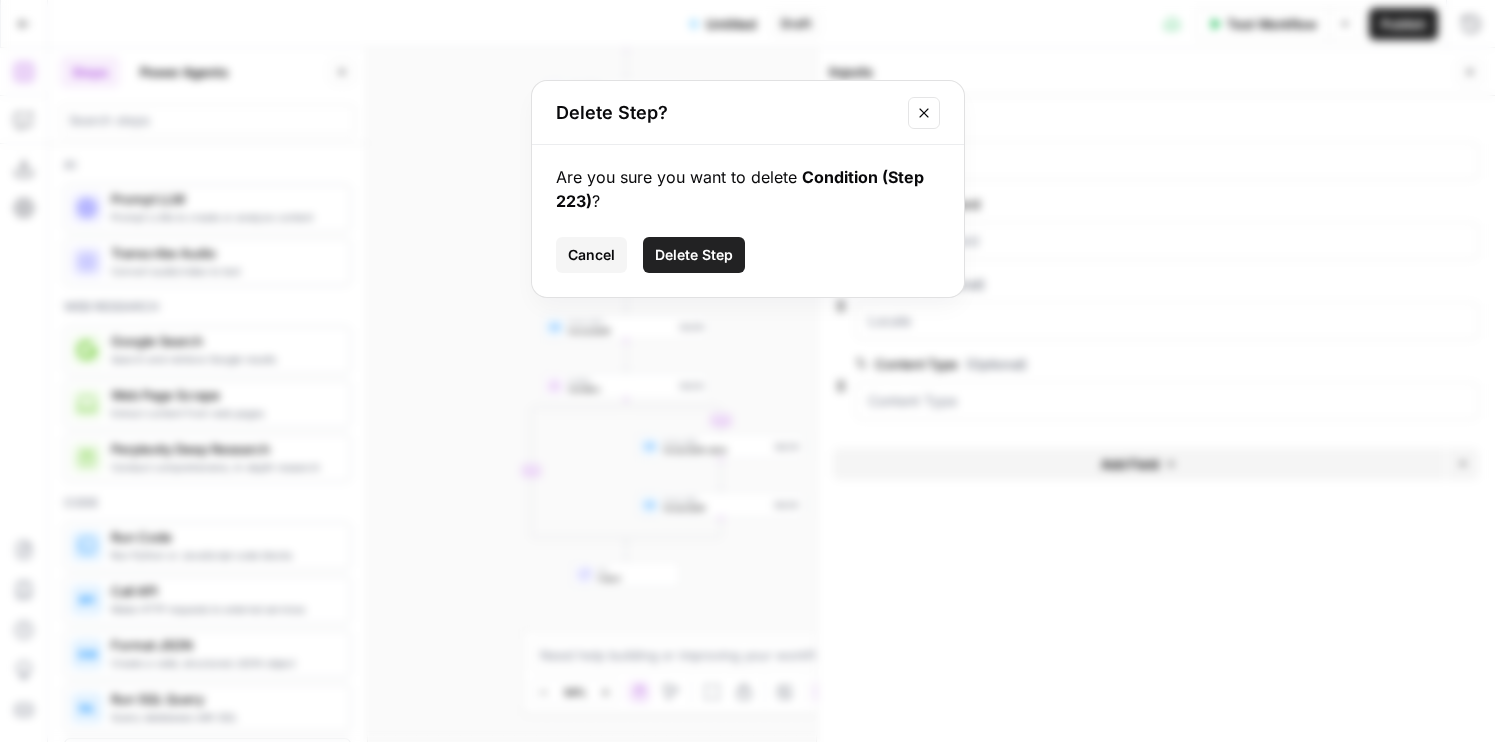 click on "Delete Step" at bounding box center [694, 255] 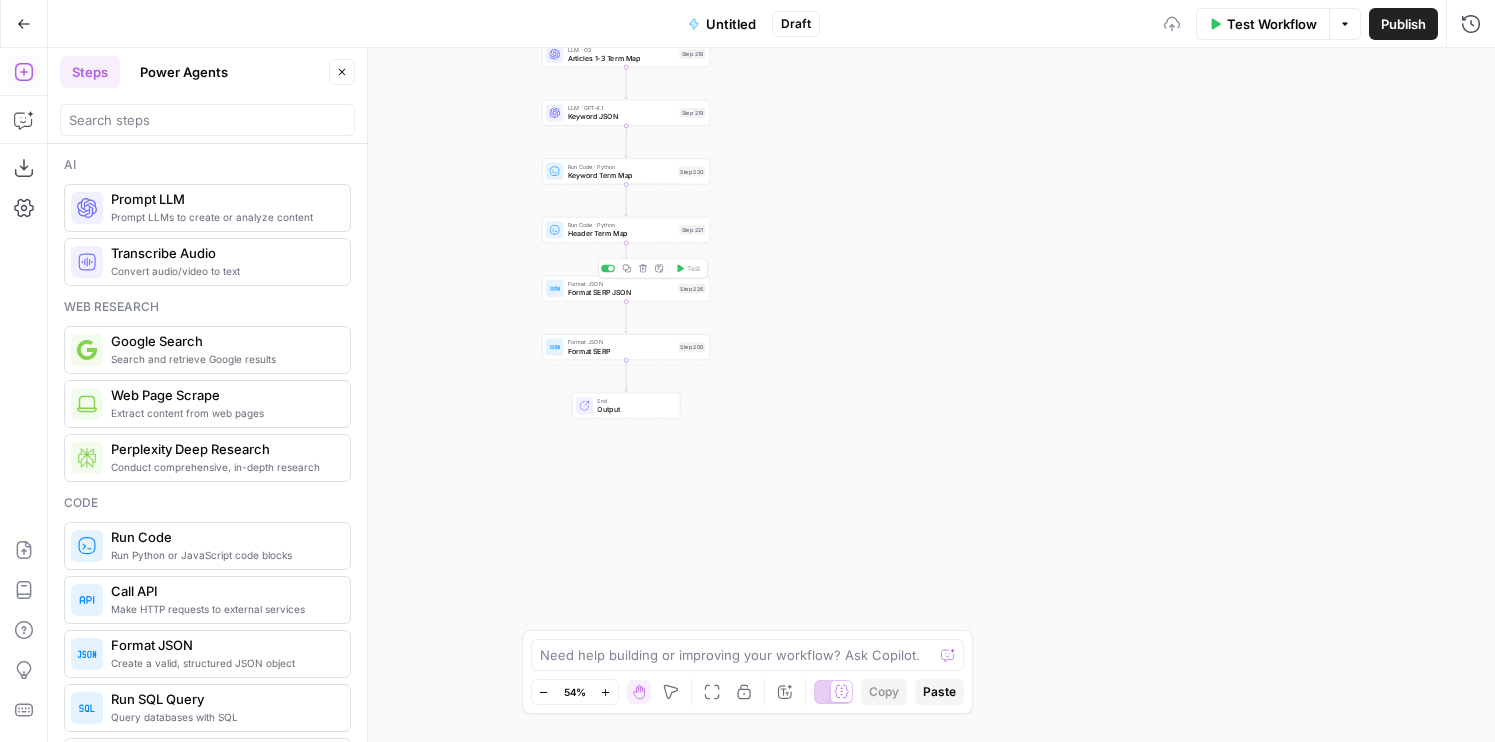 drag, startPoint x: 443, startPoint y: 273, endPoint x: 473, endPoint y: 596, distance: 324.3902 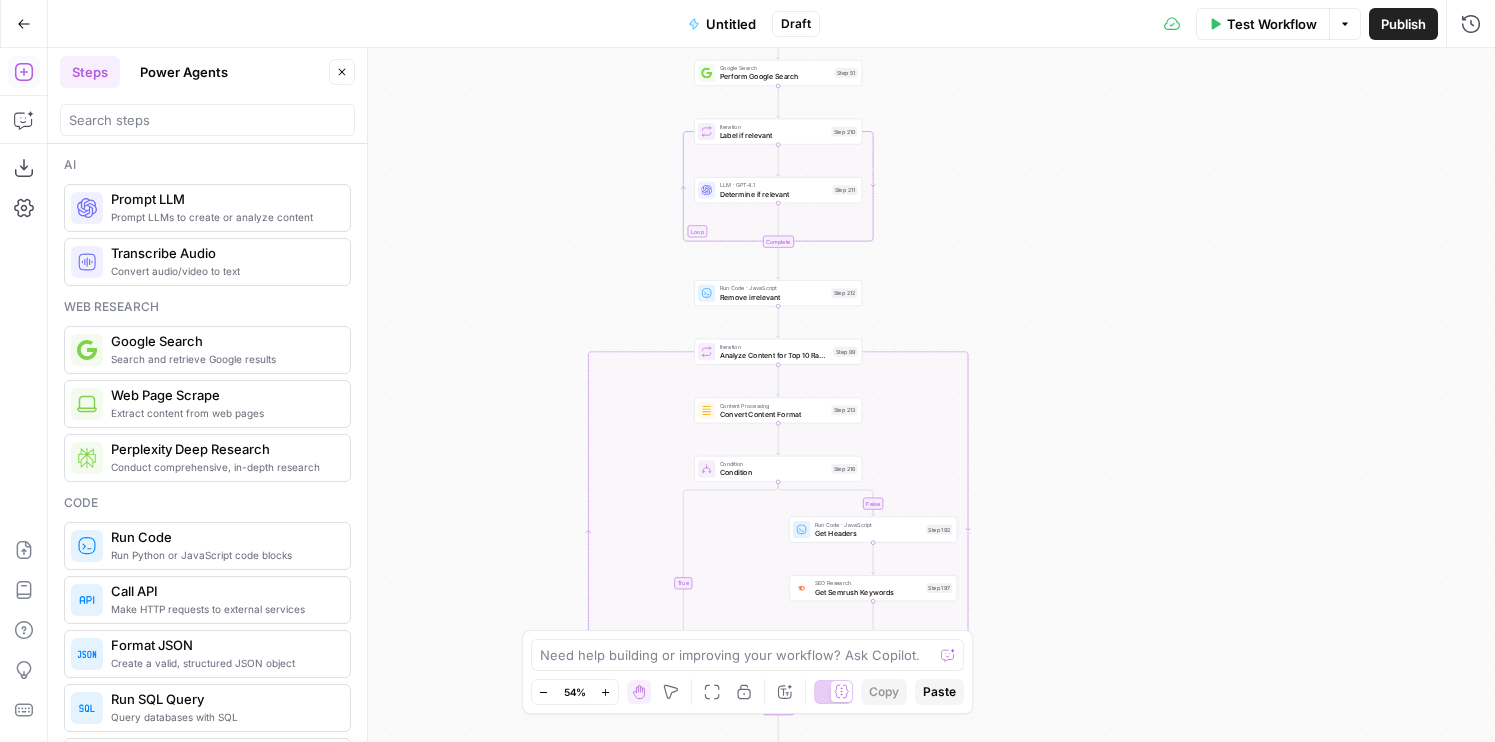 drag, startPoint x: 394, startPoint y: 176, endPoint x: 518, endPoint y: 627, distance: 467.73602 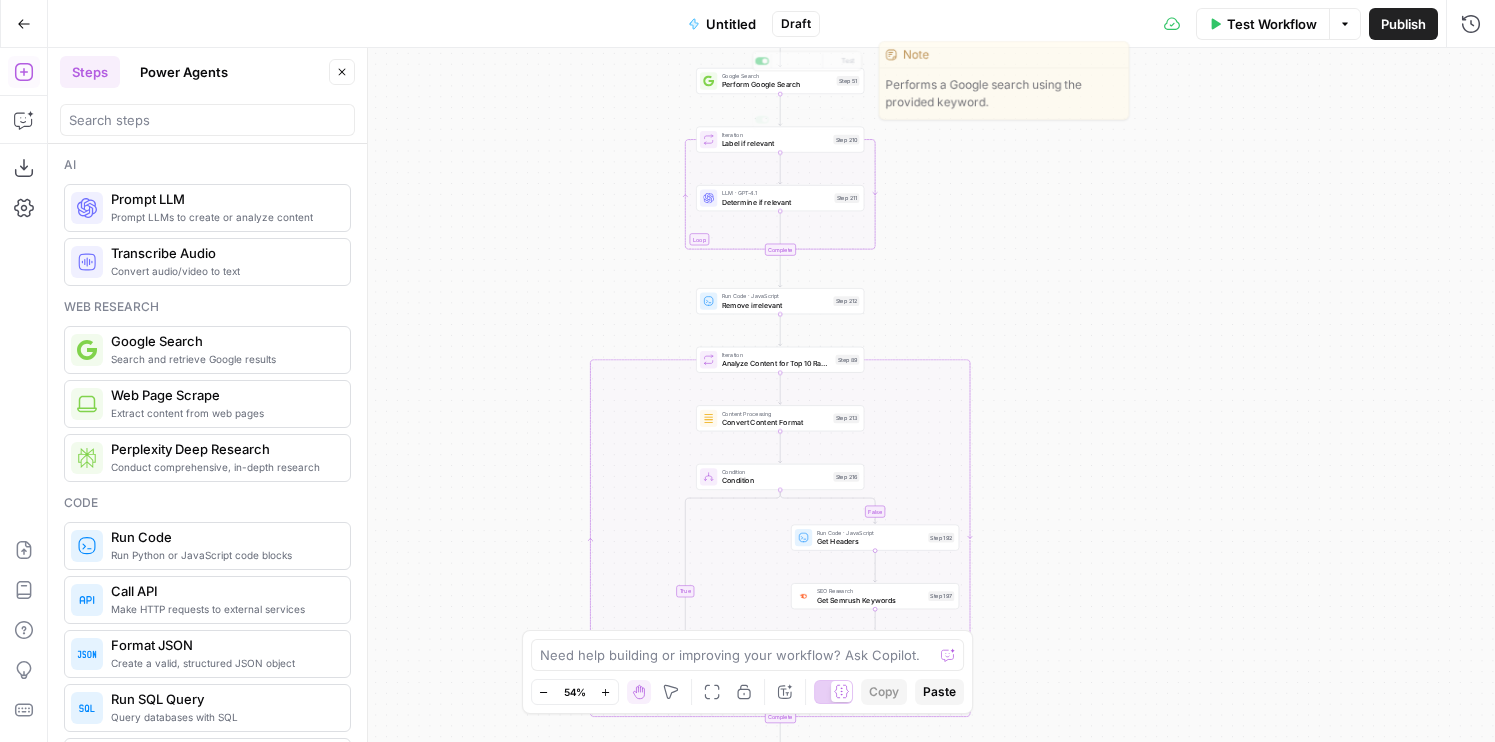 click on "Untitled" at bounding box center (731, 24) 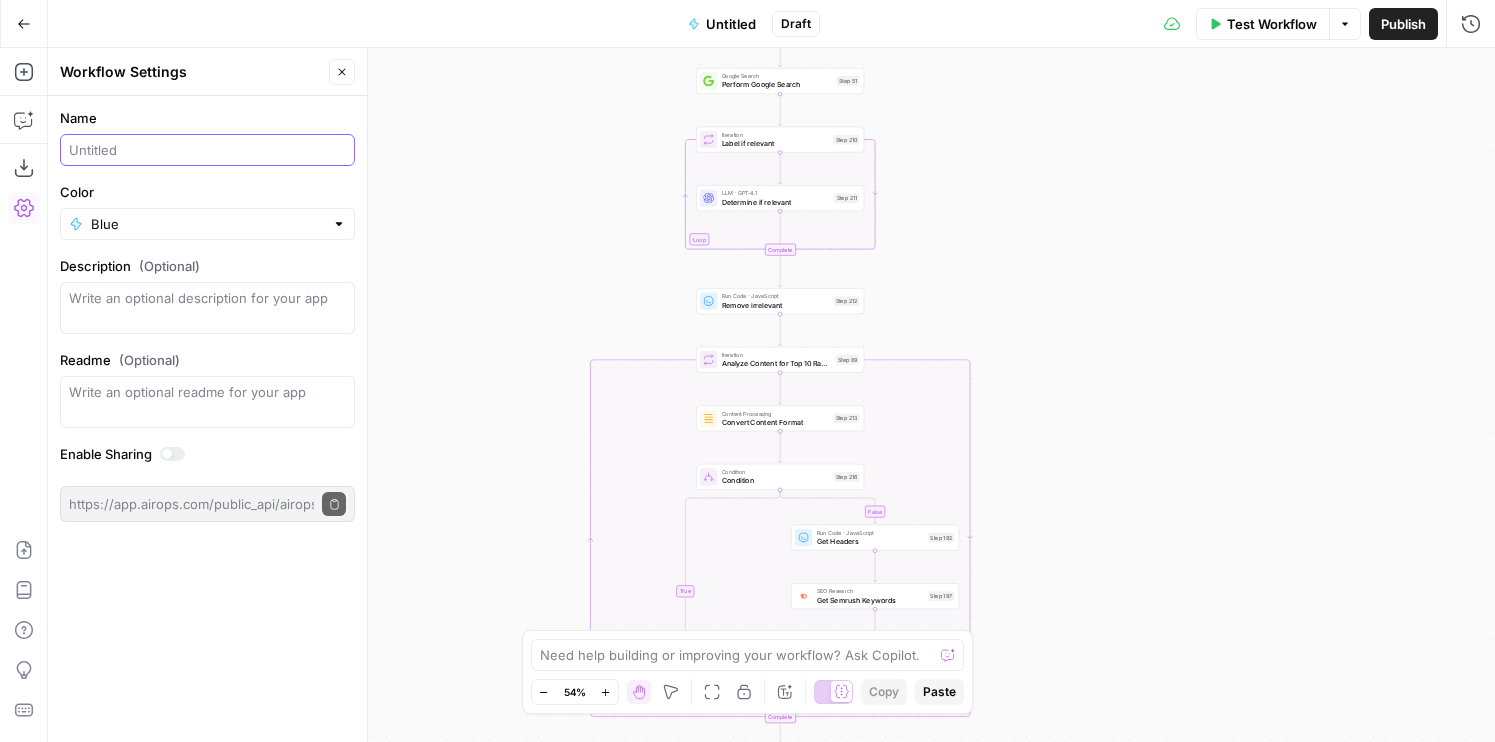 click on "Name" at bounding box center [207, 150] 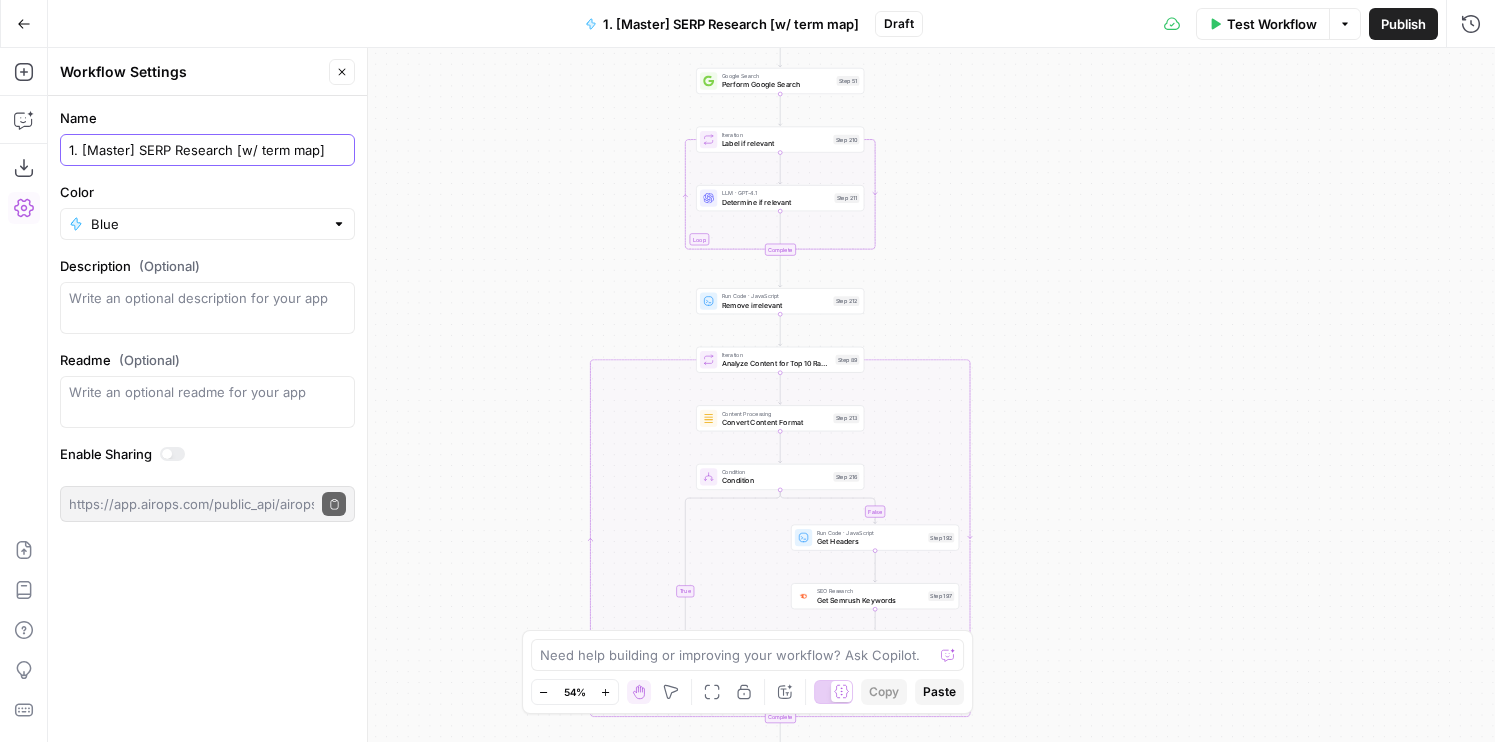 type on "1. [Master] SERP Research [w/ term map]" 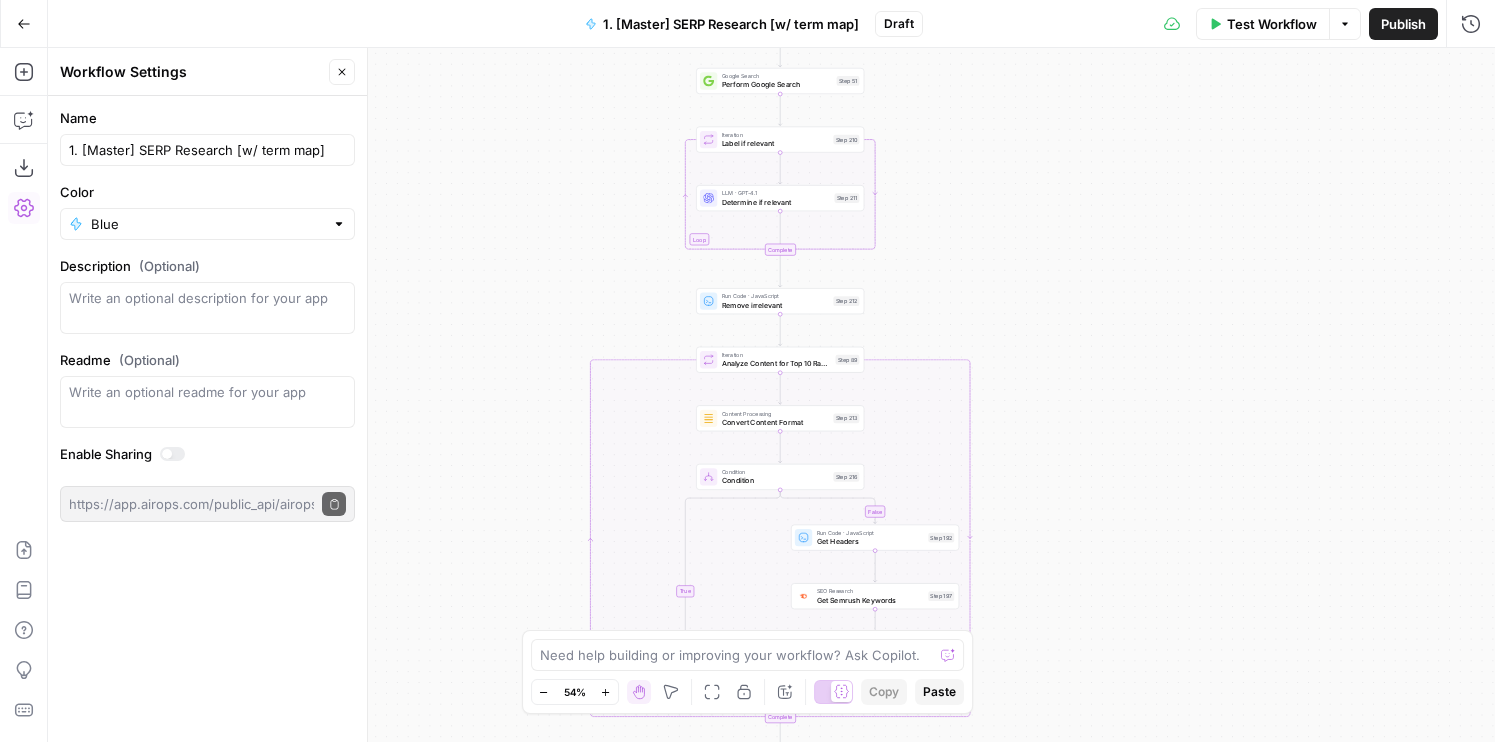 click on "Publish" at bounding box center [1403, 24] 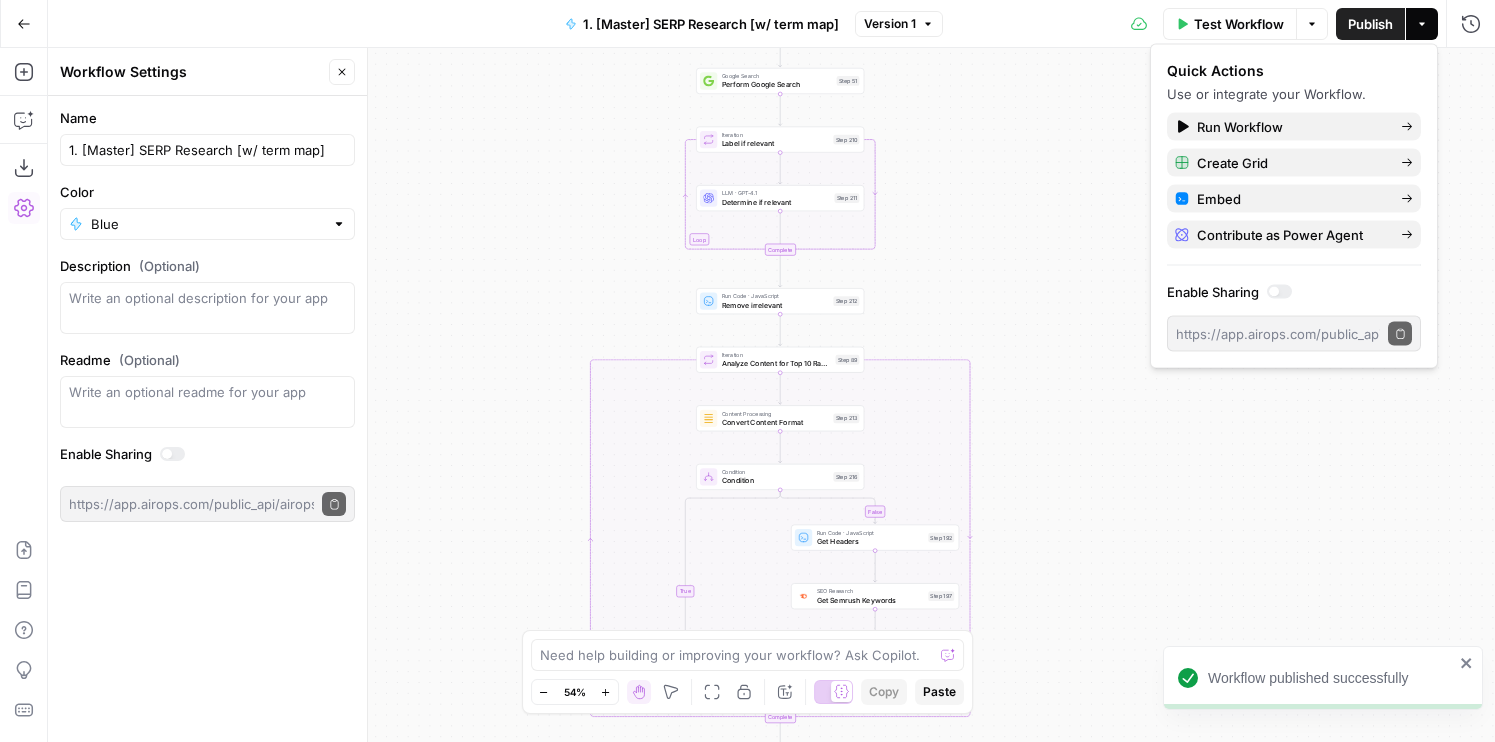 click on "Go Back" at bounding box center [24, 24] 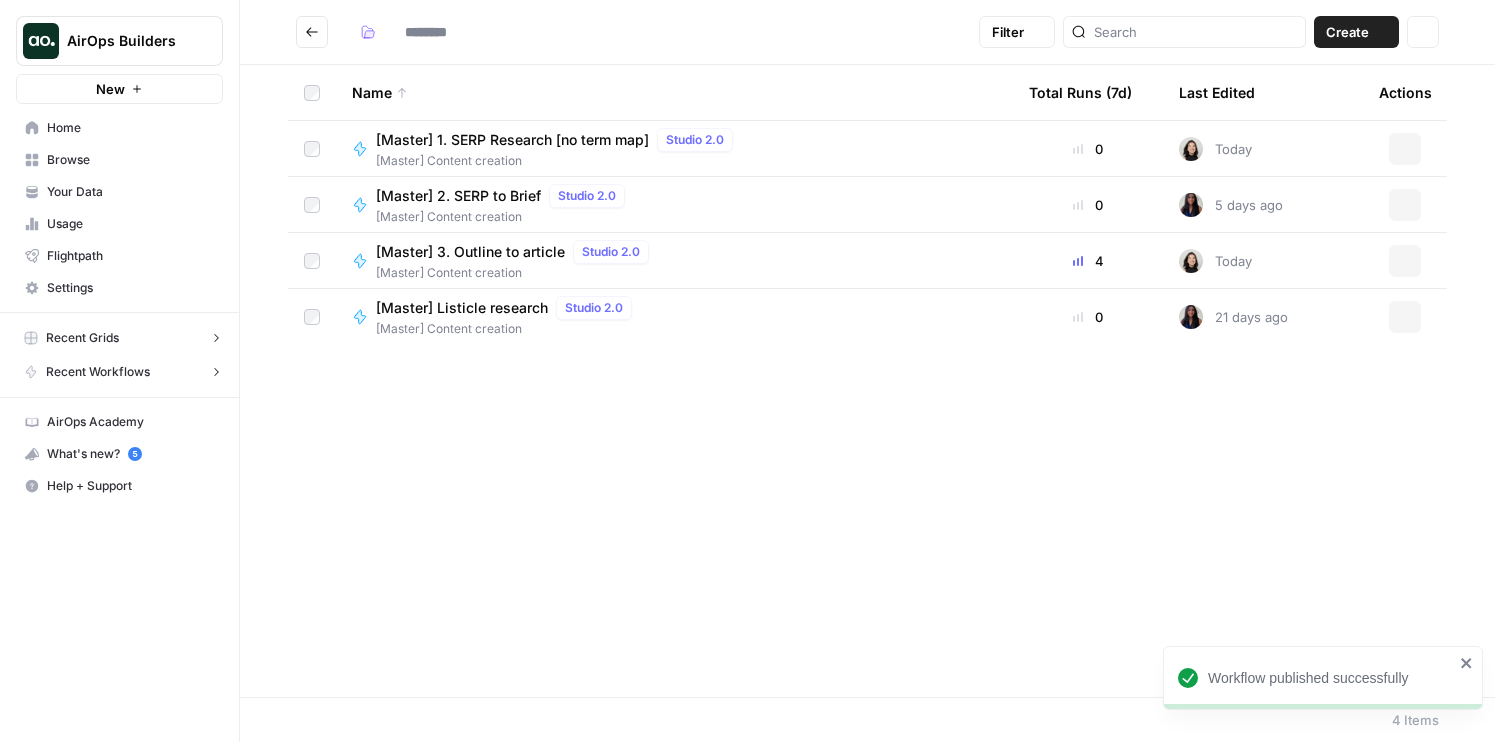 type on "**********" 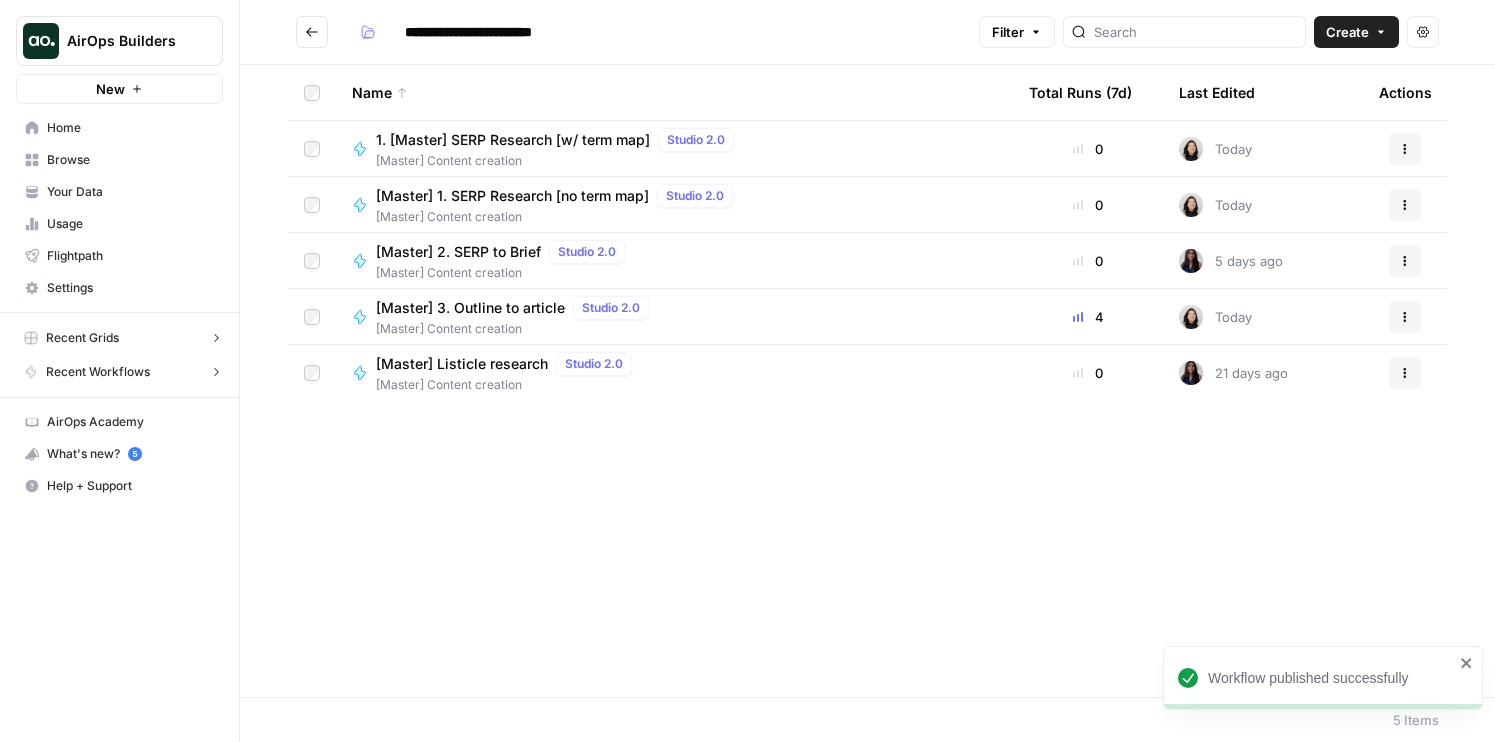 click on "[Master] Content creation" at bounding box center (559, 161) 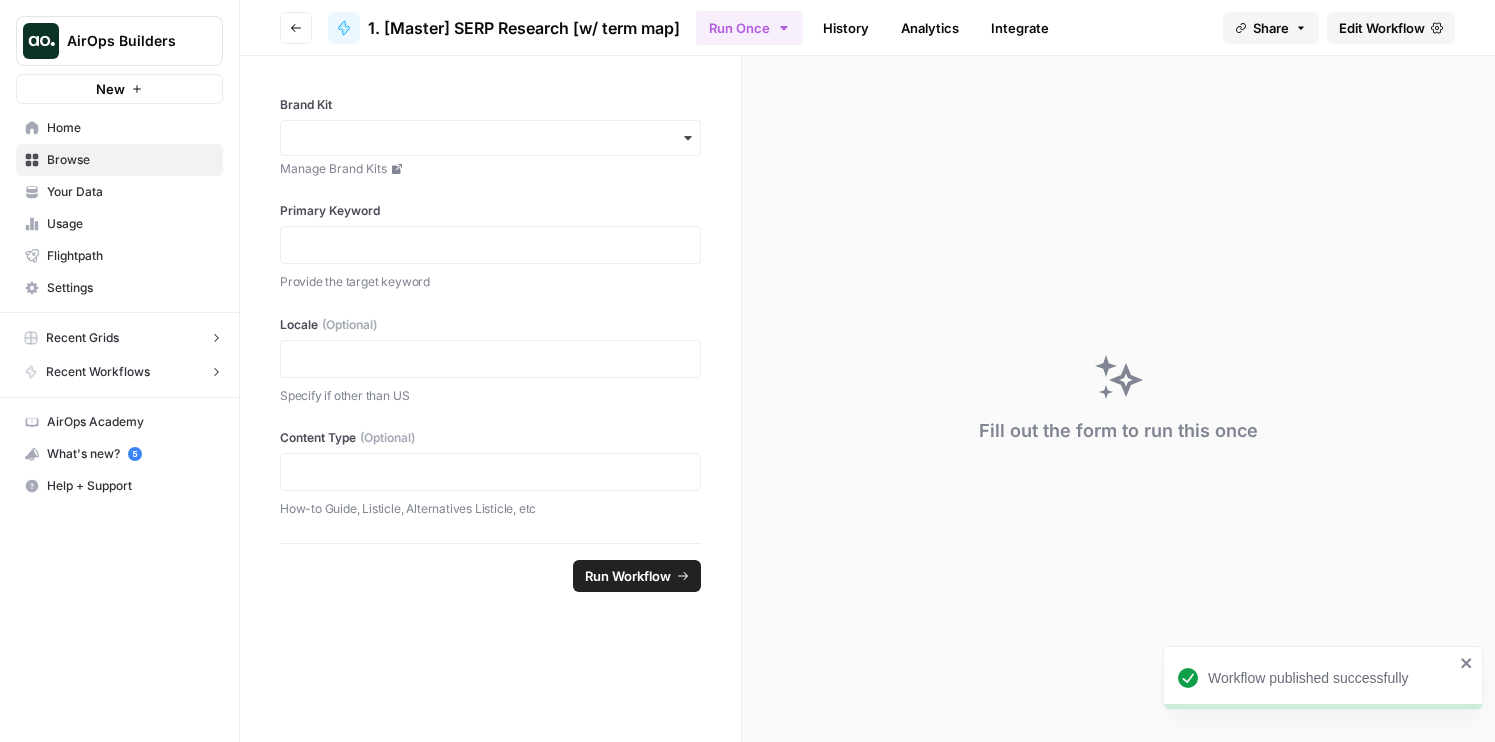 click on "Edit Workflow" at bounding box center [1382, 28] 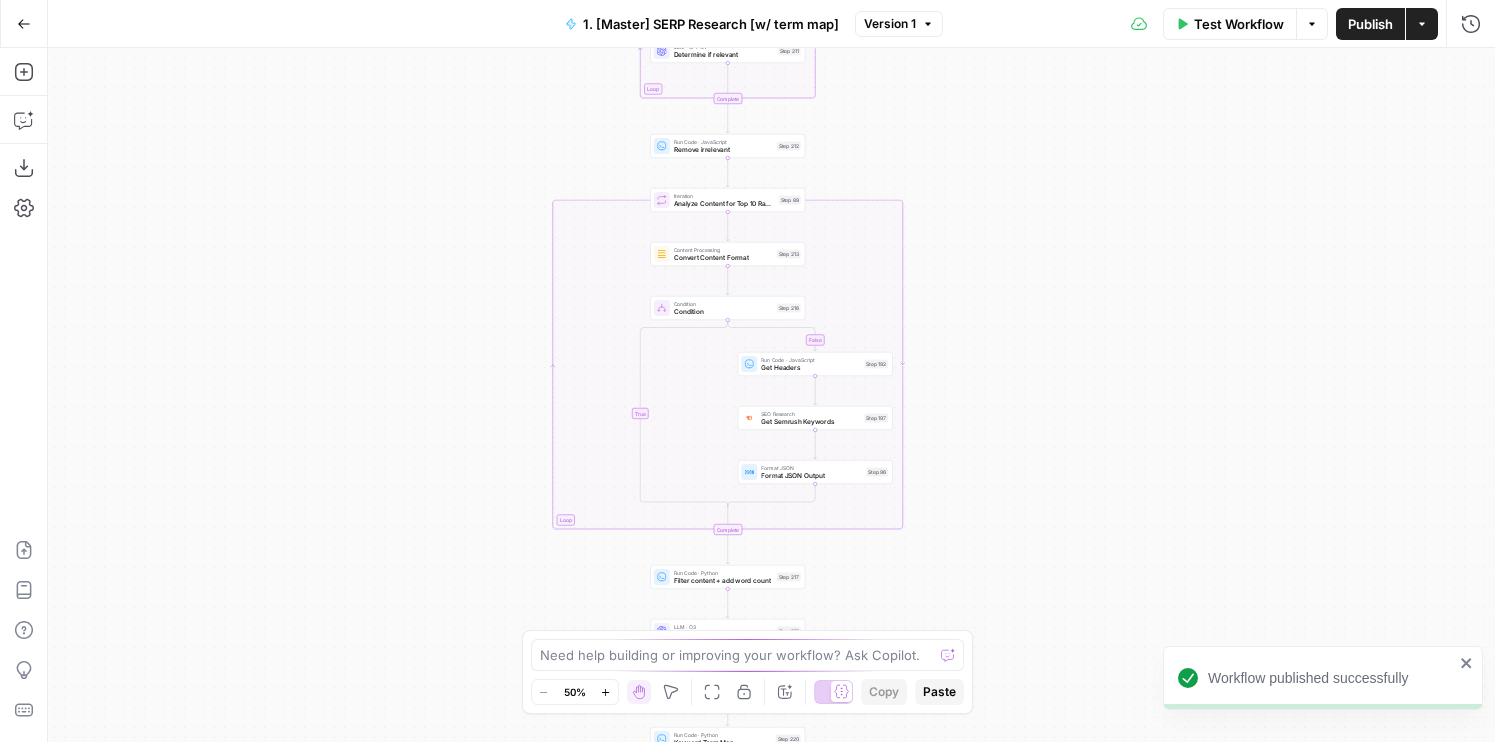 click on "1. [Master] SERP Research [w/ term map]" at bounding box center (711, 24) 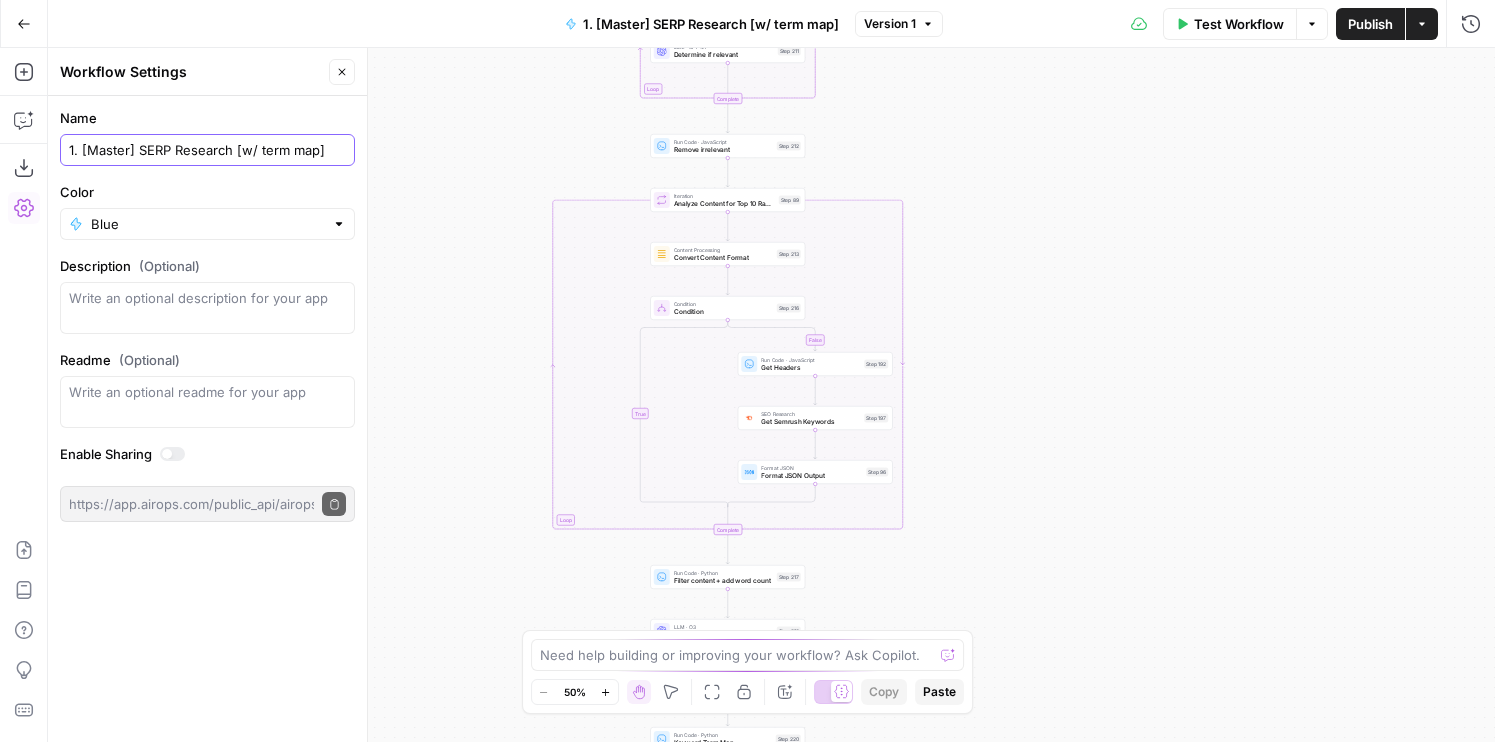 drag, startPoint x: 80, startPoint y: 150, endPoint x: 56, endPoint y: 150, distance: 24 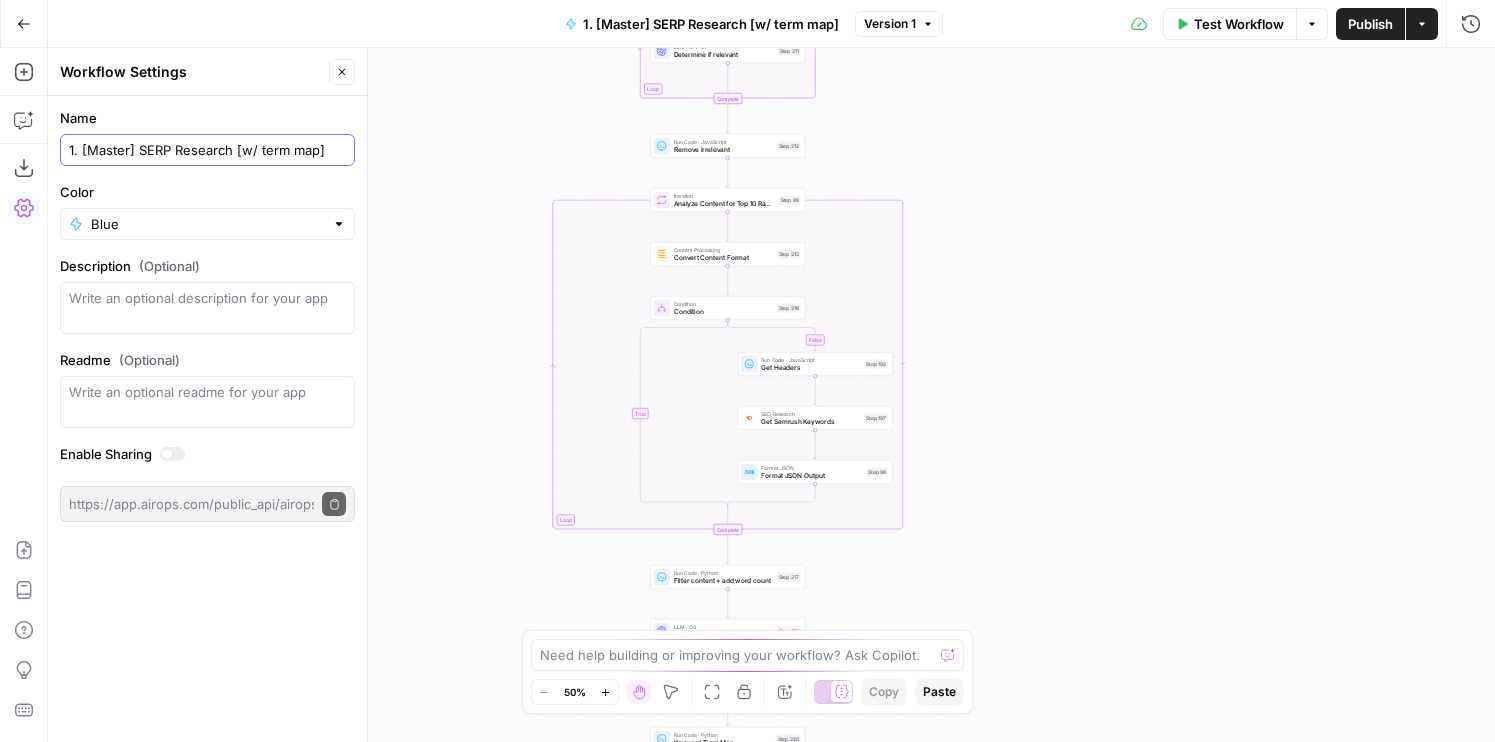 click on "Name 1. [Master] SERP Research [w/ term map] Color Blue Description   (Optional) Readme   (Optional) Write an optional readme for your app Enable Sharing https://app.airops.com/public_api/airops_apps/9b379afc-f554-441a-accf-022ec3489515/execute Copy public execute URL" at bounding box center (207, 315) 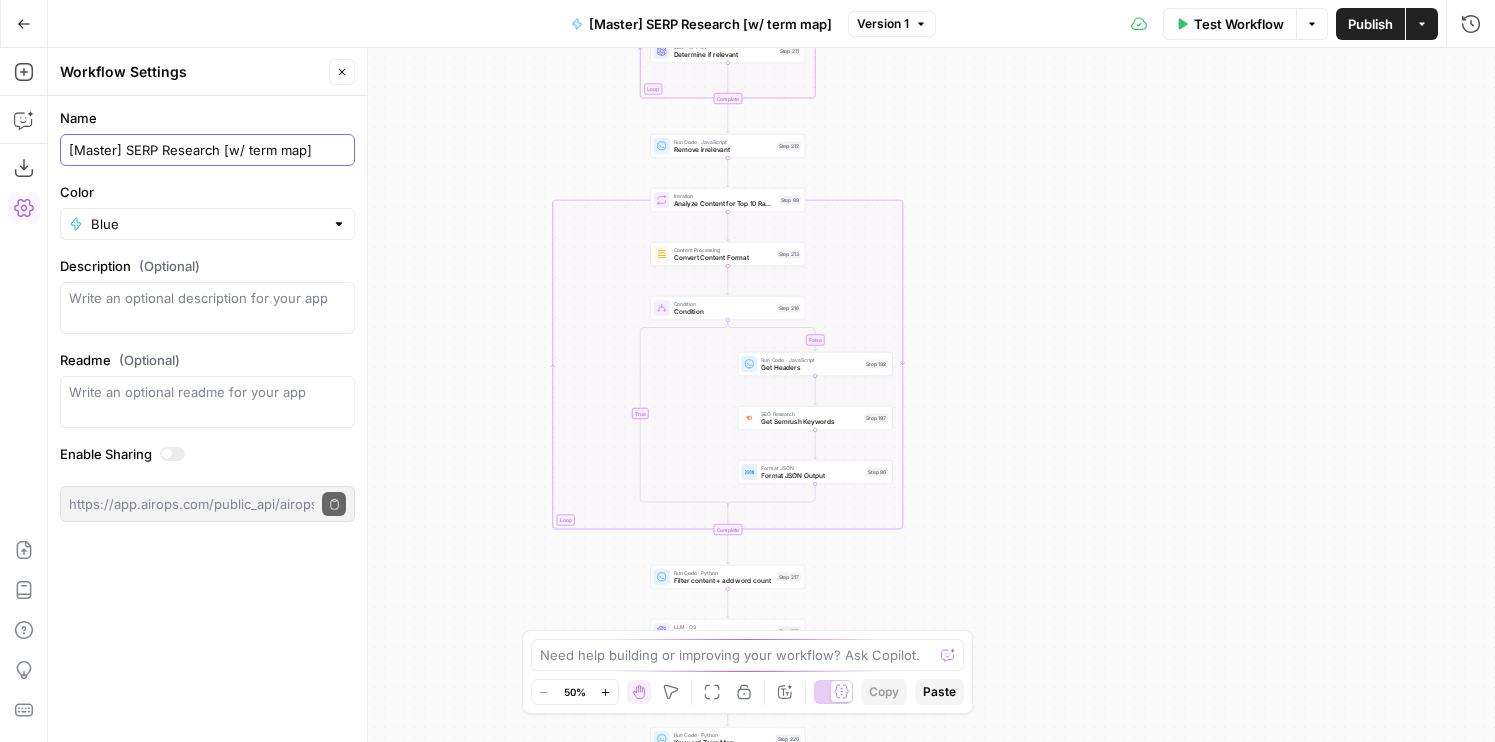 click on "[Master] SERP Research [w/ term map]" at bounding box center [207, 150] 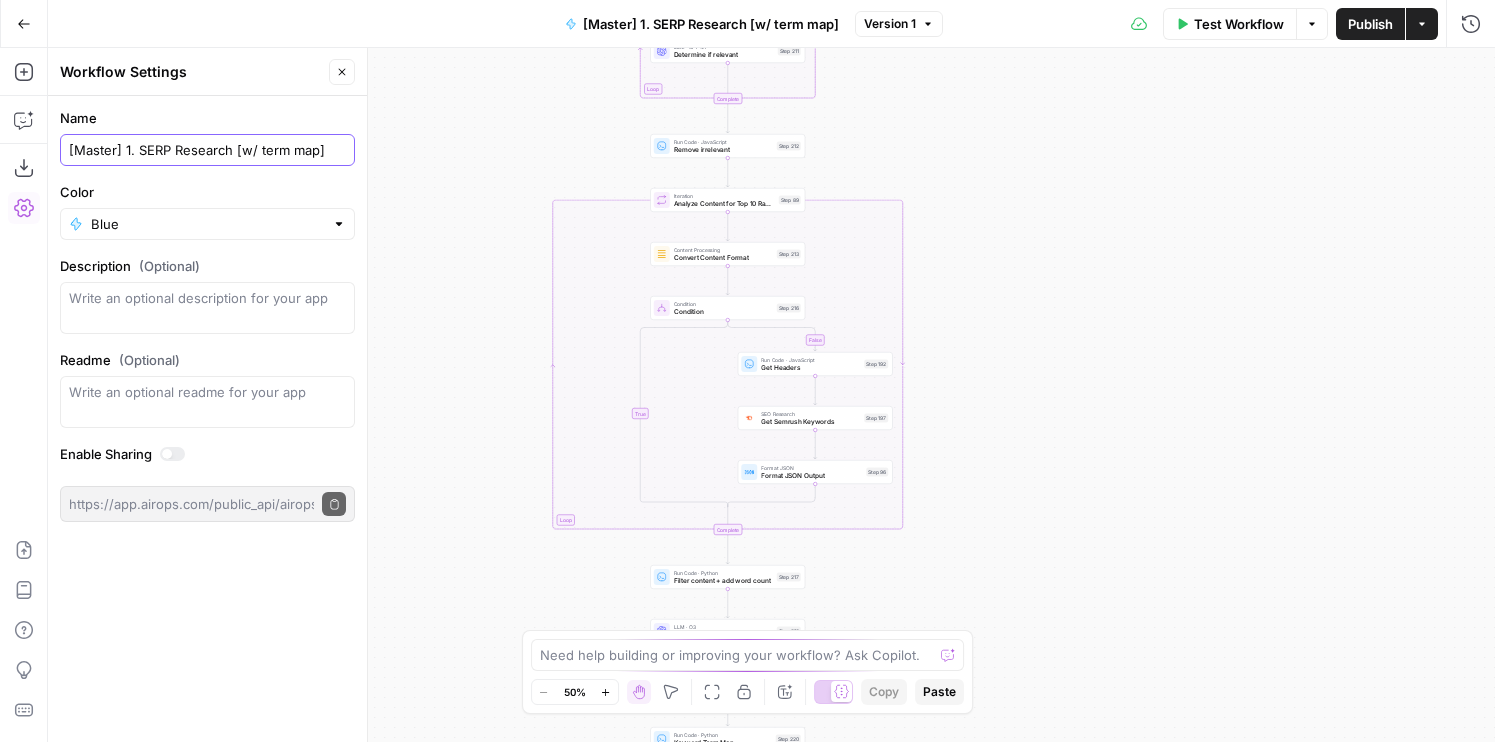 type on "[Master] 1. SERP Research [w/ term map]" 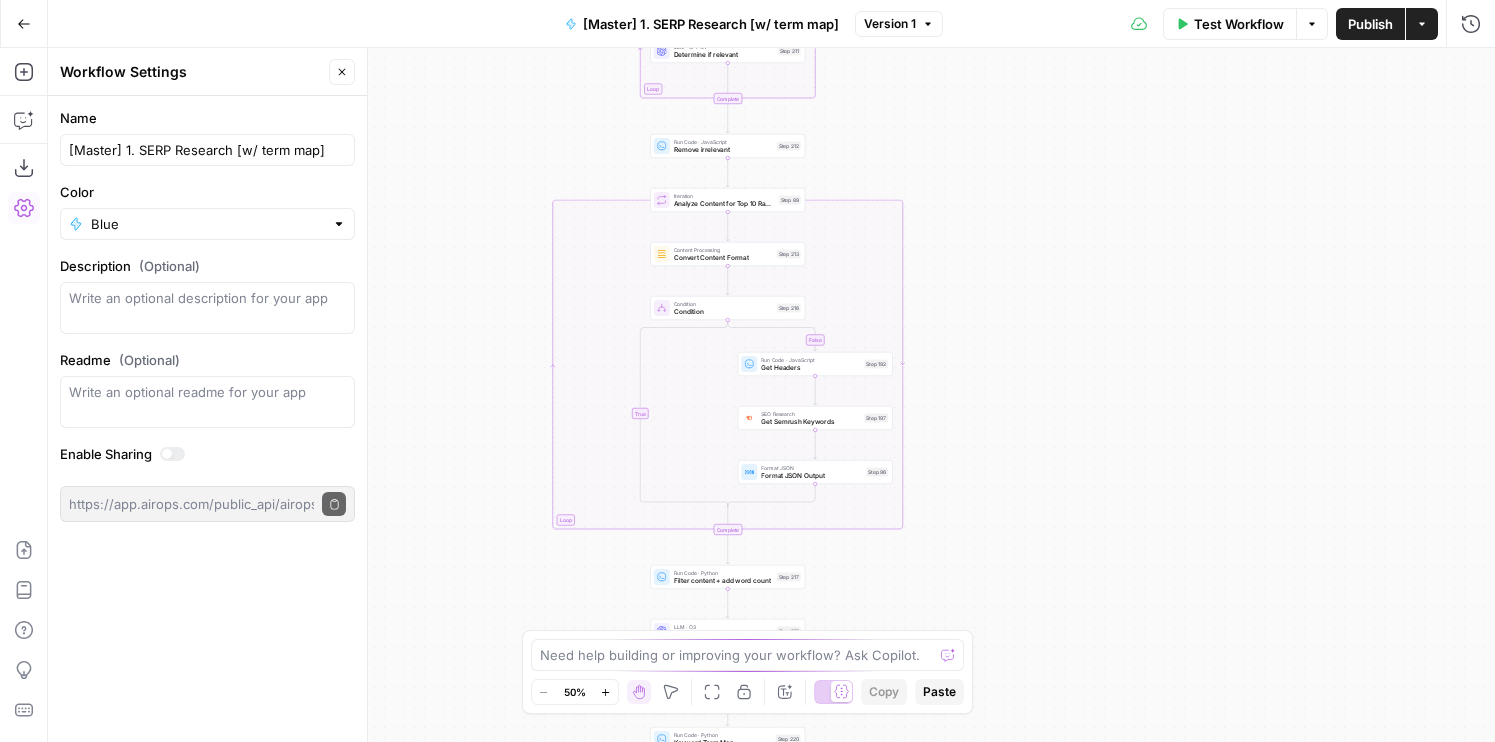 click 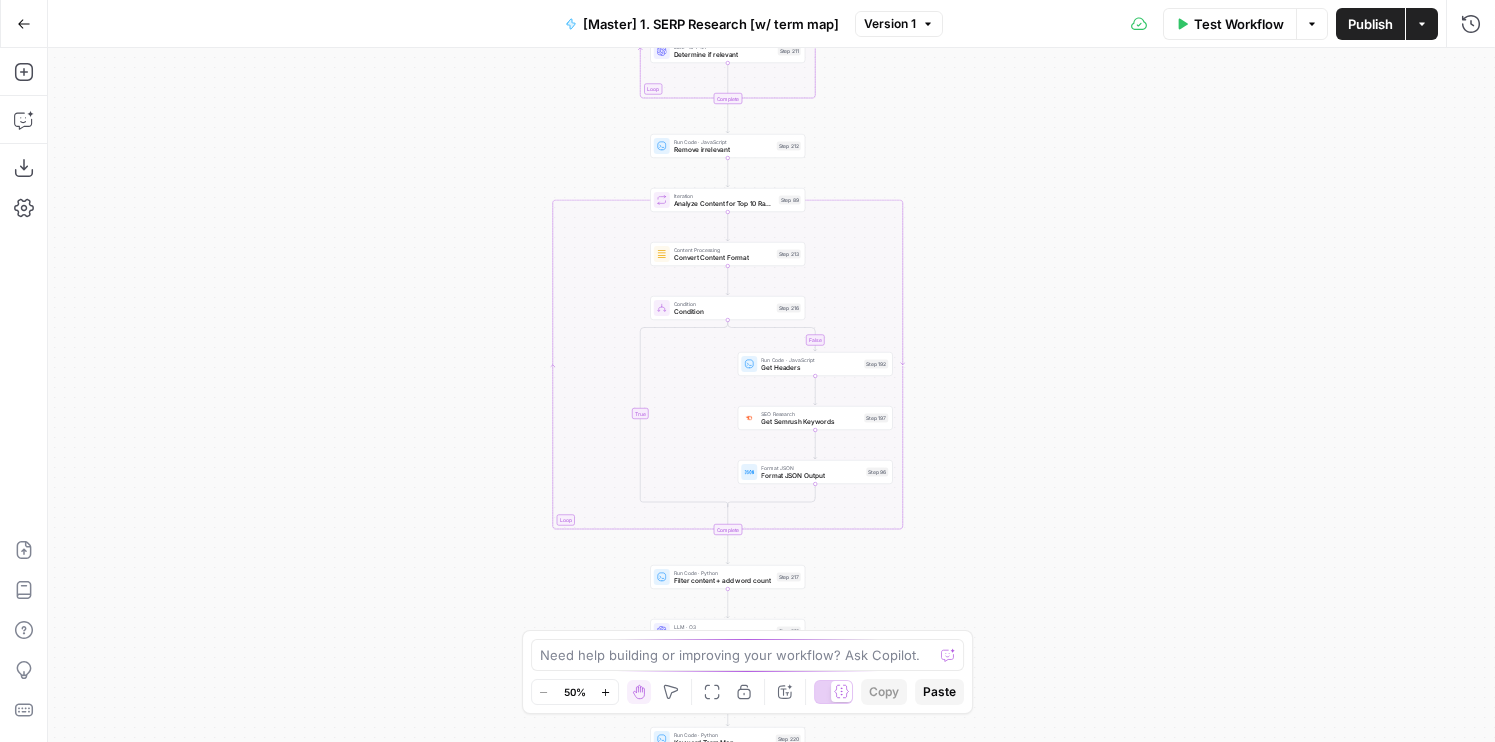 click on "Go Back" at bounding box center [24, 24] 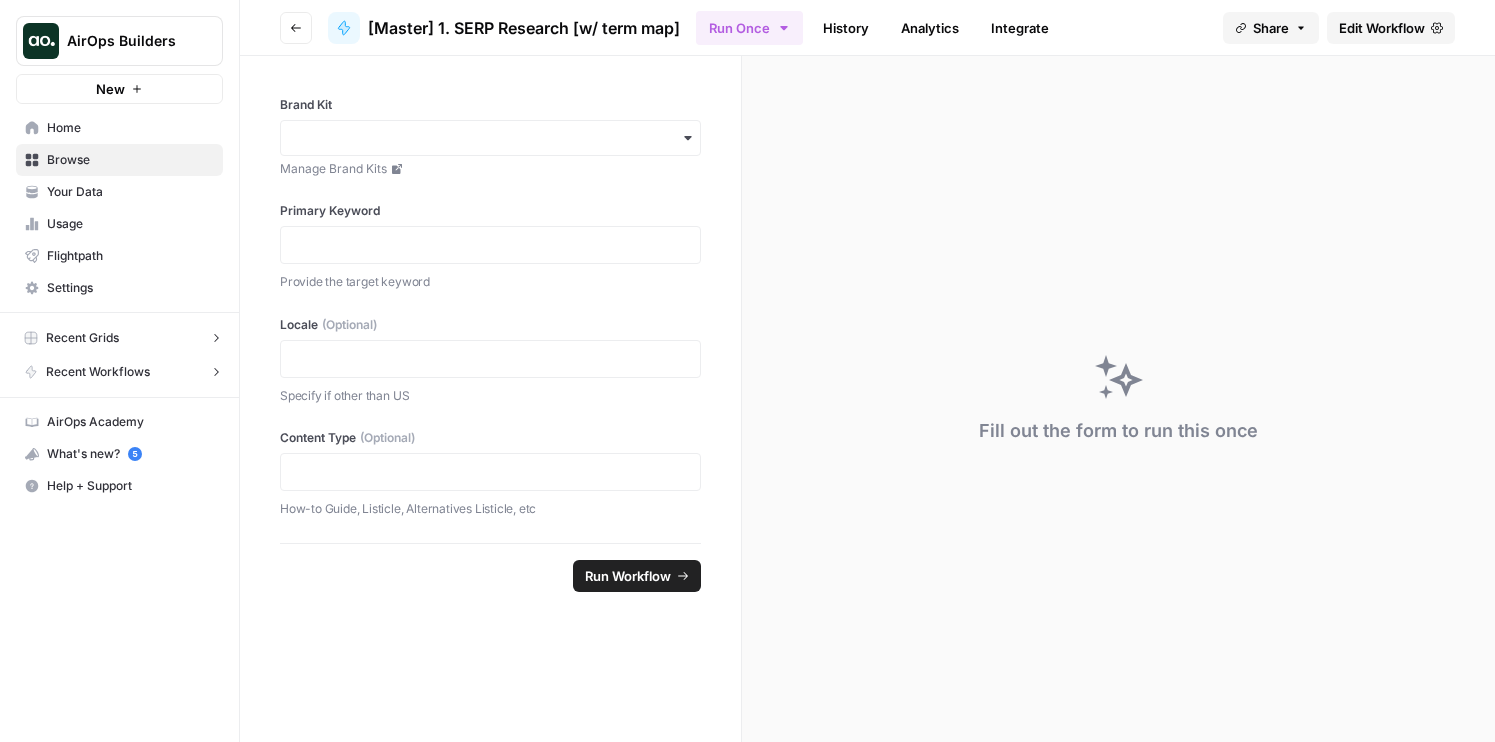 click on "Go back [Master] 1. SERP Research [w/ term map] Run Once History Analytics Integrate Share Edit Workflow" at bounding box center (867, 28) 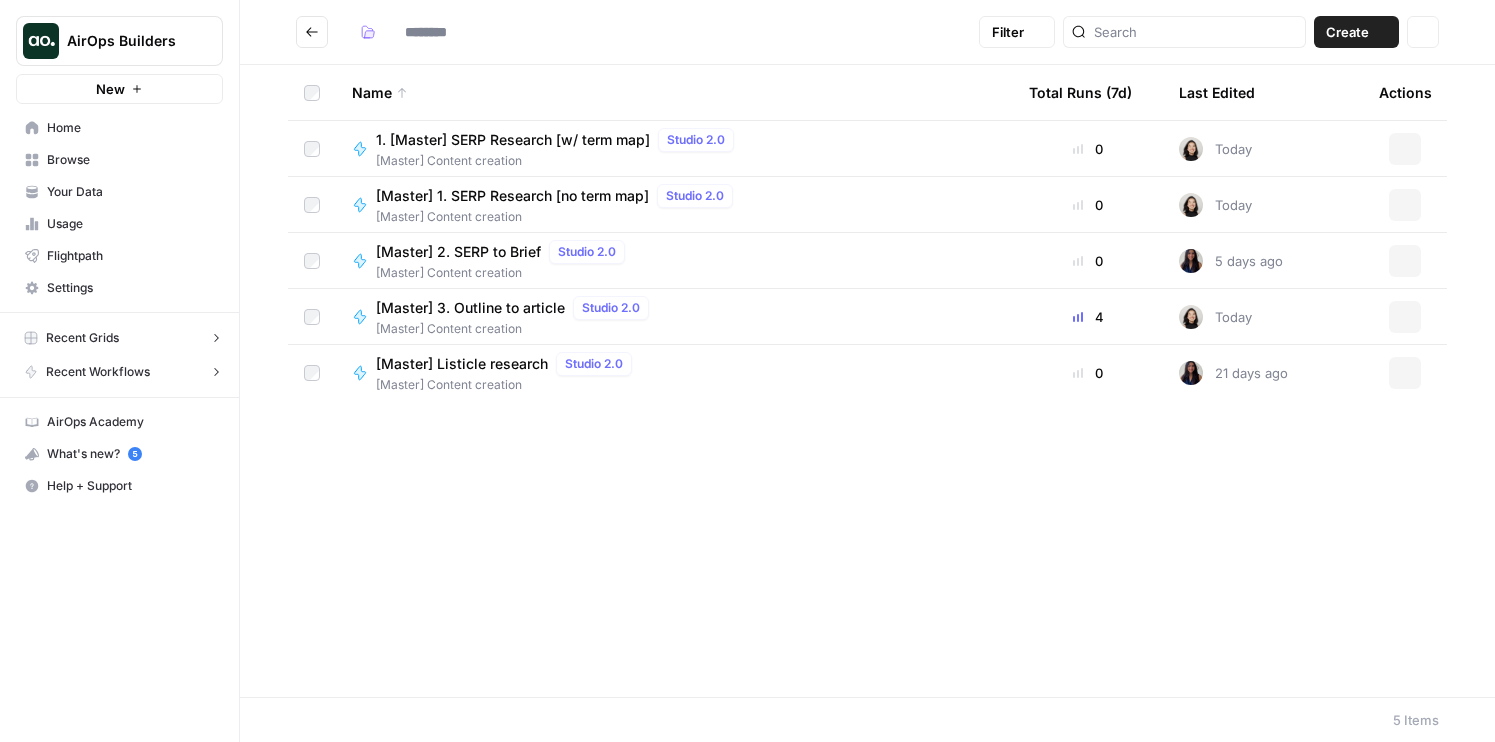 type on "**********" 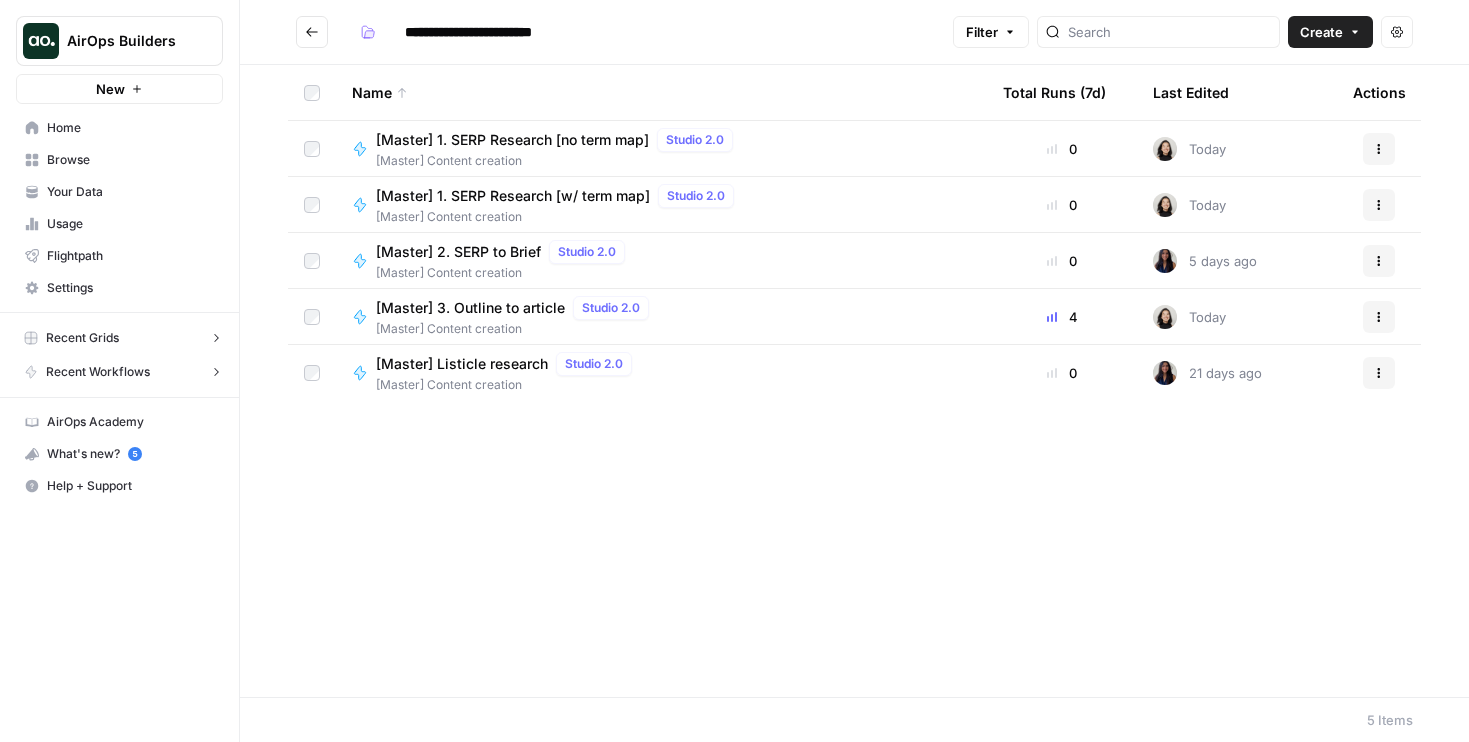 click on "[Master] 2. SERP to Brief" at bounding box center (458, 252) 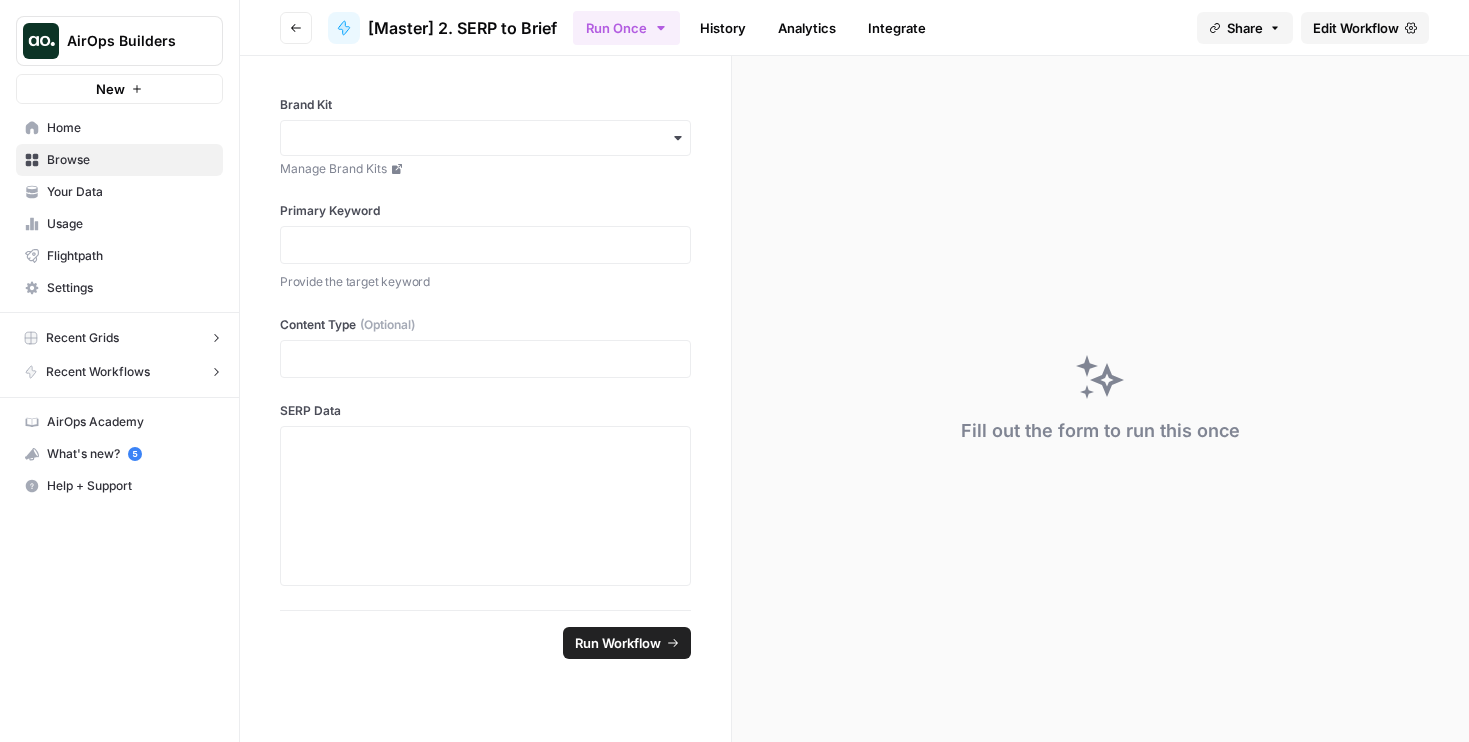 click on "Edit Workflow" at bounding box center [1356, 28] 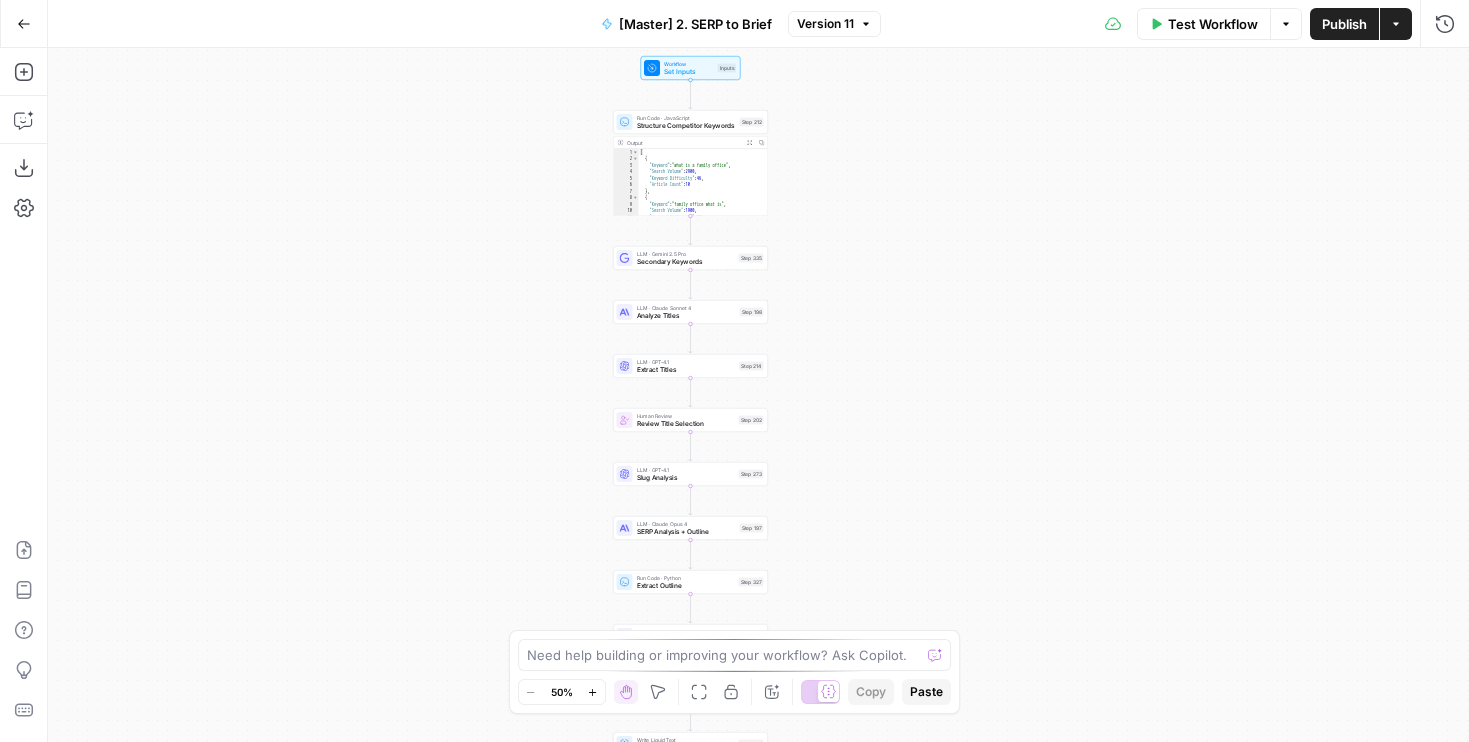 drag, startPoint x: 571, startPoint y: 215, endPoint x: 408, endPoint y: 477, distance: 308.56604 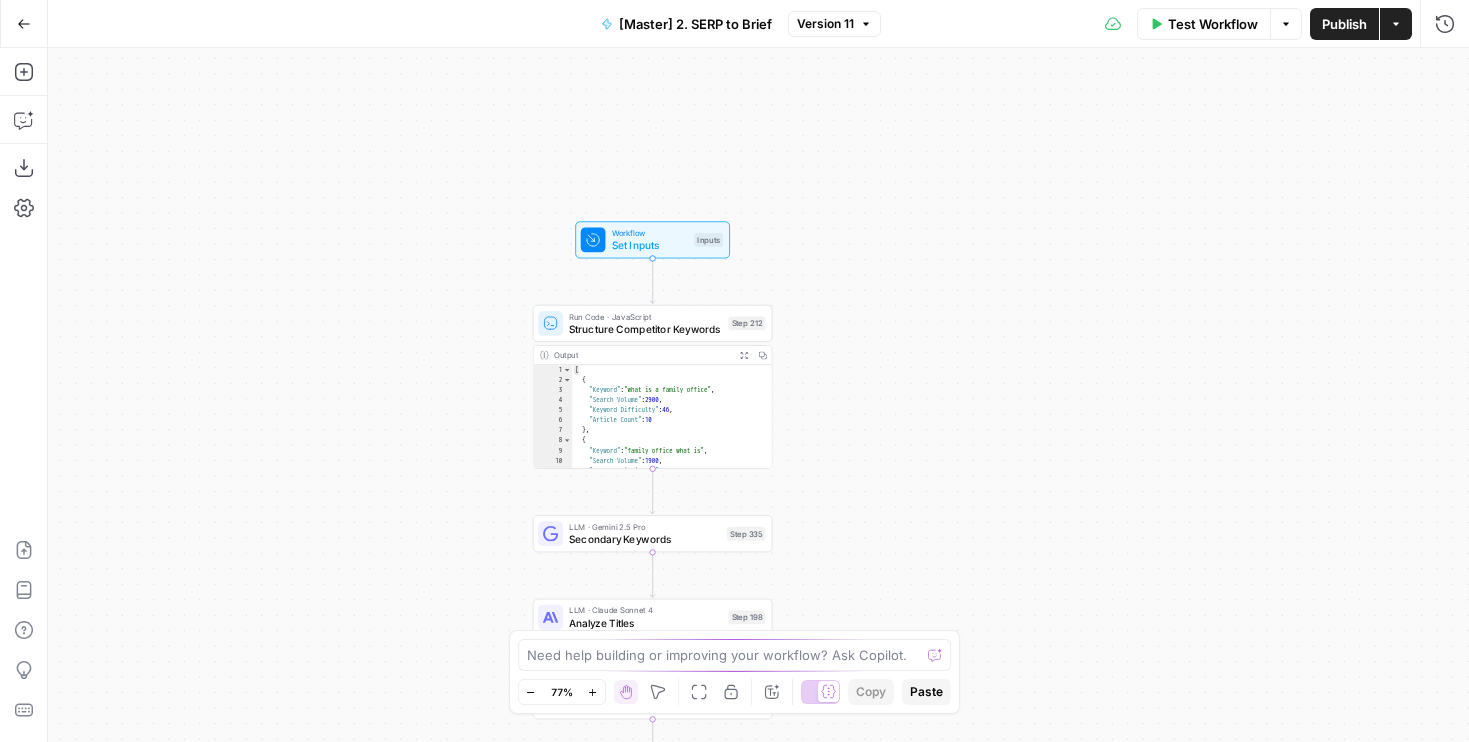 drag, startPoint x: 493, startPoint y: 443, endPoint x: 493, endPoint y: 190, distance: 253 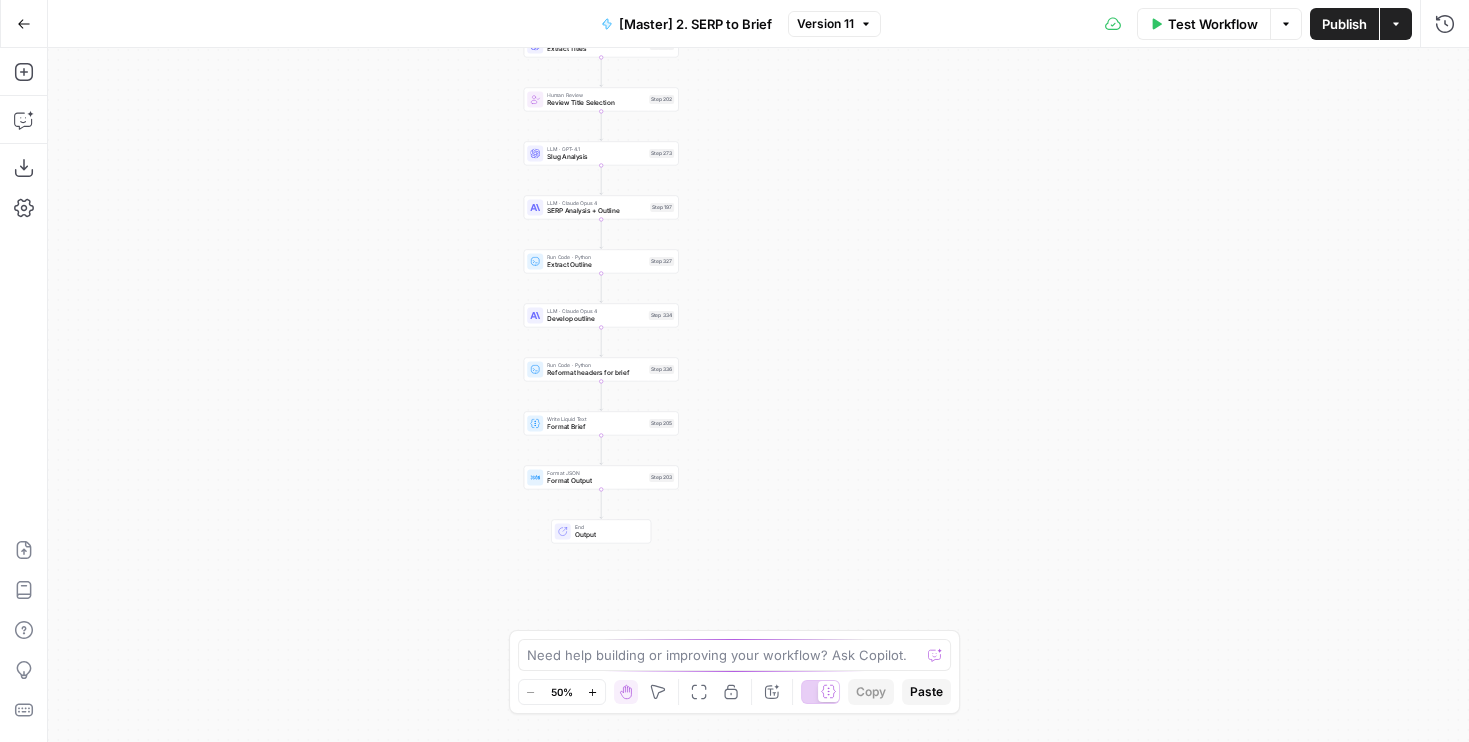 drag, startPoint x: 454, startPoint y: 429, endPoint x: 457, endPoint y: 110, distance: 319.0141 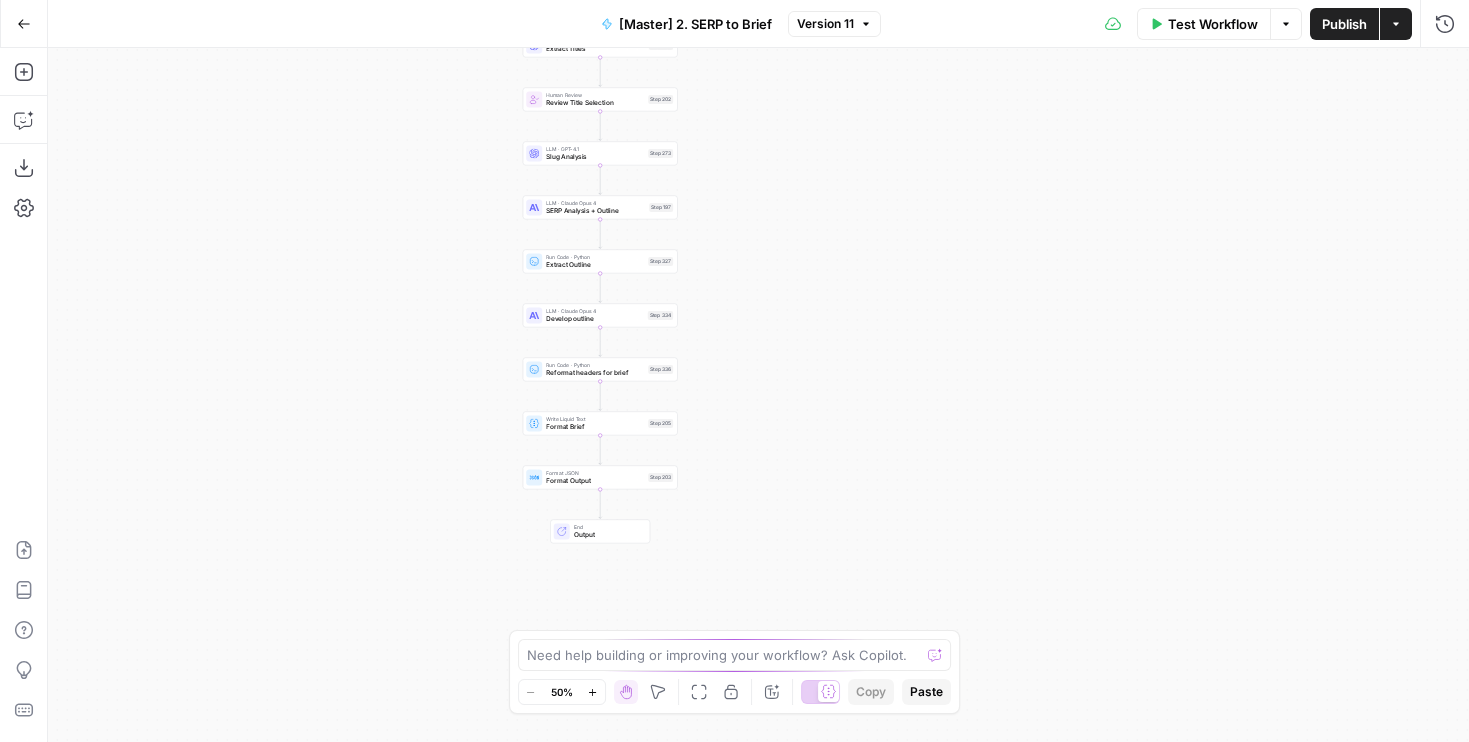 drag, startPoint x: 455, startPoint y: 145, endPoint x: 455, endPoint y: 503, distance: 358 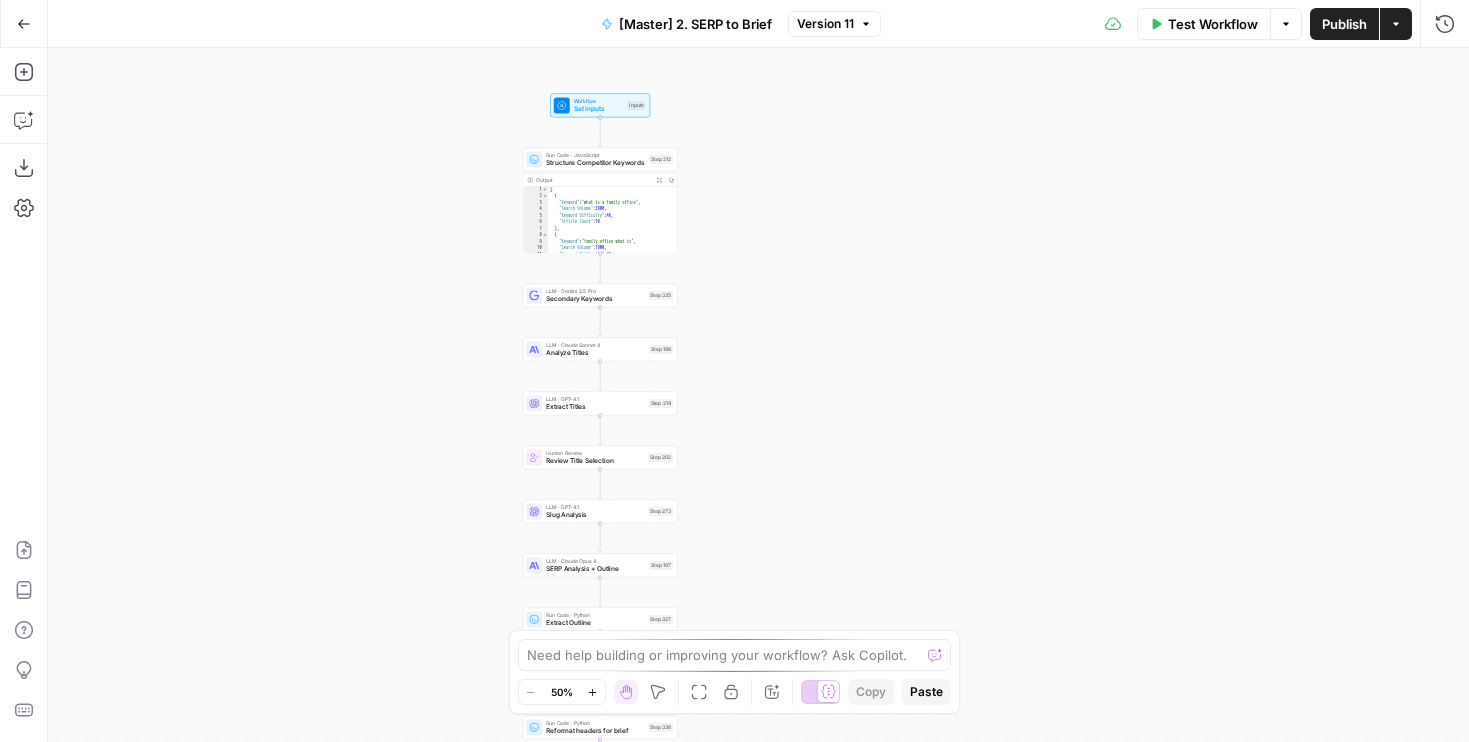 click at bounding box center (534, 295) 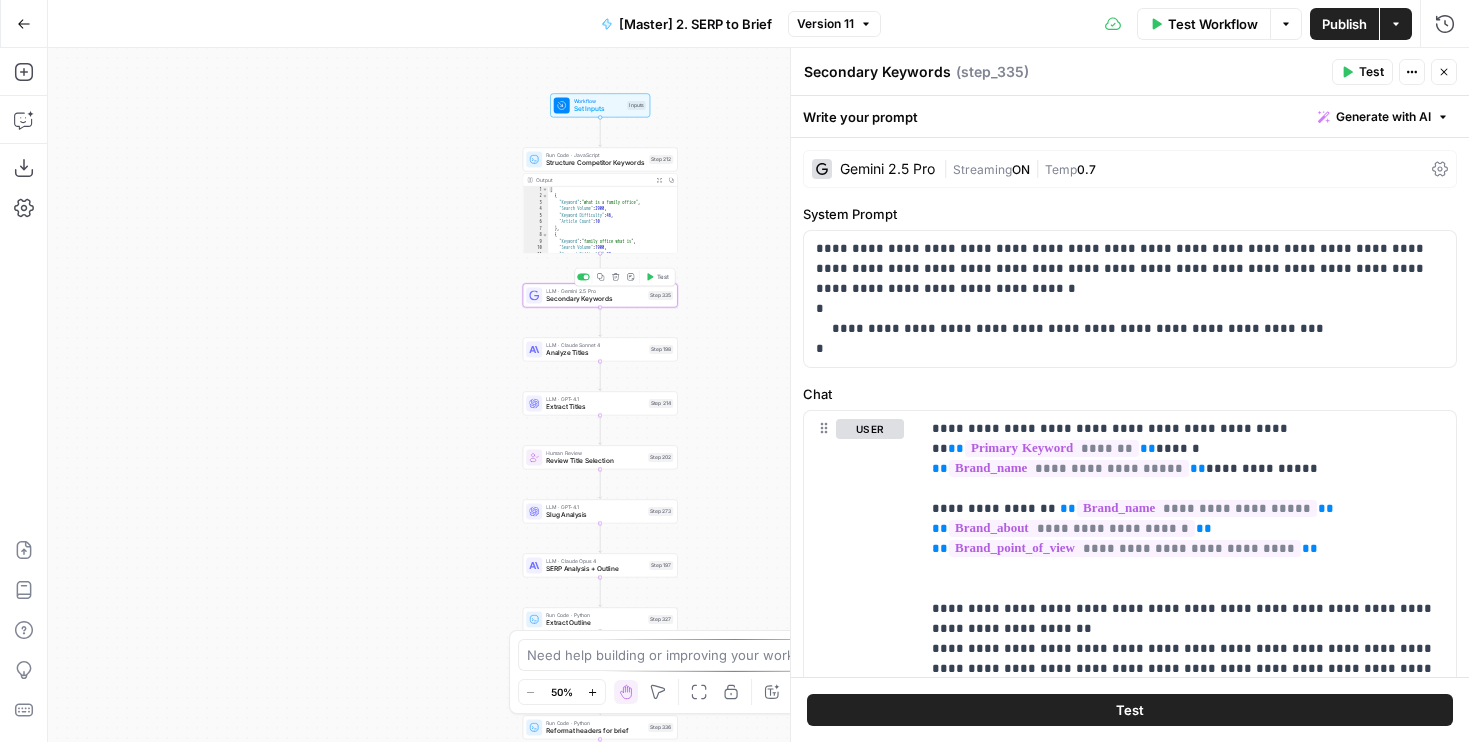drag, startPoint x: 435, startPoint y: 383, endPoint x: 374, endPoint y: 341, distance: 74.06078 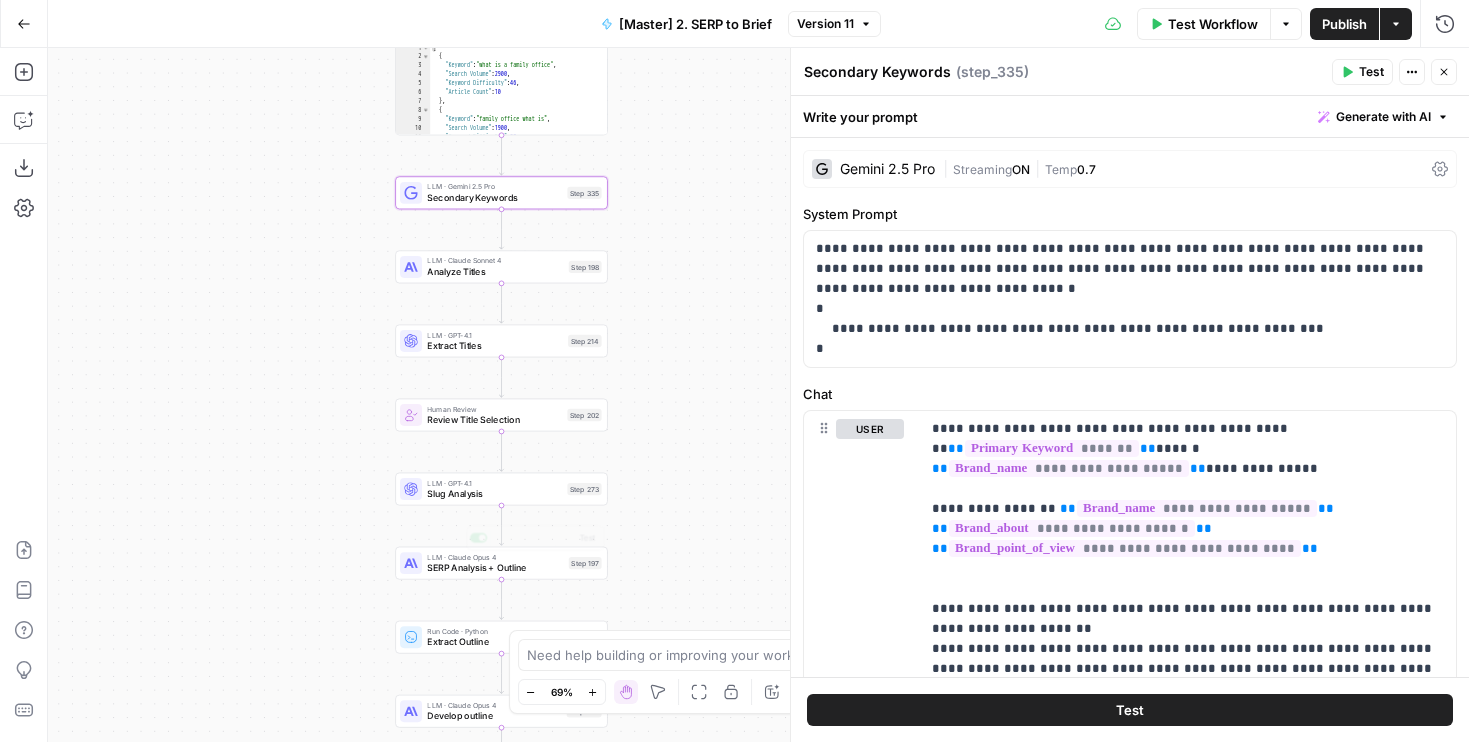 drag, startPoint x: 389, startPoint y: 600, endPoint x: 310, endPoint y: 390, distance: 224.368 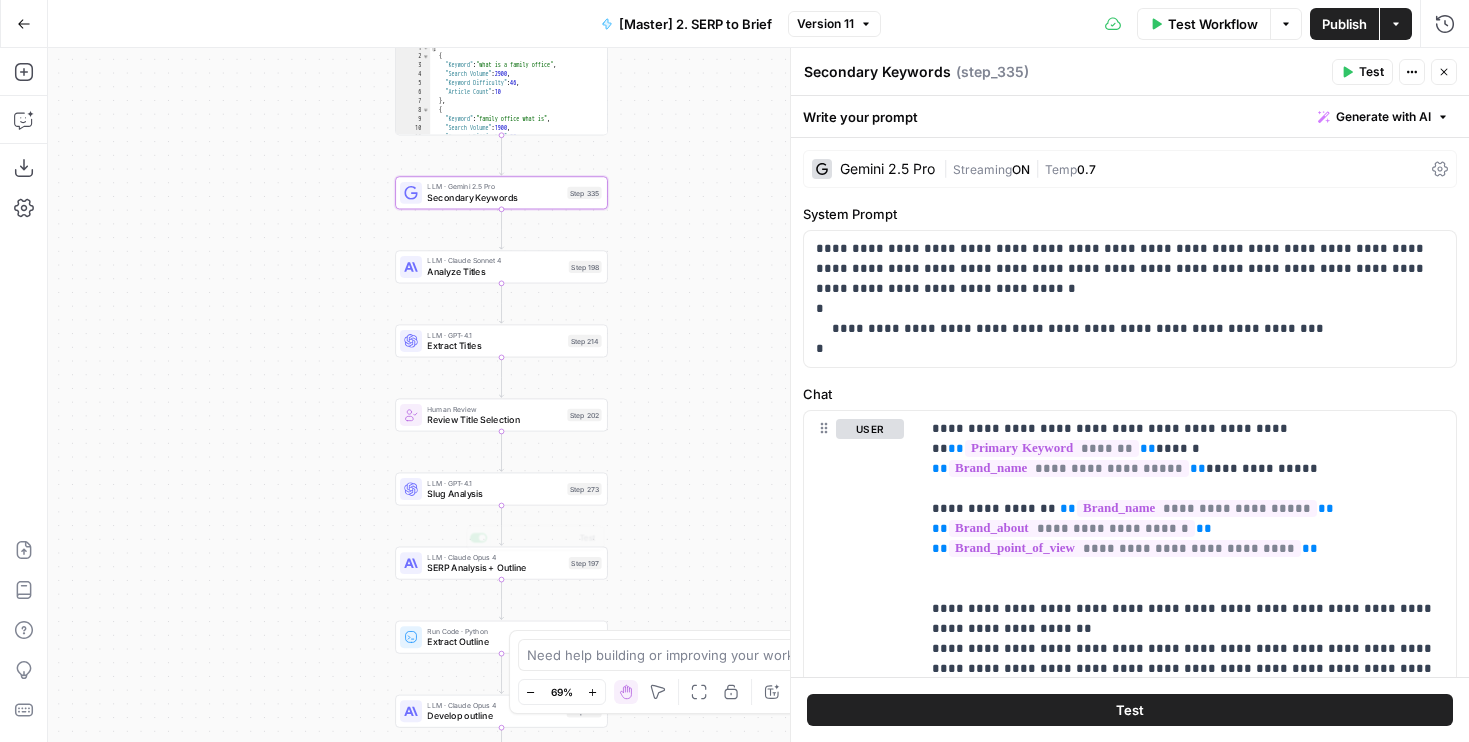 click on "Workflow Set Inputs Inputs Run Code · JavaScript Structure Competitor Keywords Step 212 Output Expand Output Copy 1 2 3 4 5 6 7 8 9 10 11 12 [    {      "Keyword" :  "what is a family office" ,      "Search Volume" :  2900 ,      "Keyword Difficulty" :  46 ,      "Article Count" :  10    } ,    {      "Keyword" :  "family office what is" ,      "Search Volume" :  1900 ,      "Keyword Difficulty" :  28 ,      "Article Count" :  10     XXXXXXXXXXXXXXXXXXXXXXXXXXXXXXXXXXXXXXXXXXXXXXXXXXXXXXXXXXXXXXXXXXXXXXXXXXXXXXXXXXXXXXXXXXXXXXXXXXXXXXXXXXXXXXXXXXXXXXXXXXXXXXXXXXXXXXXXXXXXXXXXXXXXXXXXXXXXXXXXXXXXXXXXXXXXXXXXXXXXXXXXXXXXXXXXXXXXXXXXXXXXXXXXXXXXXXXXXXXXXXXXXXXXXXXXXXXXXXXXXXXXXXXXXXXXXXXXXXXXXXXXXXXXXXXXXXXXXXXXXXXXXXXXXXXXXXXXXXXXXXXXXXXXXXXXXXXXXXXXXXXXXXXXXXXXXXXXXXXXXXXXXXXXXXXXXXXXXXXXXXXXXXXXXXXXXXXXXXXXXXXXXXXXXXXXXXXXXXXXXXXXXXXXXXXXXXXXXXXXXXXXXXXXXXXXXXXXXXXXXXXXXXXXXXXXXXXXXXXXXXXXXXXXXXXXXXXXXXXXXXXXXXXXXXXXXXXXXXXXXXXXXXXXXXXX LLM · Gemini 2.5 Pro Secondary Keywords Step 335 Analyze Titles Test" at bounding box center (758, 395) 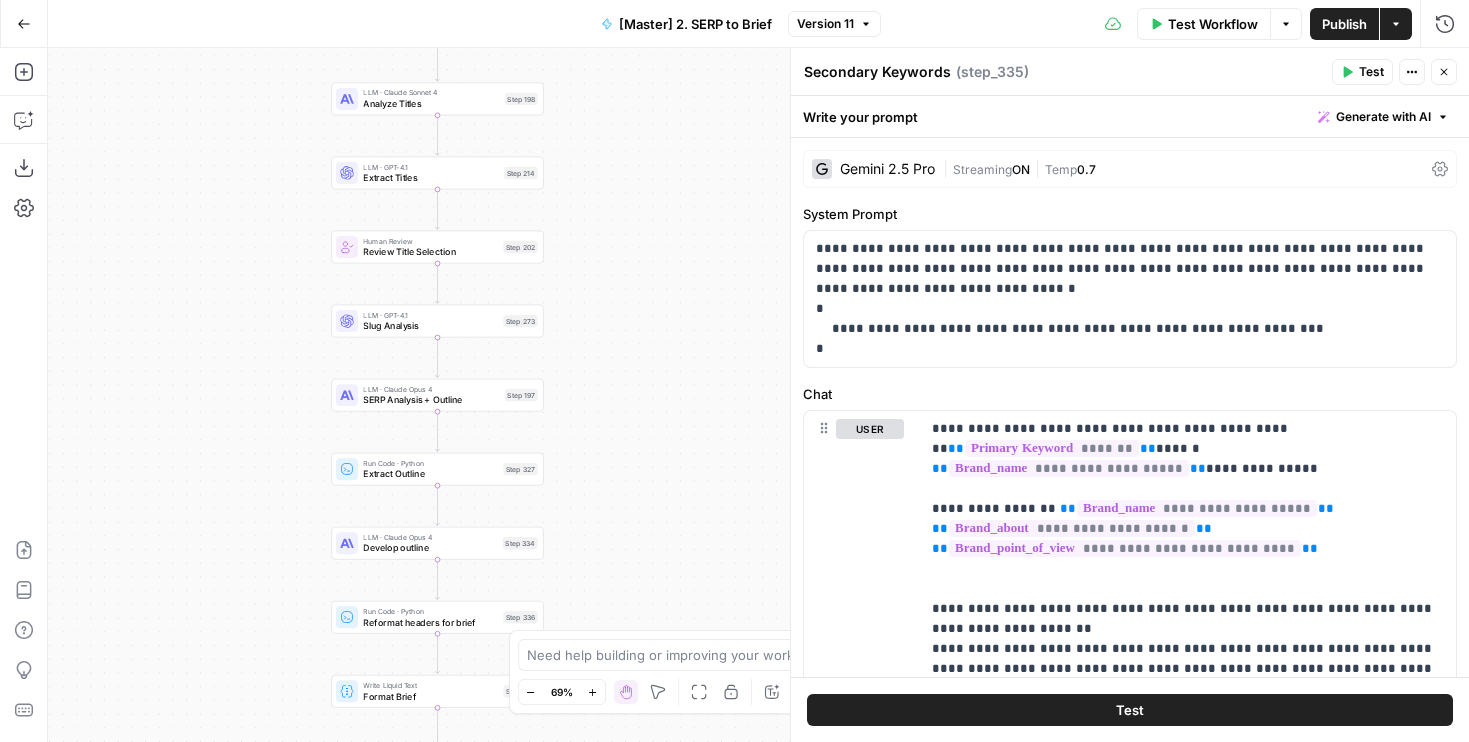 click on "SERP Analysis + Outline" at bounding box center [431, 400] 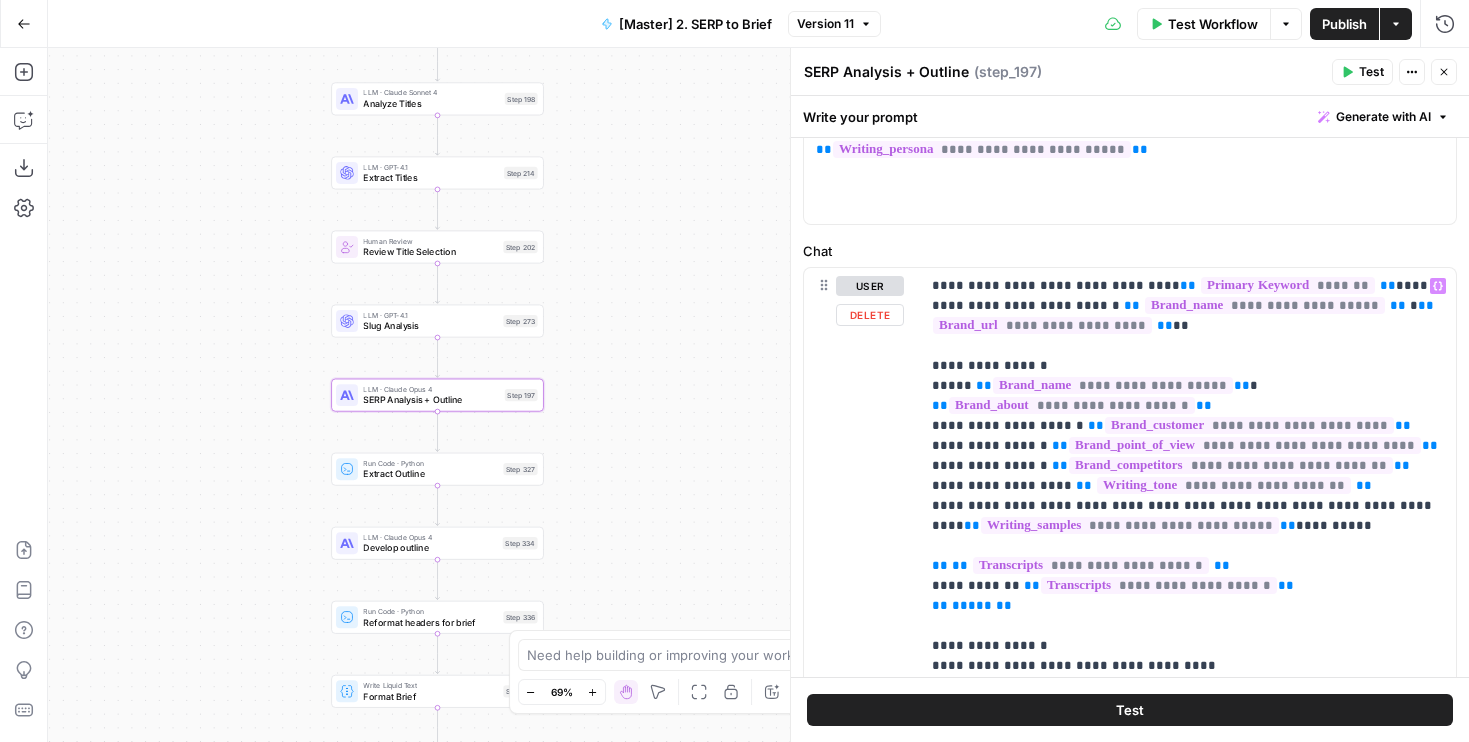 scroll, scrollTop: 488, scrollLeft: 0, axis: vertical 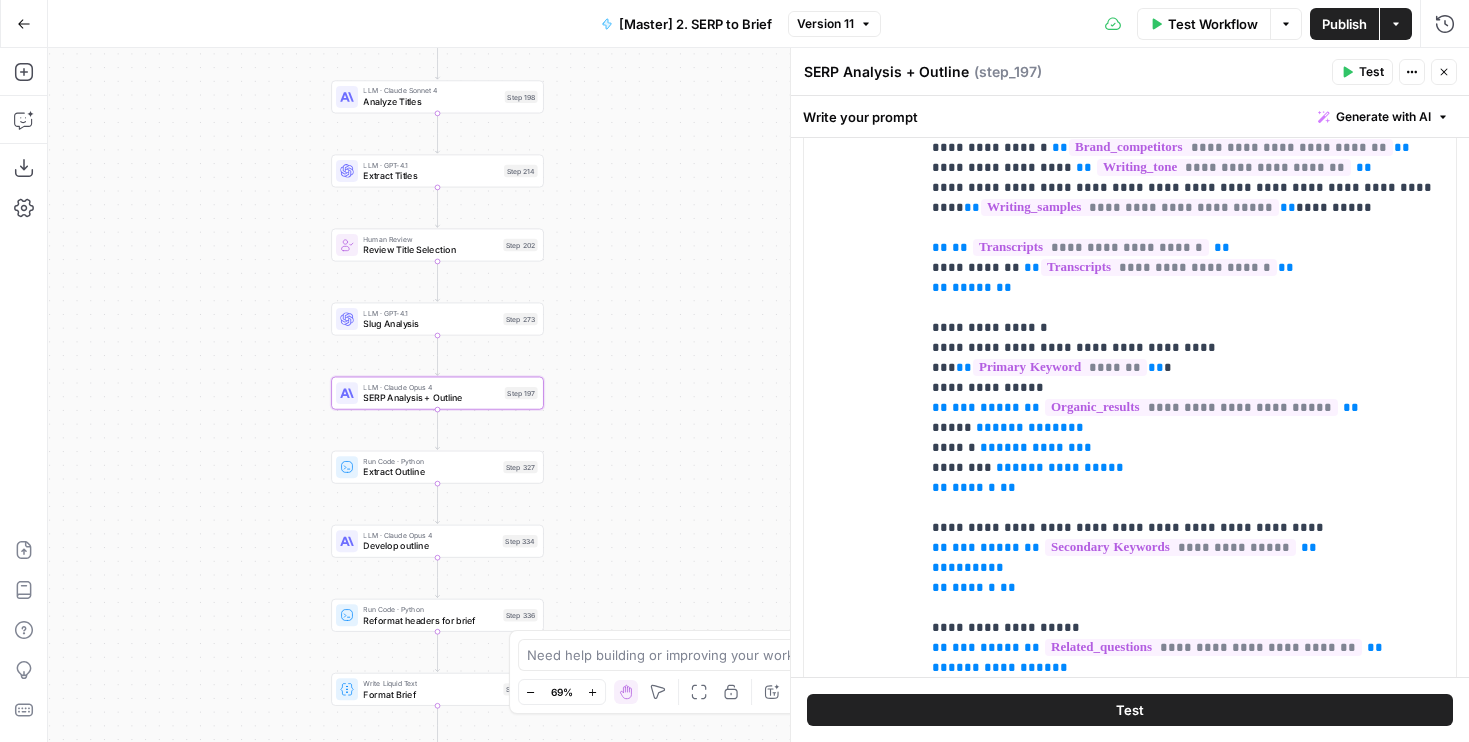 drag, startPoint x: 694, startPoint y: 508, endPoint x: 693, endPoint y: 303, distance: 205.00244 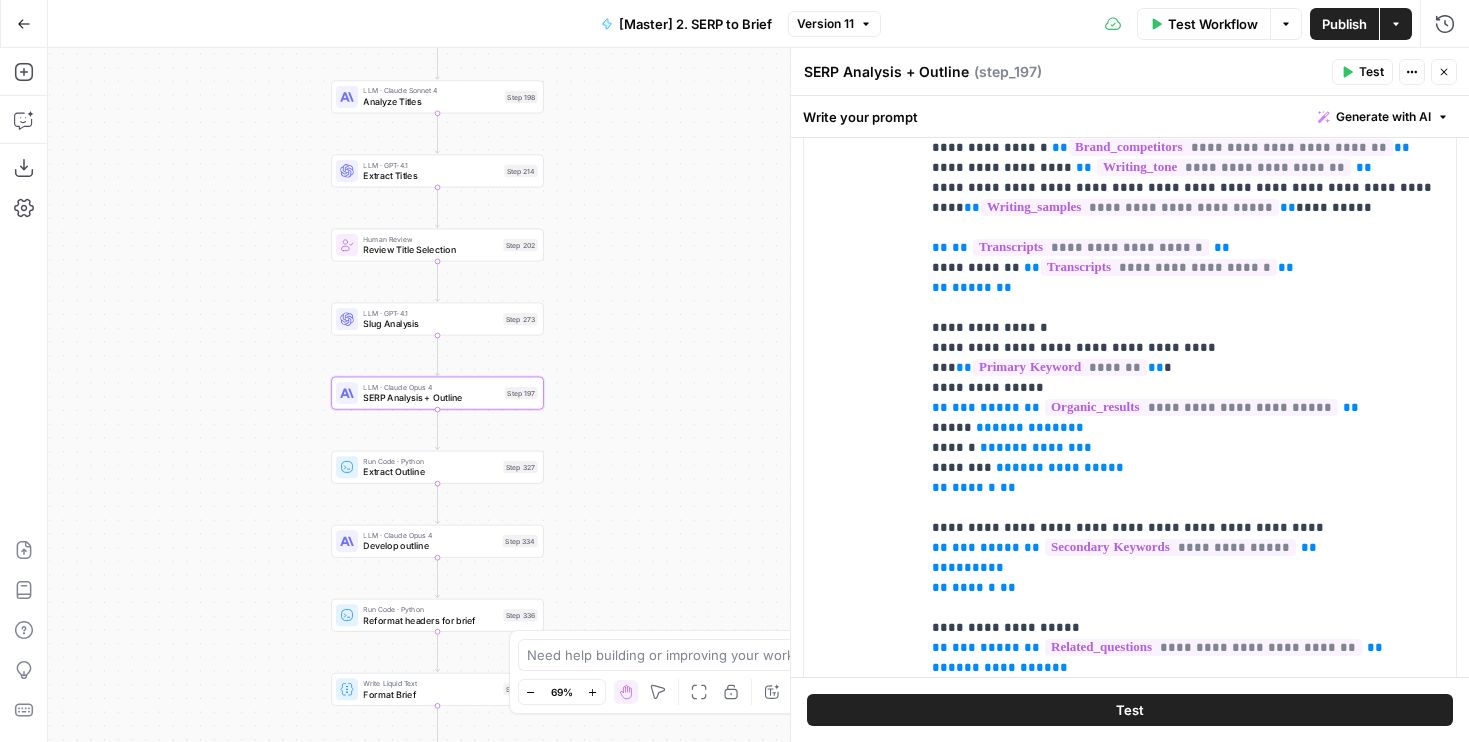 click on "Workflow Set Inputs Inputs Run Code · JavaScript Structure Competitor Keywords Step 212 Output Expand Output Copy 1 2 3 4 5 6 7 8 9 10 11 12 [    {      "Keyword" :  "what is a family office" ,      "Search Volume" :  2900 ,      "Keyword Difficulty" :  46 ,      "Article Count" :  10    } ,    {      "Keyword" :  "family office what is" ,      "Search Volume" :  1900 ,      "Keyword Difficulty" :  28 ,      "Article Count" :  10     XXXXXXXXXXXXXXXXXXXXXXXXXXXXXXXXXXXXXXXXXXXXXXXXXXXXXXXXXXXXXXXXXXXXXXXXXXXXXXXXXXXXXXXXXXXXXXXXXXXXXXXXXXXXXXXXXXXXXXXXXXXXXXXXXXXXXXXXXXXXXXXXXXXXXXXXXXXXXXXXXXXXXXXXXXXXXXXXXXXXXXXXXXXXXXXXXXXXXXXXXXXXXXXXXXXXXXXXXXXXXXXXXXXXXXXXXXXXXXXXXXXXXXXXXXXXXXXXXXXXXXXXXXXXXXXXXXXXXXXXXXXXXXXXXXXXXXXXXXXXXXXXXXXXXXXXXXXXXXXXXXXXXXXXXXXXXXXXXXXXXXXXXXXXXXXXXXXXXXXXXXXXXXXXXXXXXXXXXXXXXXXXXXXXXXXXXXXXXXXXXXXXXXXXXXXXXXXXXXXXXXXXXXXXXXXXXXXXXXXXXXXXXXXXXXXXXXXXXXXXXXXXXXXXXXXXXXXXXXXXXXXXXXXXXXXXXXXXXXXXXXXXXXXXXXXX LLM · Gemini 2.5 Pro Secondary Keywords Step 335 Analyze Titles End" at bounding box center [758, 395] 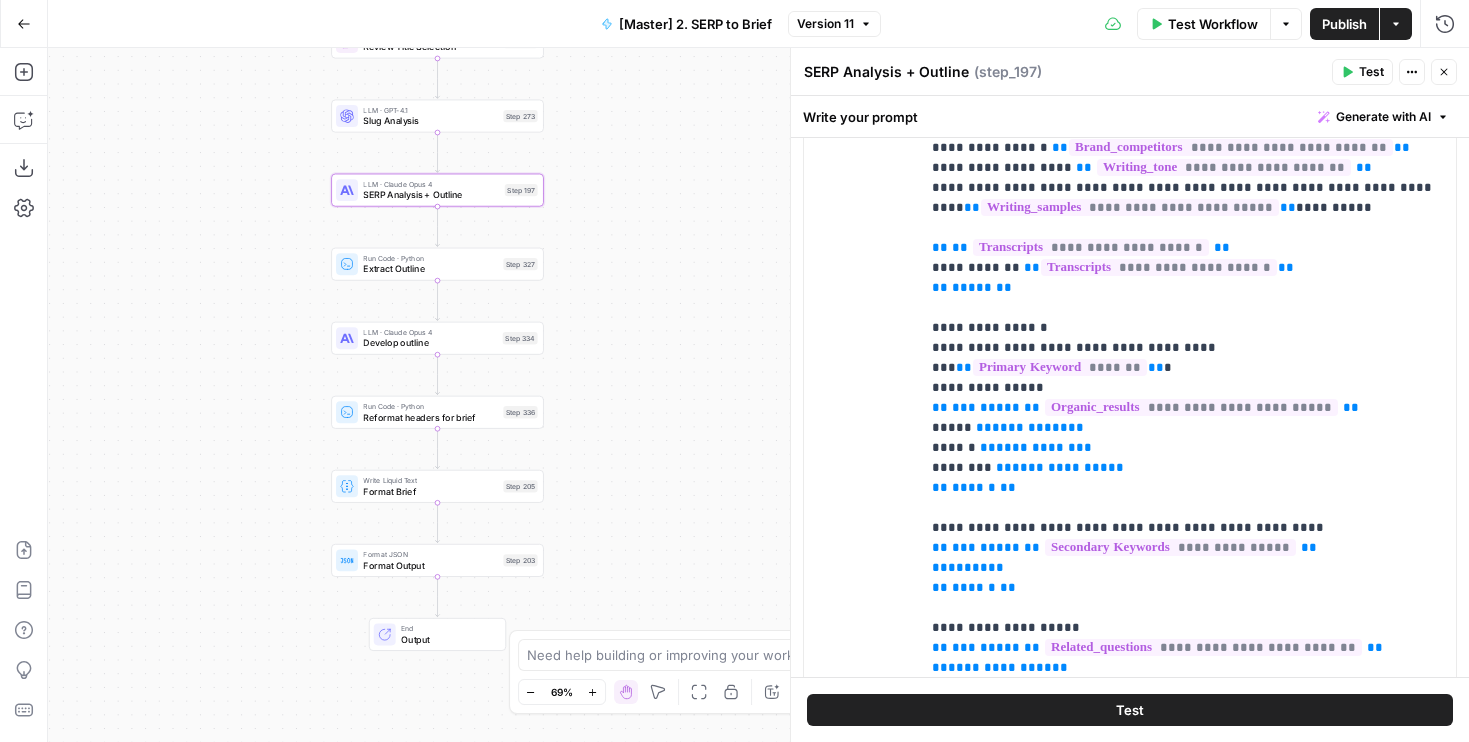 click 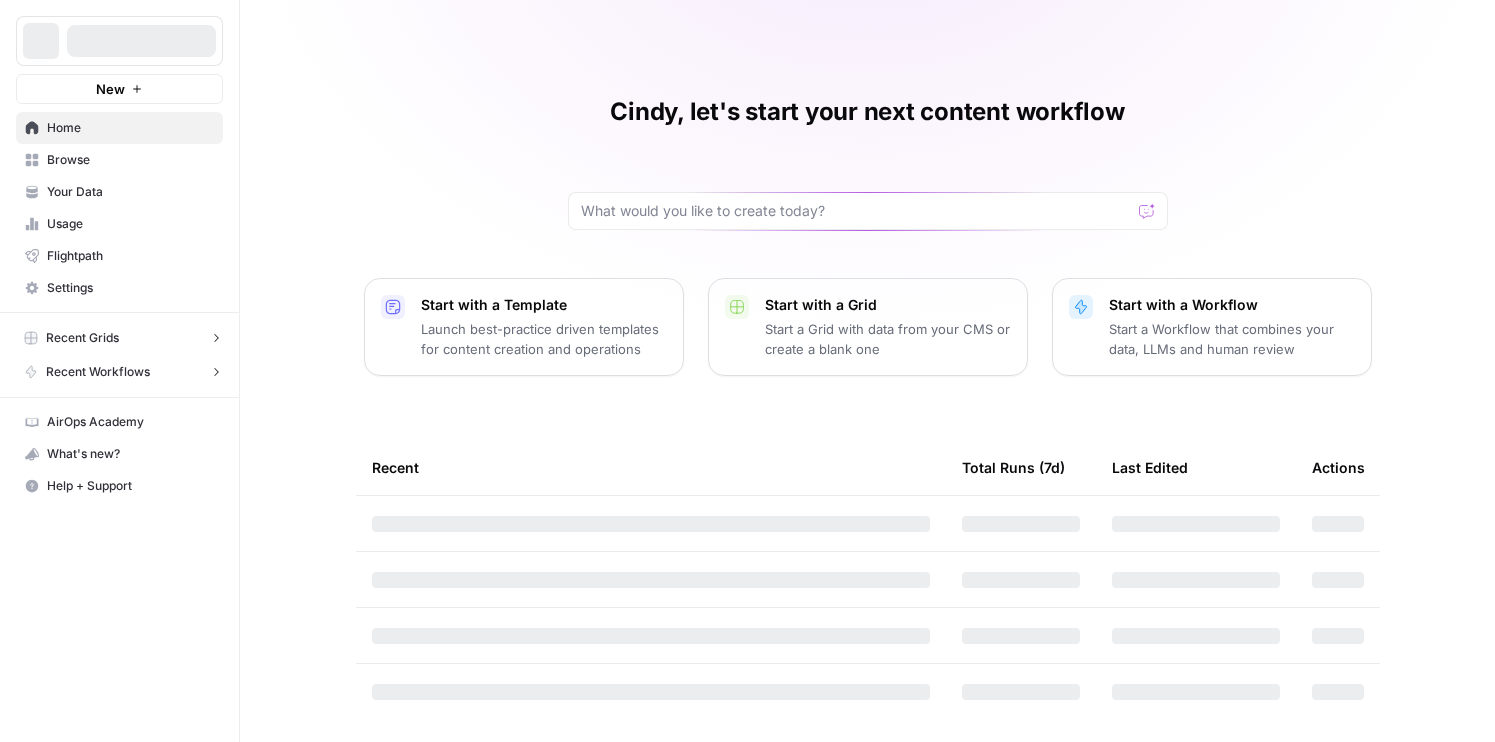 scroll, scrollTop: 0, scrollLeft: 0, axis: both 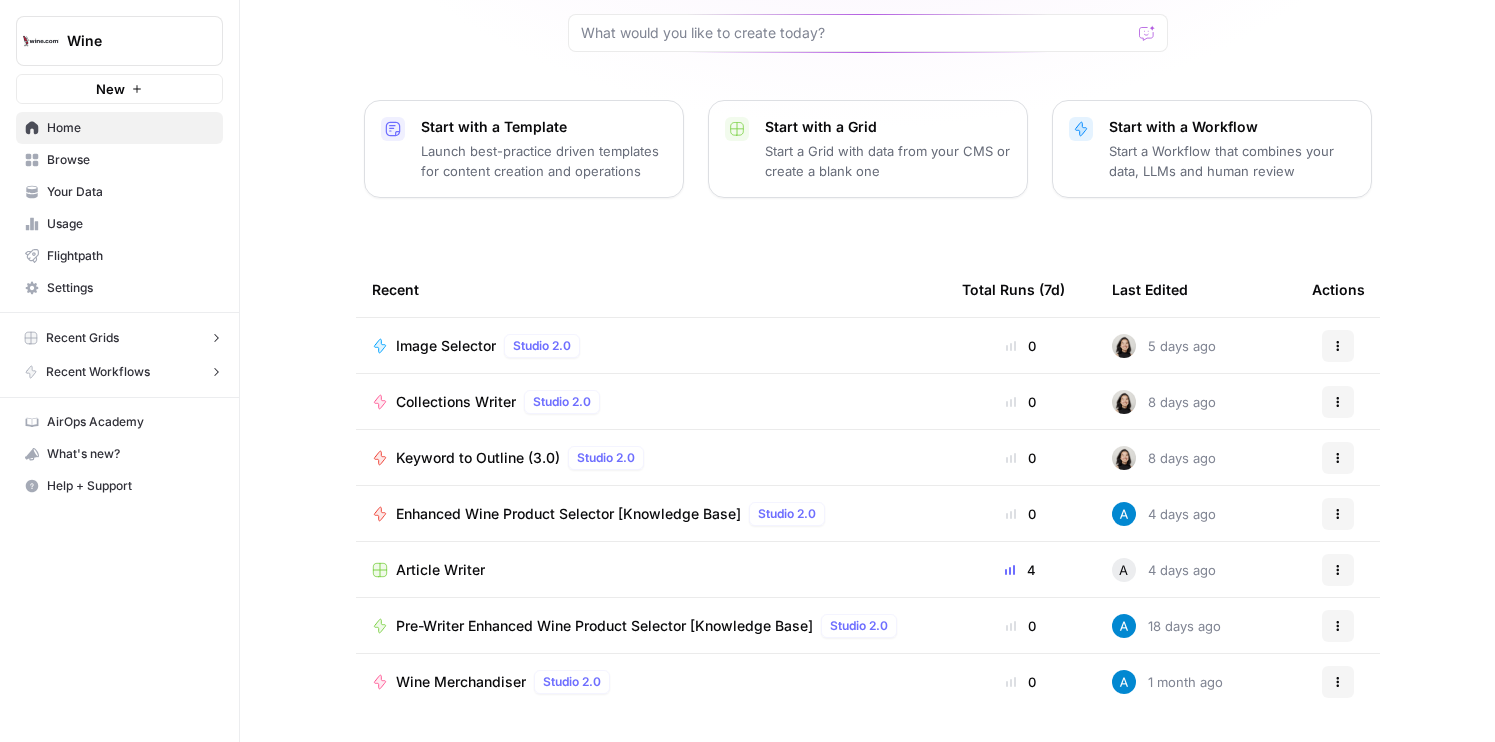click on "Recent Grids Article Writer Educational Content Wine "List" & "Landing" Pages Recent Workflows Enhanced Wine Product Selector [Knowledge Base] Image Selector Collections Writer" at bounding box center [119, 355] 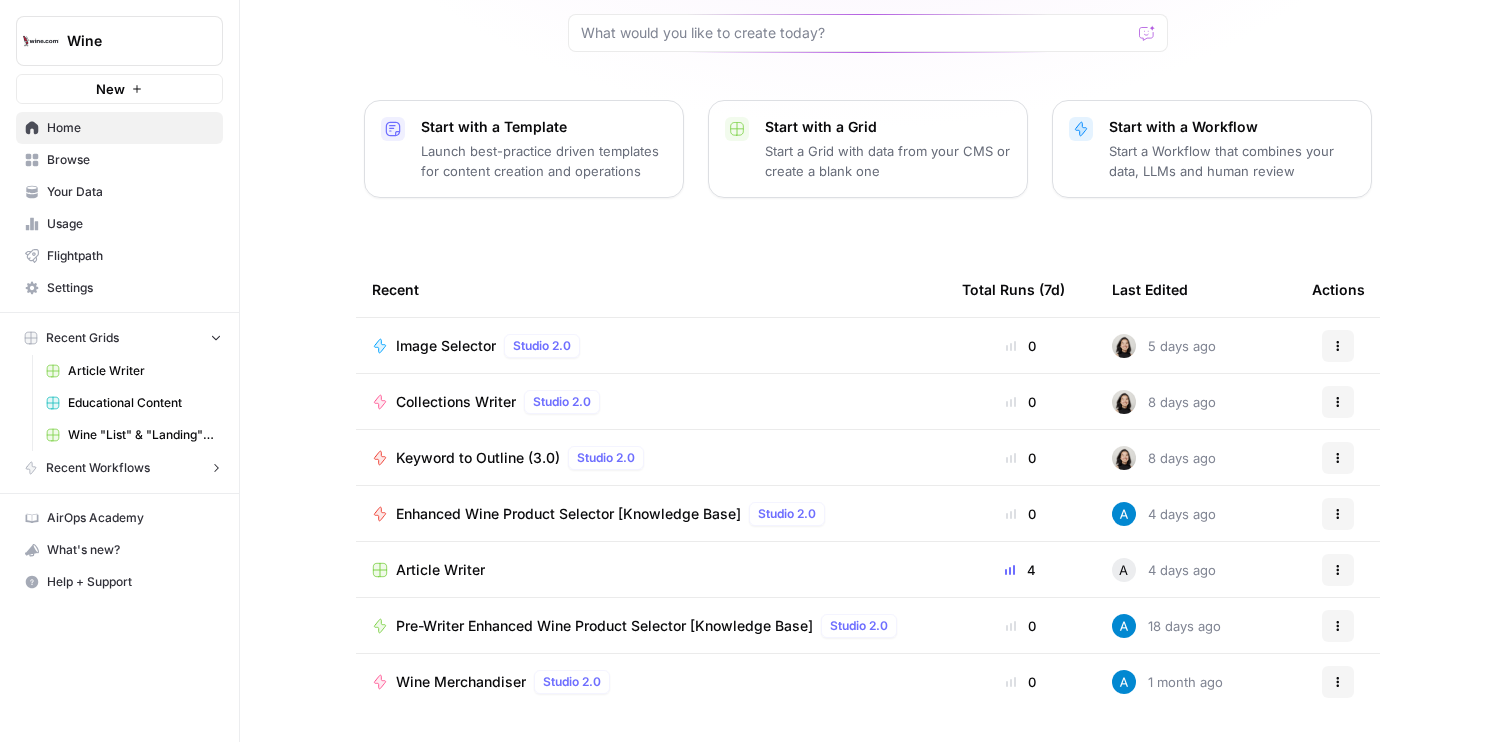 click on "Article Writer" at bounding box center [141, 371] 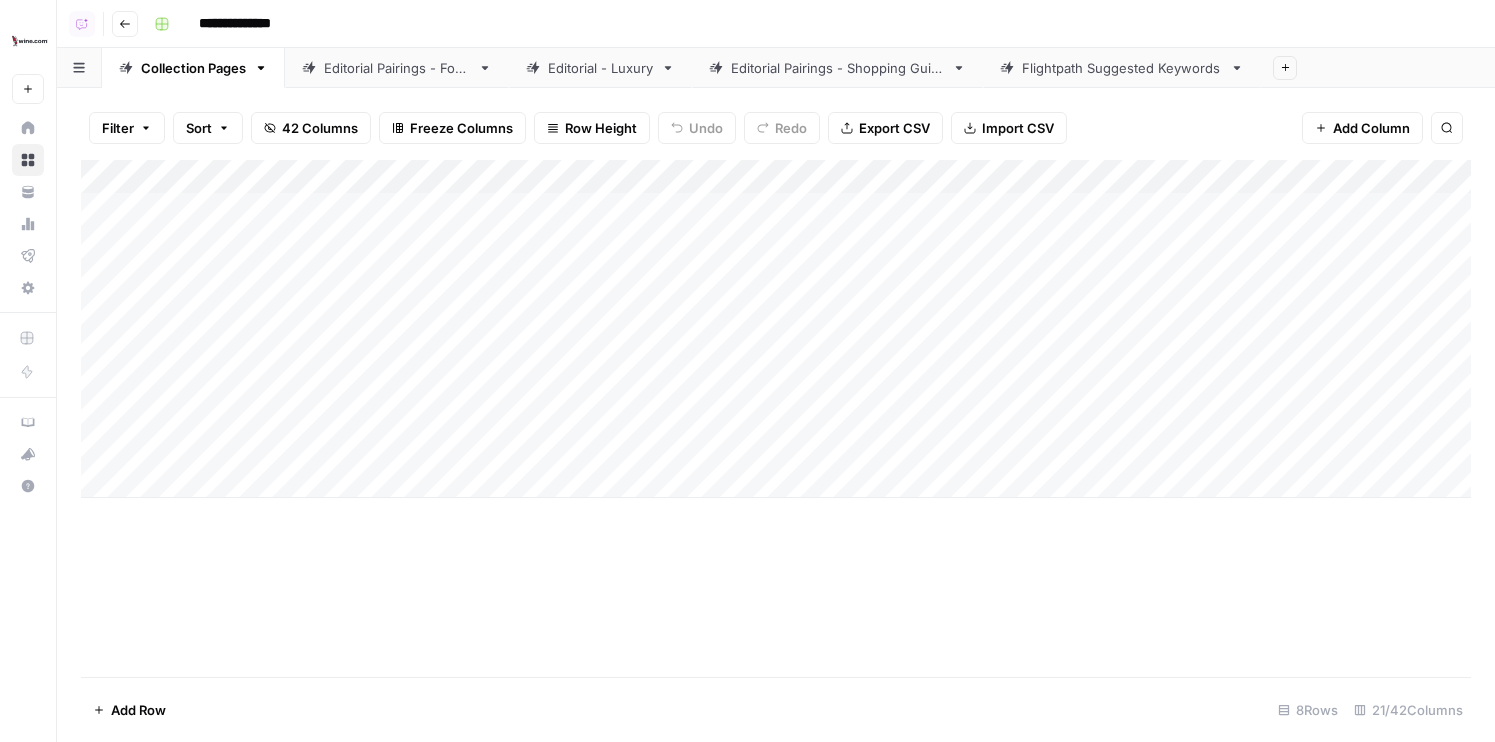 click on "Editorial Pairings - Food" at bounding box center [397, 68] 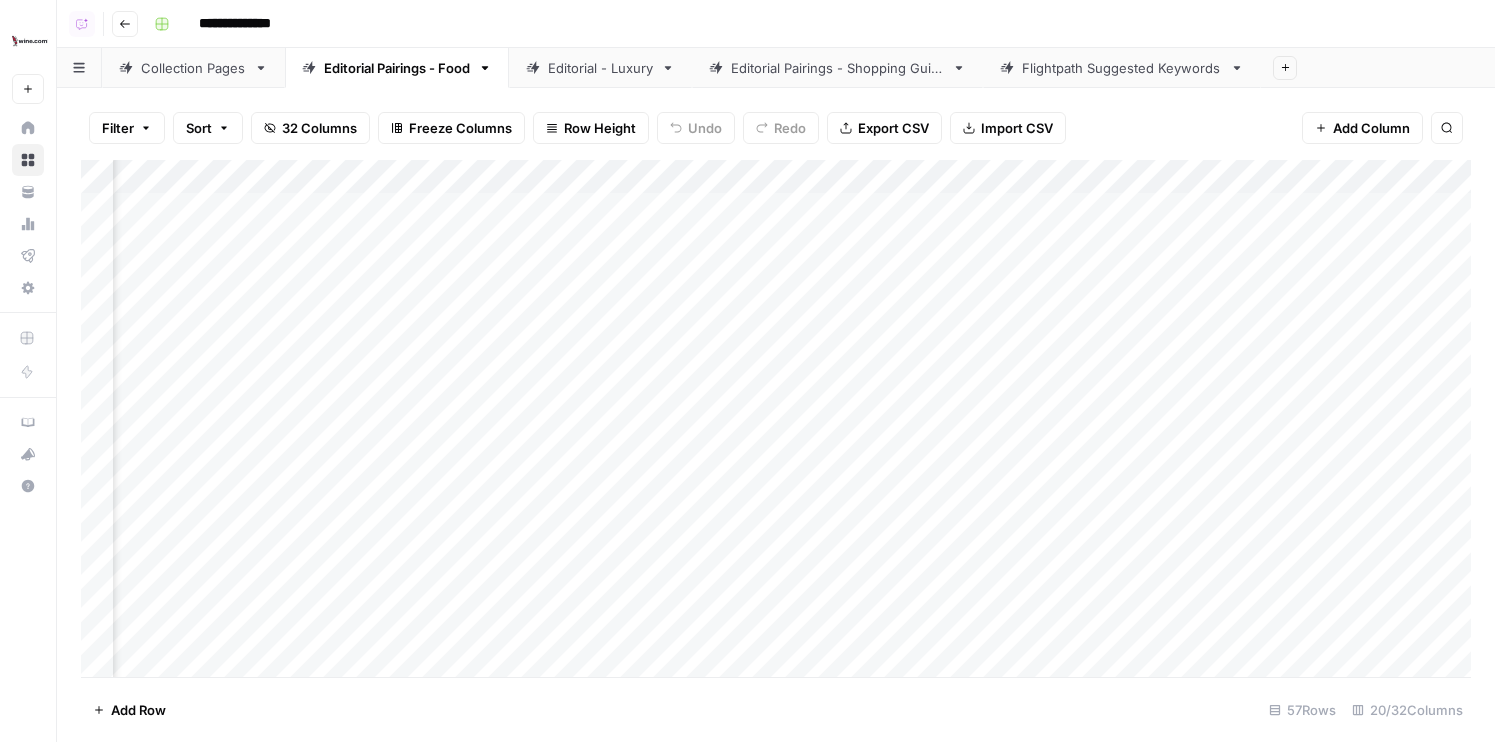 scroll, scrollTop: 0, scrollLeft: 1476, axis: horizontal 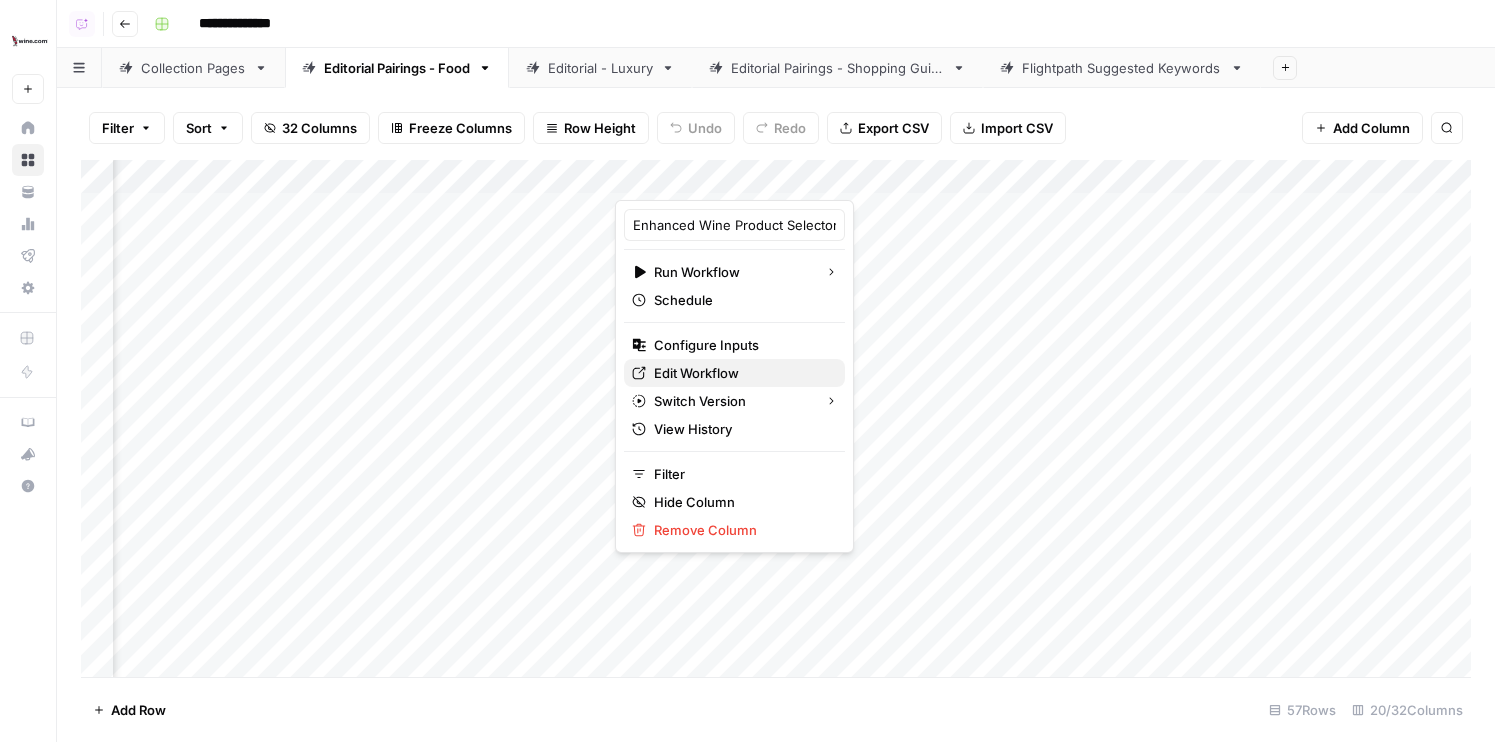click on "Edit Workflow" at bounding box center (741, 373) 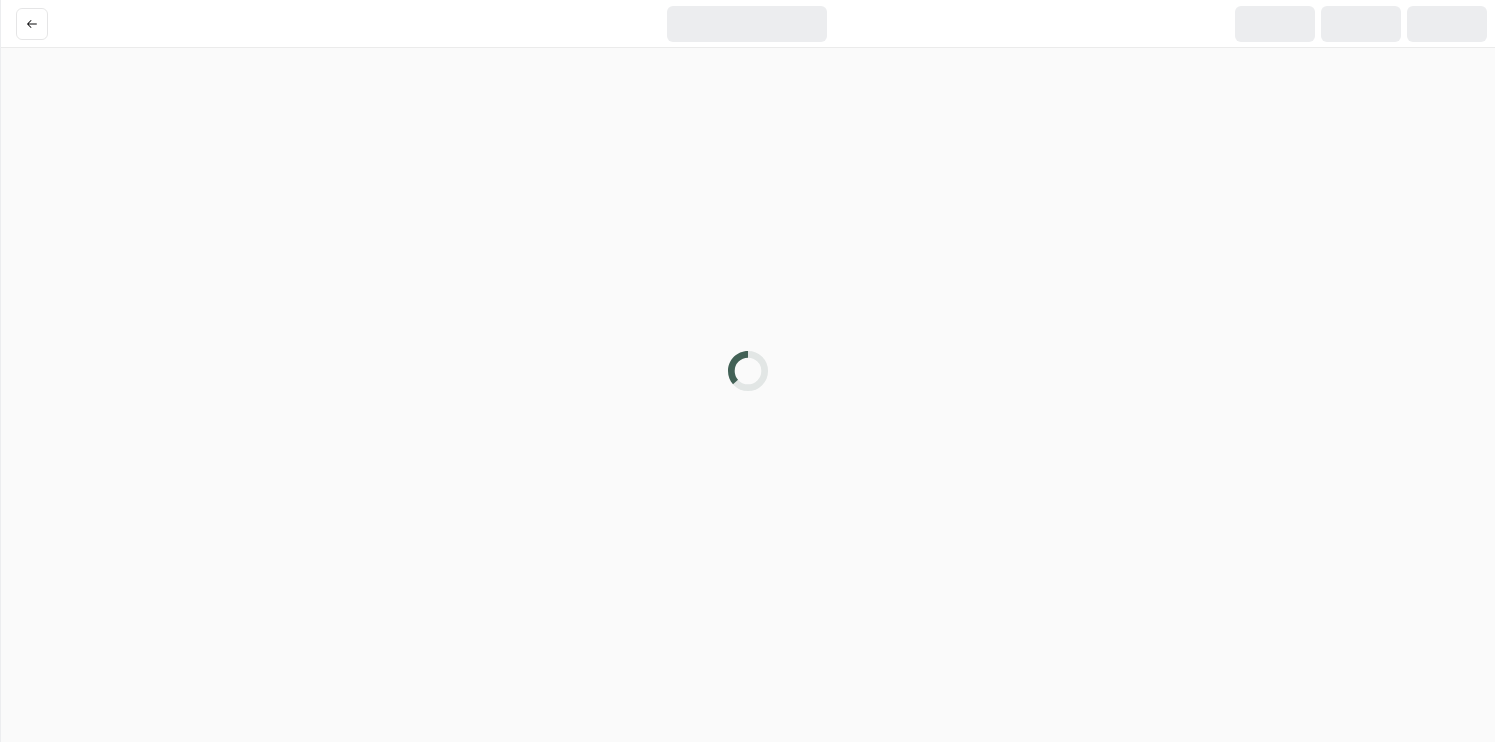 scroll, scrollTop: 0, scrollLeft: 0, axis: both 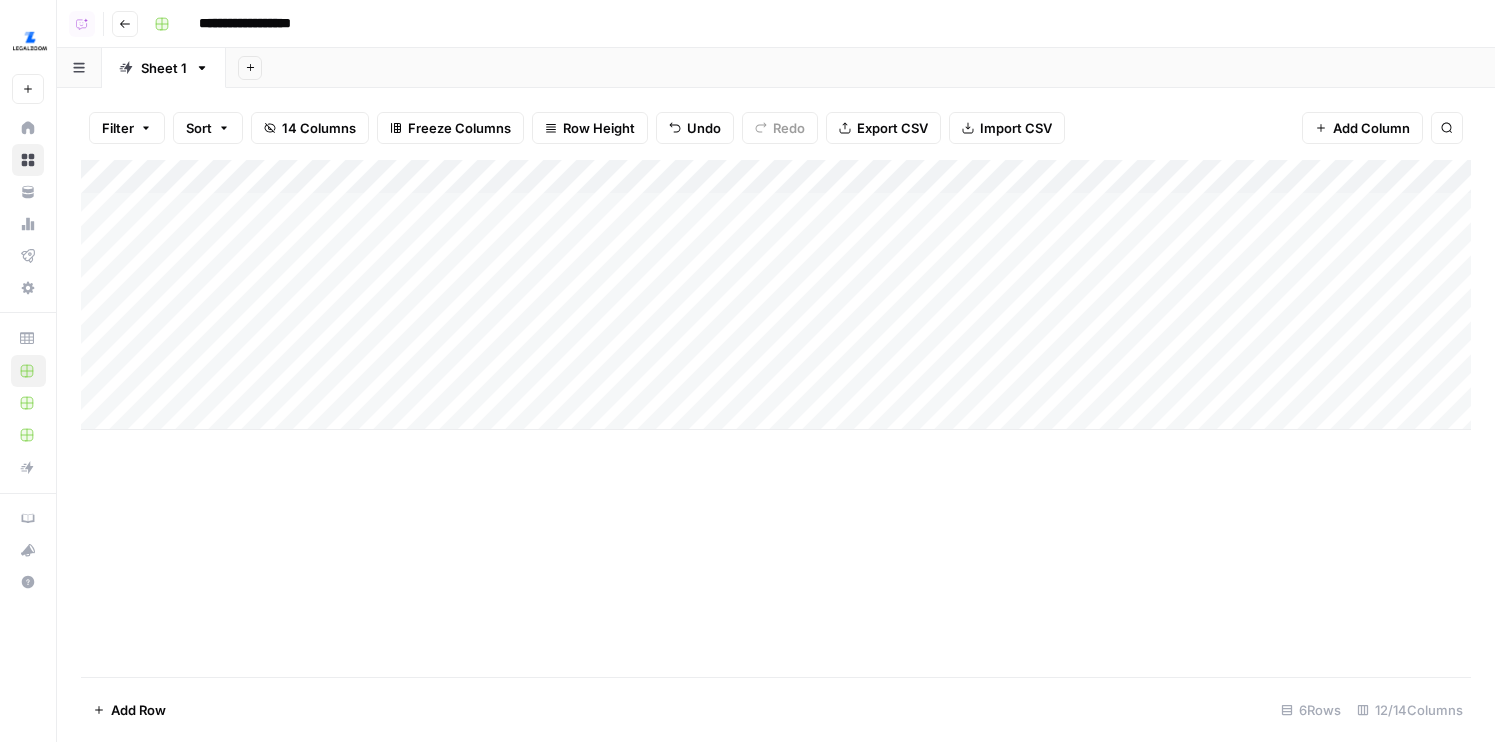 click on "Add Column" at bounding box center [776, 295] 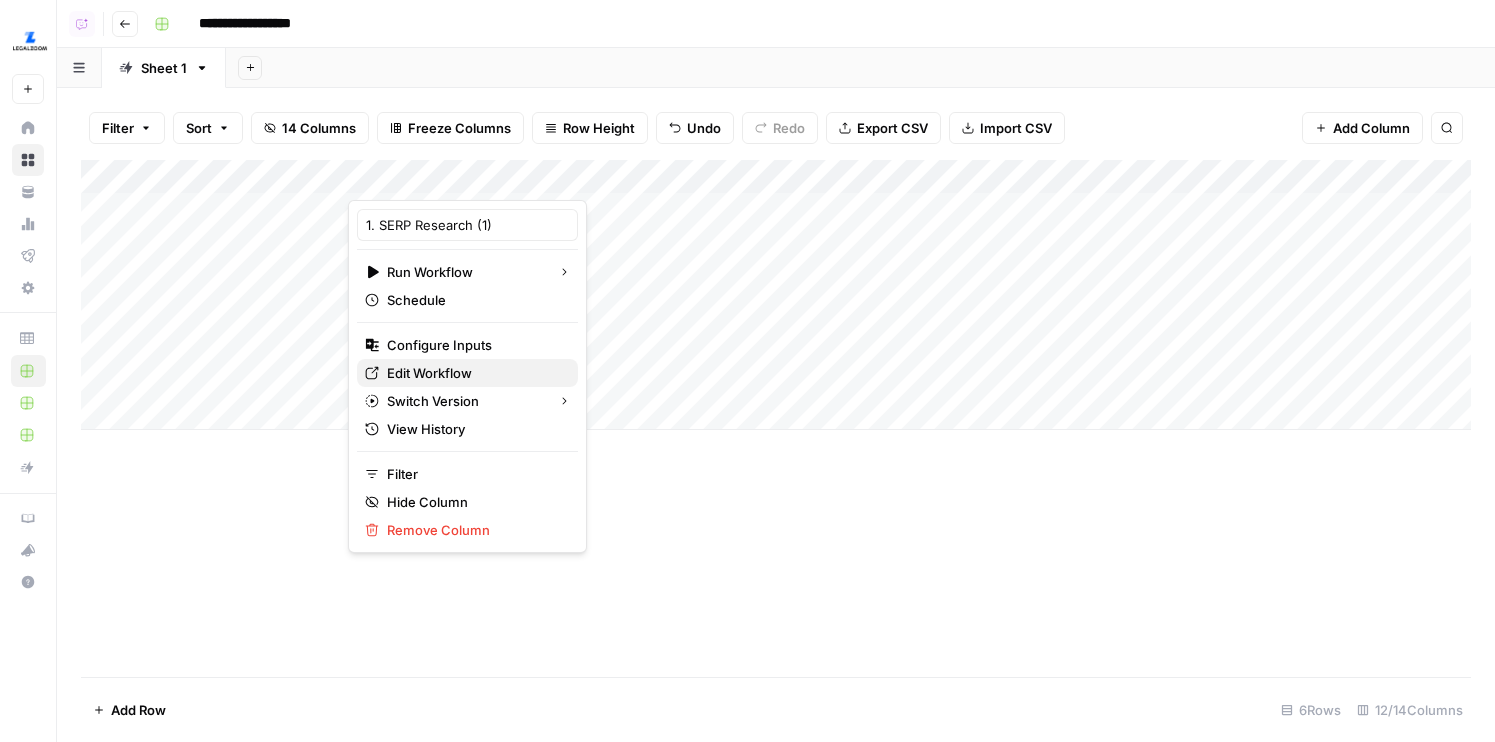 click on "Edit Workflow" at bounding box center (474, 373) 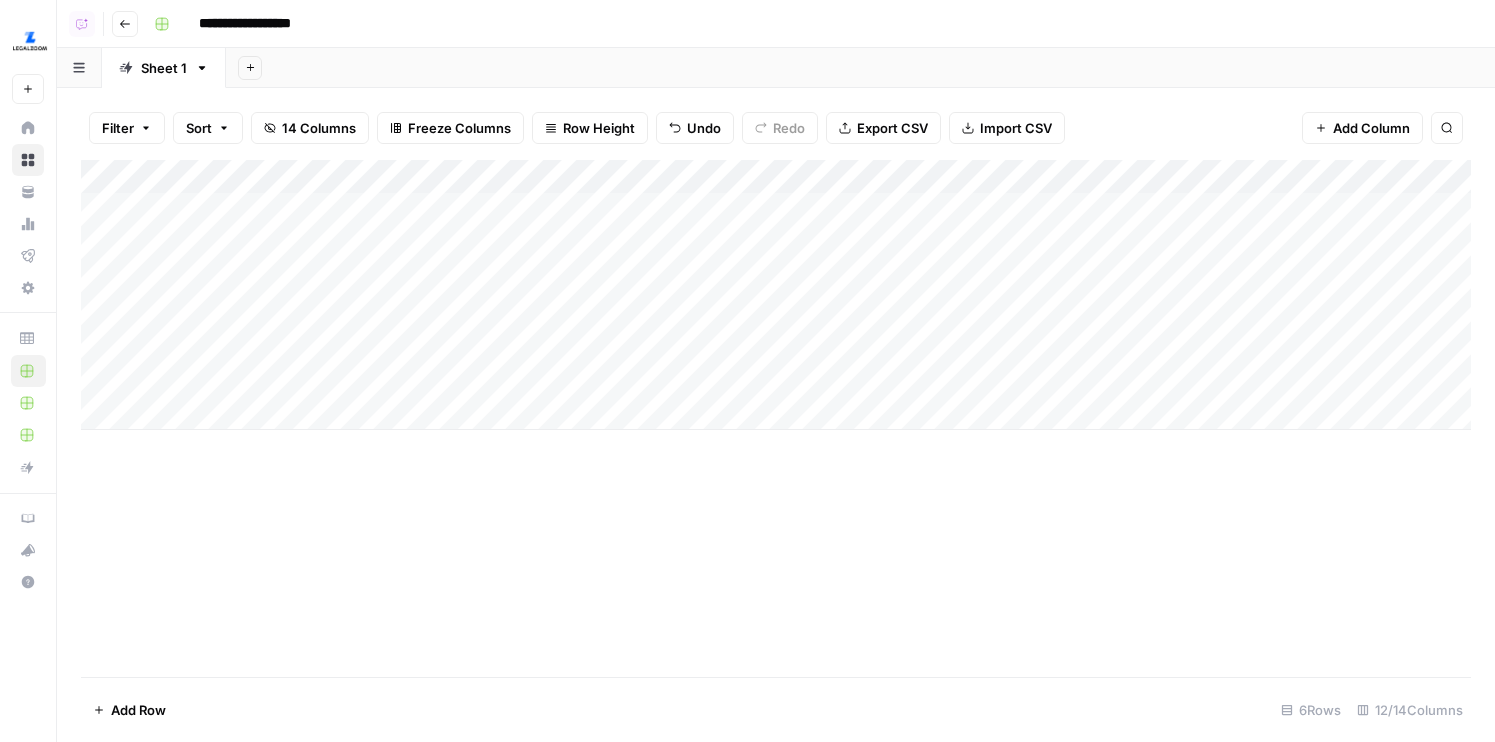 click on "Add Column" at bounding box center (776, 295) 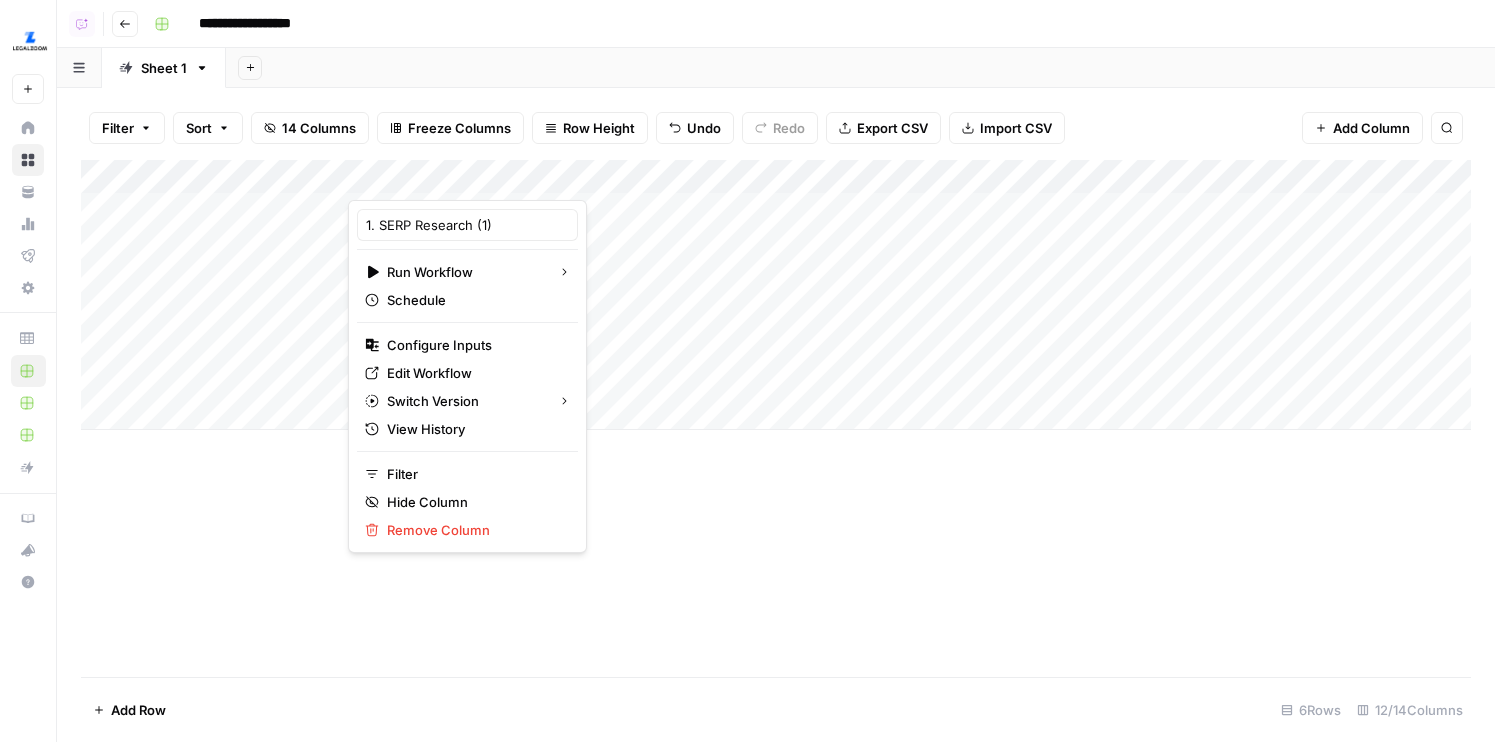 click on "Edit Workflow" at bounding box center (474, 373) 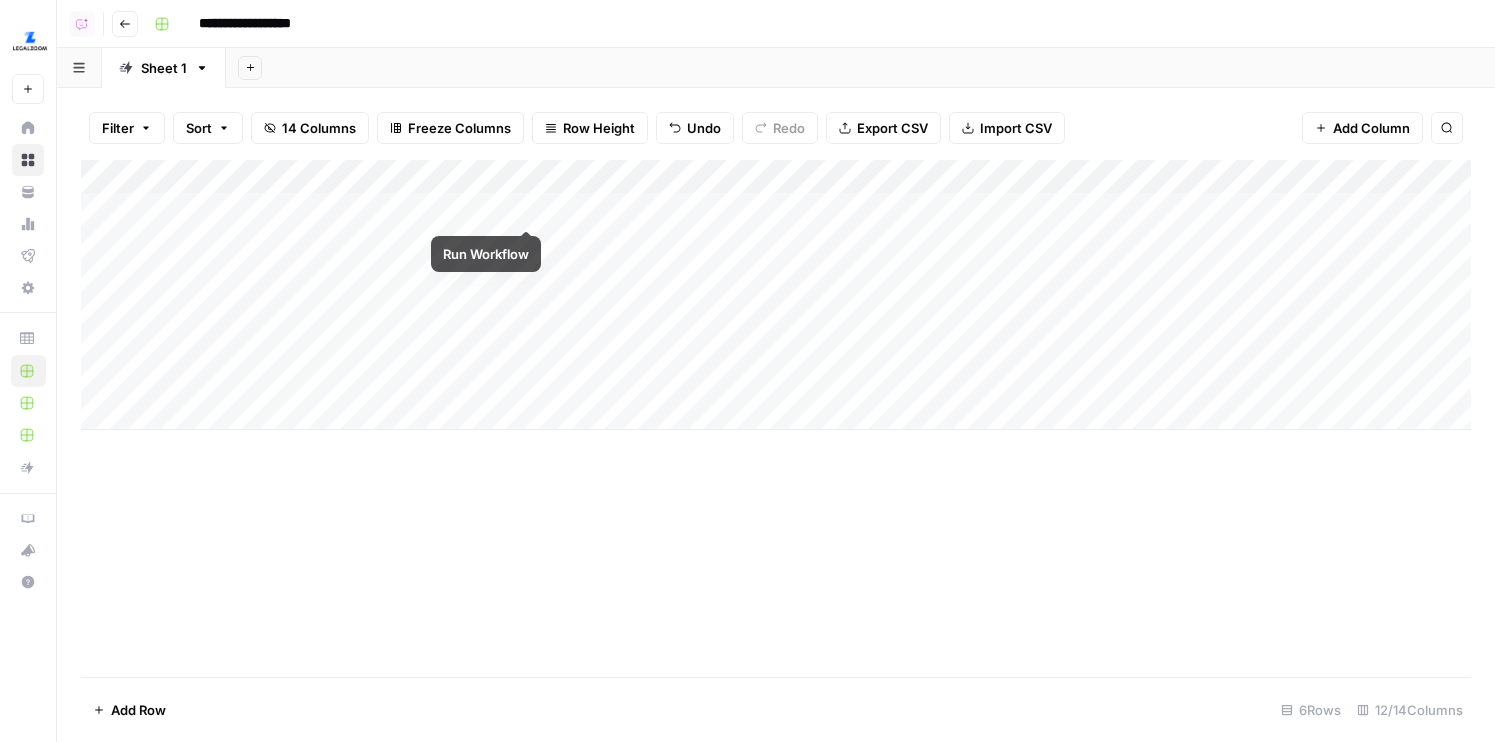 click on "Add Column" at bounding box center (776, 295) 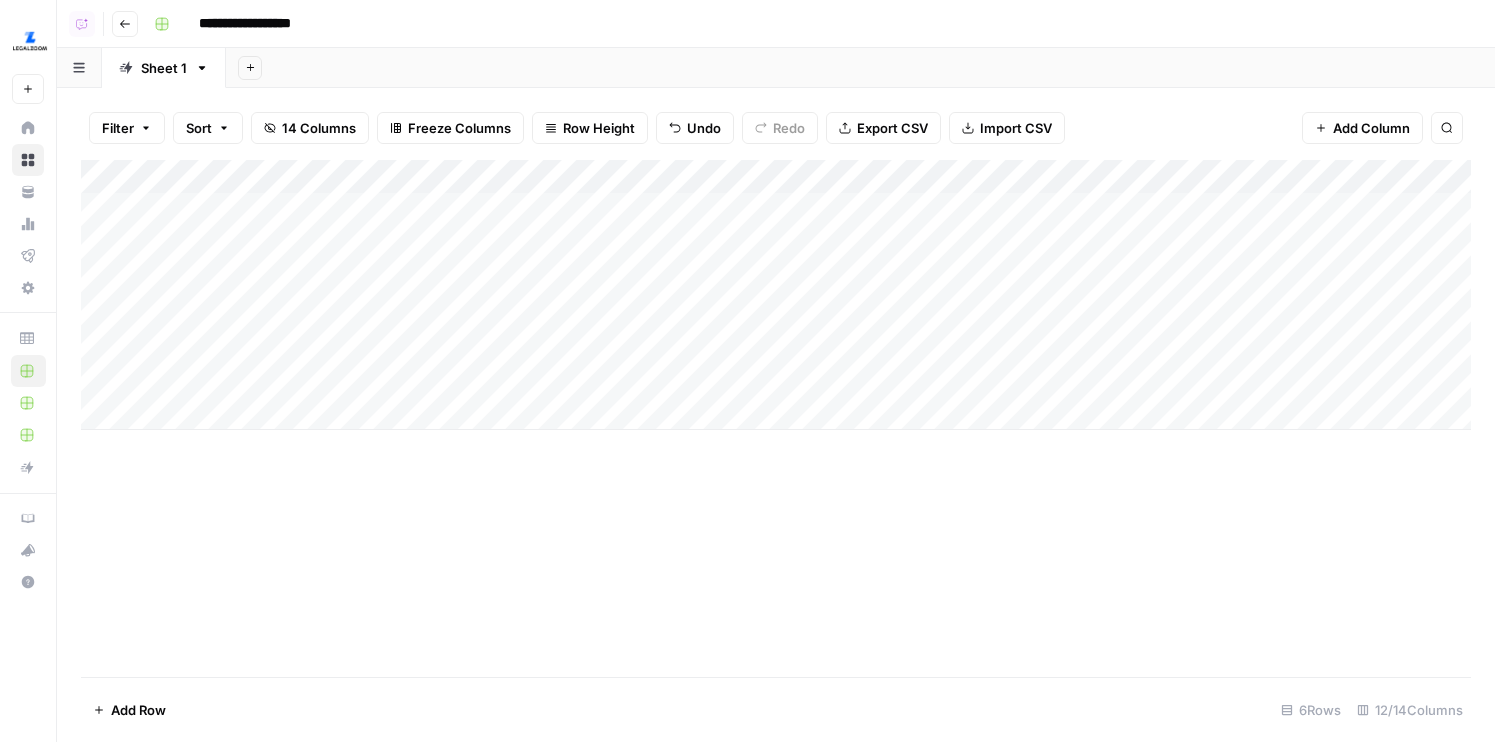click on "Add Column" at bounding box center [776, 295] 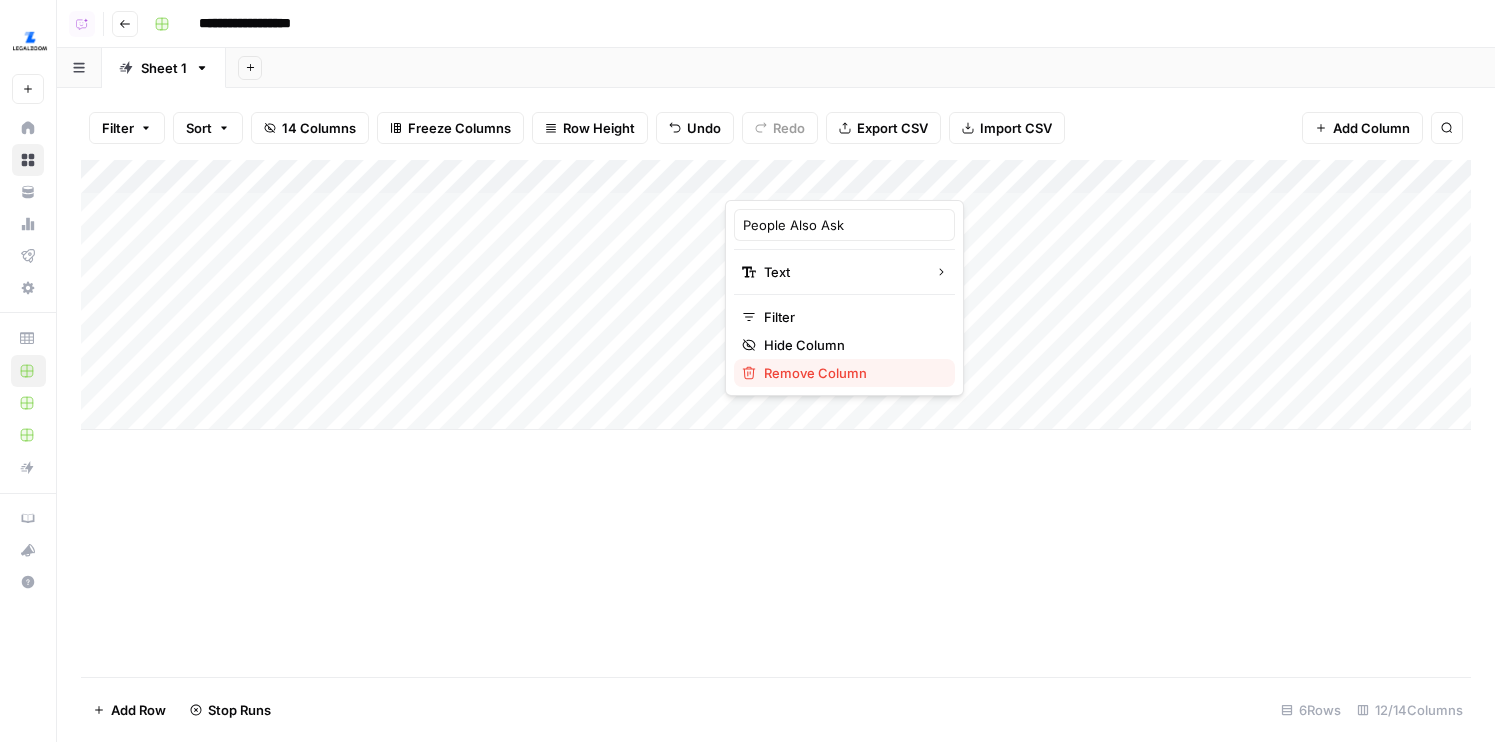 click on "Remove Column" at bounding box center [851, 373] 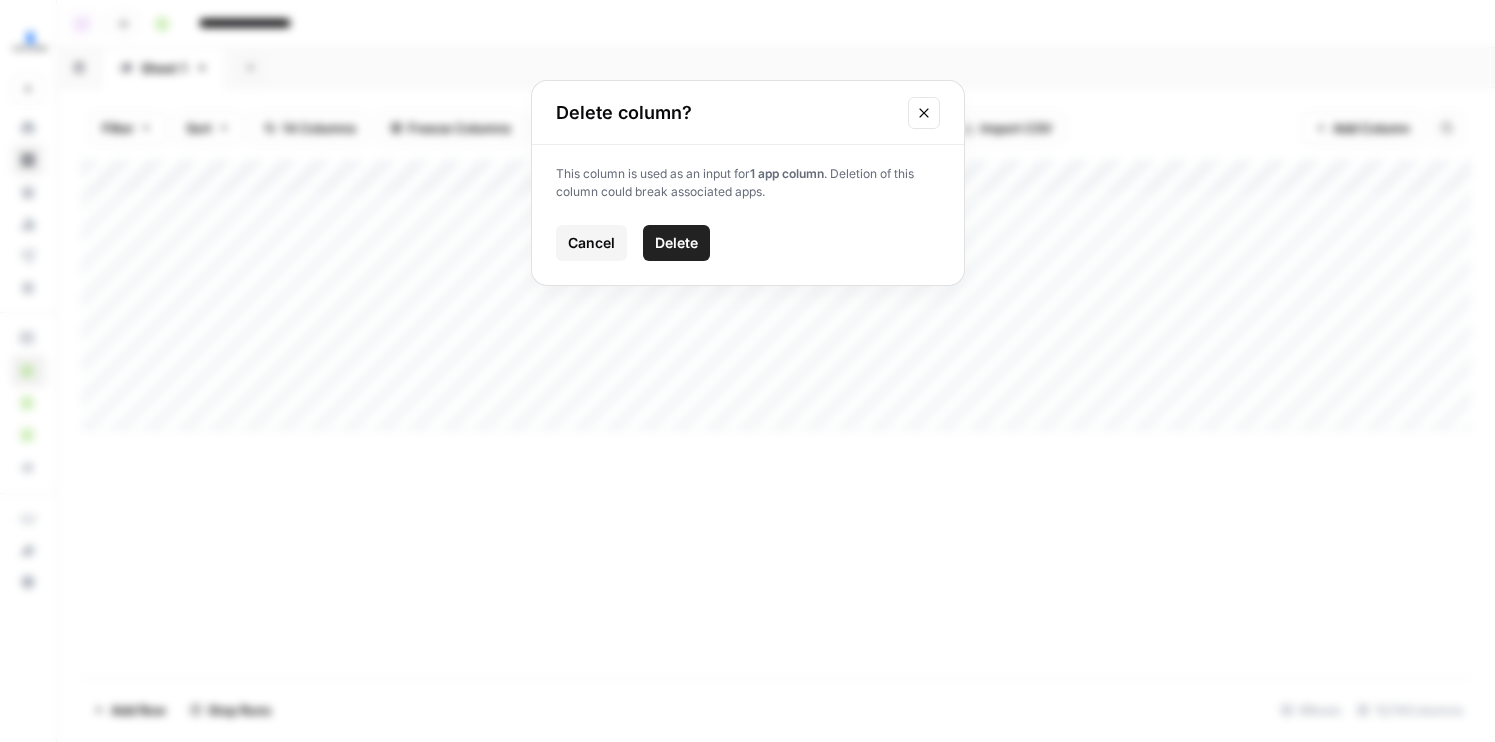 click on "Delete" at bounding box center (676, 243) 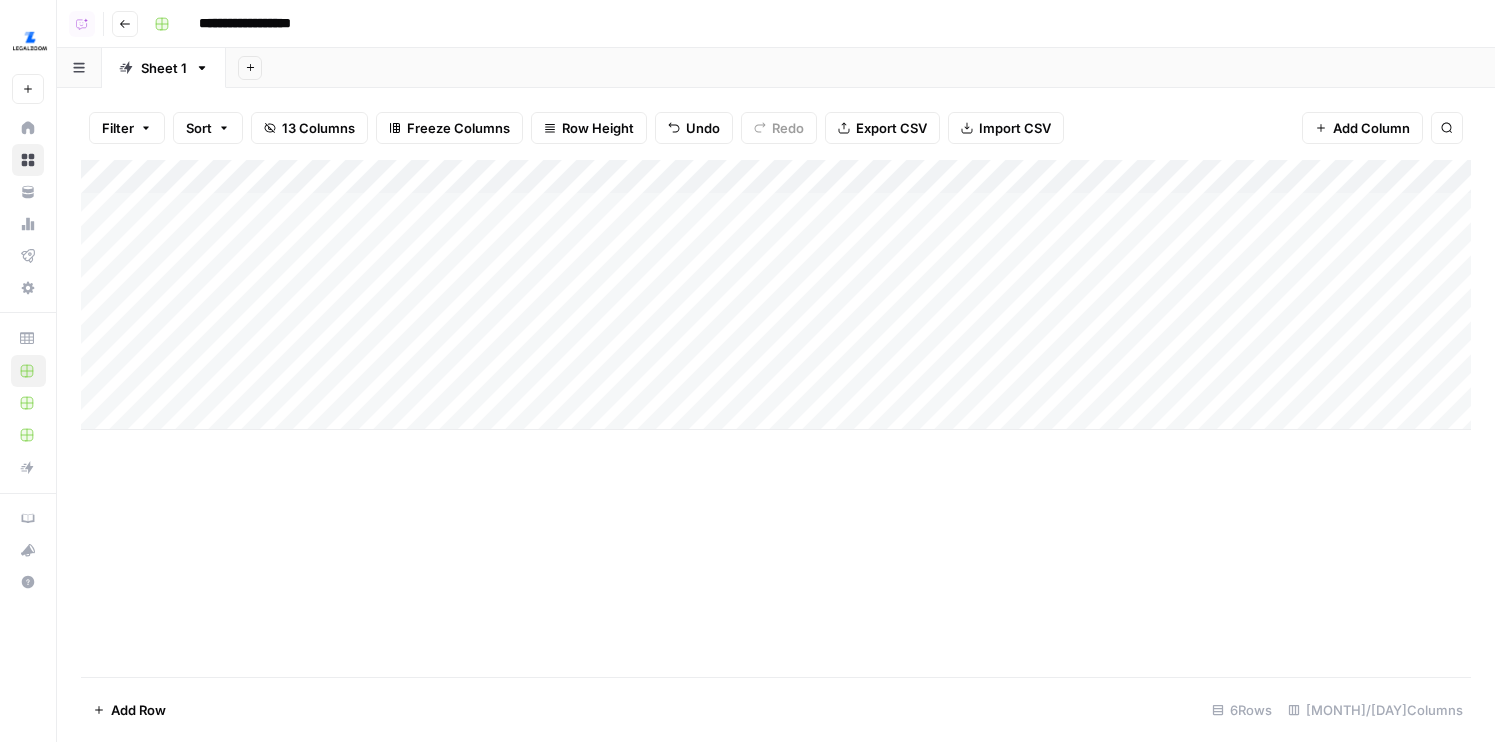 click on "Add Column" at bounding box center [776, 295] 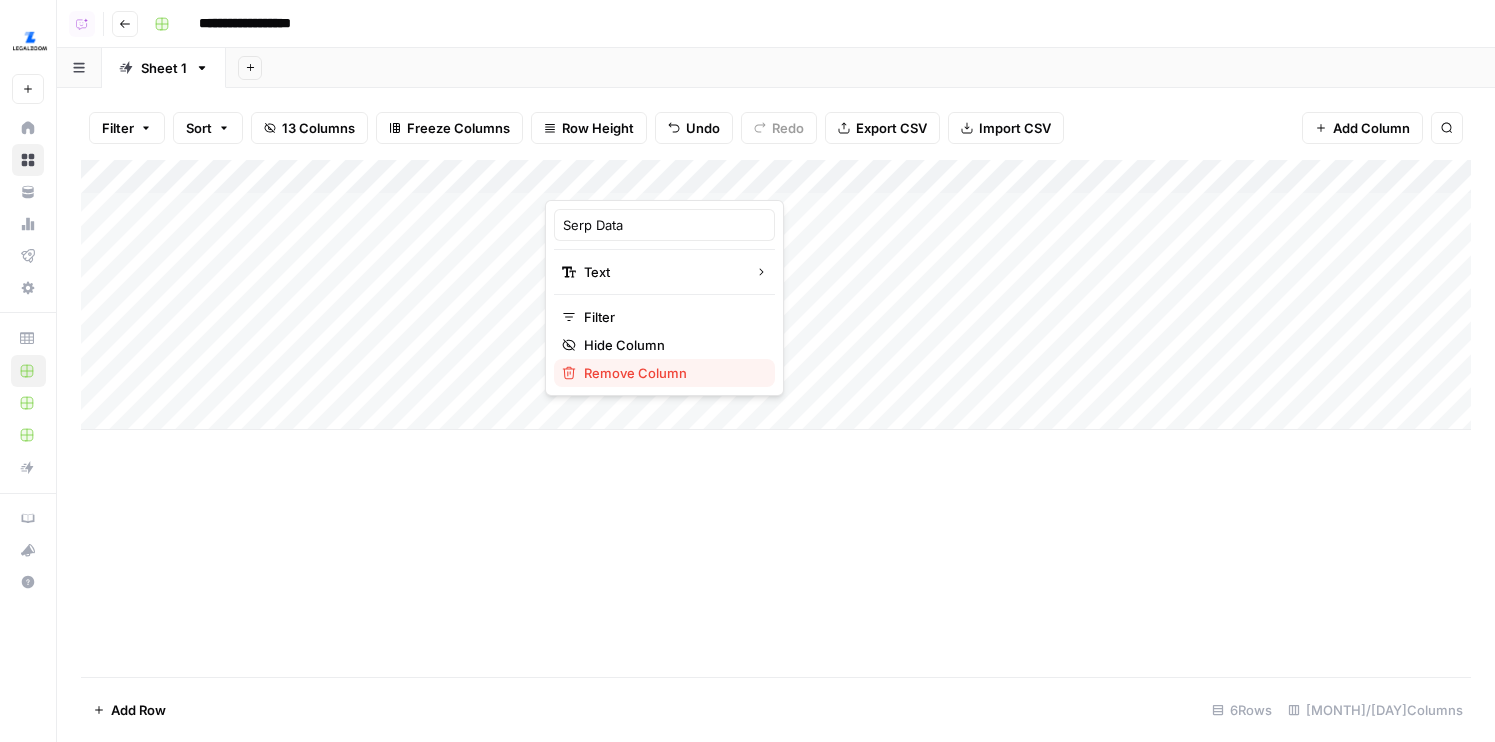 click on "Remove Column" at bounding box center [671, 373] 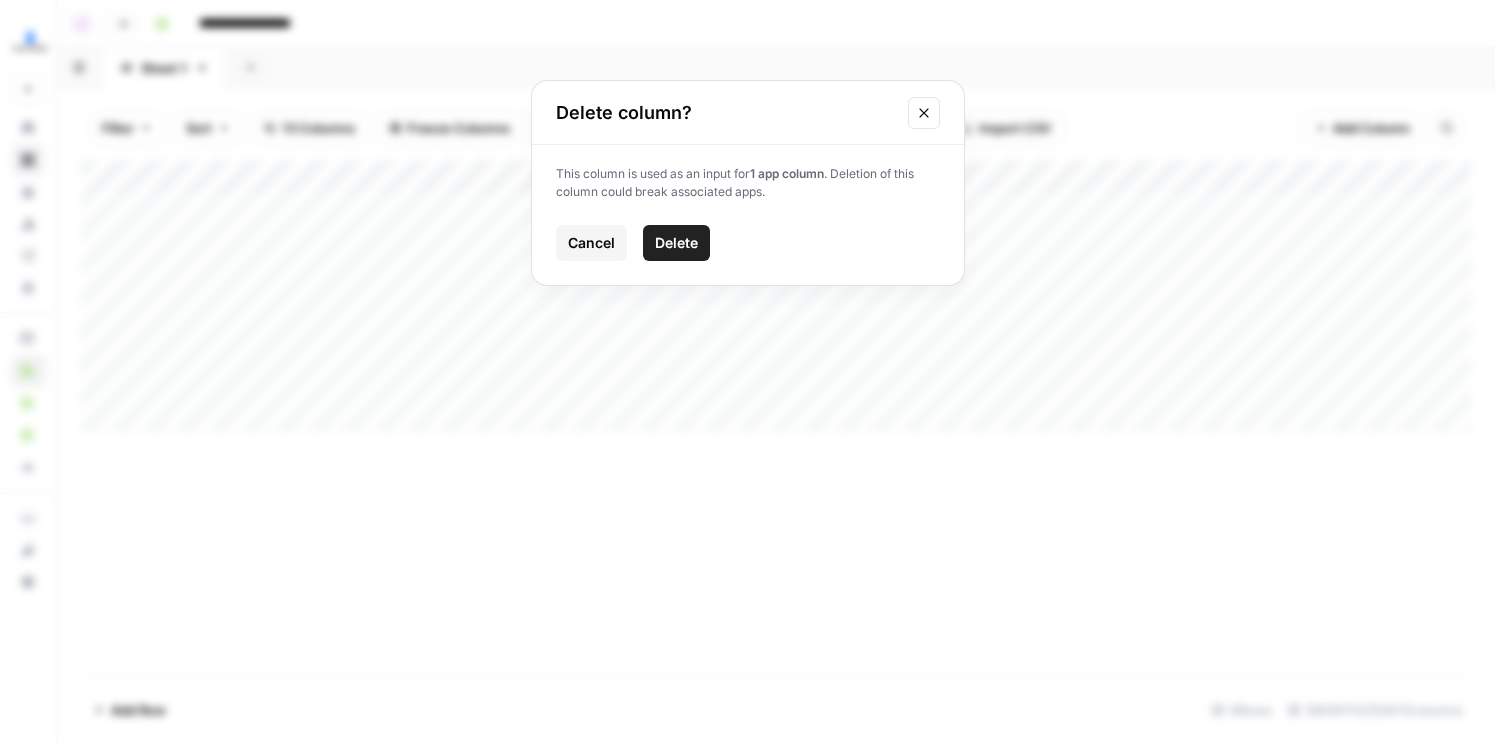 click on "Delete" at bounding box center [676, 243] 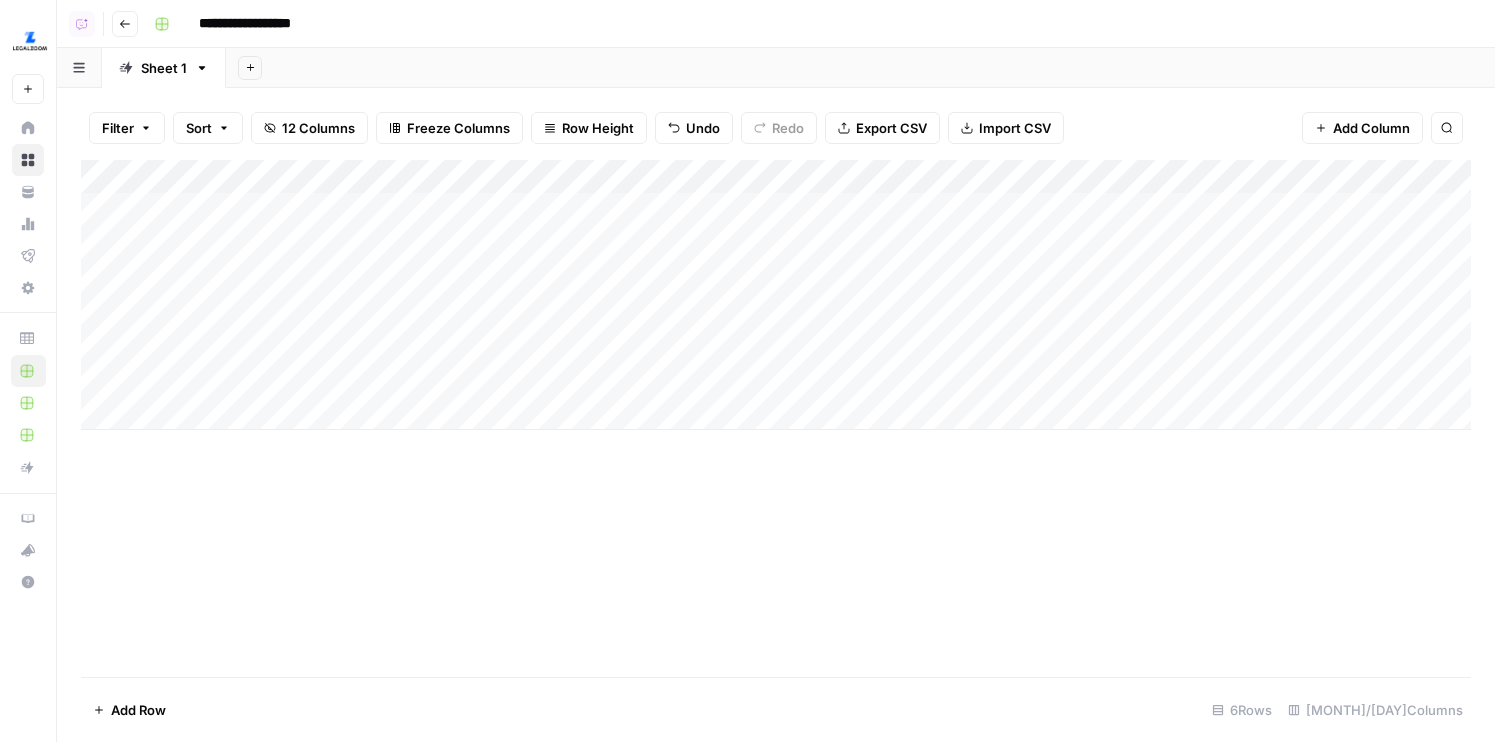 click on "Add Column" at bounding box center [776, 295] 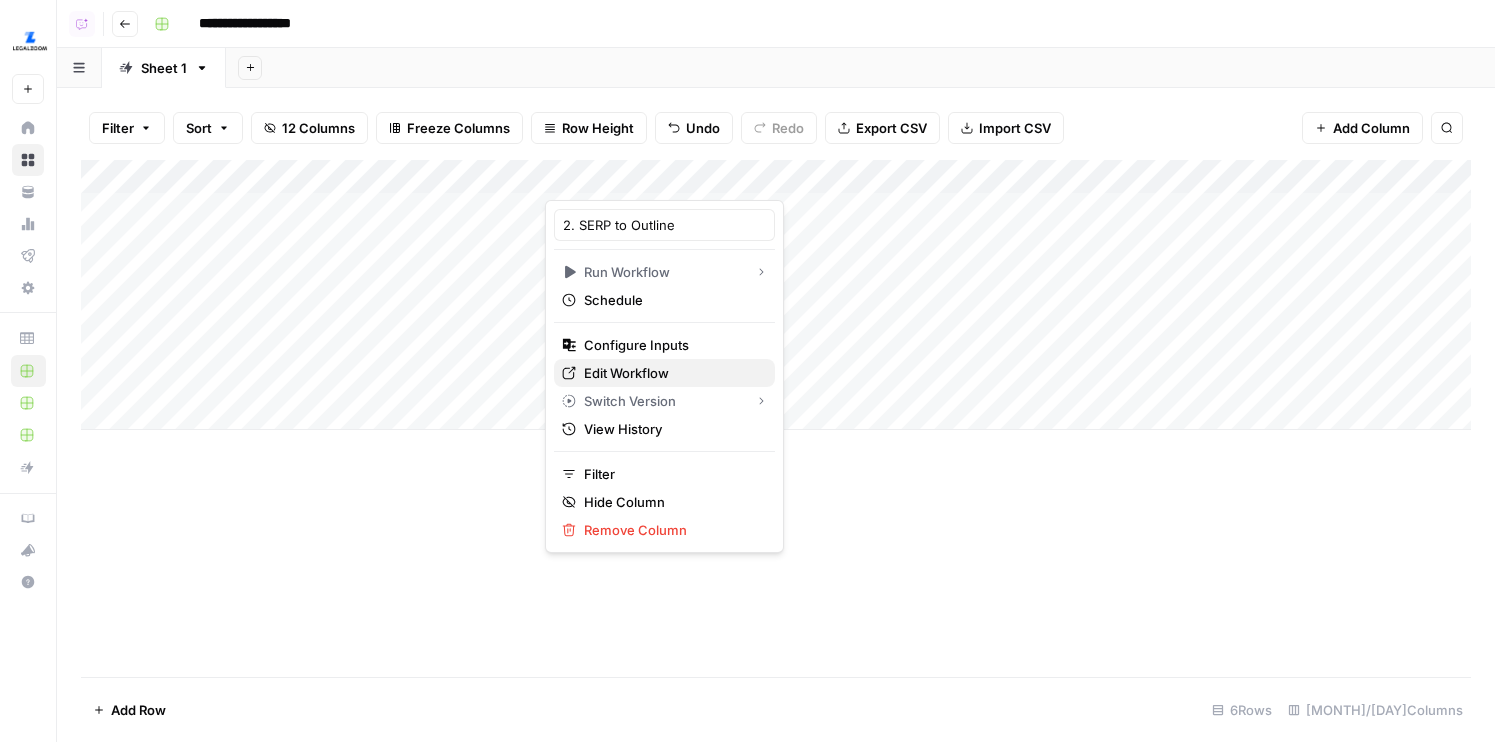 click on "Edit Workflow" at bounding box center (671, 373) 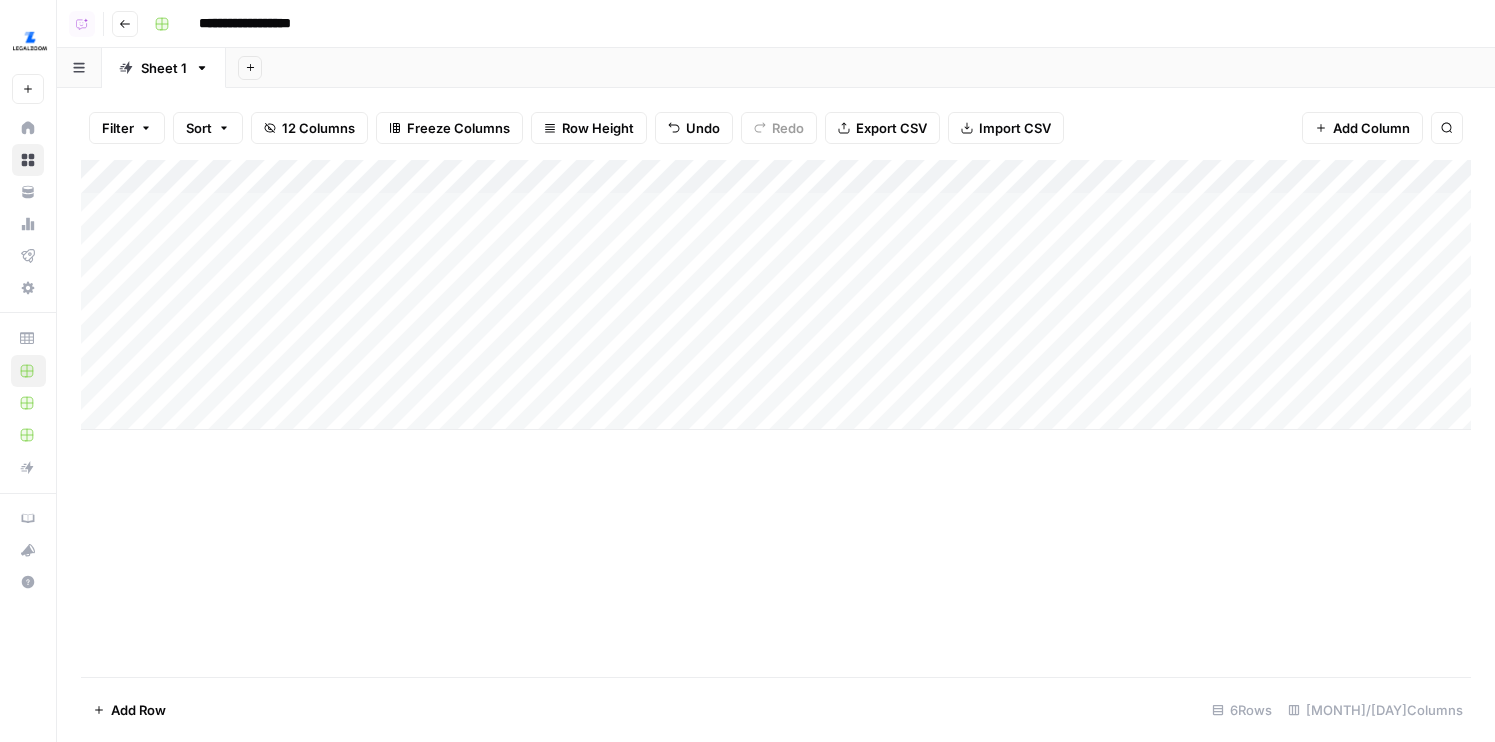 click on "Add Column" at bounding box center (776, 295) 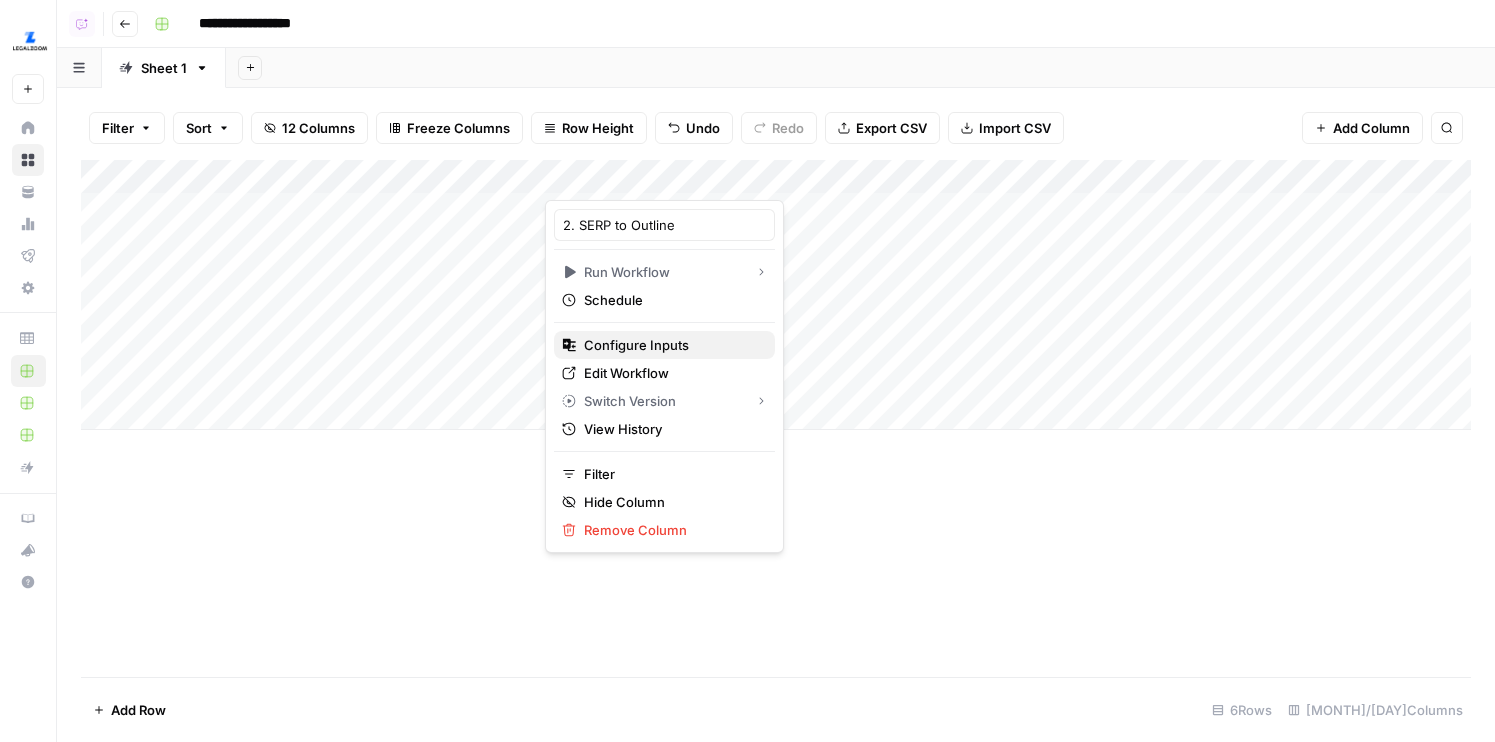 click on "Configure Inputs" at bounding box center (671, 345) 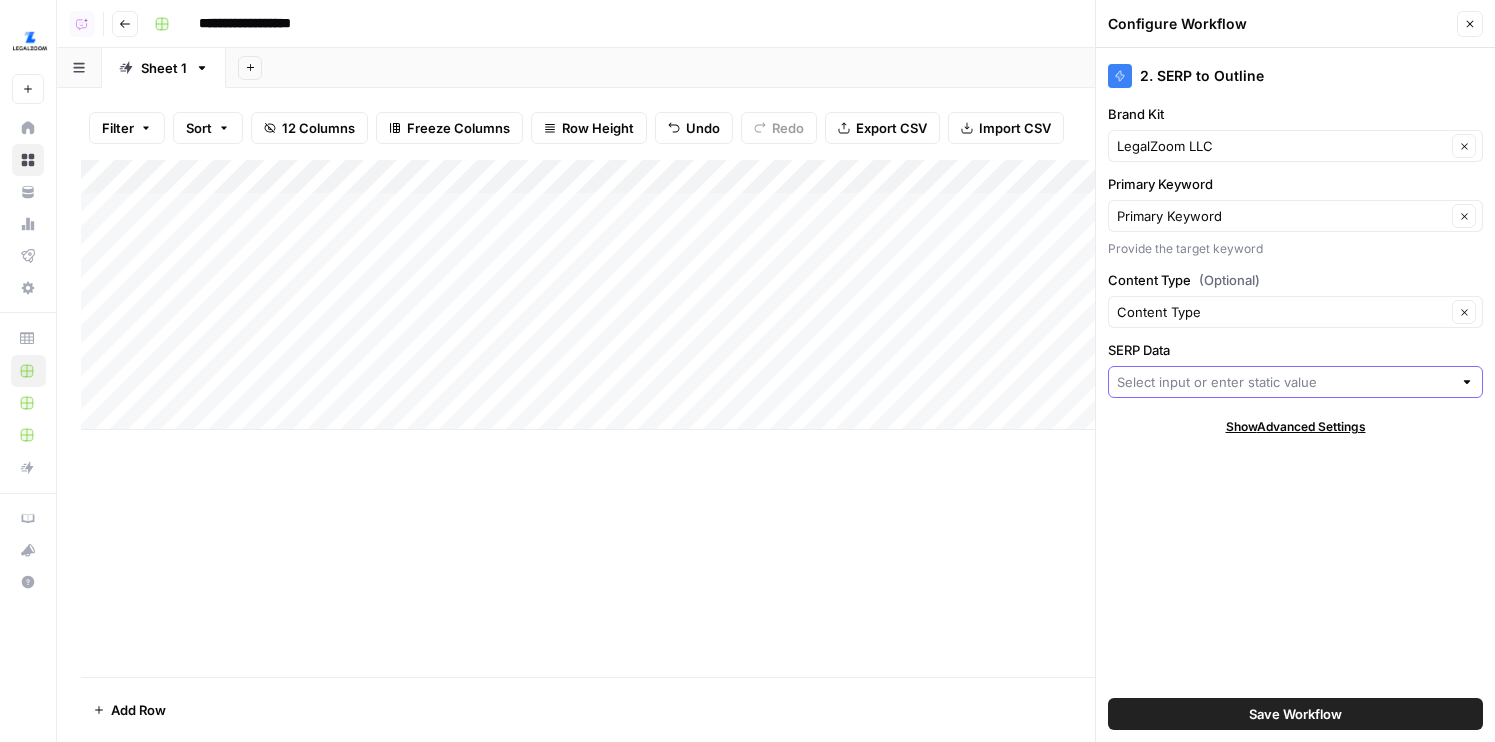 click on "SERP Data" at bounding box center (1284, 382) 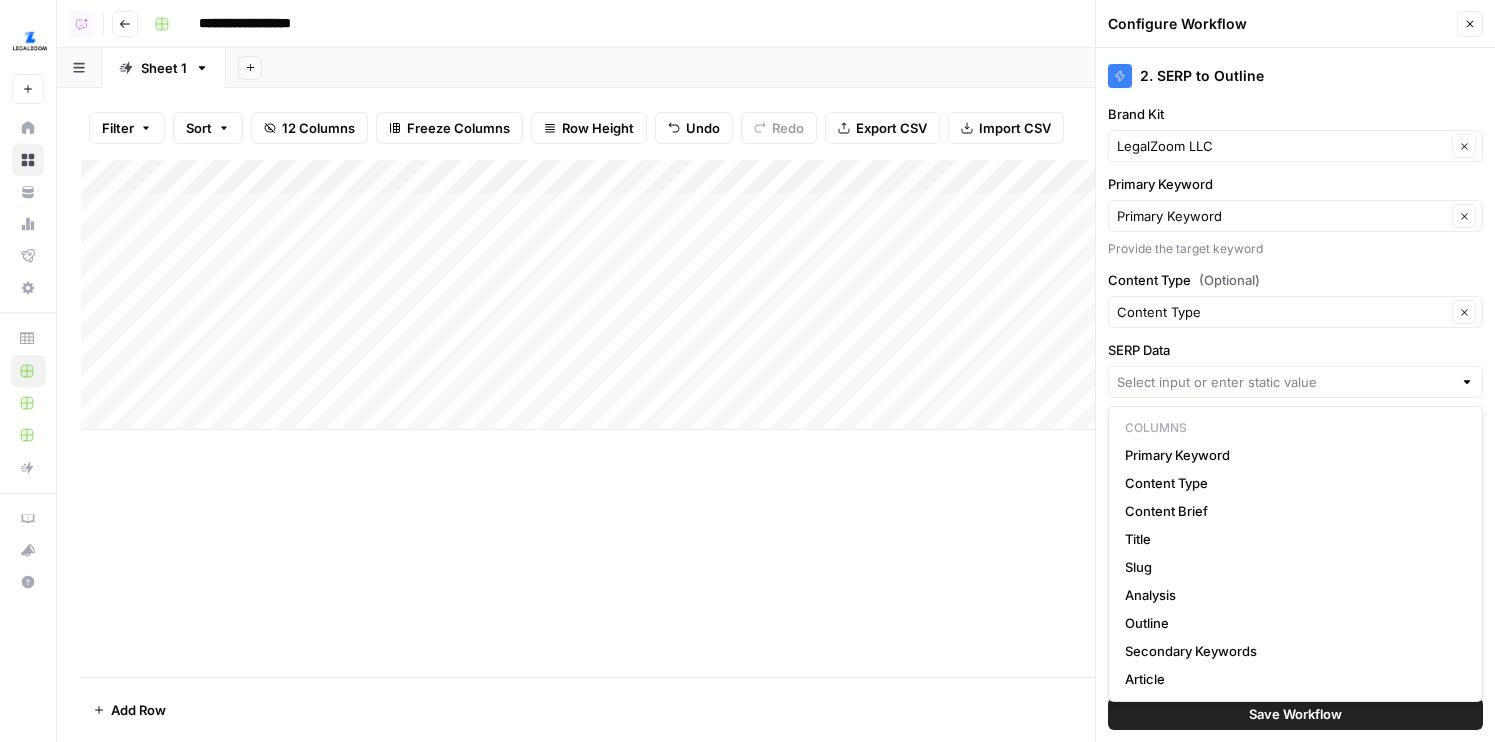 type on "**********" 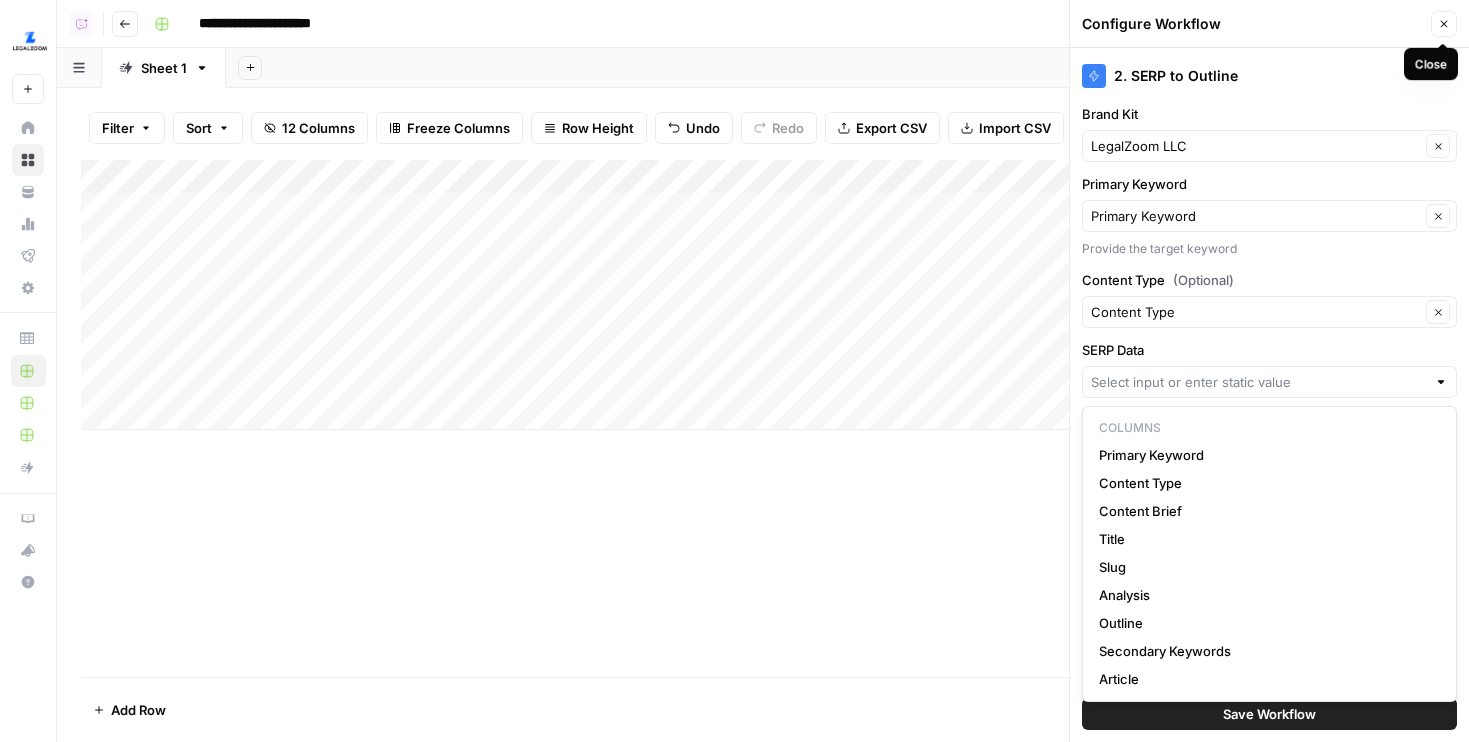 click 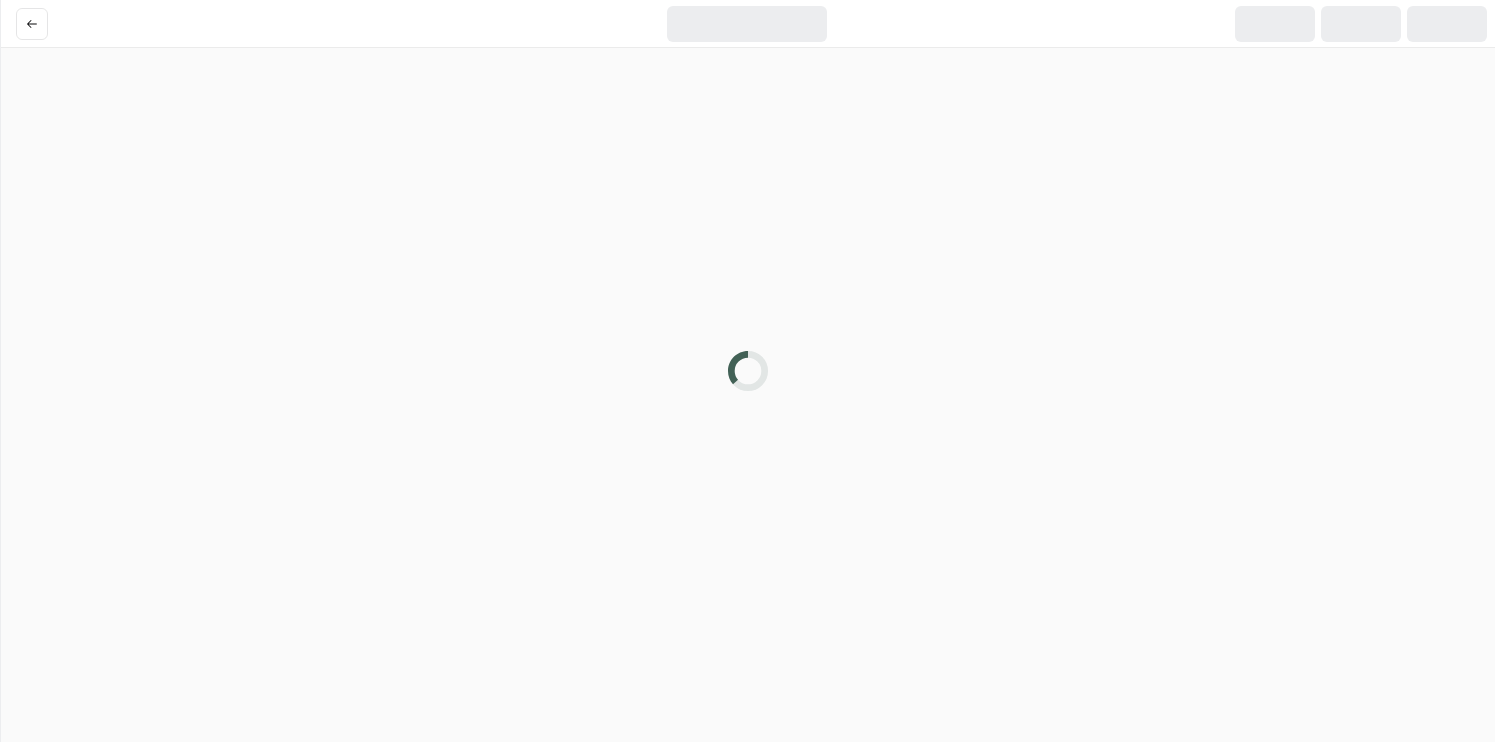 scroll, scrollTop: 0, scrollLeft: 0, axis: both 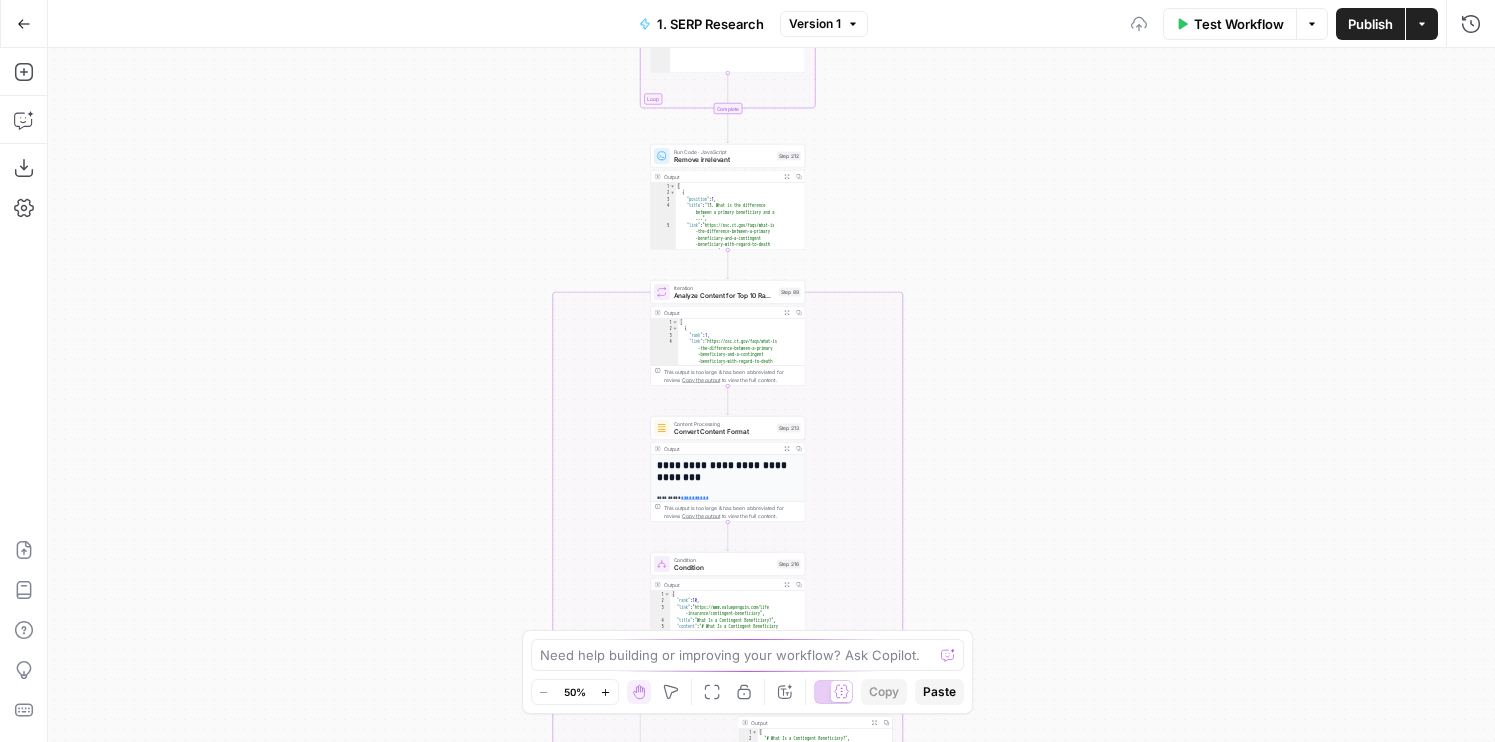 drag, startPoint x: 438, startPoint y: 476, endPoint x: 253, endPoint y: -105, distance: 609.74255 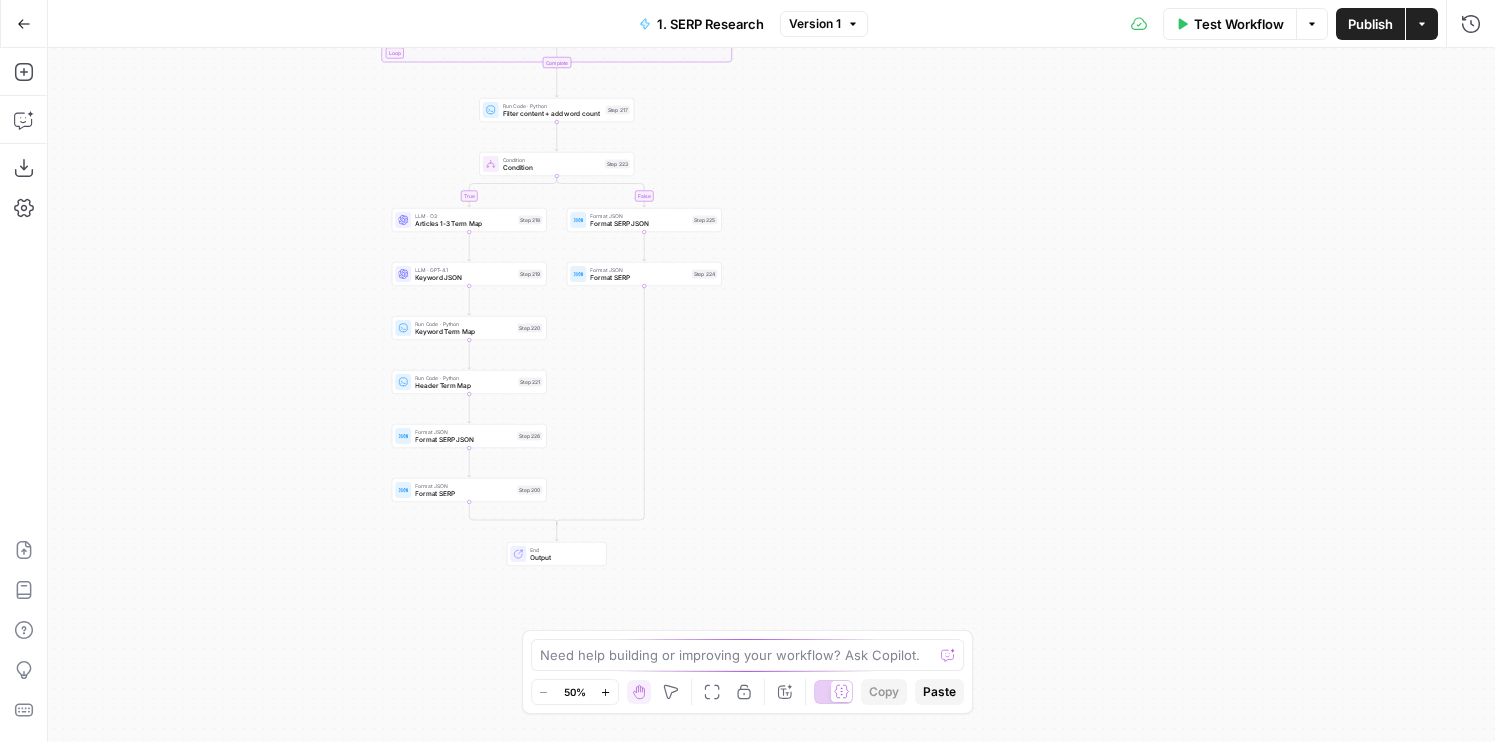drag, startPoint x: 298, startPoint y: 574, endPoint x: 312, endPoint y: 84, distance: 490.19995 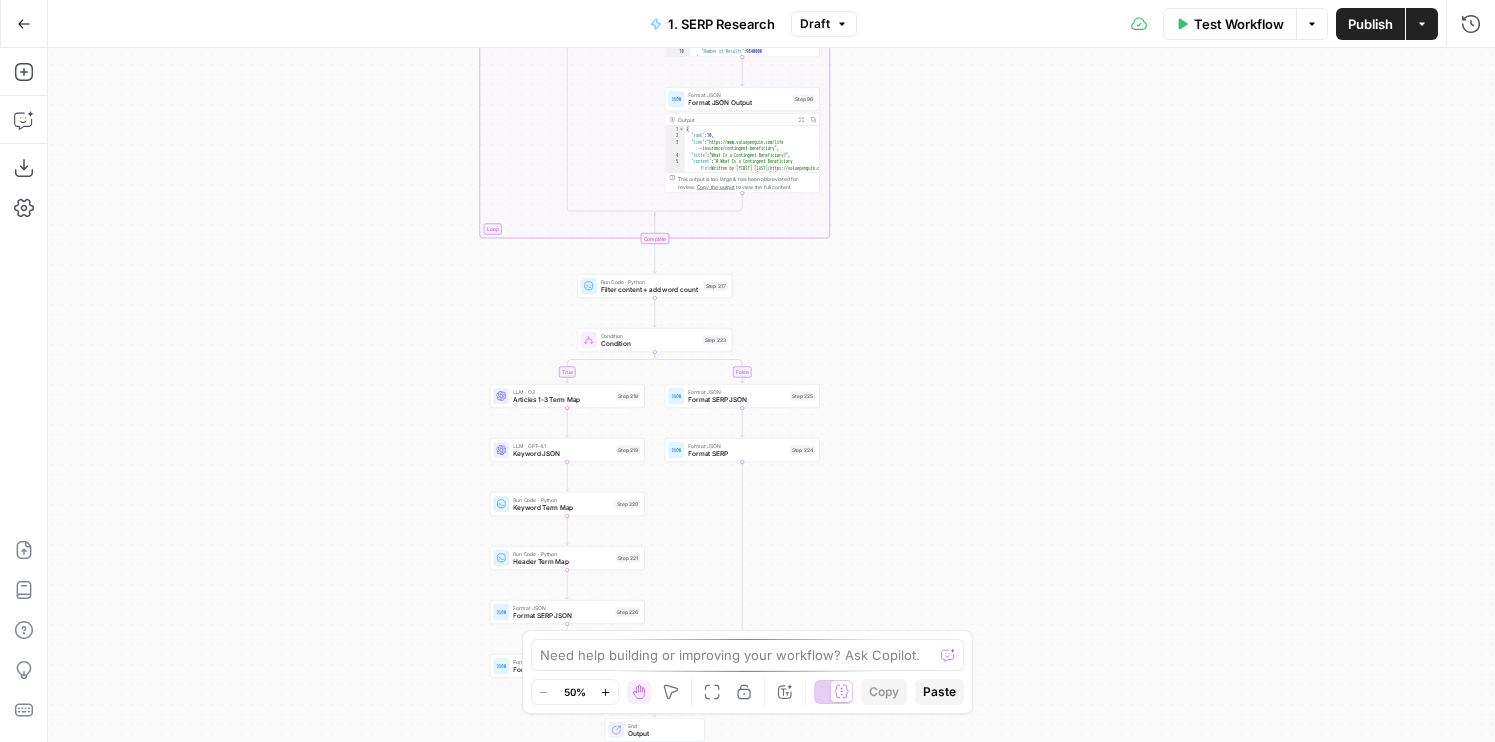 drag, startPoint x: 226, startPoint y: 308, endPoint x: 313, endPoint y: 480, distance: 192.75113 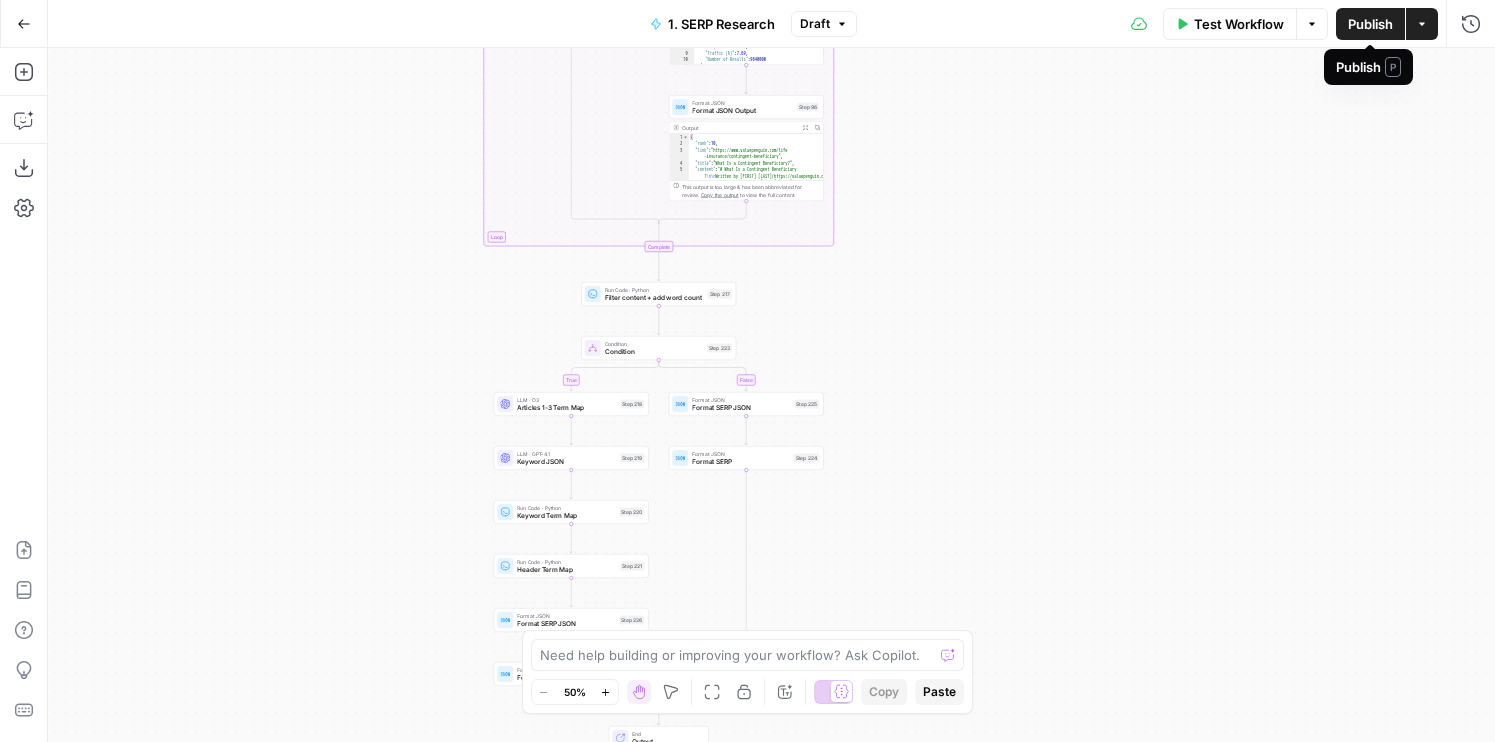 click on "Draft" at bounding box center [815, 24] 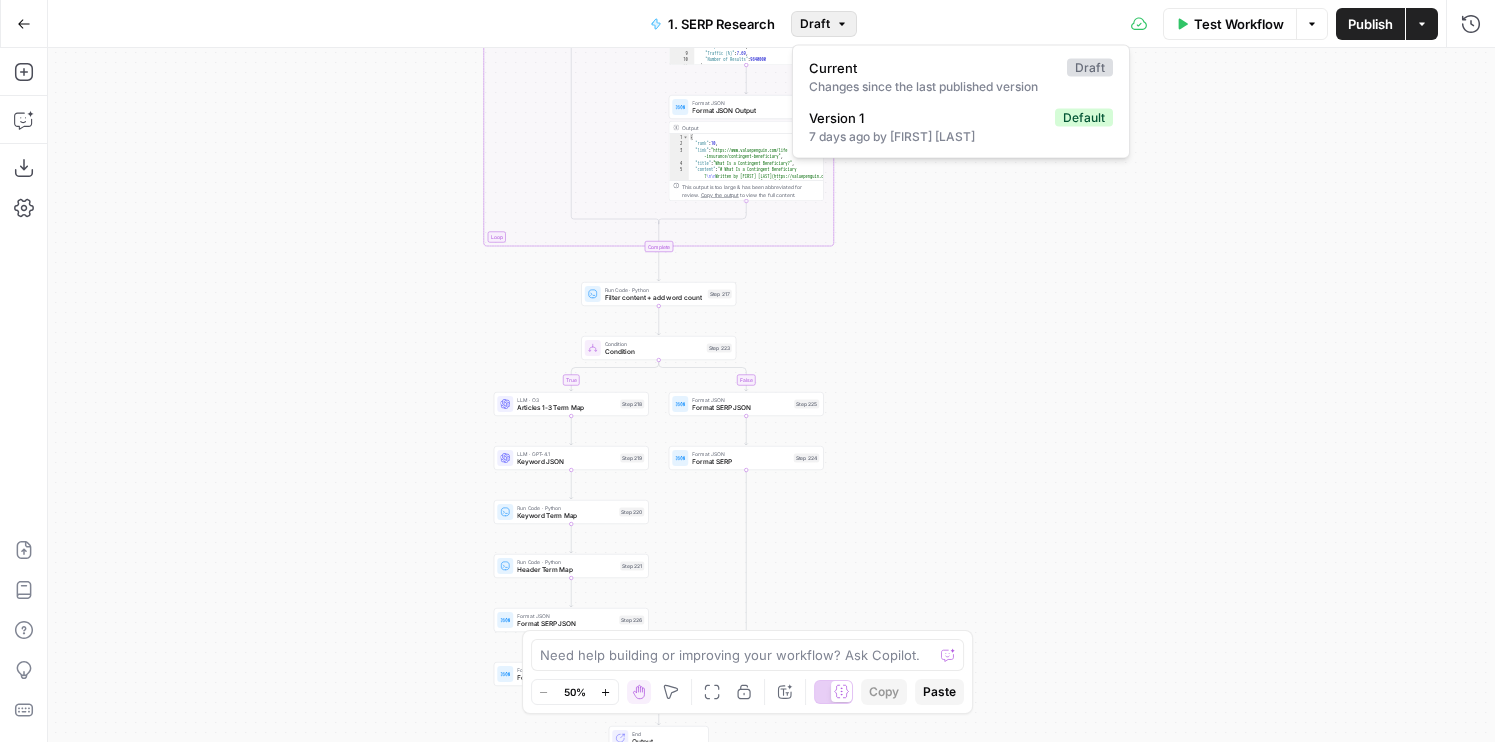 click on "Test Workflow Options Publish Actions Run History" at bounding box center (1176, 23) 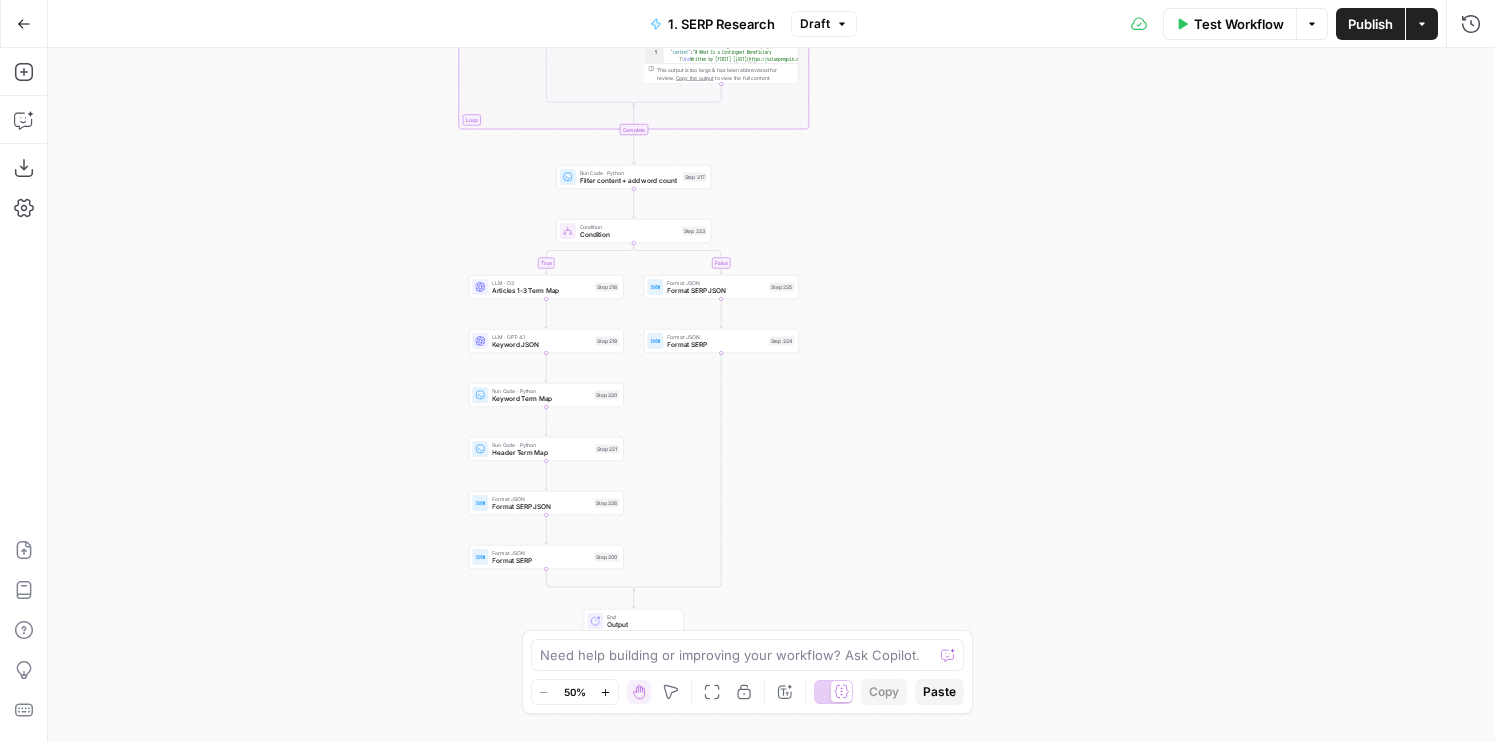 drag, startPoint x: 906, startPoint y: 286, endPoint x: 860, endPoint y: 87, distance: 204.2474 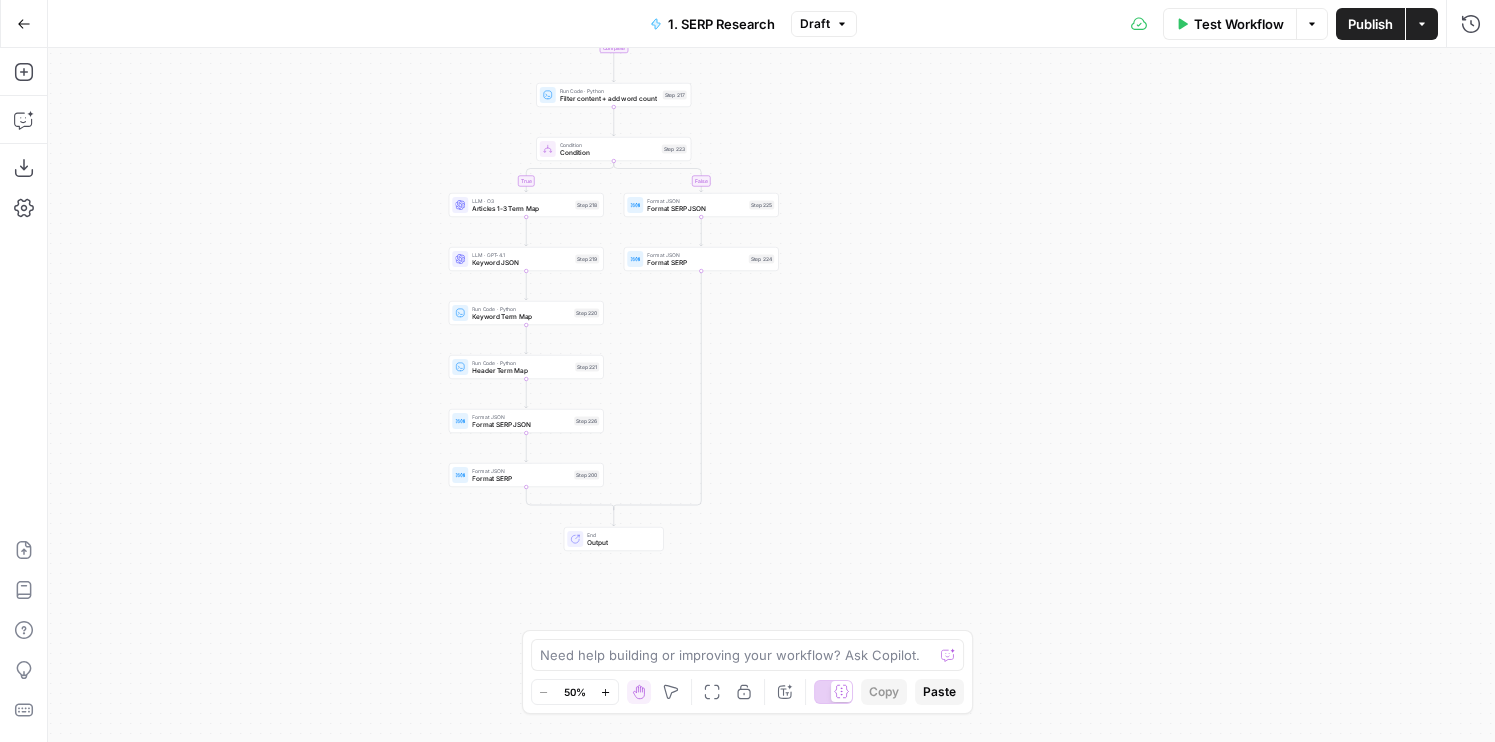 click on "Publish" at bounding box center (1370, 24) 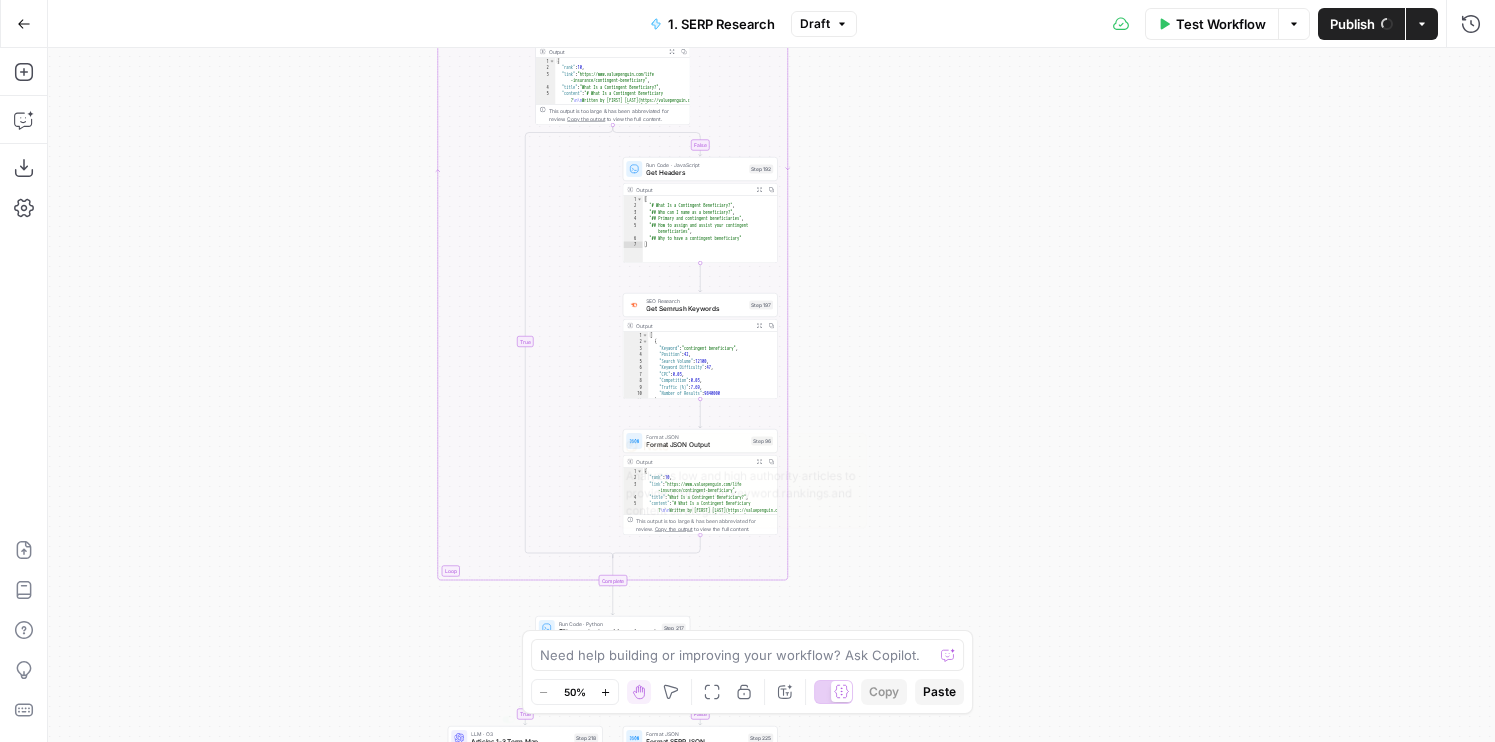 drag, startPoint x: 465, startPoint y: 82, endPoint x: 464, endPoint y: 641, distance: 559.0009 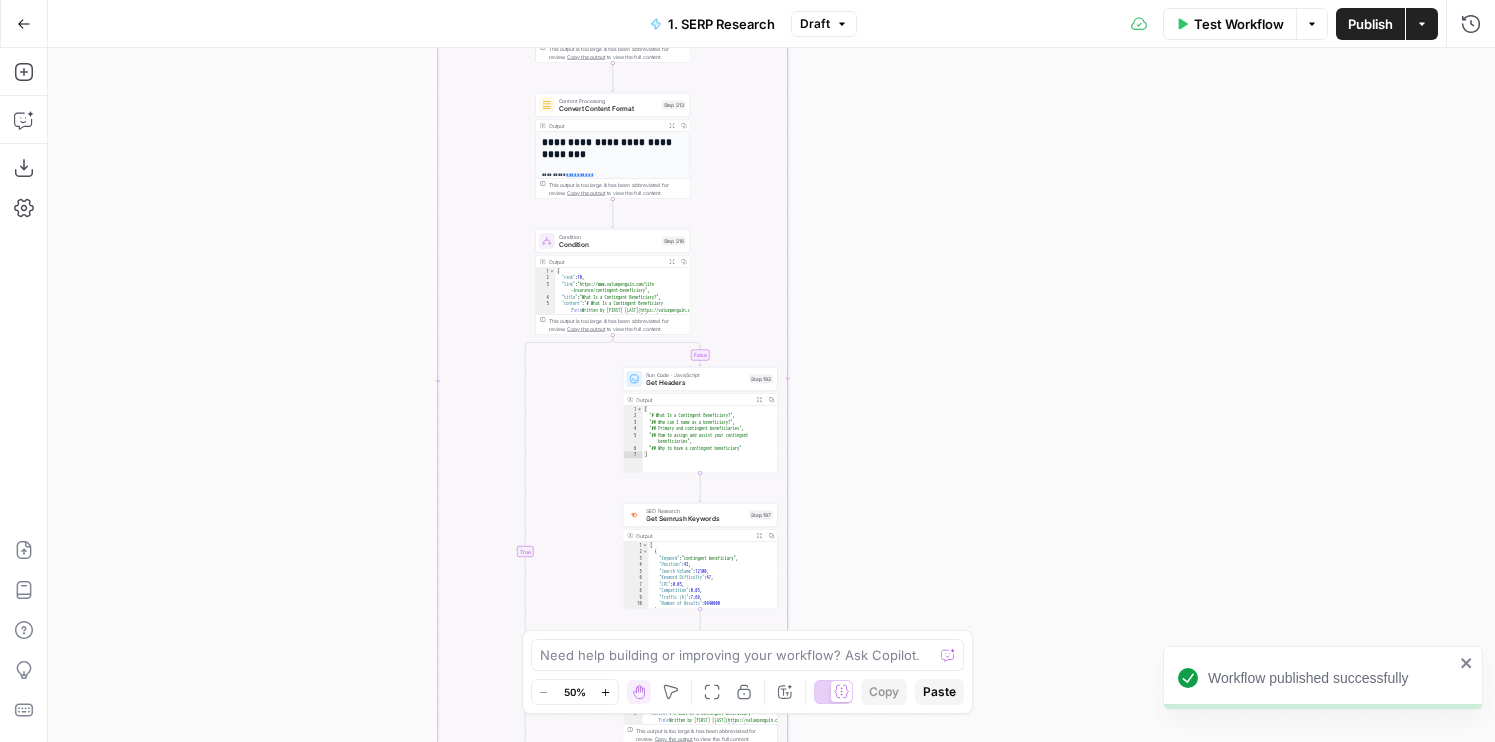 drag, startPoint x: 358, startPoint y: 354, endPoint x: 358, endPoint y: 648, distance: 294 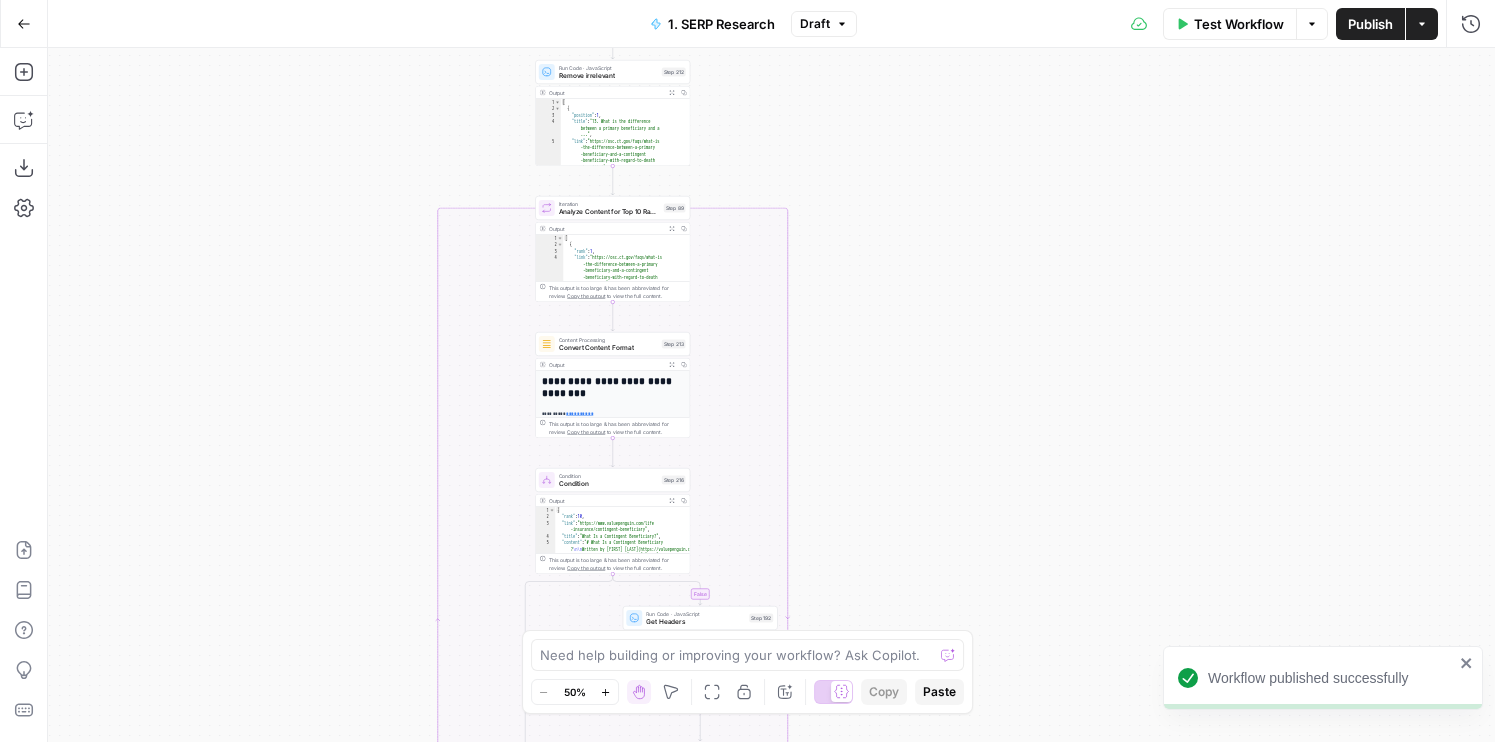 drag, startPoint x: 357, startPoint y: 304, endPoint x: 357, endPoint y: 552, distance: 248 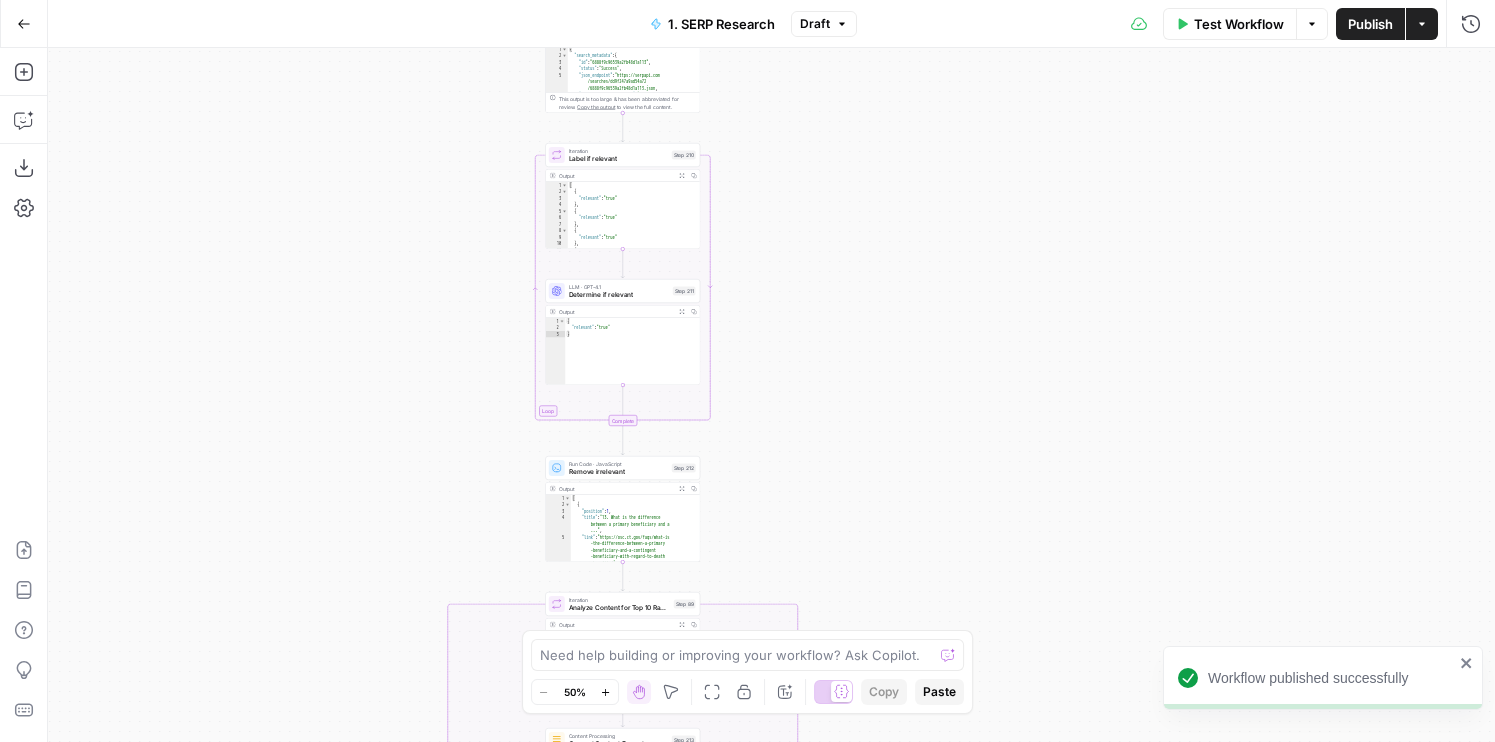 drag, startPoint x: 343, startPoint y: 231, endPoint x: 373, endPoint y: 646, distance: 416.08292 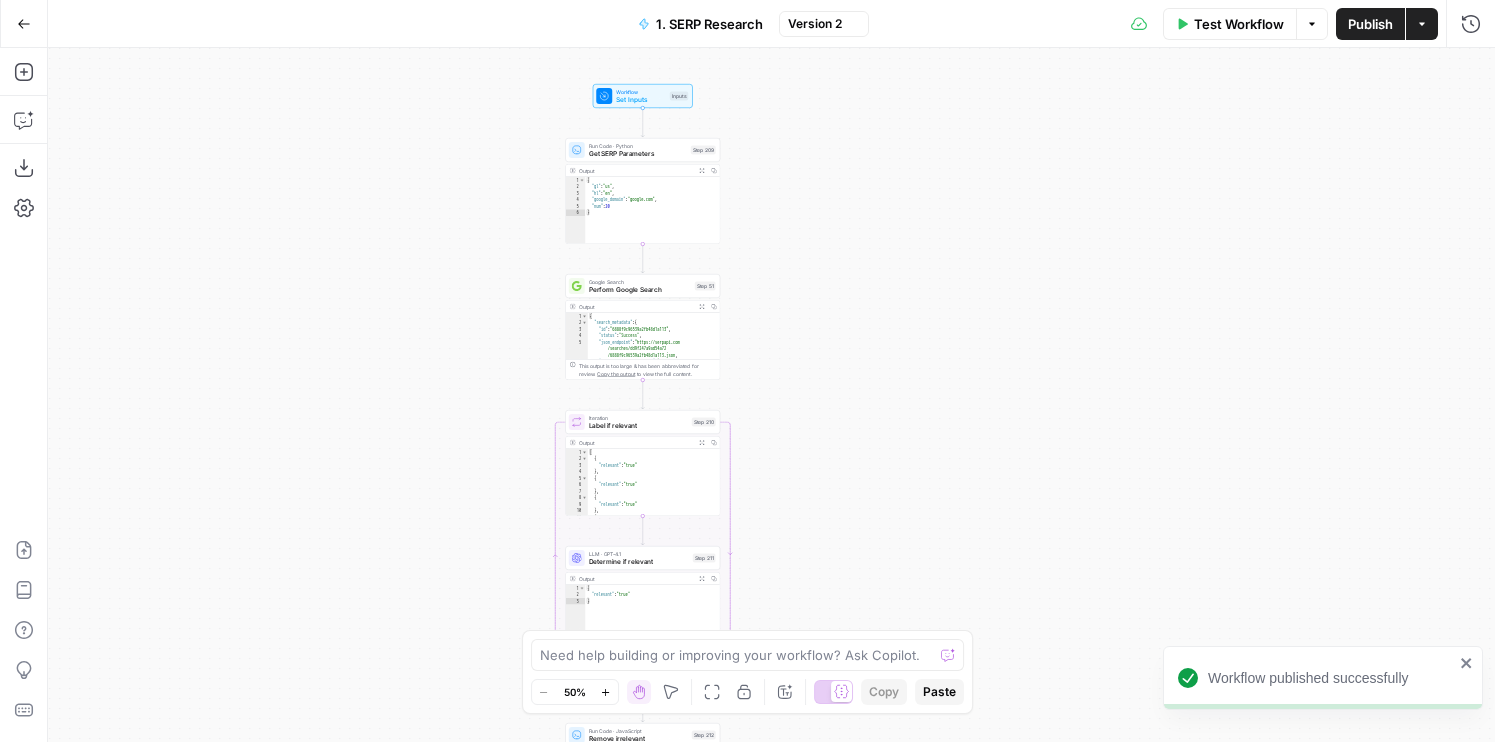 click on "Workflow" at bounding box center (641, 92) 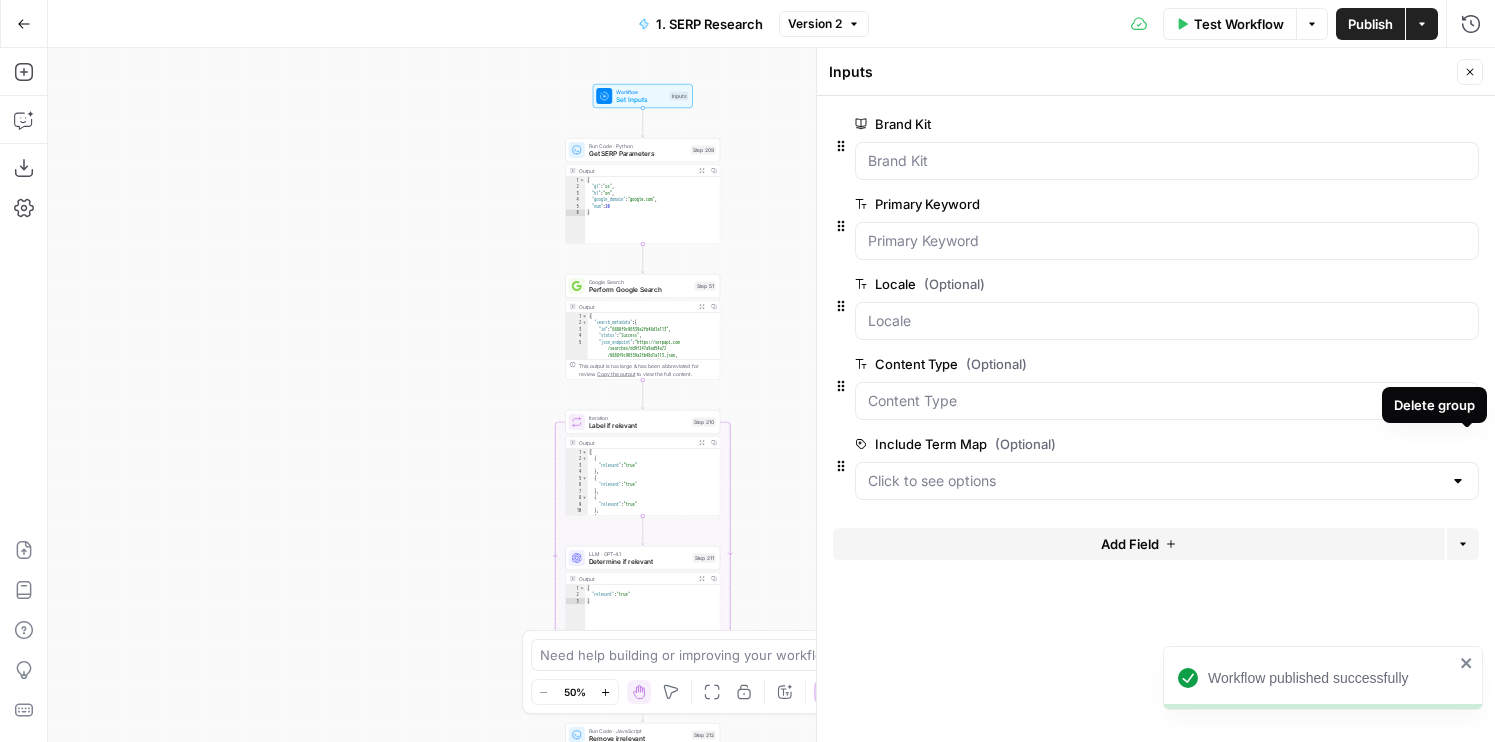 click on "Delete group" at bounding box center (1467, 444) 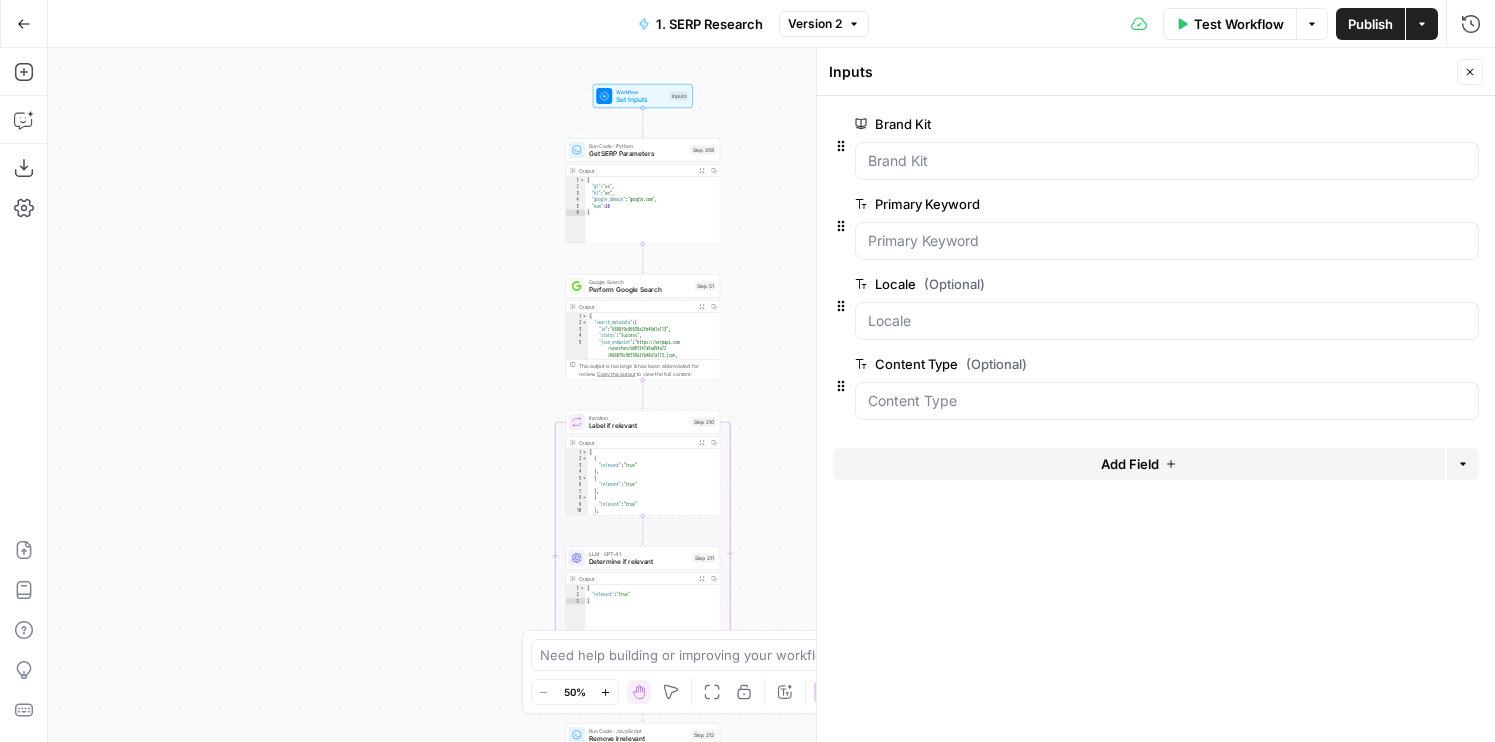 drag, startPoint x: 328, startPoint y: 556, endPoint x: 313, endPoint y: 270, distance: 286.3931 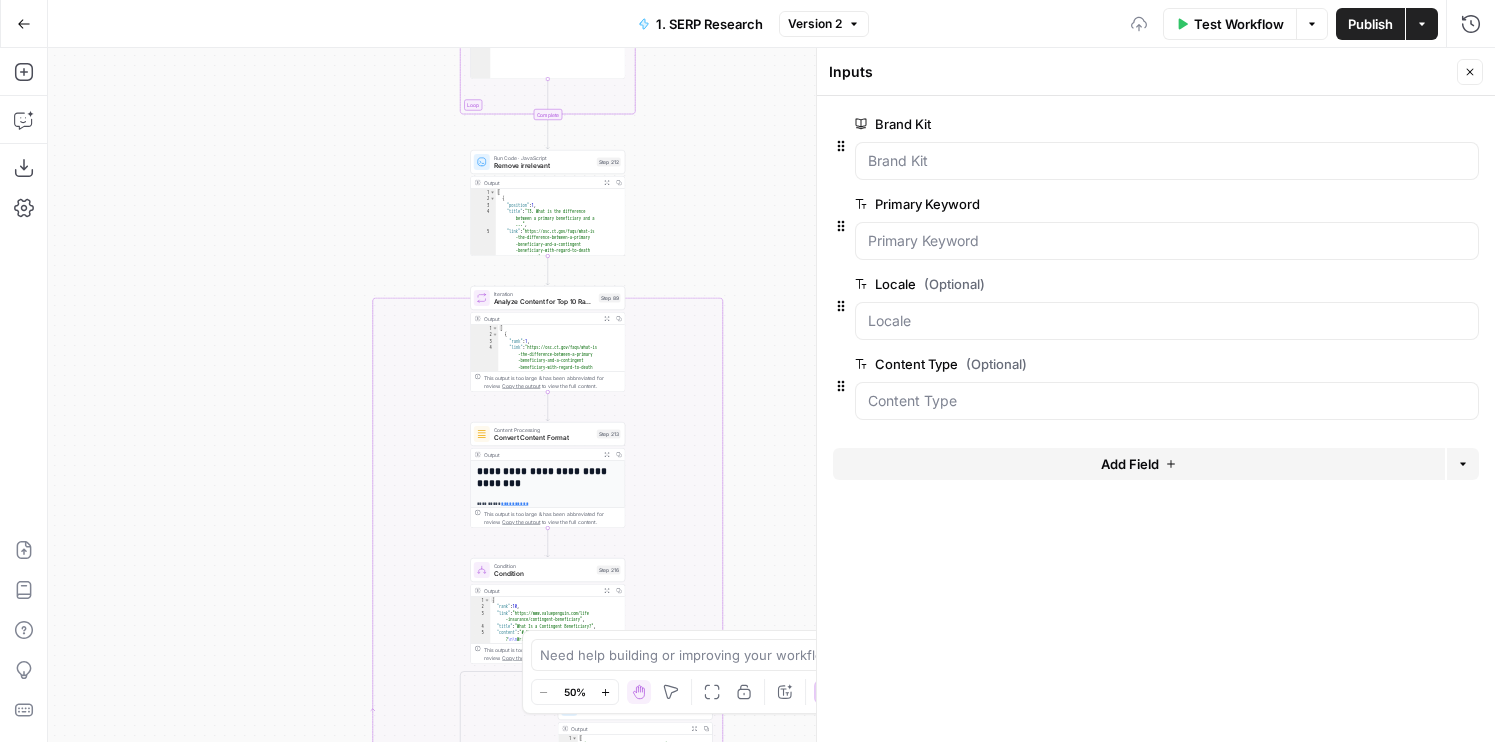 drag, startPoint x: 318, startPoint y: 599, endPoint x: 237, endPoint y: 301, distance: 308.81226 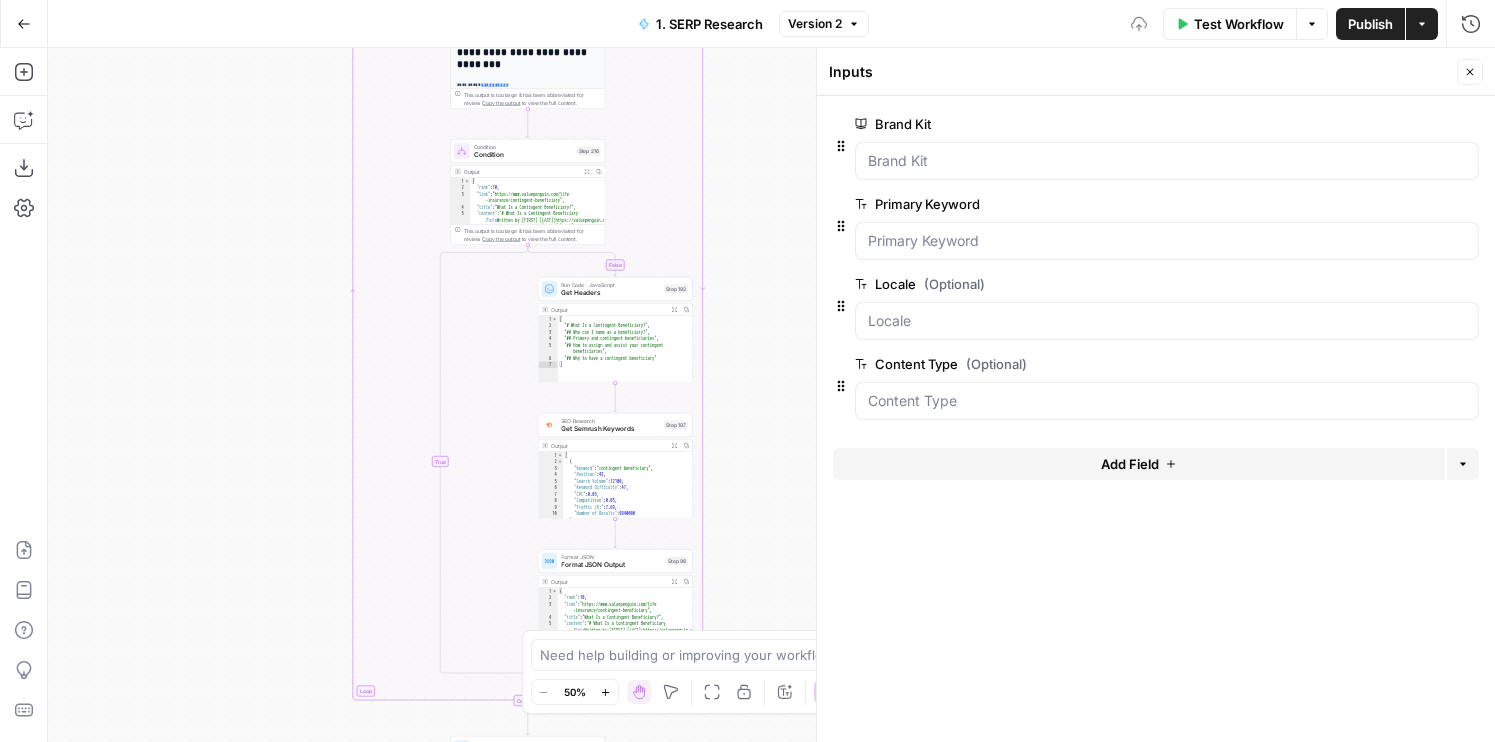 drag, startPoint x: 251, startPoint y: 151, endPoint x: 249, endPoint y: 27, distance: 124.01613 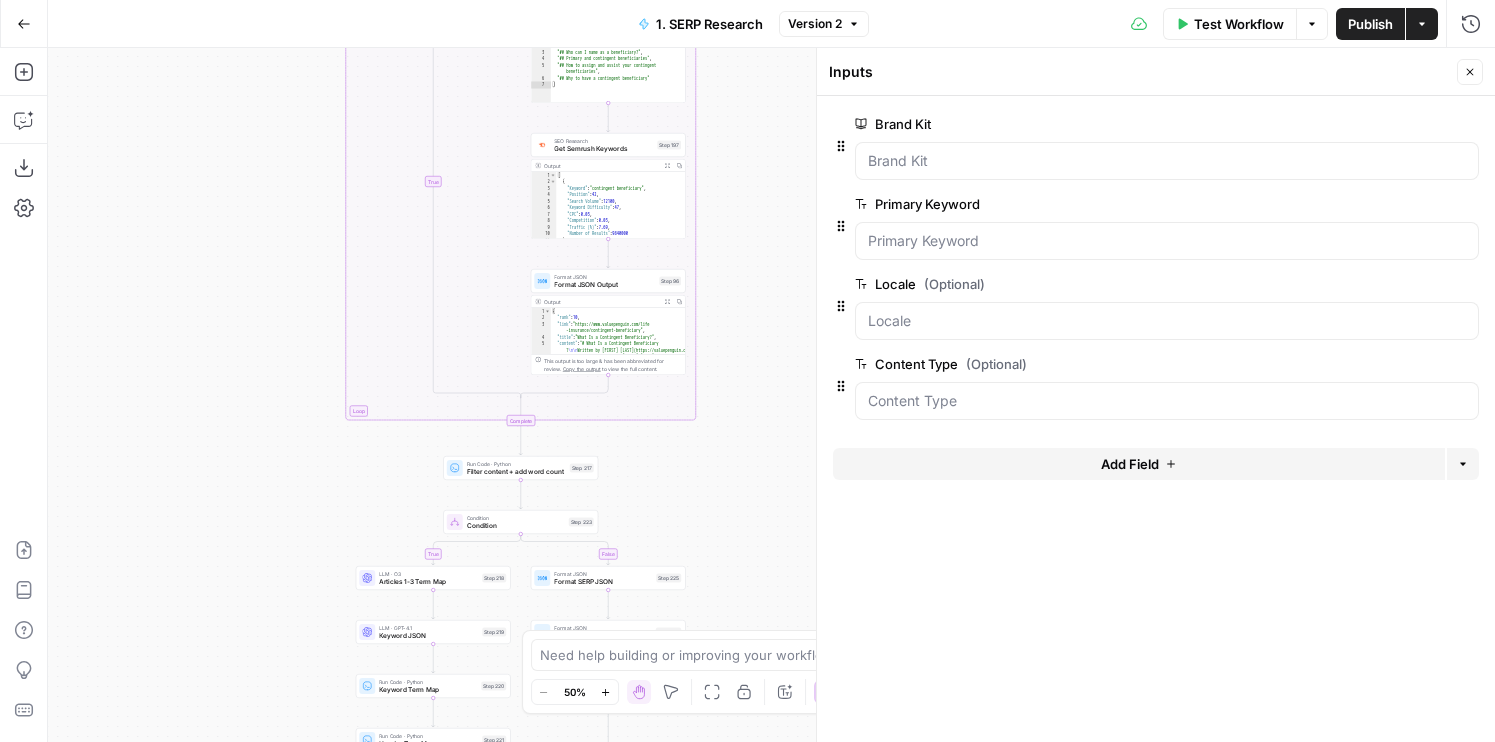 drag, startPoint x: 282, startPoint y: 352, endPoint x: 280, endPoint y: 93, distance: 259.00772 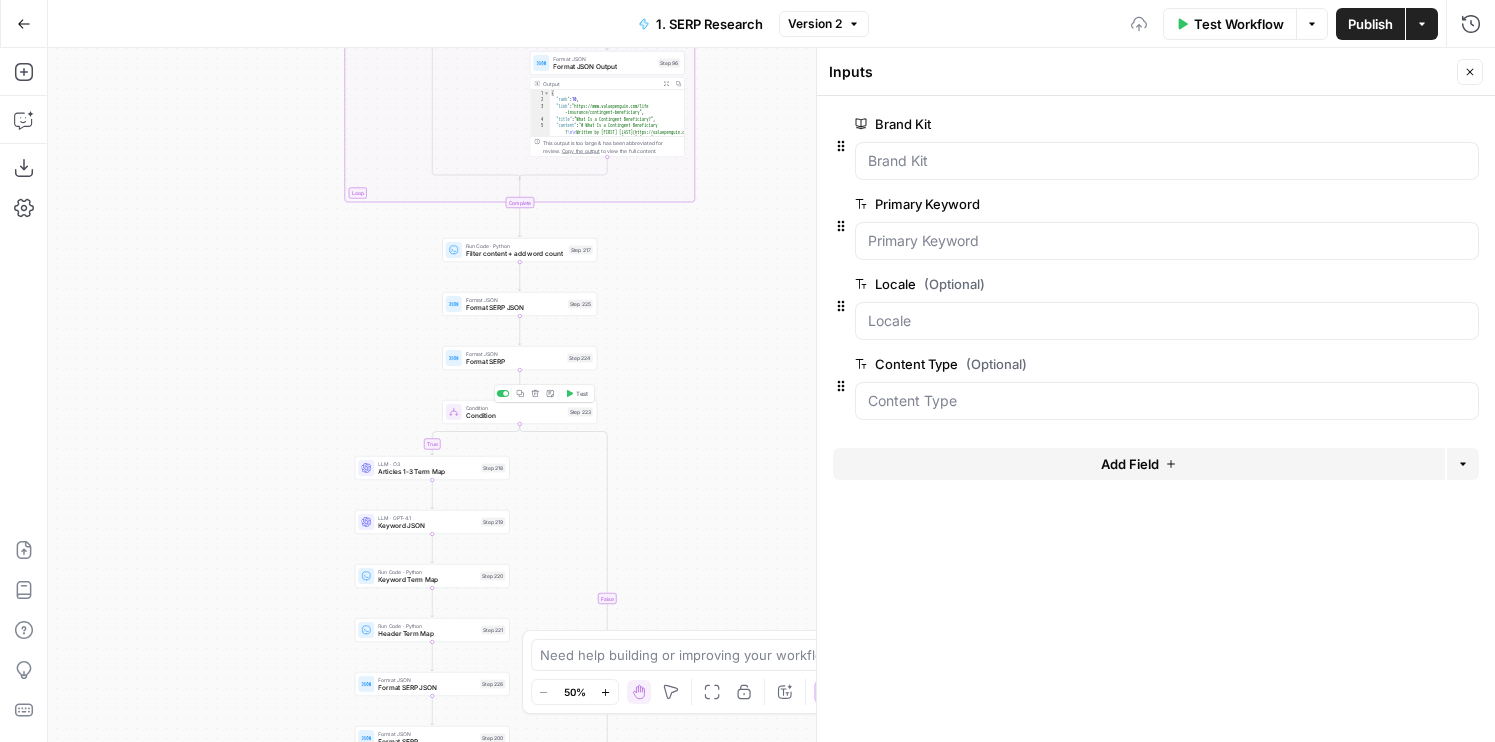 click 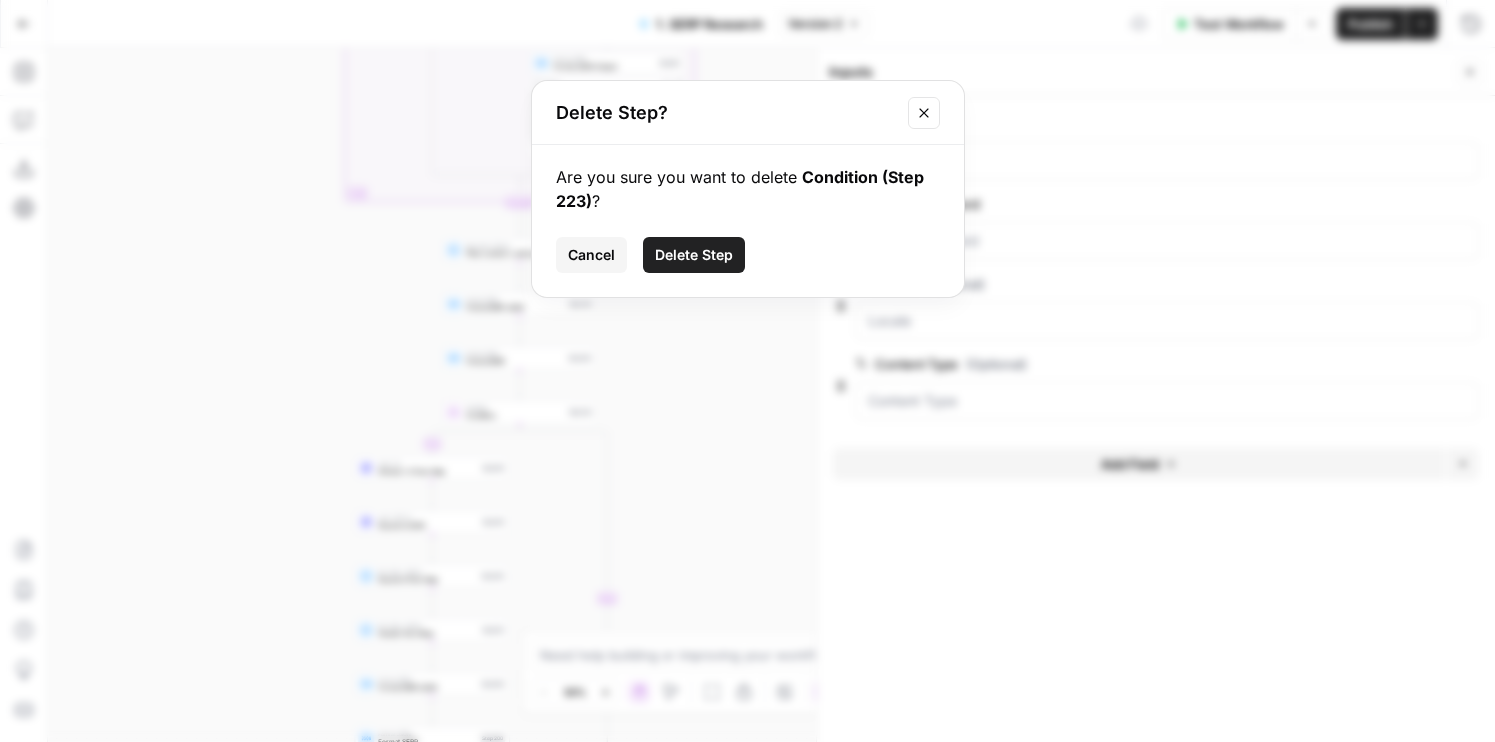 click on "Delete Step" at bounding box center (694, 255) 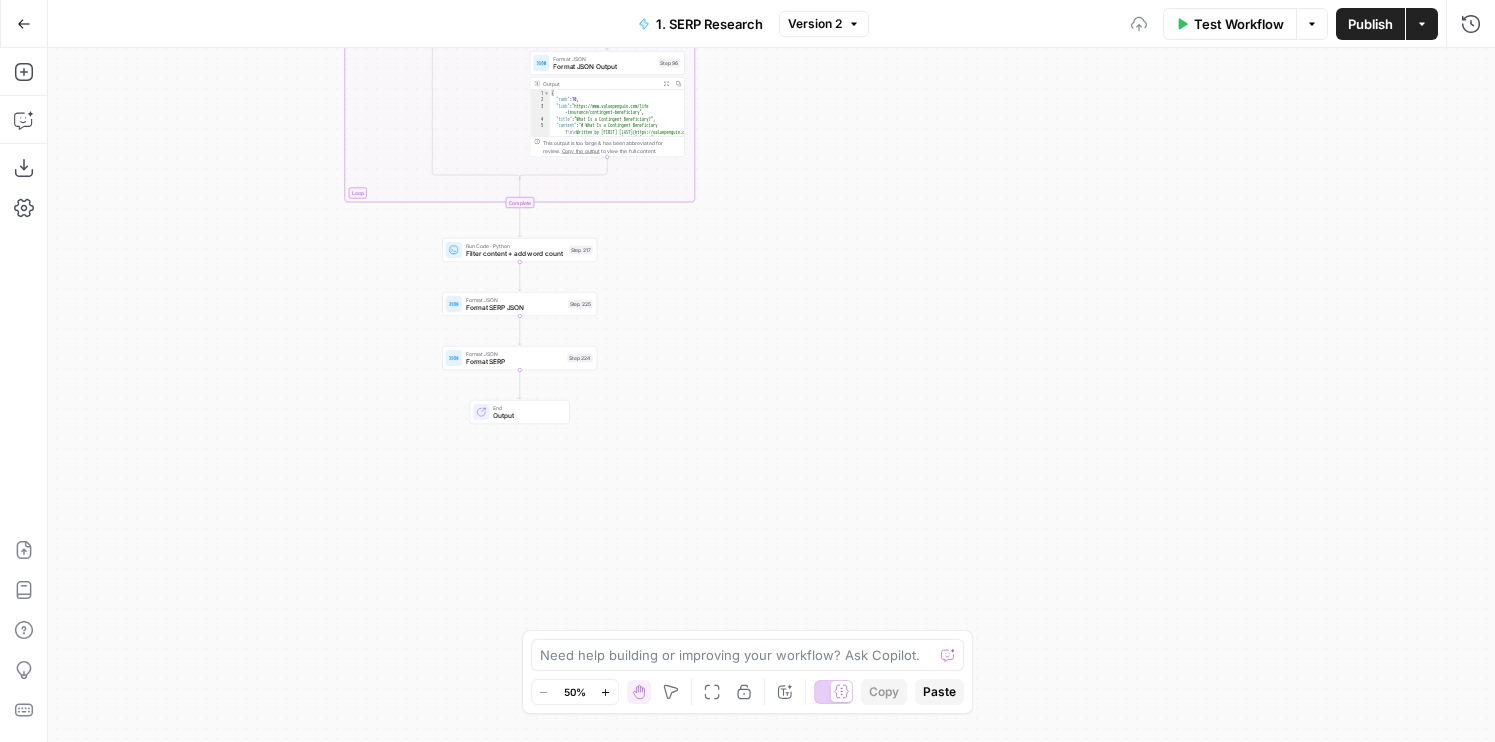 drag, startPoint x: 716, startPoint y: 256, endPoint x: 731, endPoint y: 503, distance: 247.45505 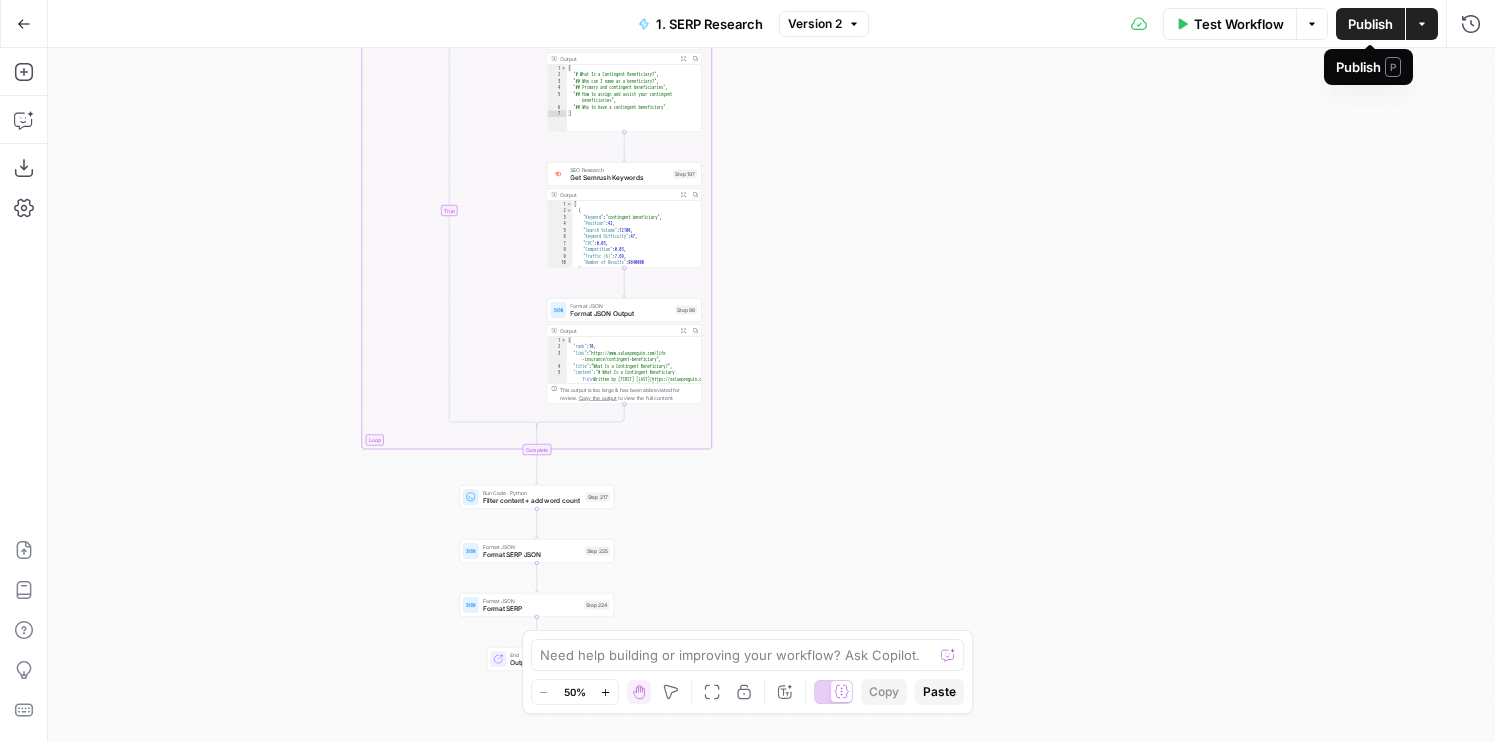 drag, startPoint x: 1267, startPoint y: 117, endPoint x: 1305, endPoint y: 338, distance: 224.24316 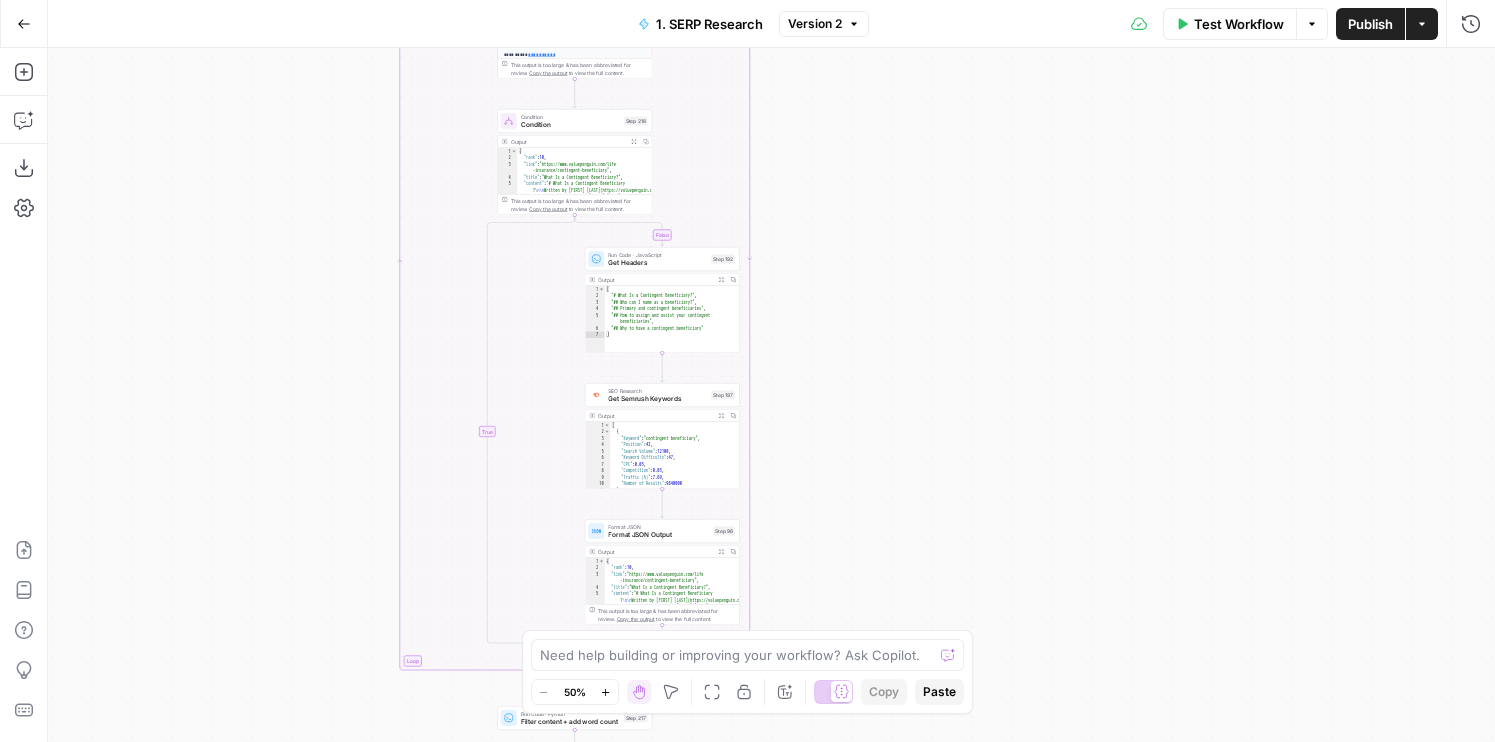 click on "Publish" at bounding box center (1370, 24) 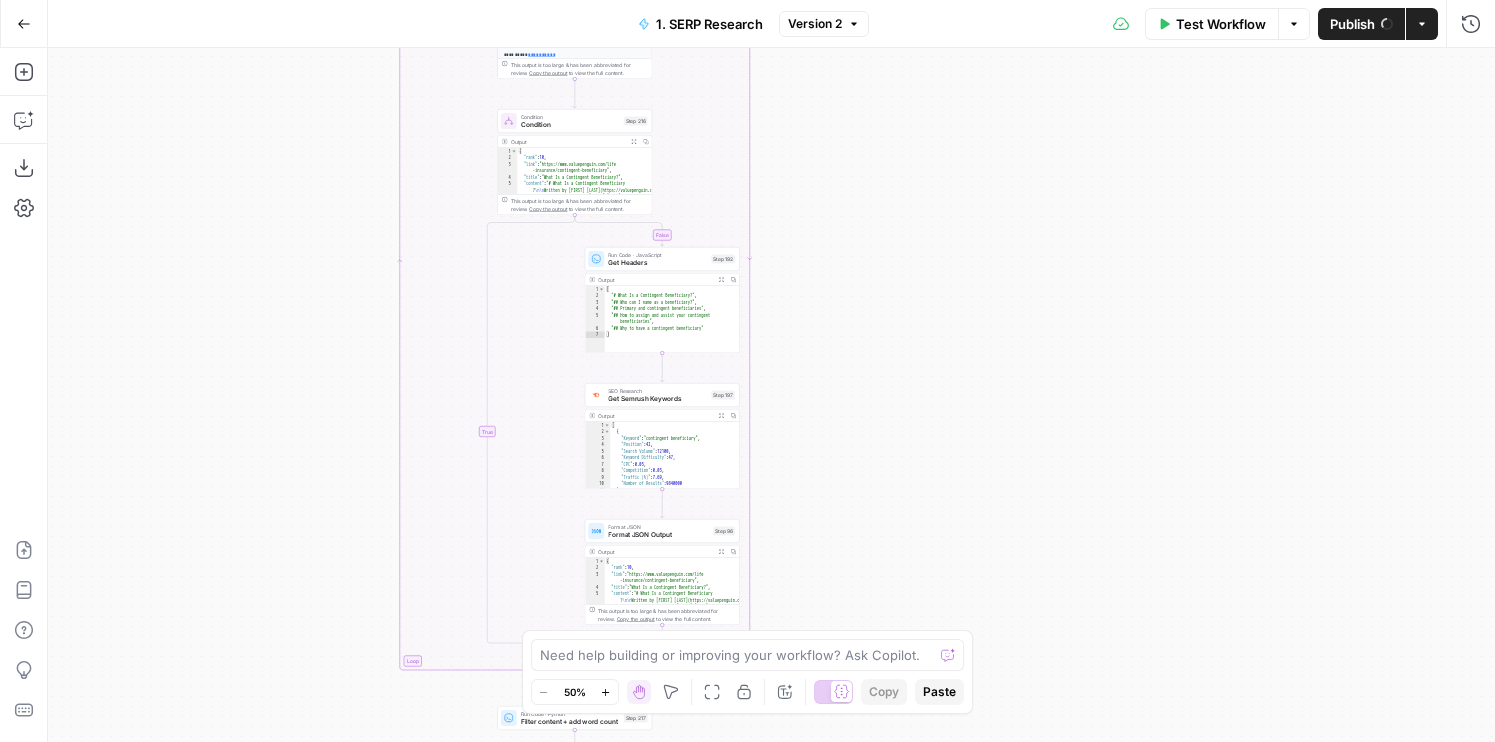 drag, startPoint x: 825, startPoint y: 411, endPoint x: 825, endPoint y: 637, distance: 226 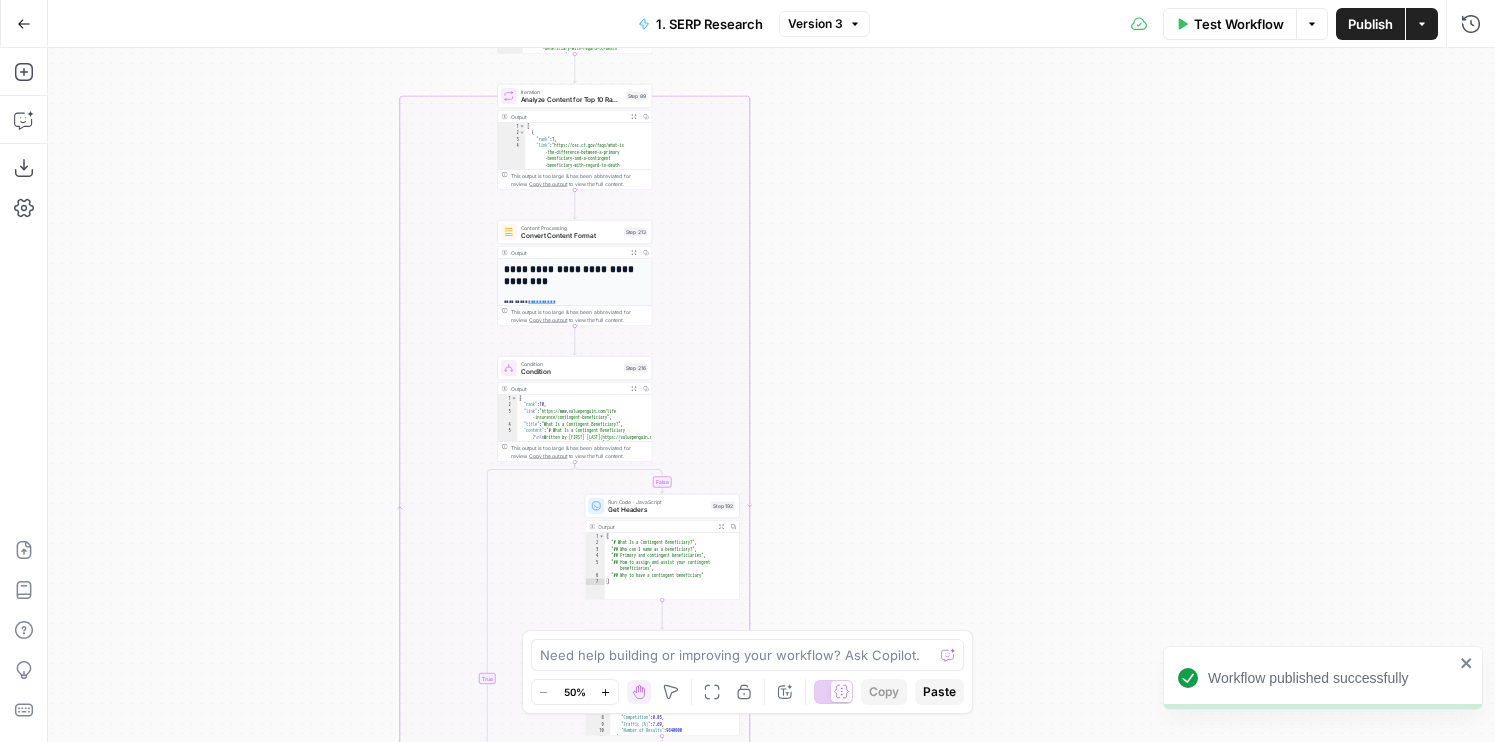 drag, startPoint x: 919, startPoint y: 396, endPoint x: 919, endPoint y: -31, distance: 427 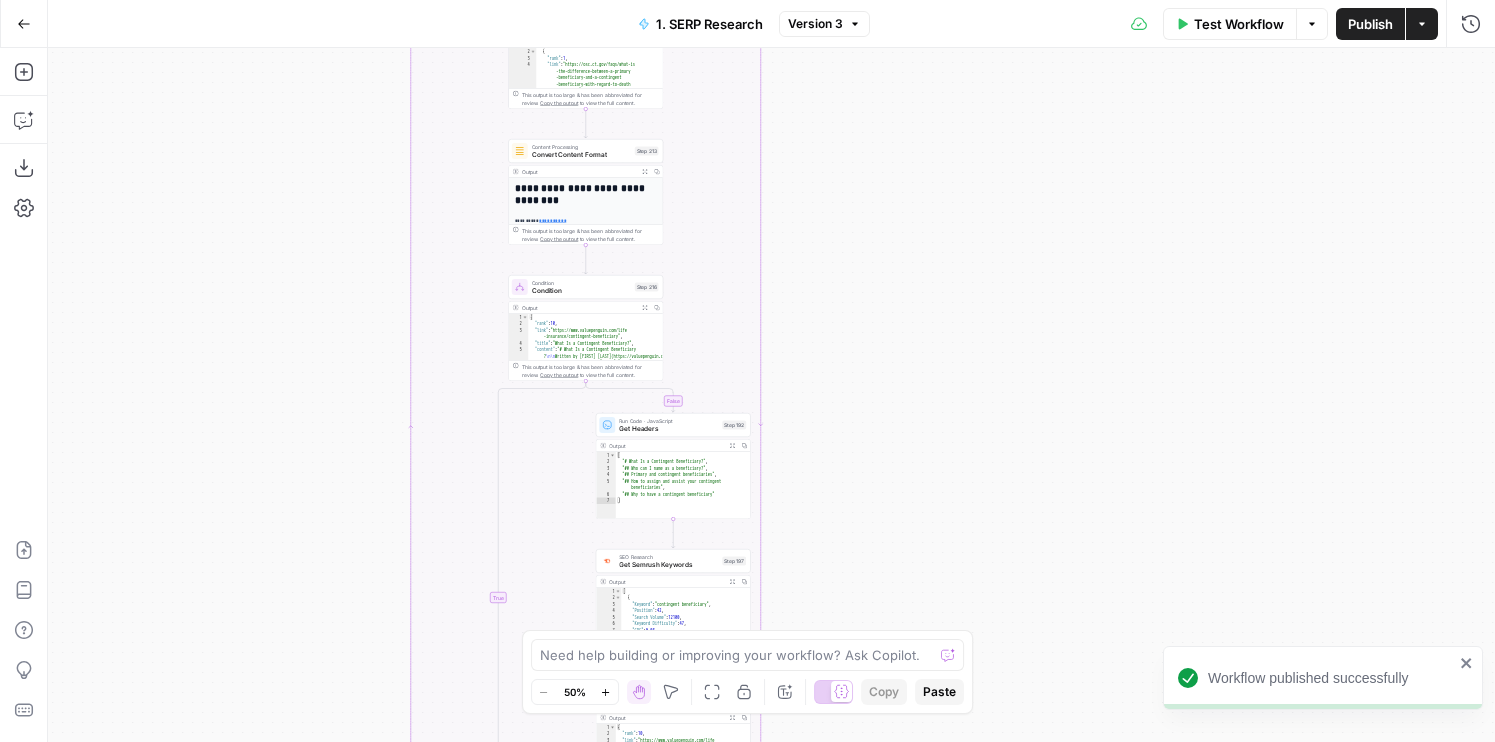 drag, startPoint x: 273, startPoint y: 263, endPoint x: 318, endPoint y: 611, distance: 350.89743 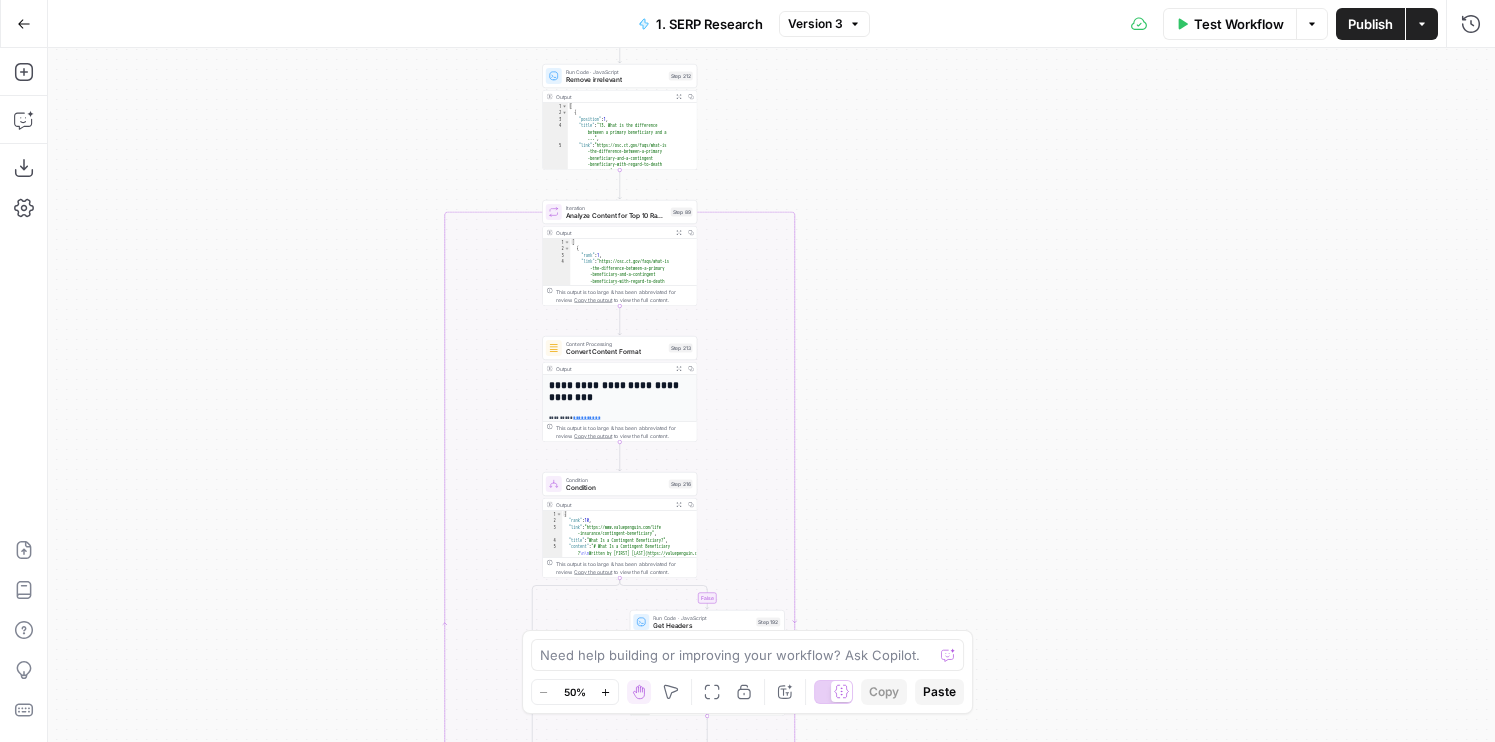 drag, startPoint x: 275, startPoint y: 310, endPoint x: 275, endPoint y: 579, distance: 269 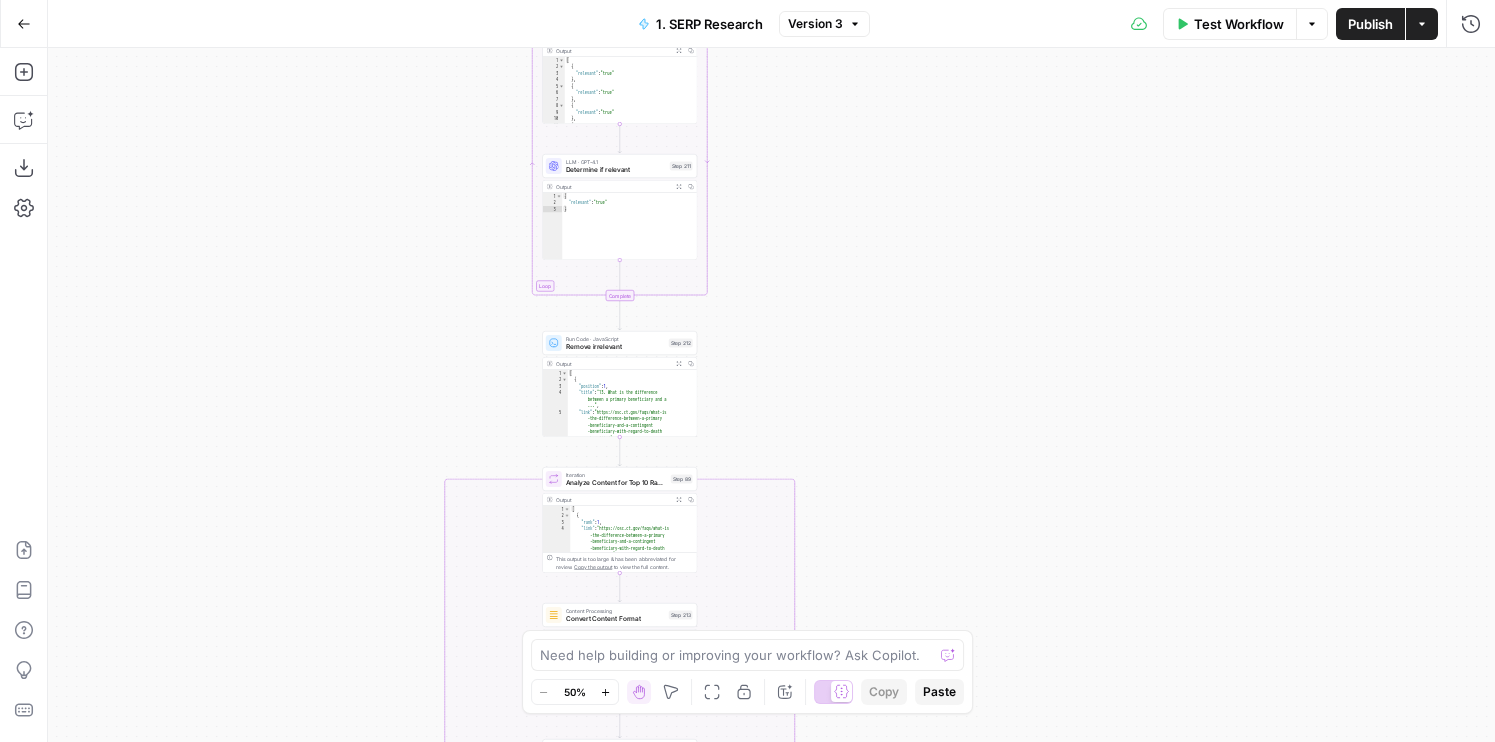 drag, startPoint x: 323, startPoint y: 549, endPoint x: 323, endPoint y: 714, distance: 165 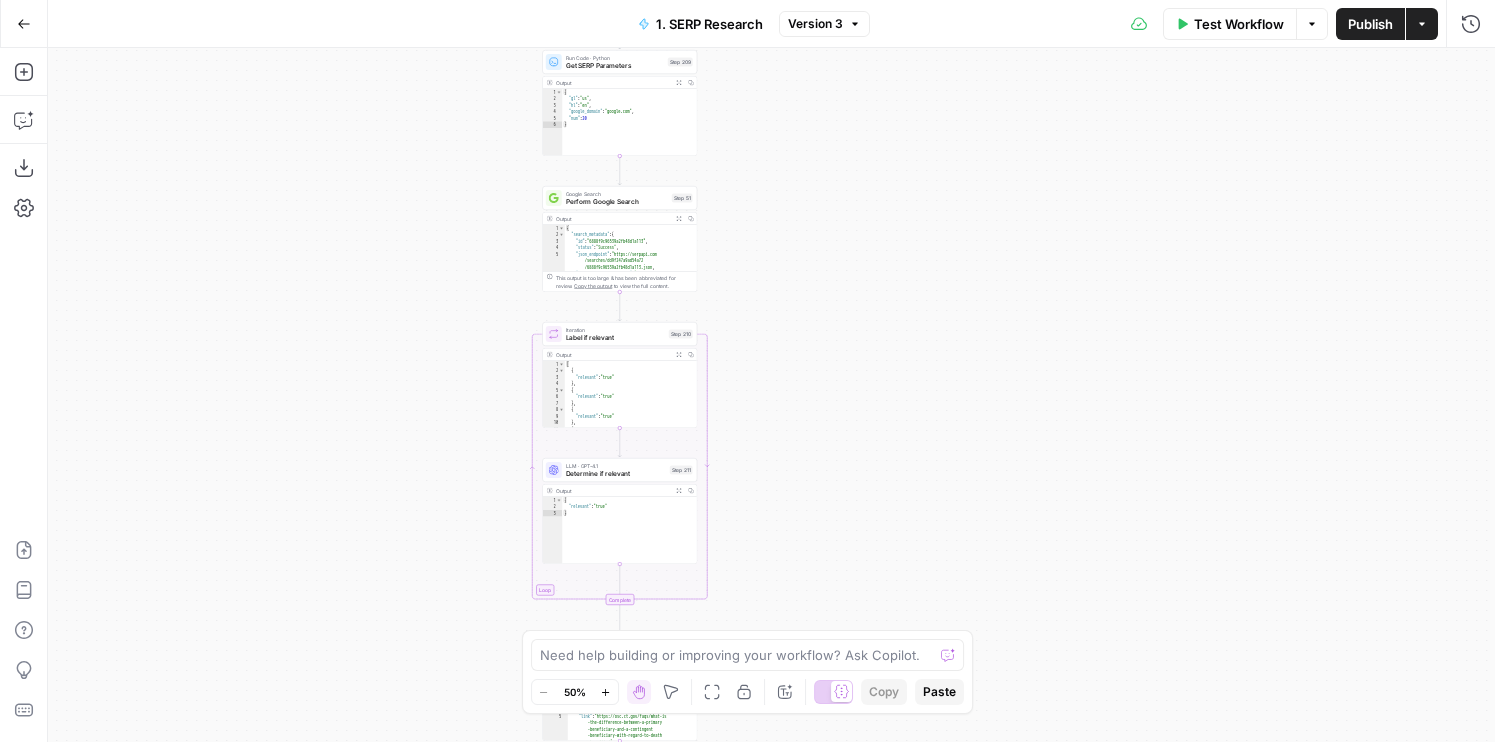 click on "1. SERP Research" at bounding box center (709, 24) 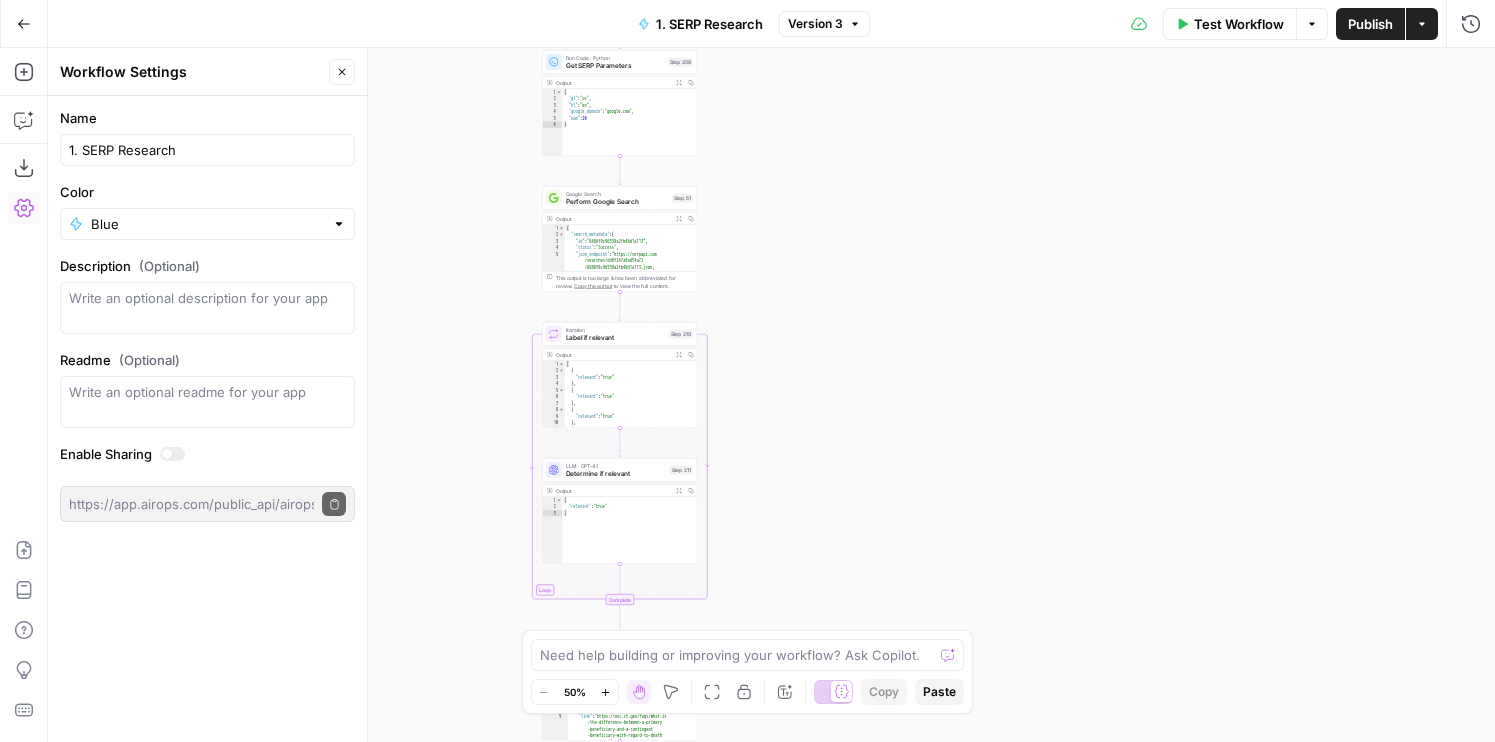 click on "false true Workflow Set Inputs Inputs Run Code · Python Get SERP Parameters Step 209 Output Expand Output Copy 1 2 3 4 5 6 {    "gl" :  "us" ,    "hl" :  "en" ,    "google_domain" :  "google.com" ,    "num" :  20 }     XXXXXXXXXXXXXXXXXXXXXXXXXXXXXXXXXXXXXXXXXXXXXXXXXXXXXXXXXXXXXXXXXXXXXXXXXXXXXXXXXXXXXXXXXXXXXXXXXXXXXXXXXXXXXXXXXXXXXXXXXXXXXXXXXXXXXXXXXXXXXXXXXXXXXXXXXXXXXXXXXXXXXXXXXXXXXXXXXXXXXXXXXXXXXXXXXXXXXXXXXXXXXXXXXXXXXXXXXXXXXXXXXXXXXXXXXXXXXXXXXXXXXXXXXXXXXXXXXXXXXXXXXXXXXXXXXXXXXXXXXXXXXXXXXXXXXXXXXXXXXXXXXXXXXXXXXXXXXXXXXXXXXXXXXXXXXXXXXXXXXXXXXXXXXXXXXXXXXXXXXXXXXXXXXXXXXXXXXXXXXXXXXXXXXXXXXXXXXXXXXXXXXXXXXXXXXXXXXXXXXXXXXXXXXXXXXXXXXXXXXXXXXXXXXXXXXXXXXXXXXXXXXXXXXXXXXXXXXXXXXXXXXXXXXXXXXXXXXXXXXXXXXXXXXXXX Google Search Perform Google Search Step 51 Output Expand Output Copy 1 2 3 4 5 6 {    "search_metadata" :  {      "id" :  "6888f9c96539a2fb48d1a113" ,      "status" :  "Success" ,      "json_endpoint" :  "https://serpapi.com          /searches/dd9f247a9ad54a72          ," at bounding box center (771, 395) 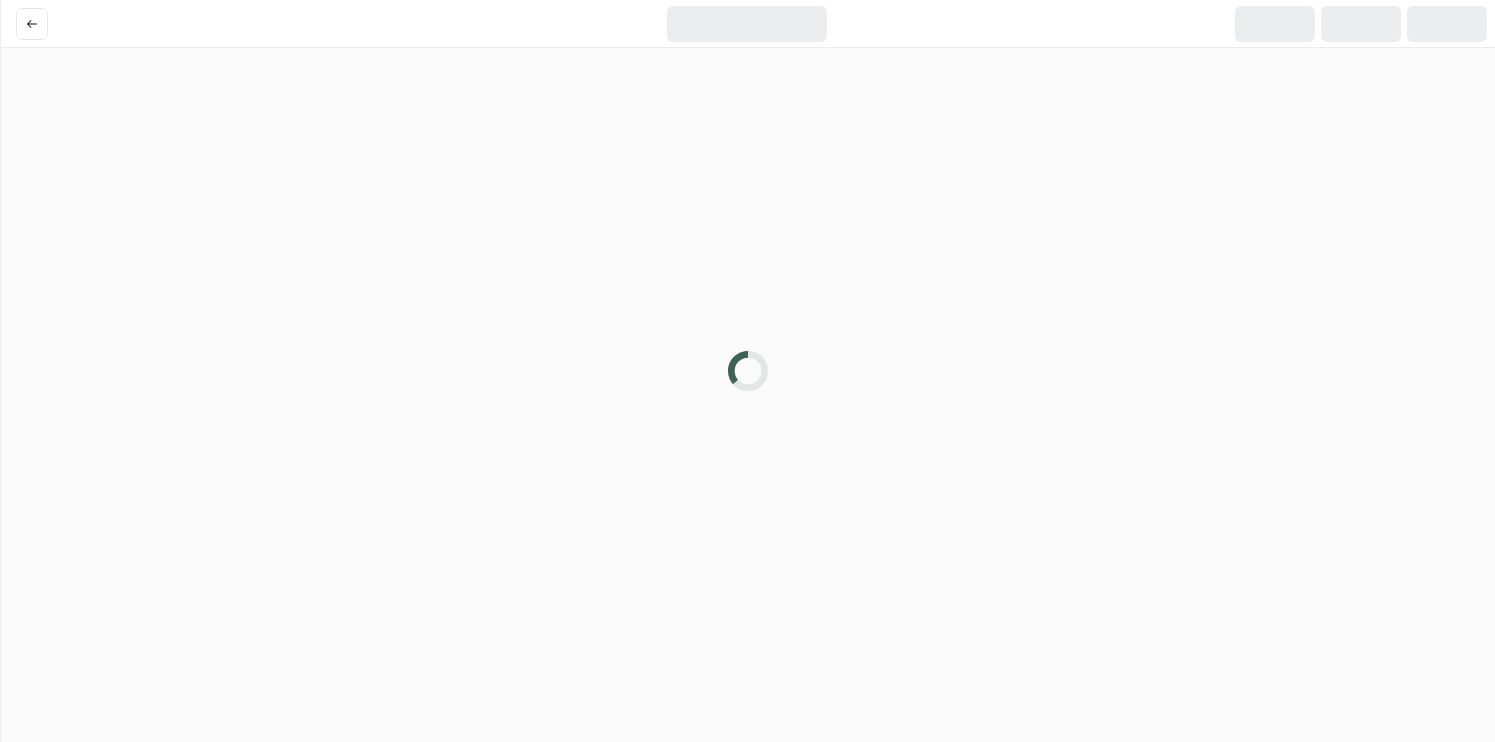 scroll, scrollTop: 0, scrollLeft: 0, axis: both 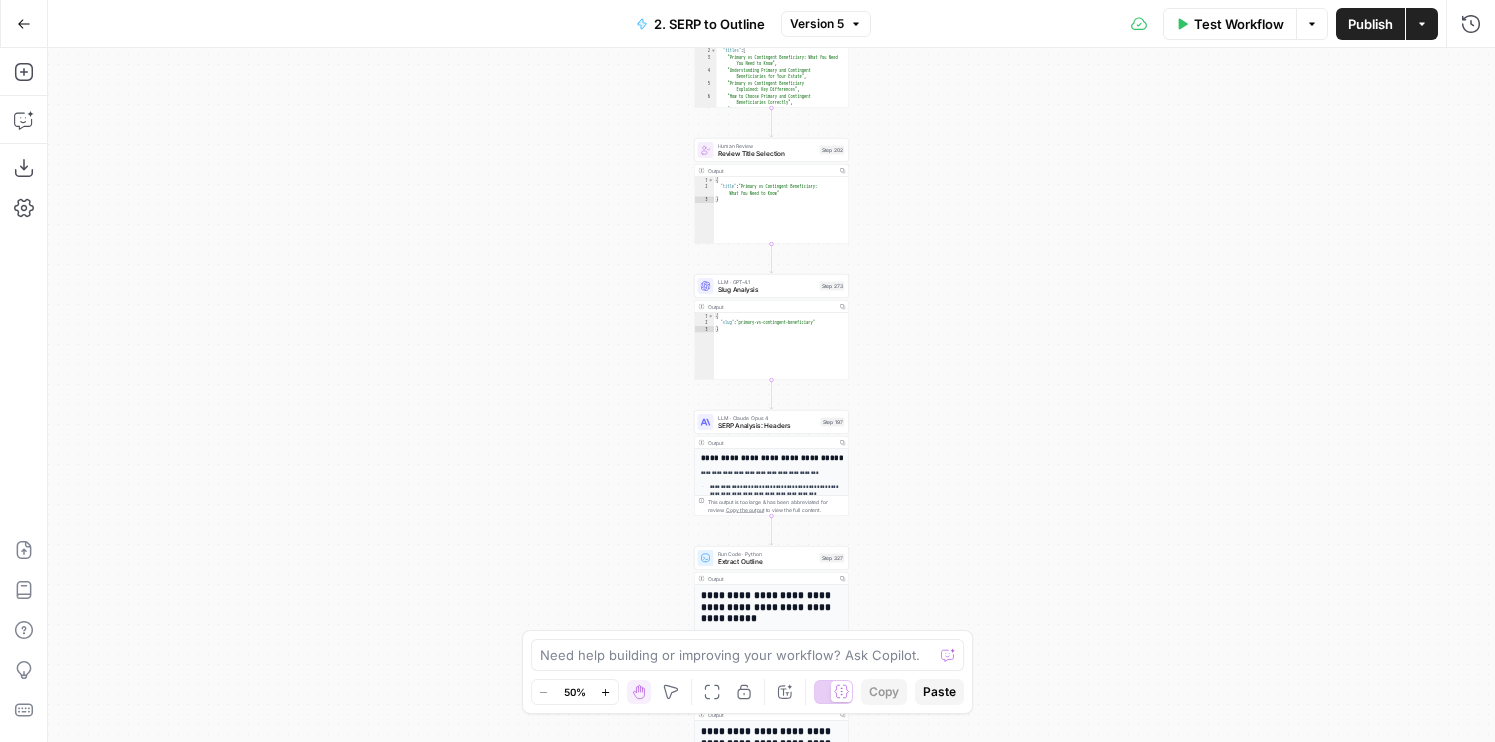 click on "Import JSON" at bounding box center [24, 550] 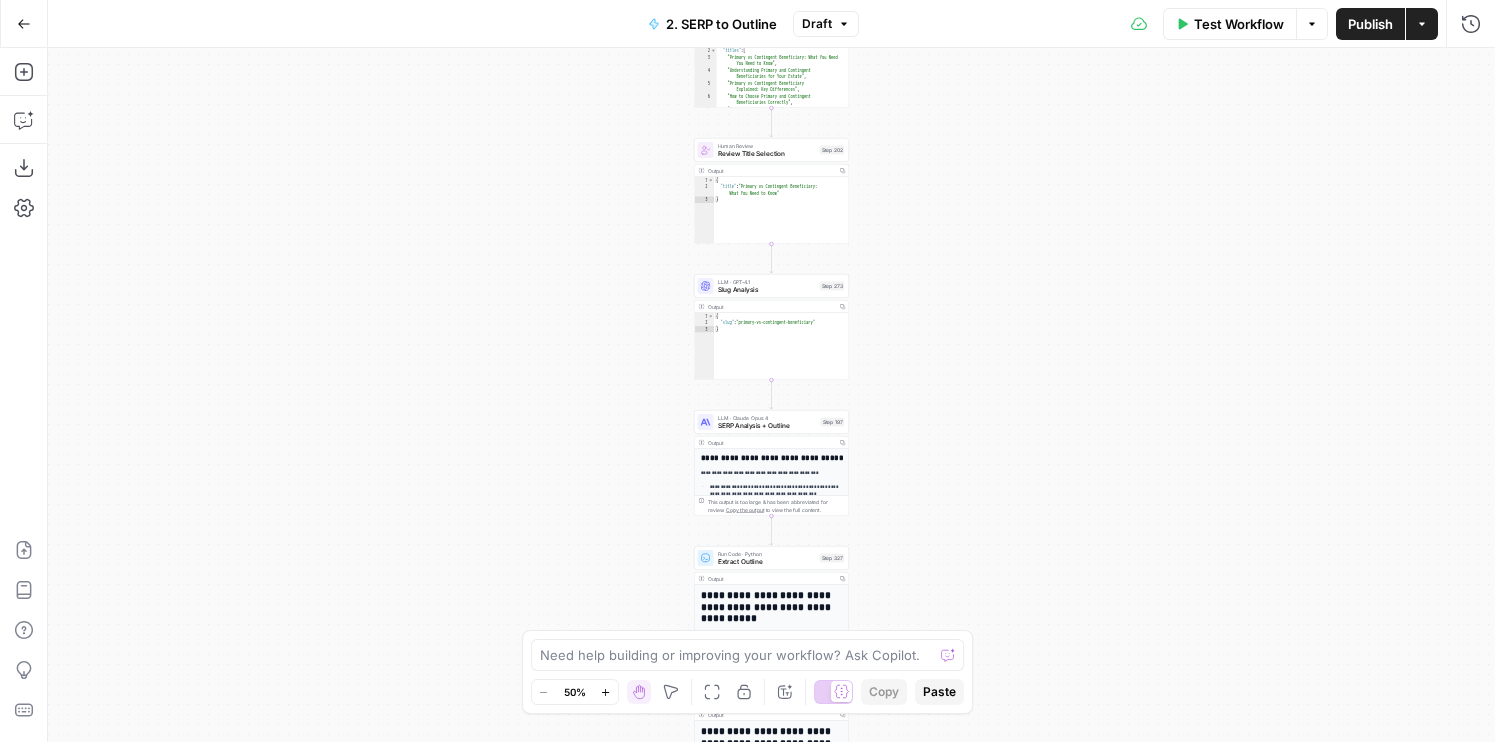 drag, startPoint x: 505, startPoint y: 168, endPoint x: 499, endPoint y: 642, distance: 474.03796 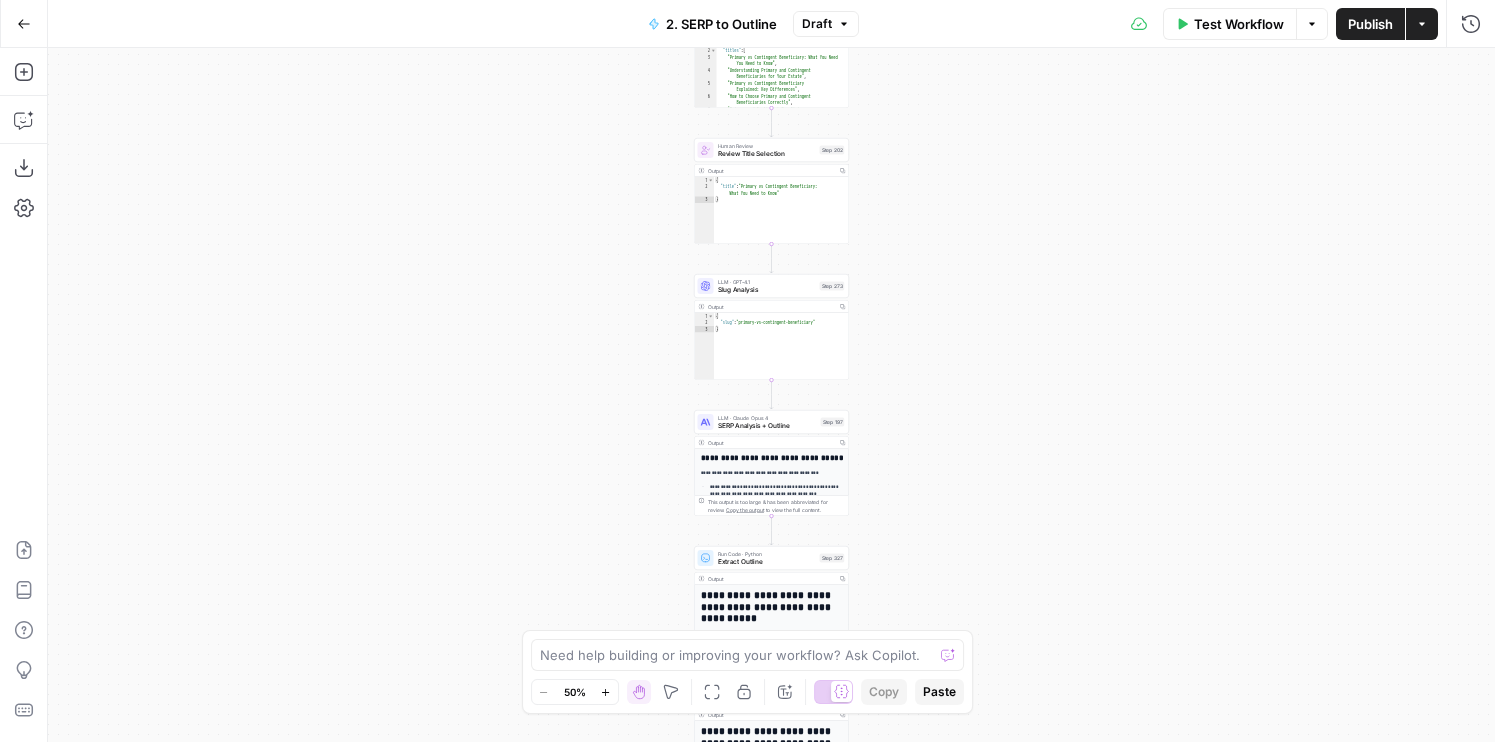 click on "Workflow Set Inputs Inputs Run Code · JavaScript Structure Competitor Keywords Step 212 Output Copy 1 2 3 4 5 6 7 8 9 10 [    {      "Keyword" :  "what is difference between           primary and contingent beneficiary" ,      "Search Volume" :  90 ,      "Keyword Difficulty" :  28 ,      "Article Count" :  9    } ,    {      "Keyword" :  "what is primary vs contingent           beneficiary" ,      "Search Volume" :  40 ,     XXXXXXXXXXXXXXXXXXXXXXXXXXXXXXXXXXXXXXXXXXXXXXXXXXXXXXXXXXXXXXXXXXXXXXXXXXXXXXXXXXXXXXXXXXXXXXXXXXXXXXXXXXXXXXXXXXXXXXXXXXXXXXXXXXXXXXXXXXXXXXXXXXXXXXXXXXXXXXXXXXXXXXXXXXXXXXXXXXXXXXXXXXXXXXXXXXXXXXXXXXXXXXXXXXXXXXXXXXXXXXXXXXXXXXXXXXXXXXXXXXXXXXXXXXXXXXXXXXXXXXXXXXXXXXXXXXXXXXXXXXXXXXXXXXXXXXXXXXXXXXXXXXXXXXXXXXXXXXXXXXXXXXXXXXXXXXXXXXXXXXXXXXXXXXXXXXXXXXXXXXXXXXXXXXXXXXXXXXXXXXXXXXXXXXXXXXXXXXXXXXXXXXXXXXXXXXXXXXXXXXXXXXXXXXXXXXXXXXXXXXXXXXXXXXXXXXXXXXXXXXXXXXXXXXXXXXXXXXXXXXXXXXXXXXXXXXXXXXXXXXXXXXXXXXXX LLM · Gemini 2.5 Pro Secondary Keywords Step 335 Output Copy" at bounding box center [771, 395] 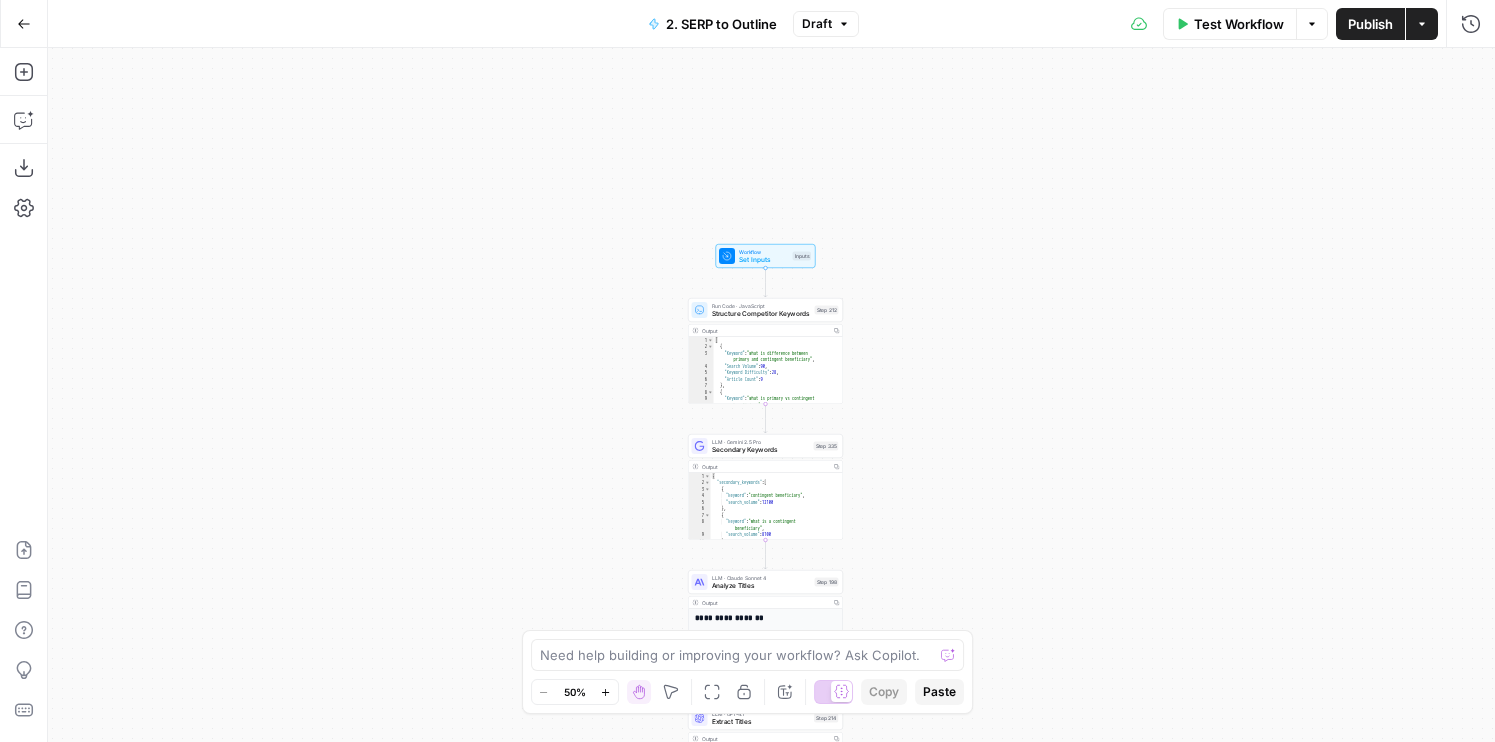 drag, startPoint x: 528, startPoint y: 423, endPoint x: 528, endPoint y: 657, distance: 234 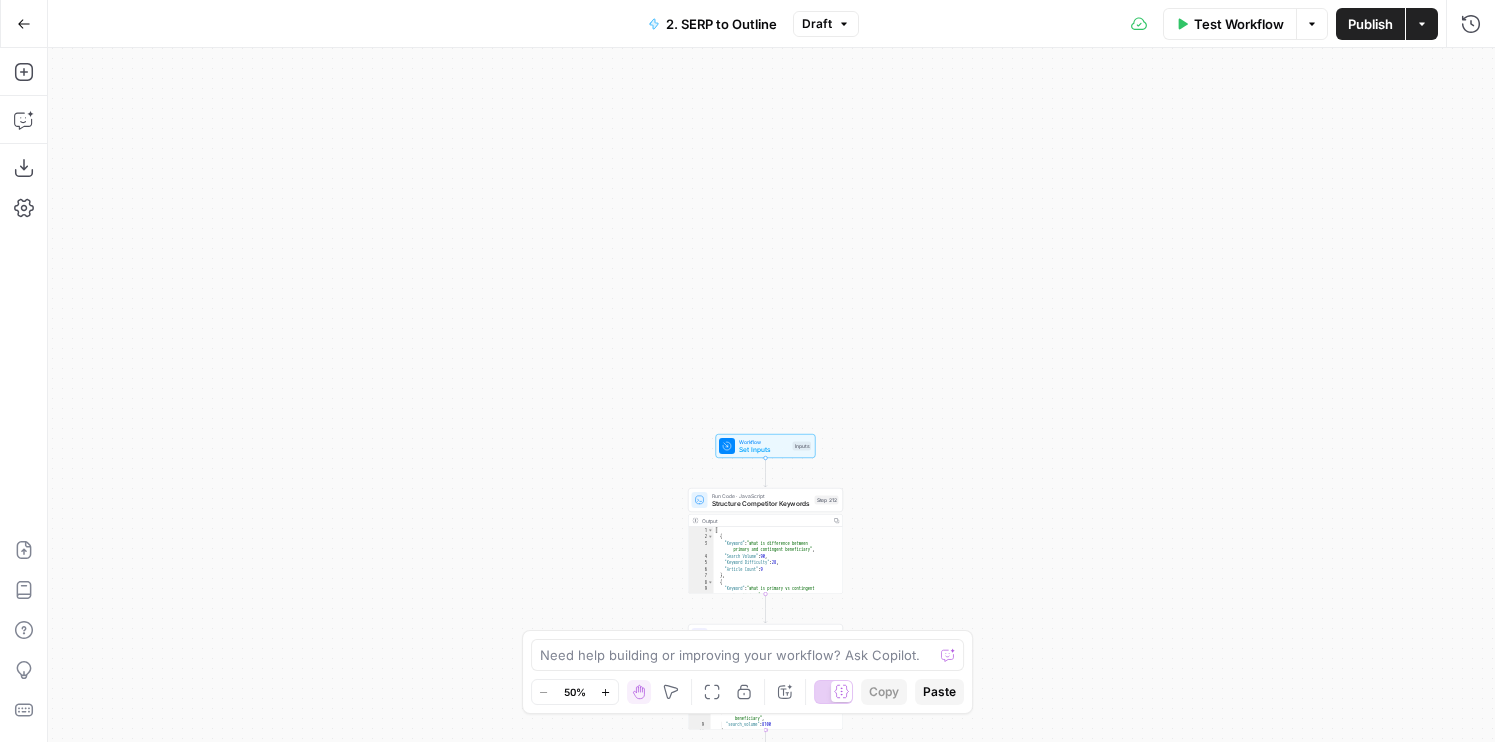 drag, startPoint x: 572, startPoint y: 516, endPoint x: 469, endPoint y: 164, distance: 366.76013 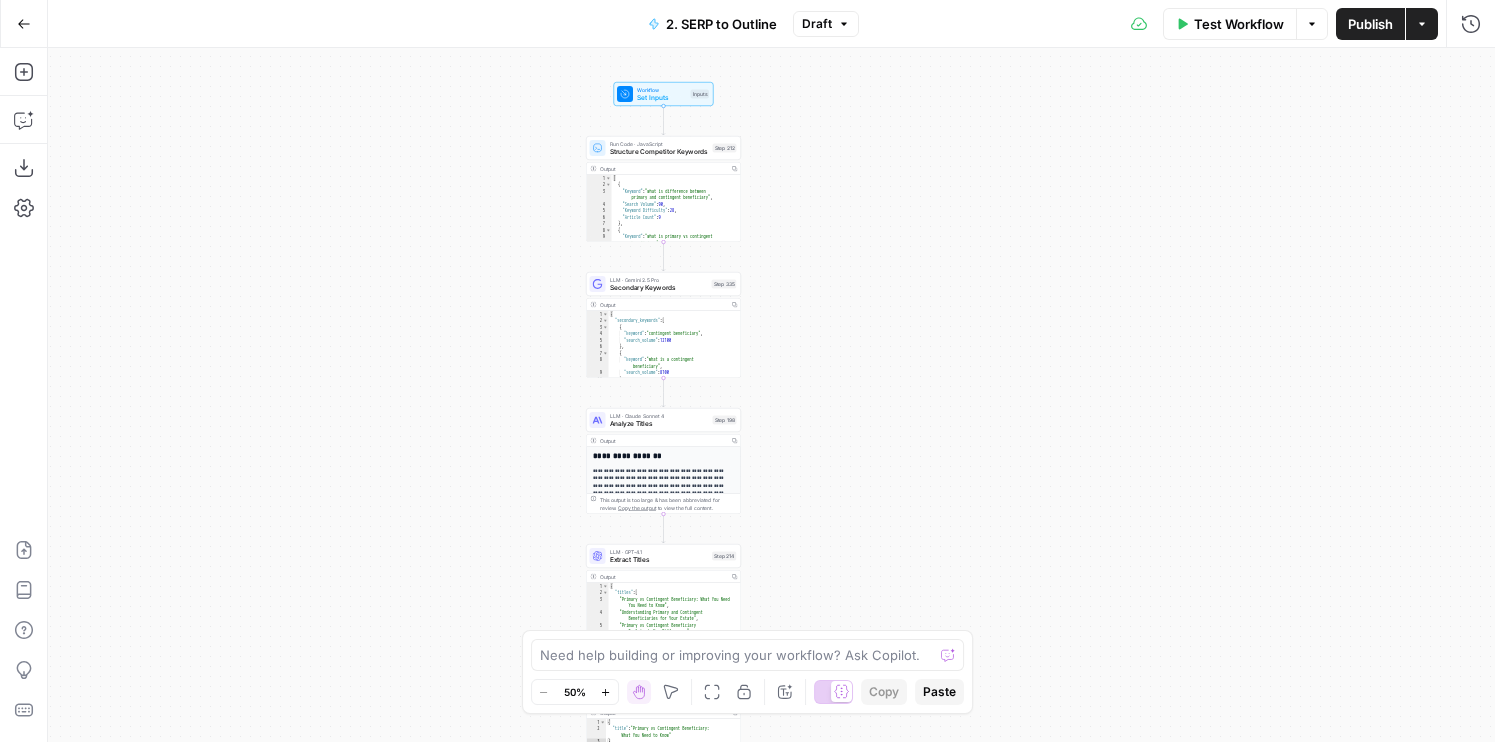 drag, startPoint x: 948, startPoint y: 455, endPoint x: 928, endPoint y: -39, distance: 494.4047 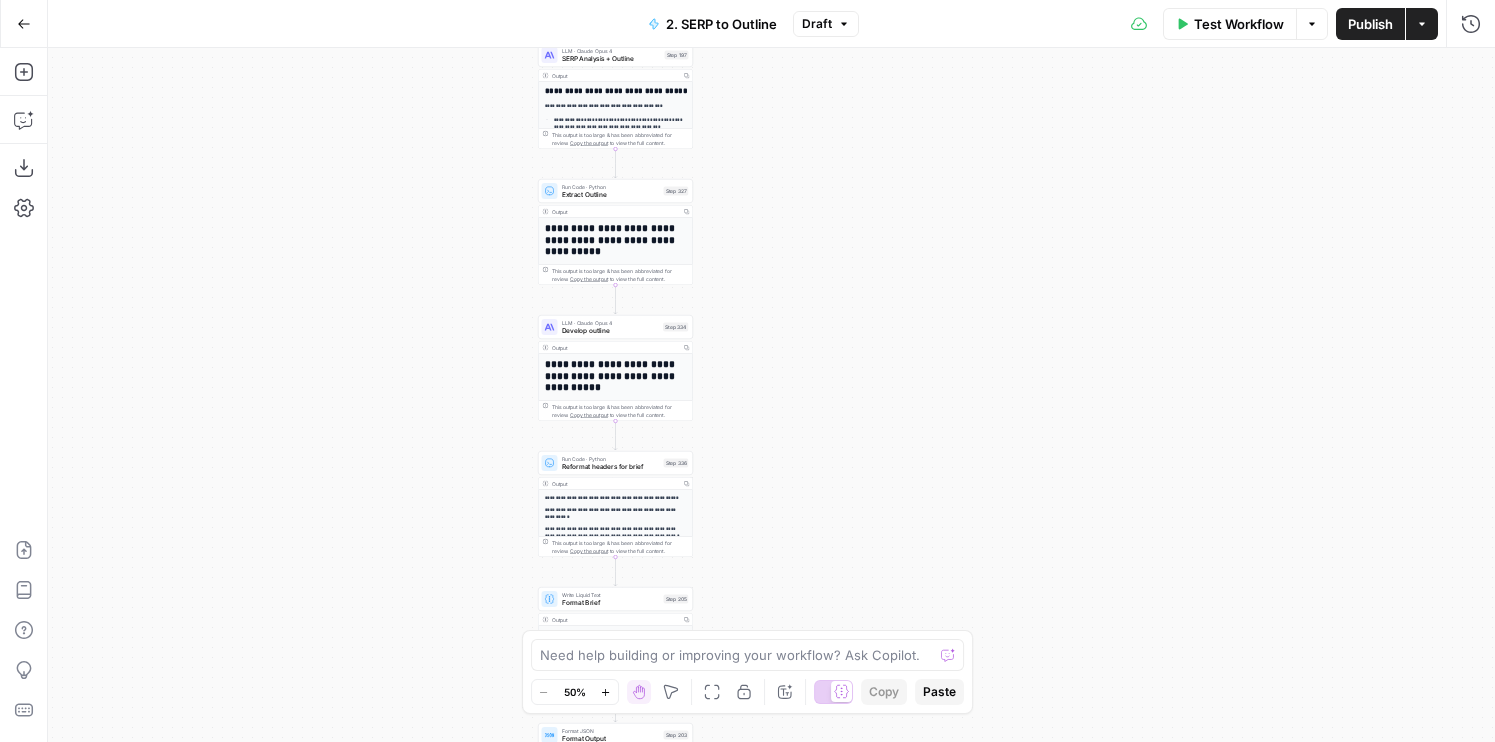 drag, startPoint x: 928, startPoint y: 486, endPoint x: 899, endPoint y: 71, distance: 416.01202 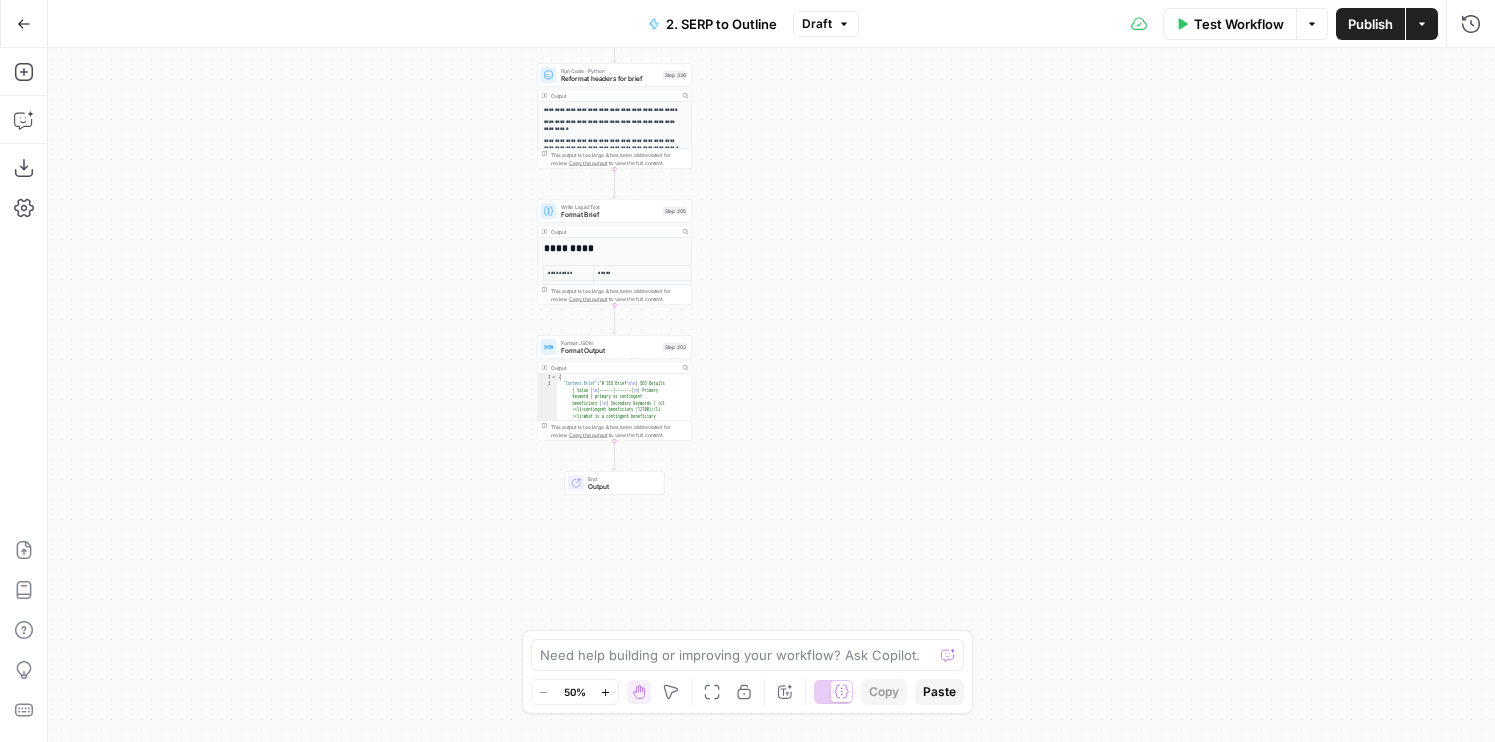 drag, startPoint x: 906, startPoint y: 479, endPoint x: 906, endPoint y: 87, distance: 392 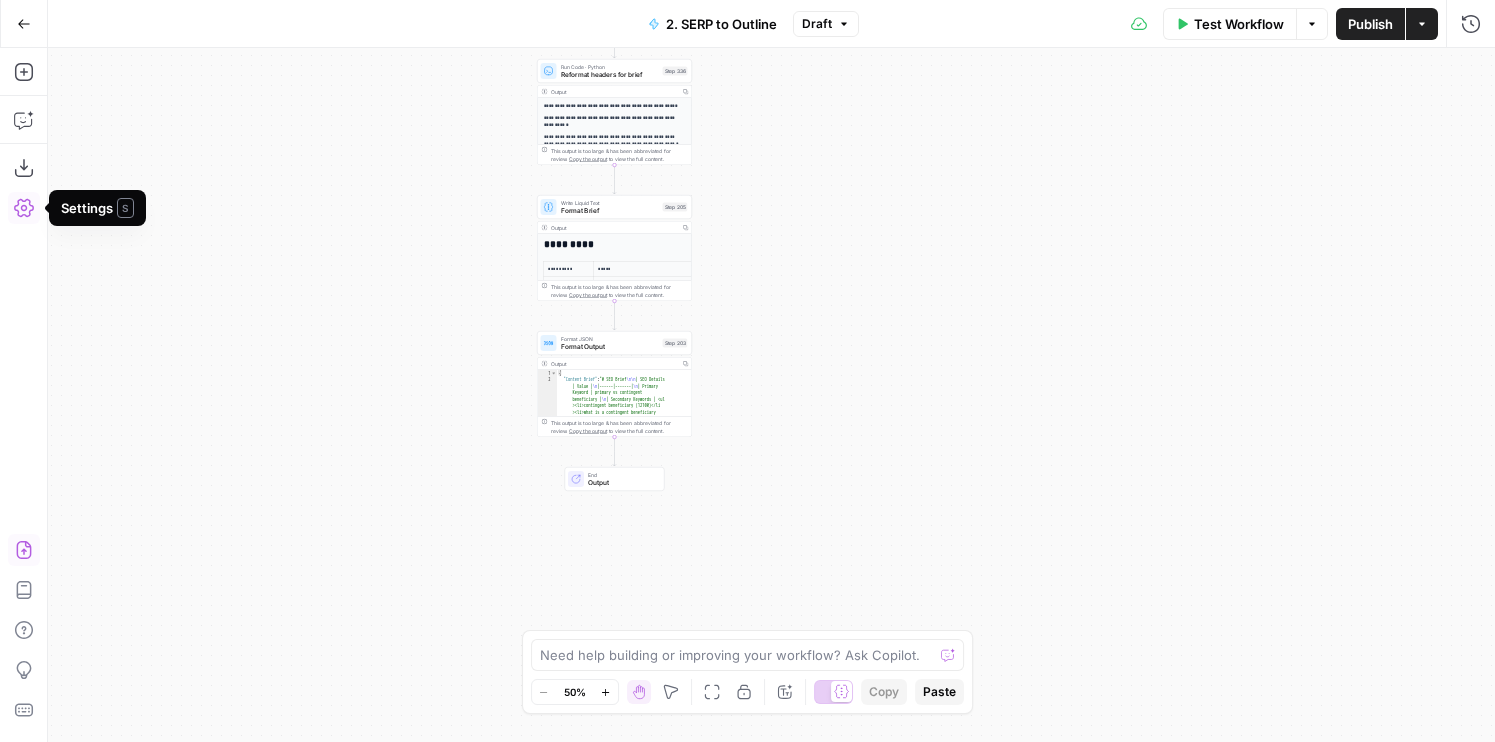 click 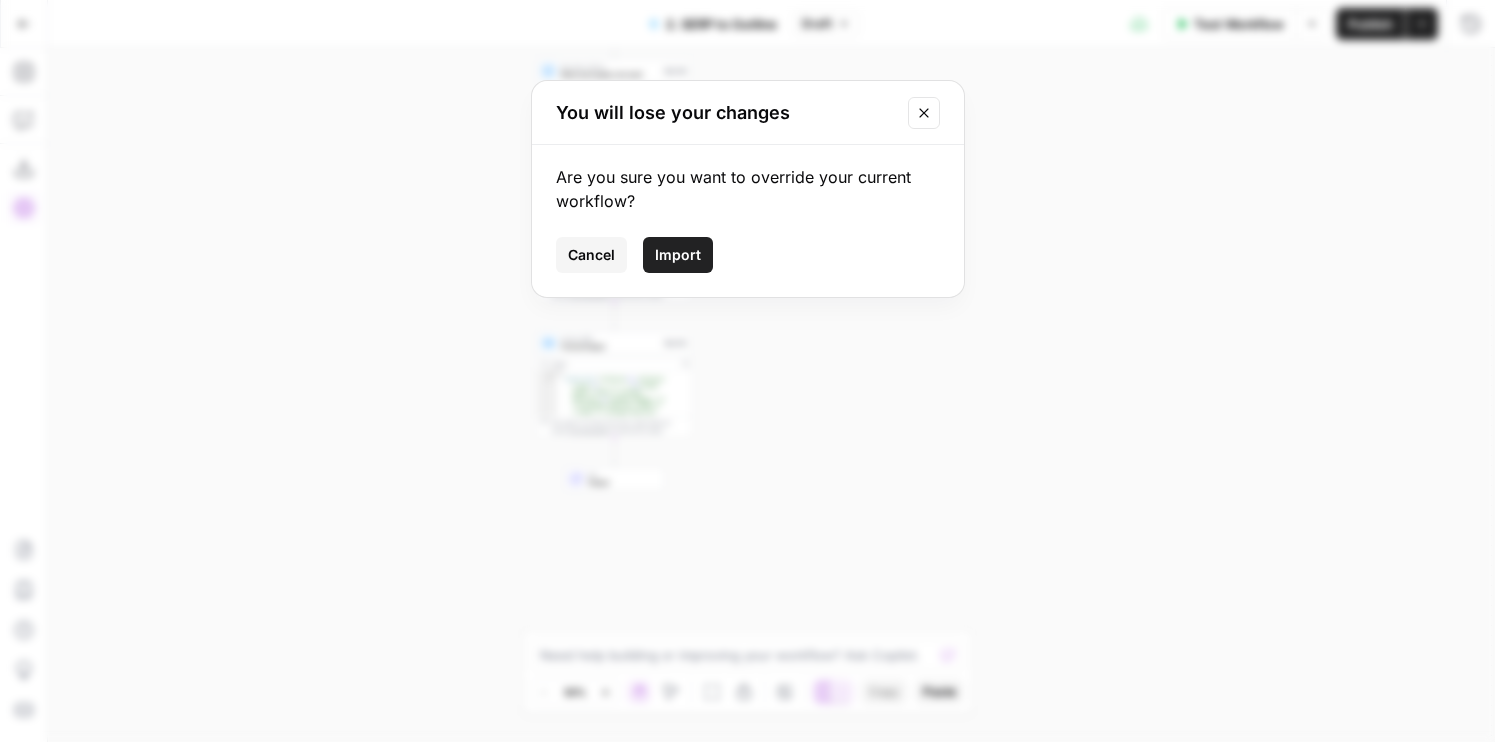 click on "Import" at bounding box center (678, 255) 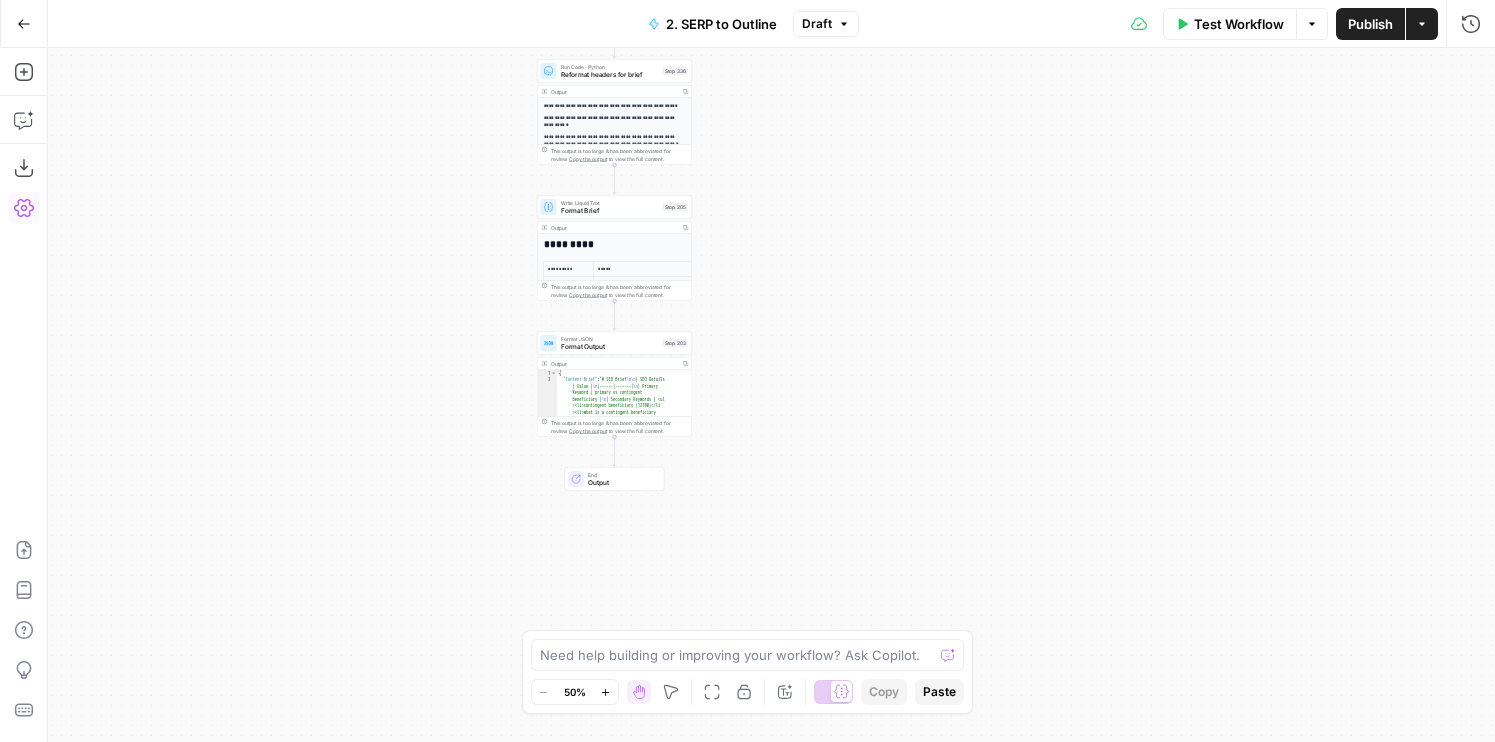 drag, startPoint x: 777, startPoint y: 105, endPoint x: 874, endPoint y: 454, distance: 362.22922 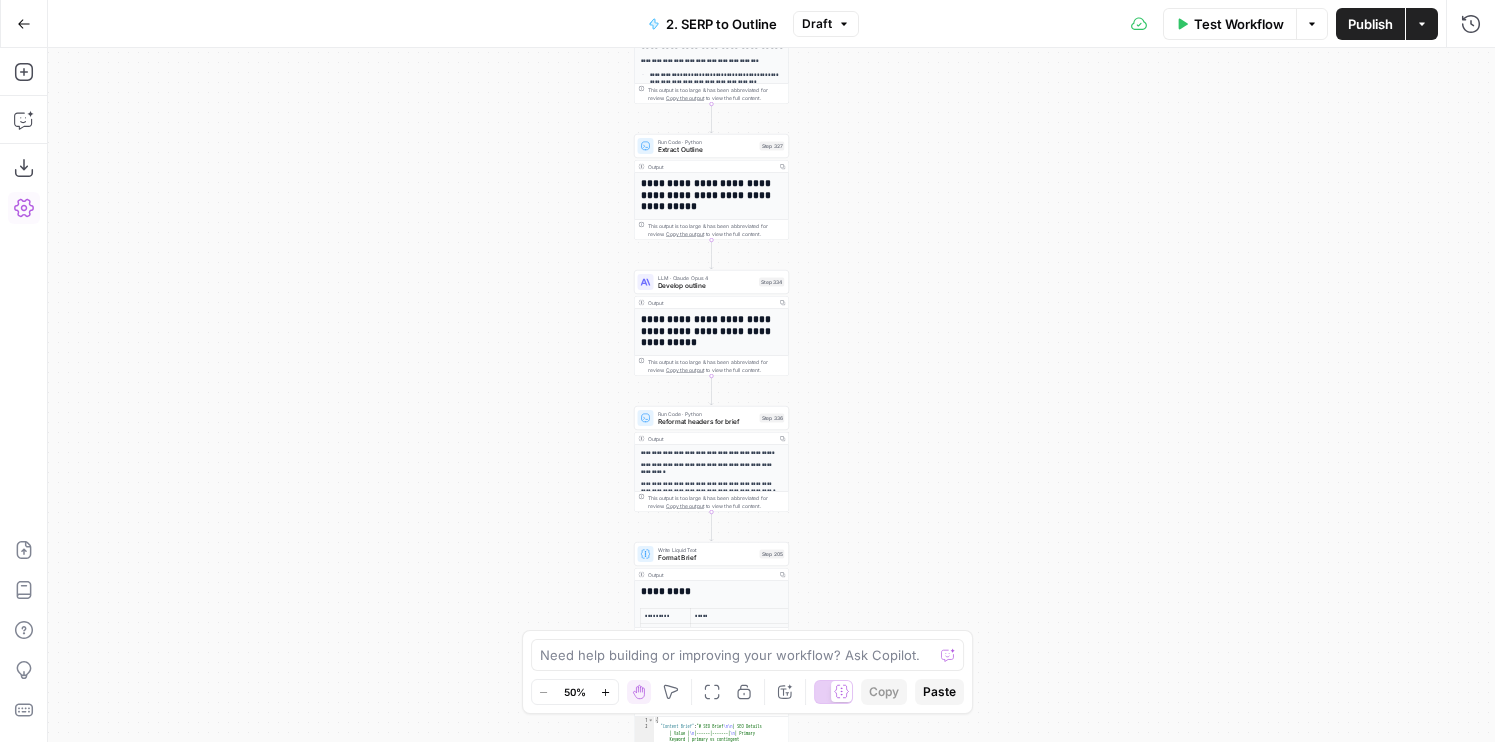click on "Publish" at bounding box center (1370, 24) 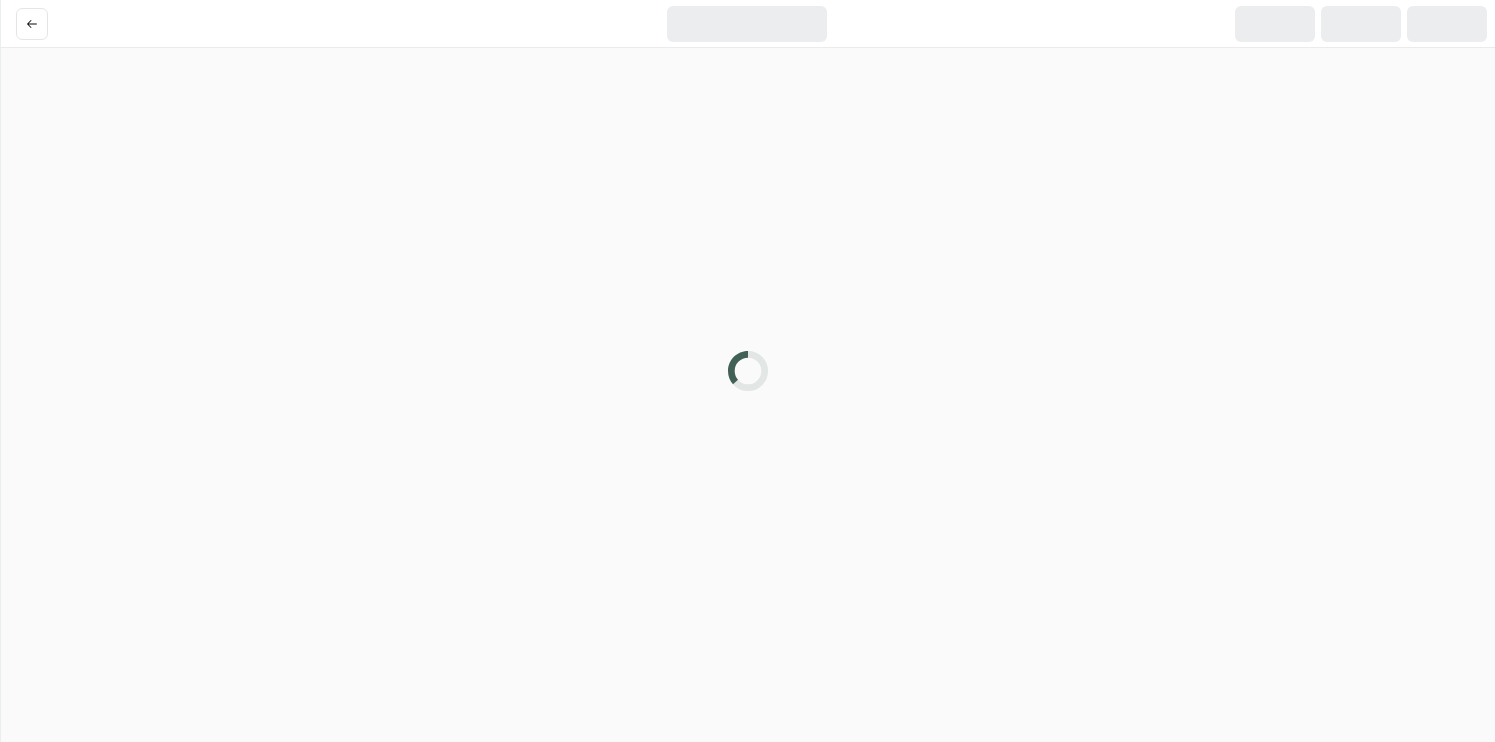 scroll, scrollTop: 0, scrollLeft: 0, axis: both 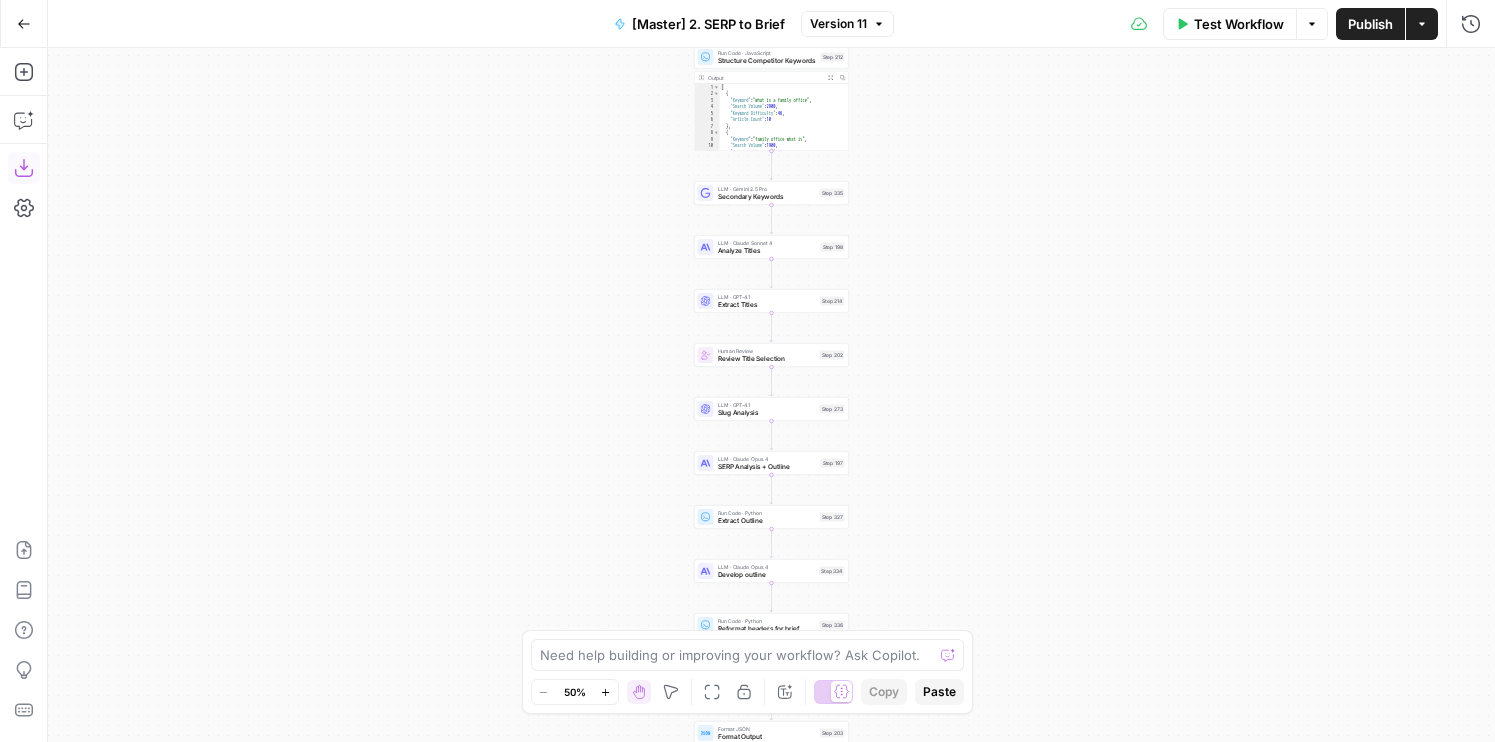 click 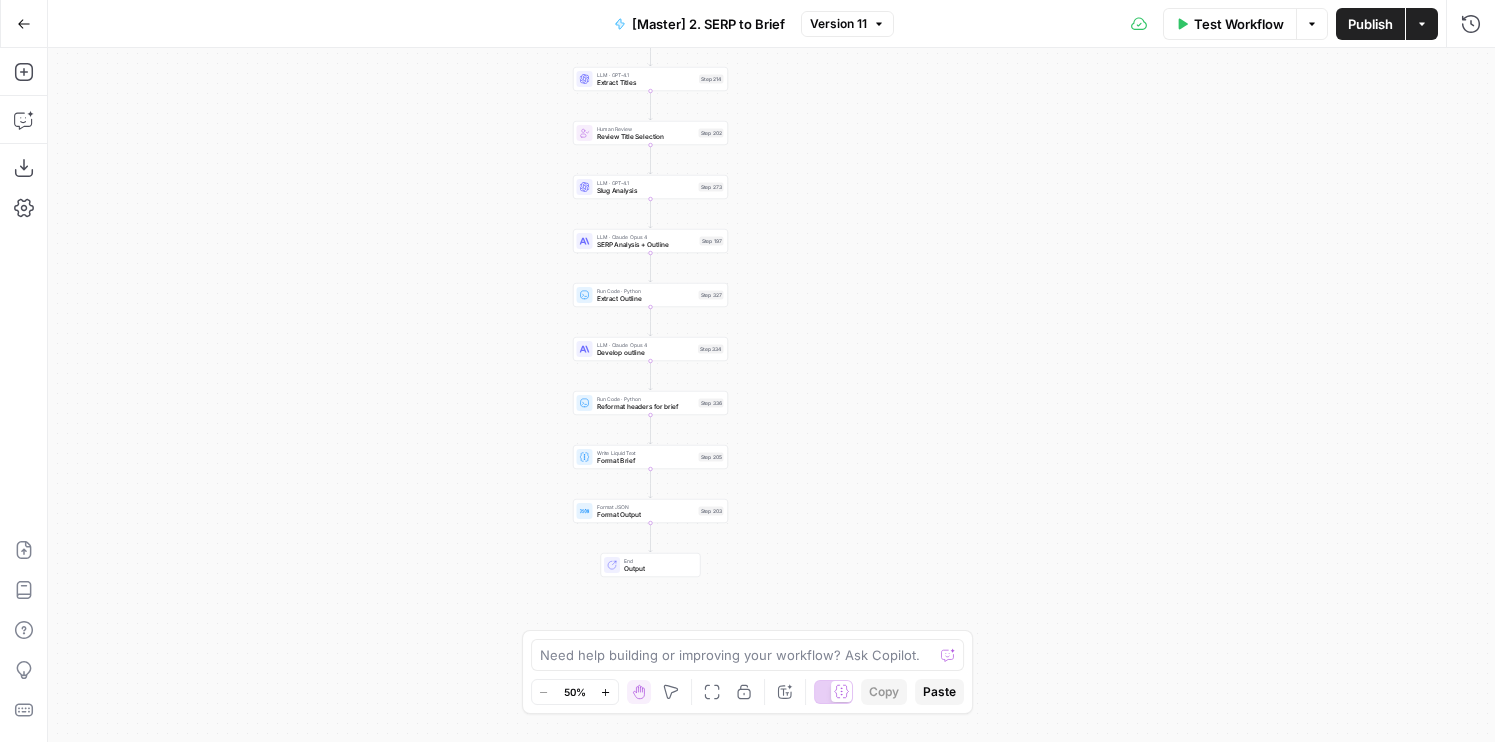 drag, startPoint x: 552, startPoint y: 501, endPoint x: 430, endPoint y: 279, distance: 253.31404 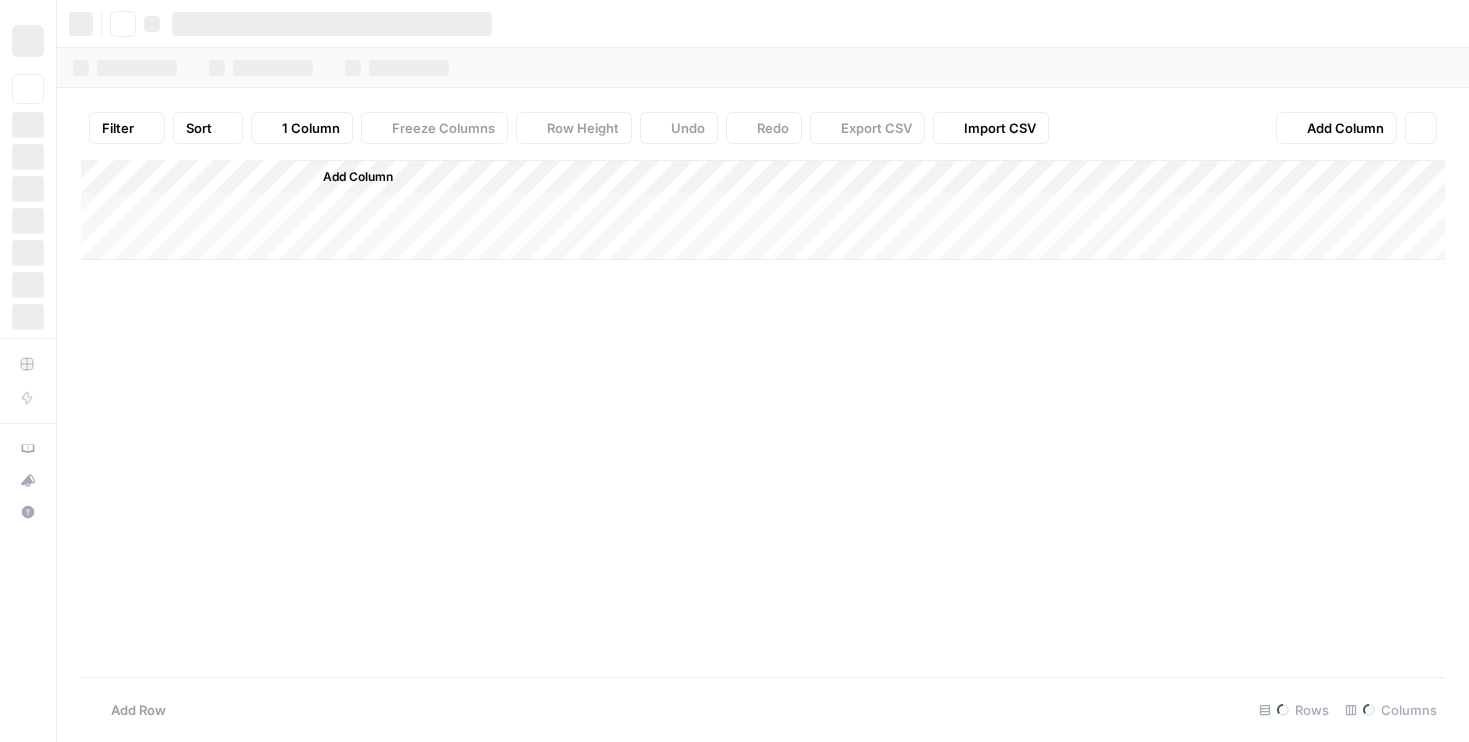 scroll, scrollTop: 0, scrollLeft: 0, axis: both 